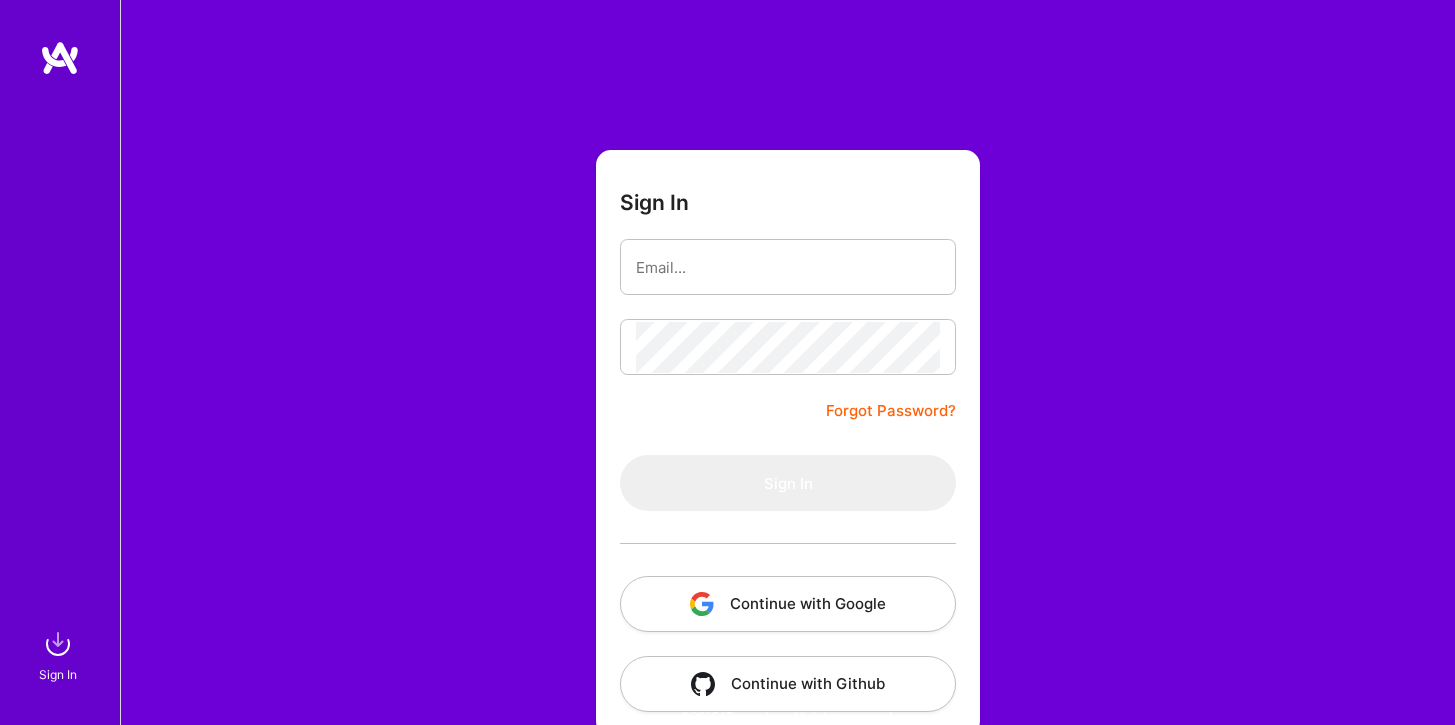 scroll, scrollTop: 0, scrollLeft: 0, axis: both 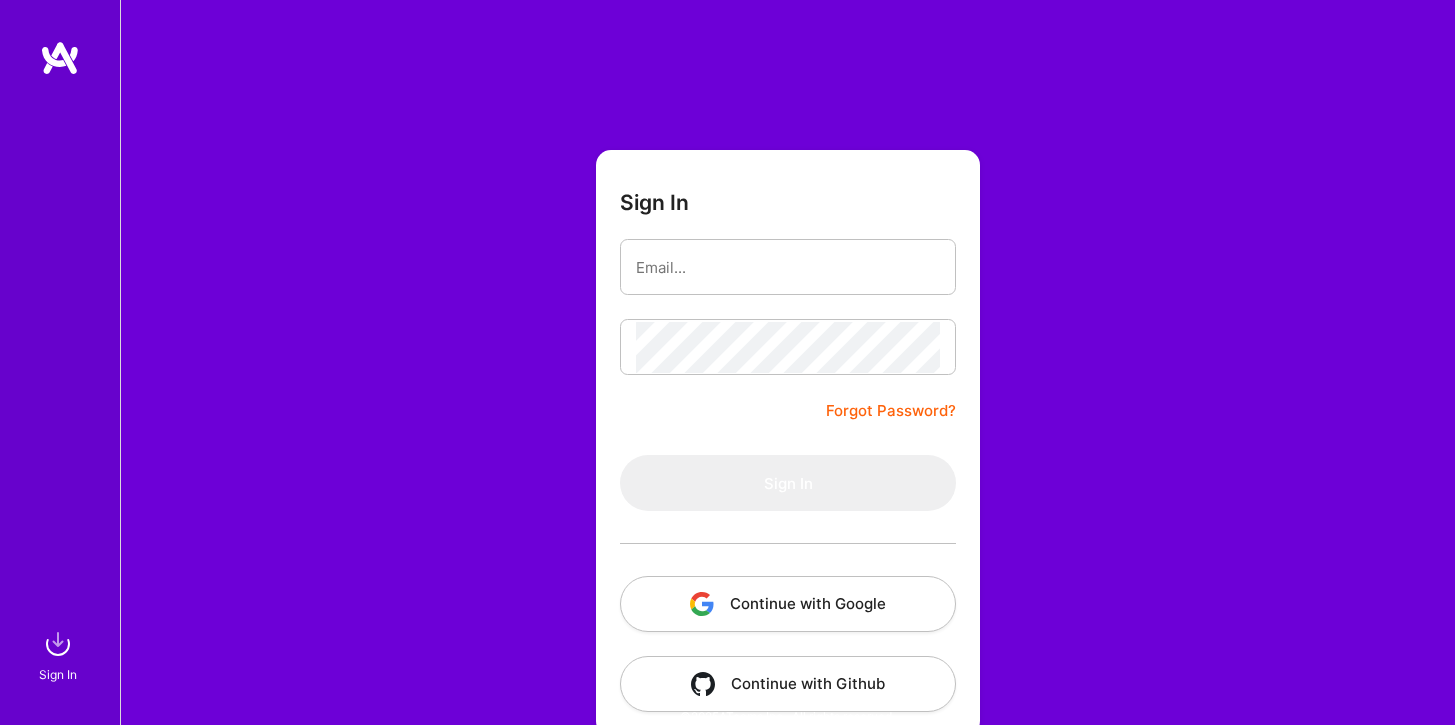 type on "[EMAIL]" 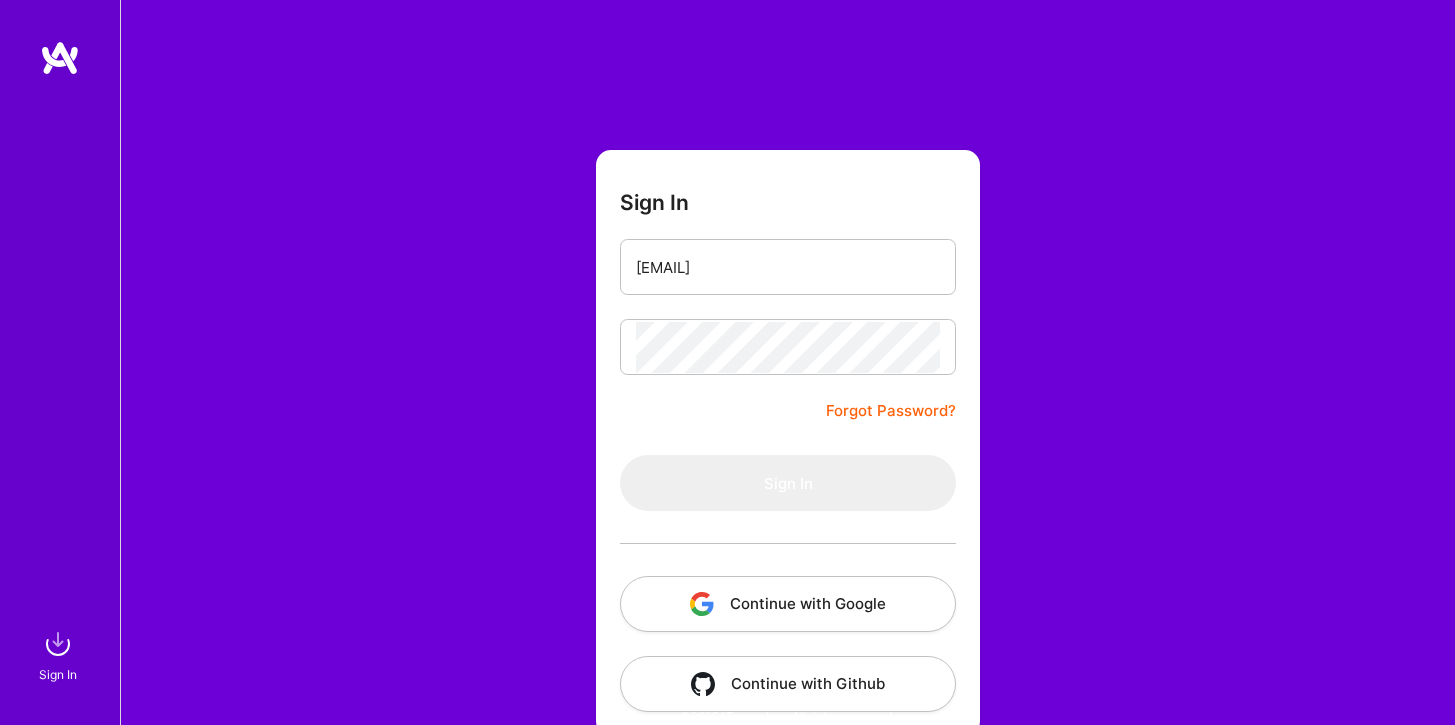 click on "Continue with Google" at bounding box center (788, 604) 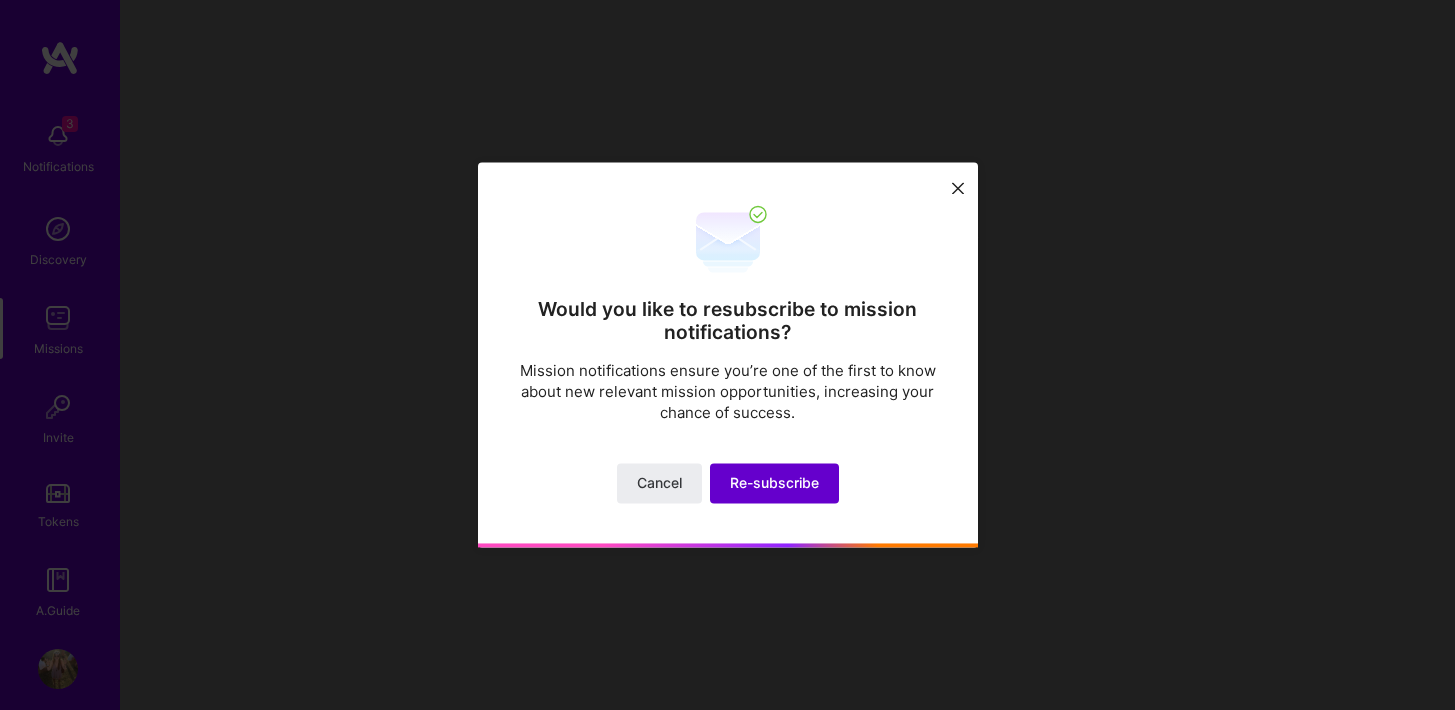 click on "Re-subscribe" at bounding box center (774, 484) 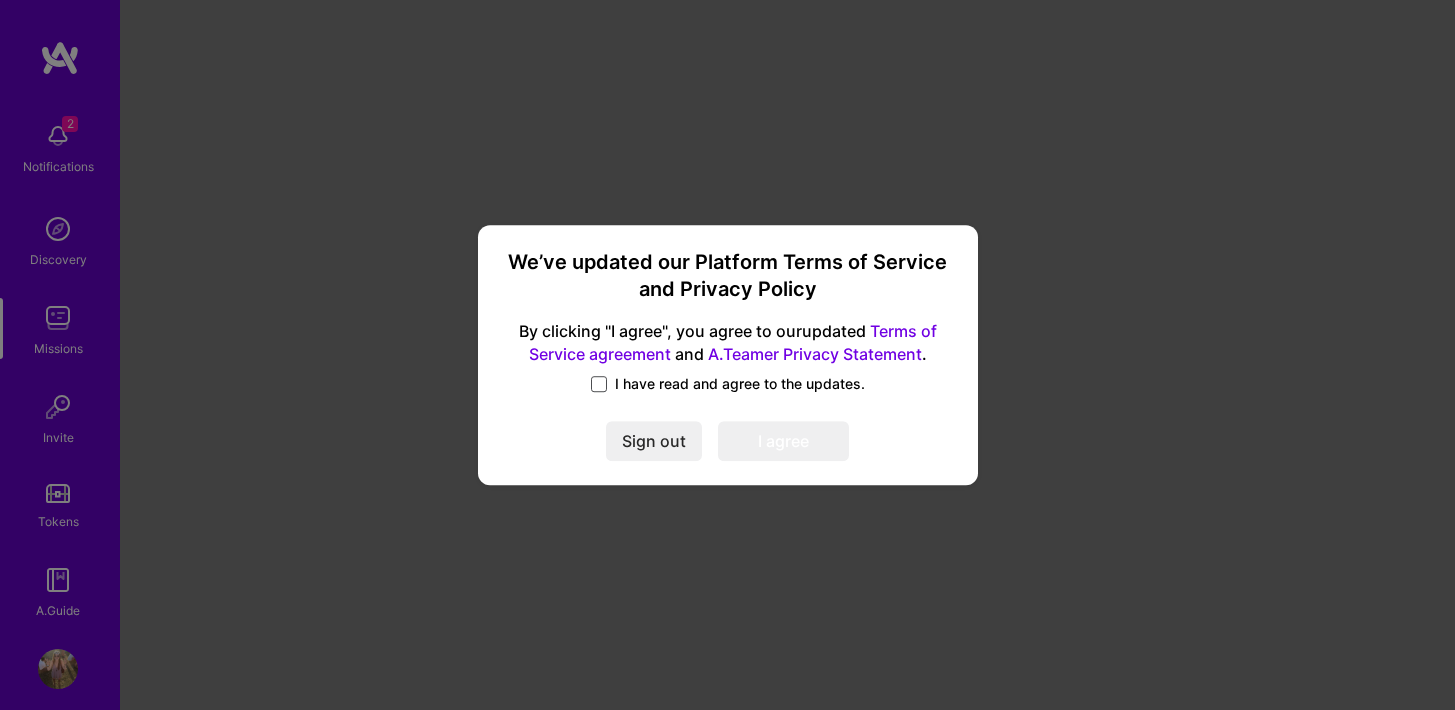 click at bounding box center (599, 384) 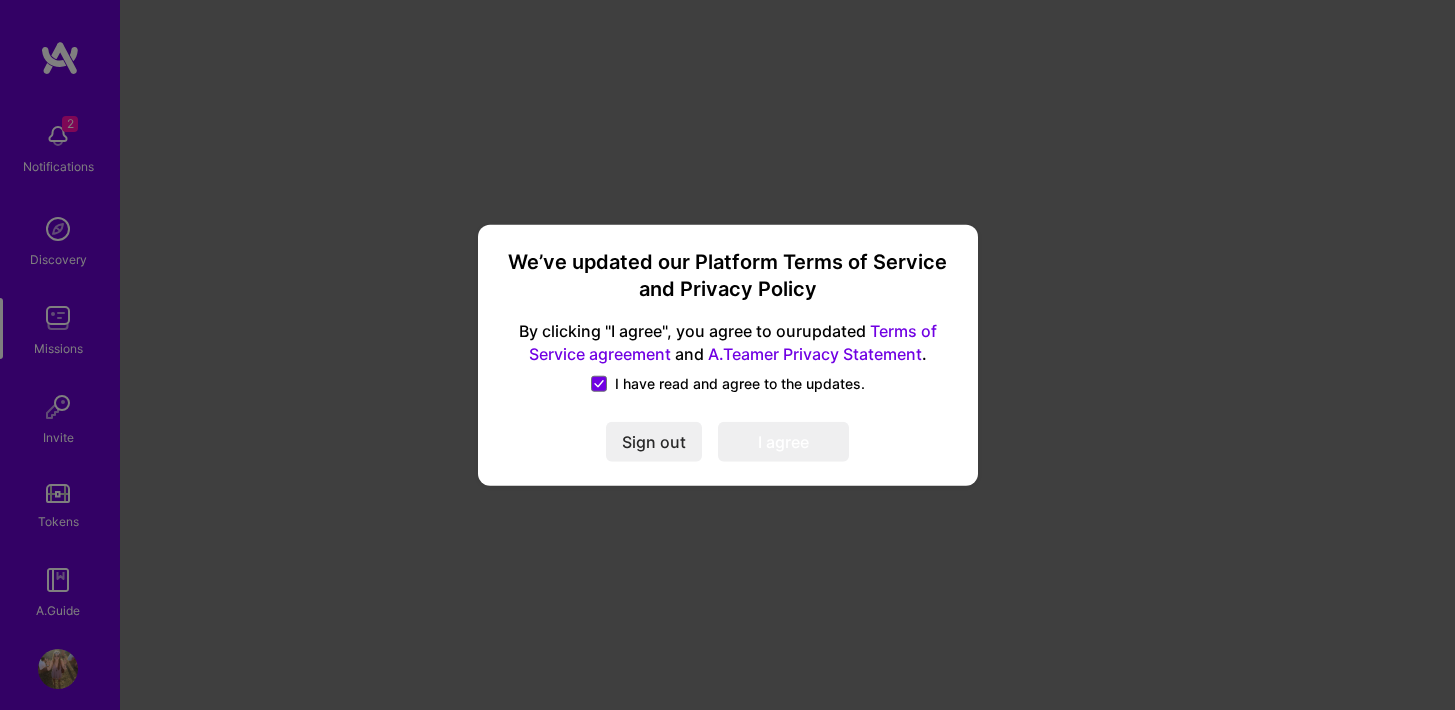 click on "I agree" at bounding box center (783, 441) 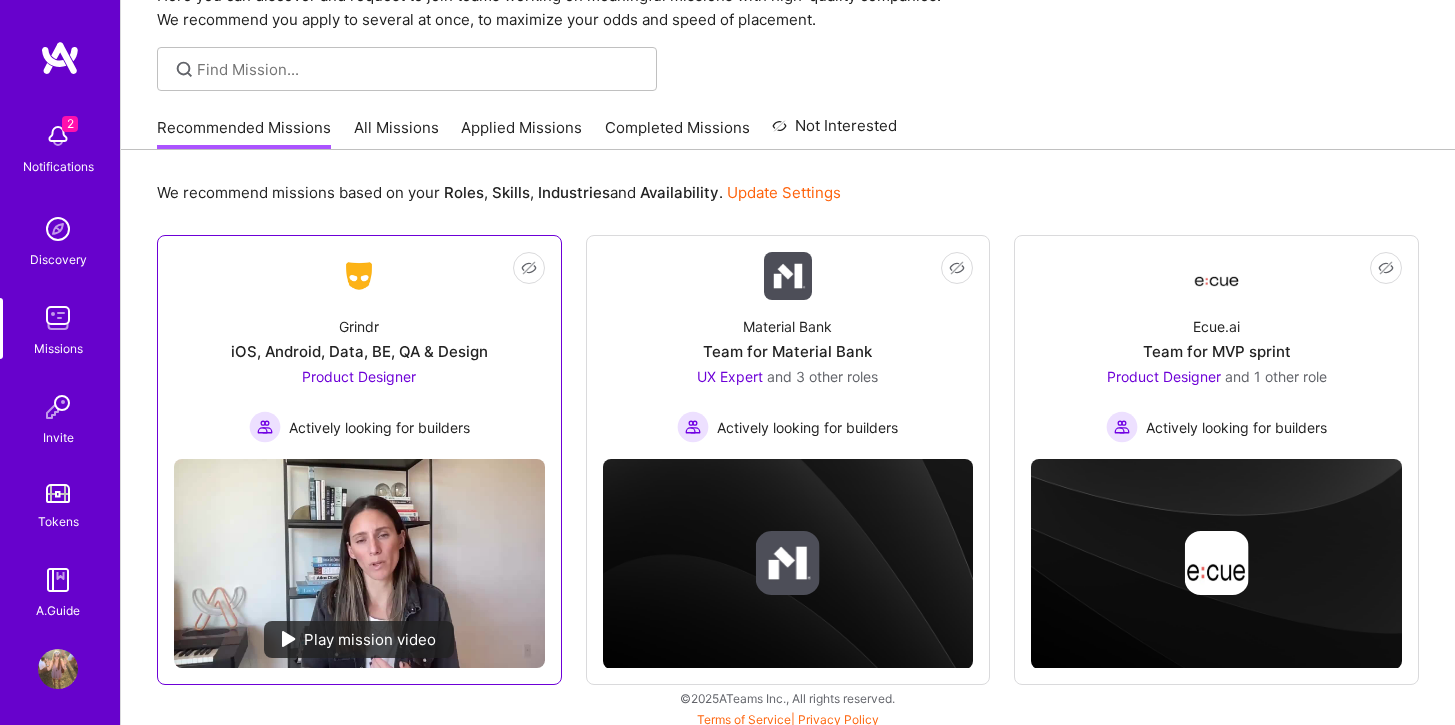 scroll, scrollTop: 109, scrollLeft: 0, axis: vertical 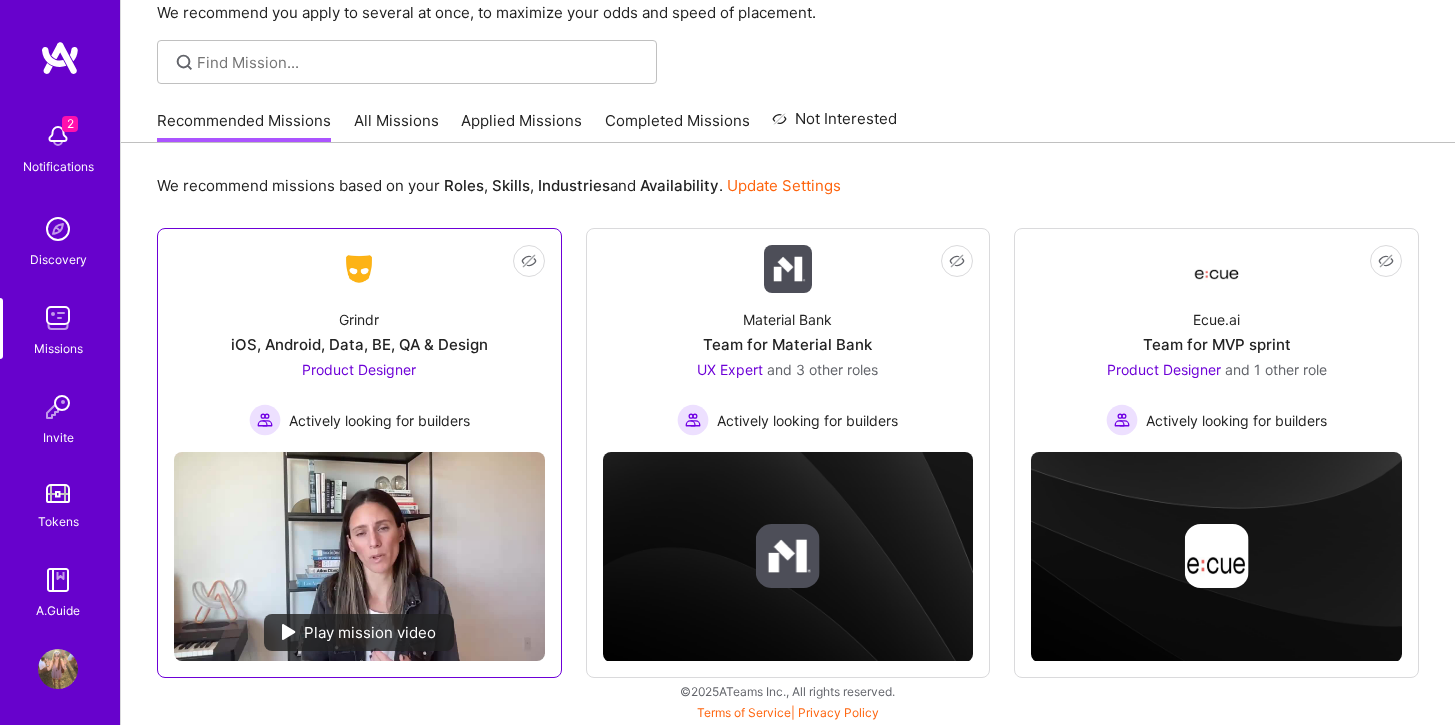 click on "Product Designer   Actively looking for builders" at bounding box center (359, 397) 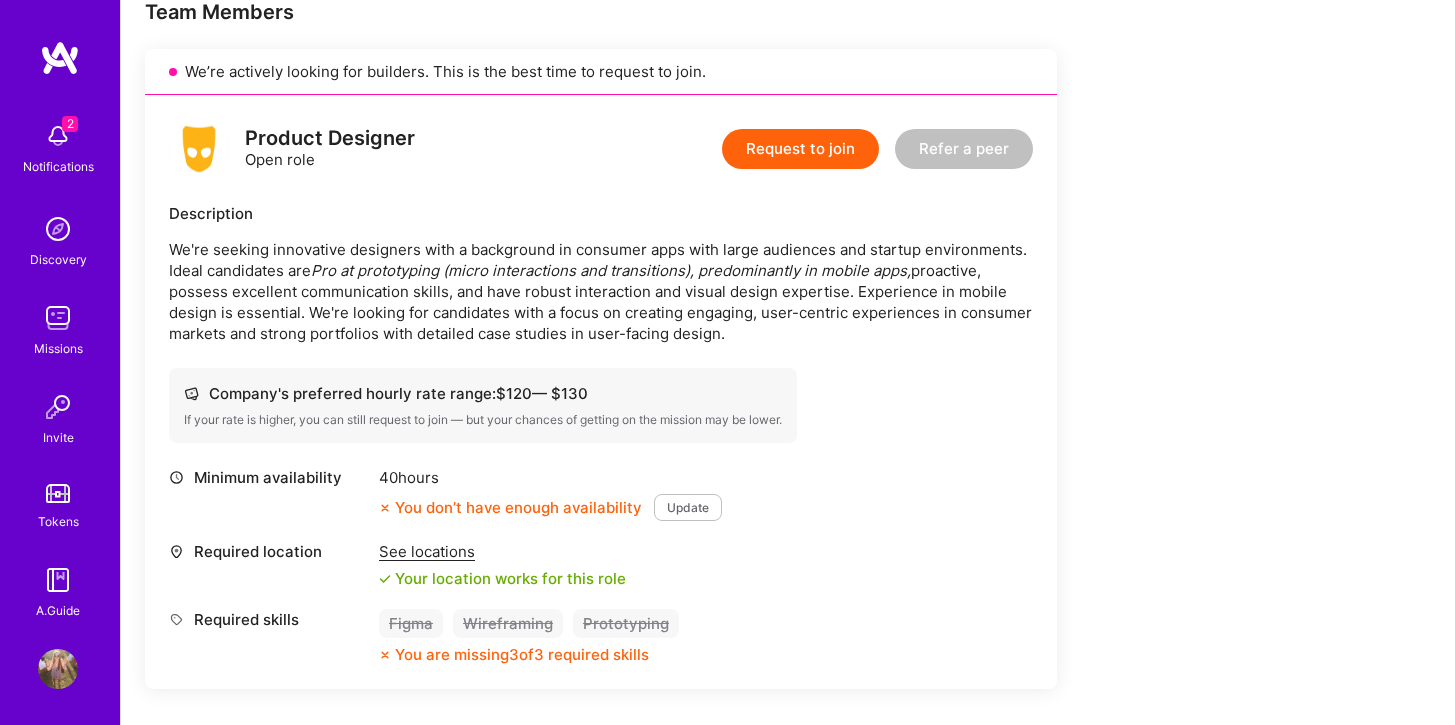 scroll, scrollTop: 420, scrollLeft: 0, axis: vertical 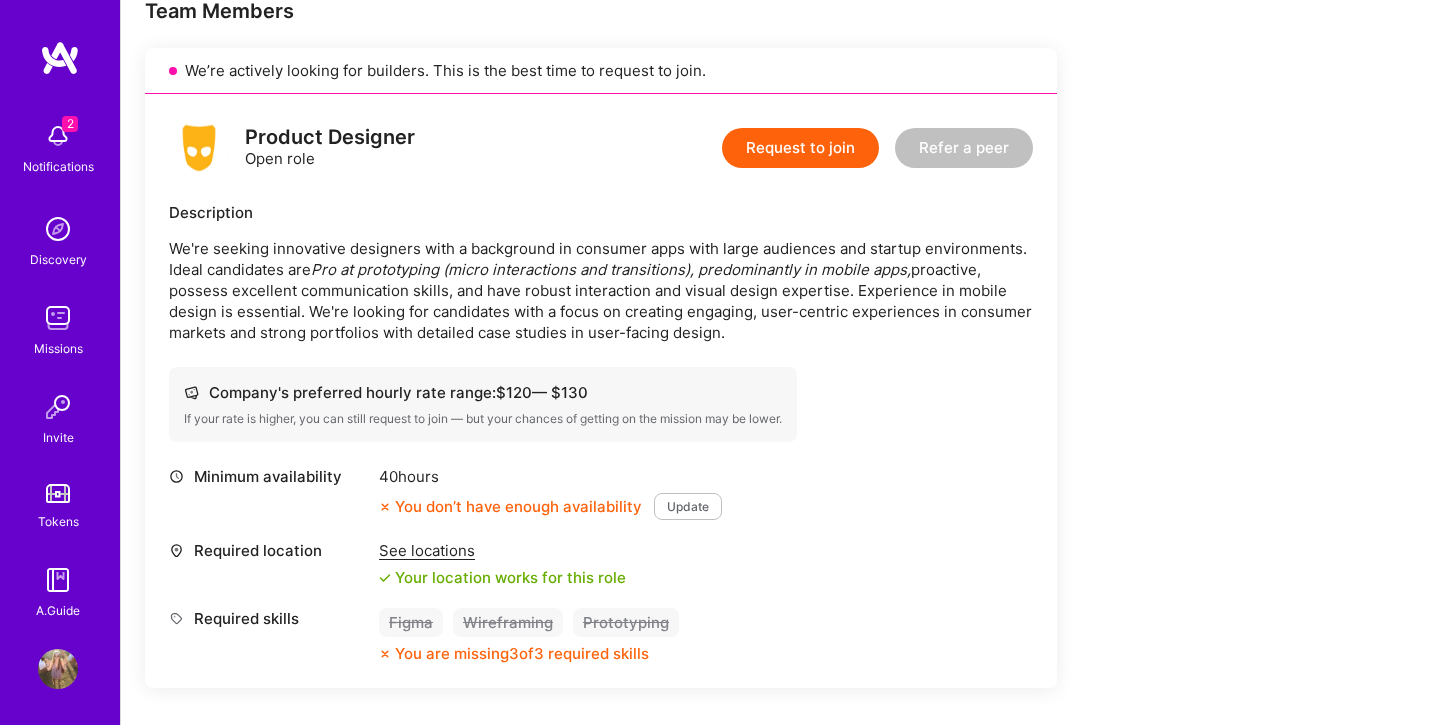 click on "Update" at bounding box center [688, 506] 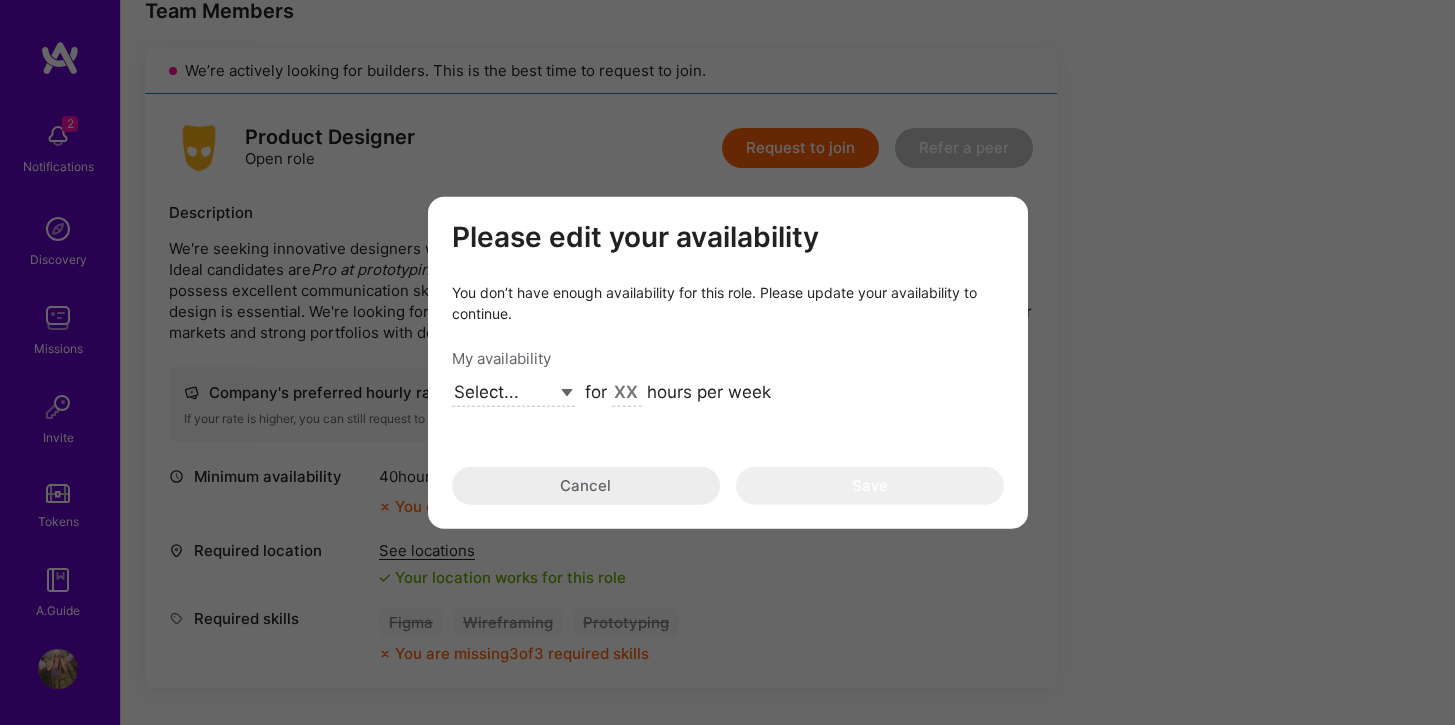 click on "Select... Right Now Future Date Not Available" at bounding box center [513, 393] 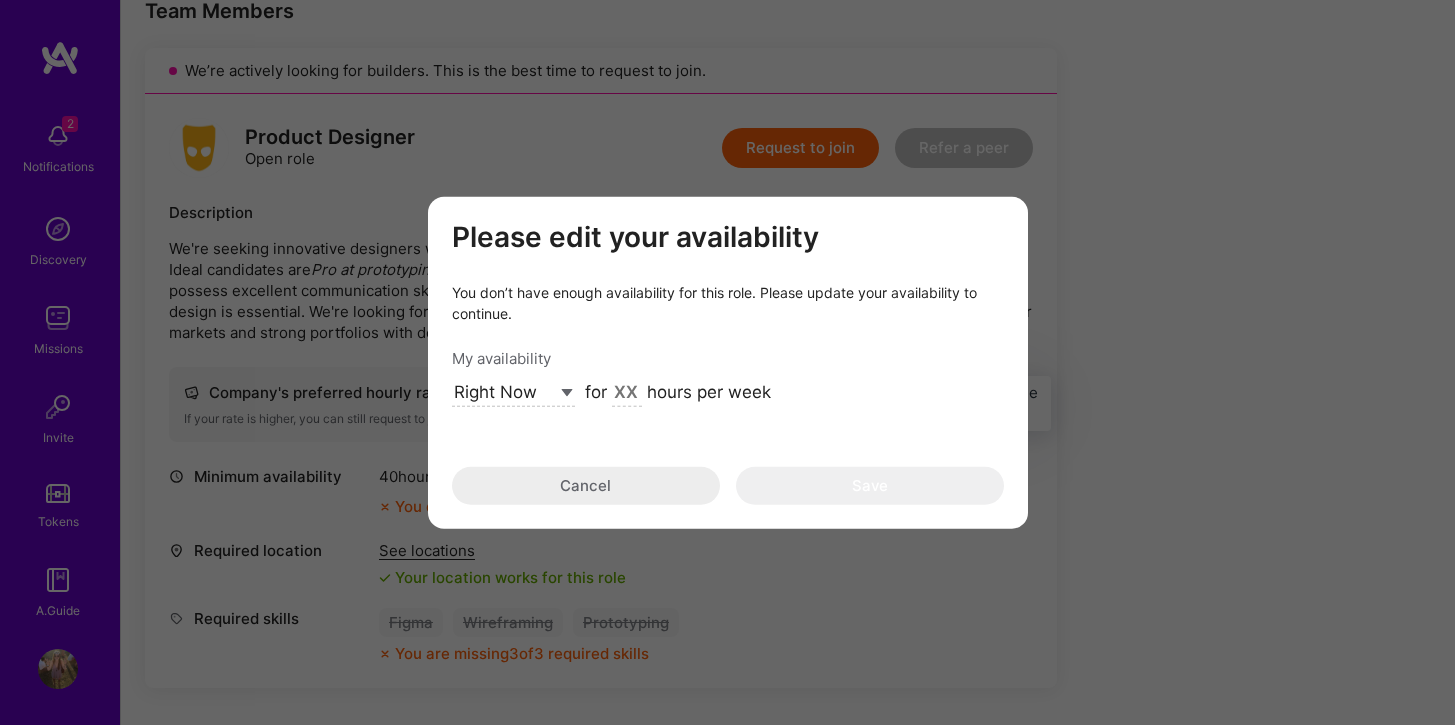 click at bounding box center [627, 394] 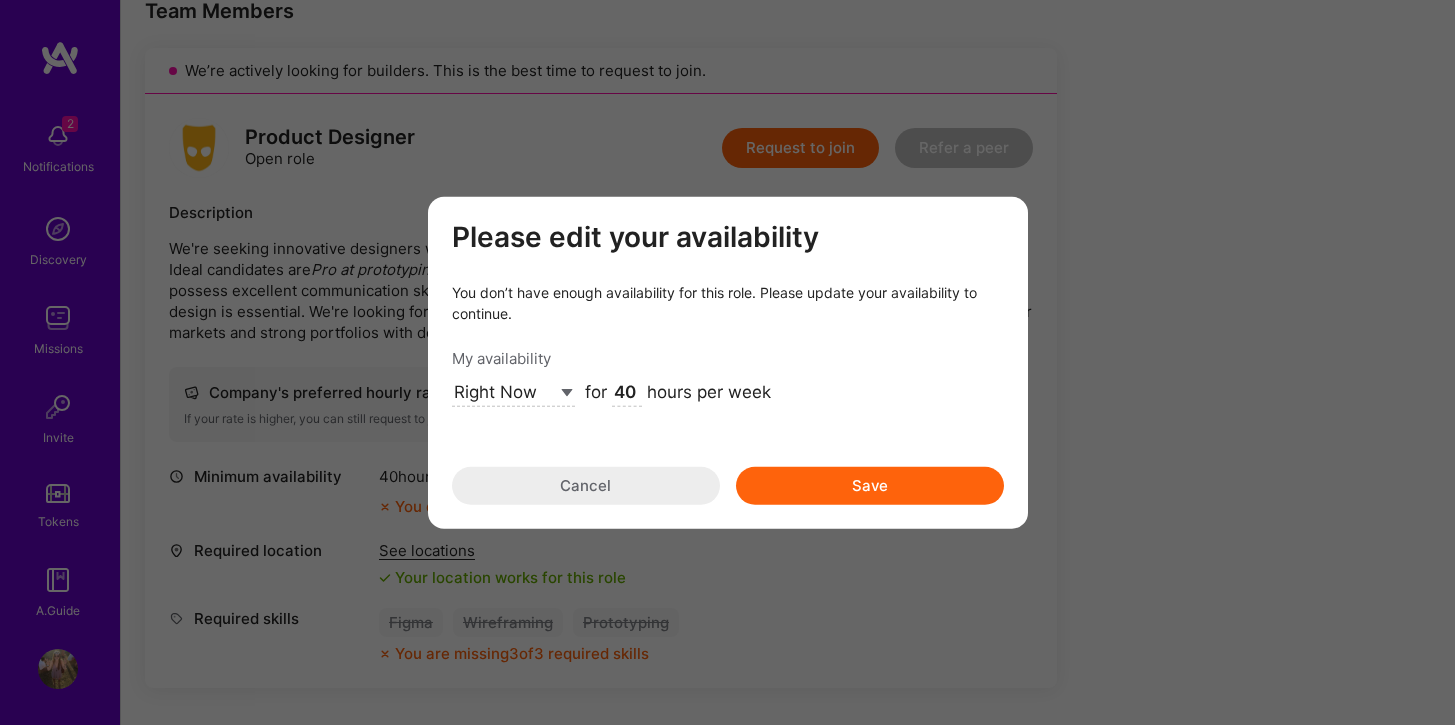 type on "40" 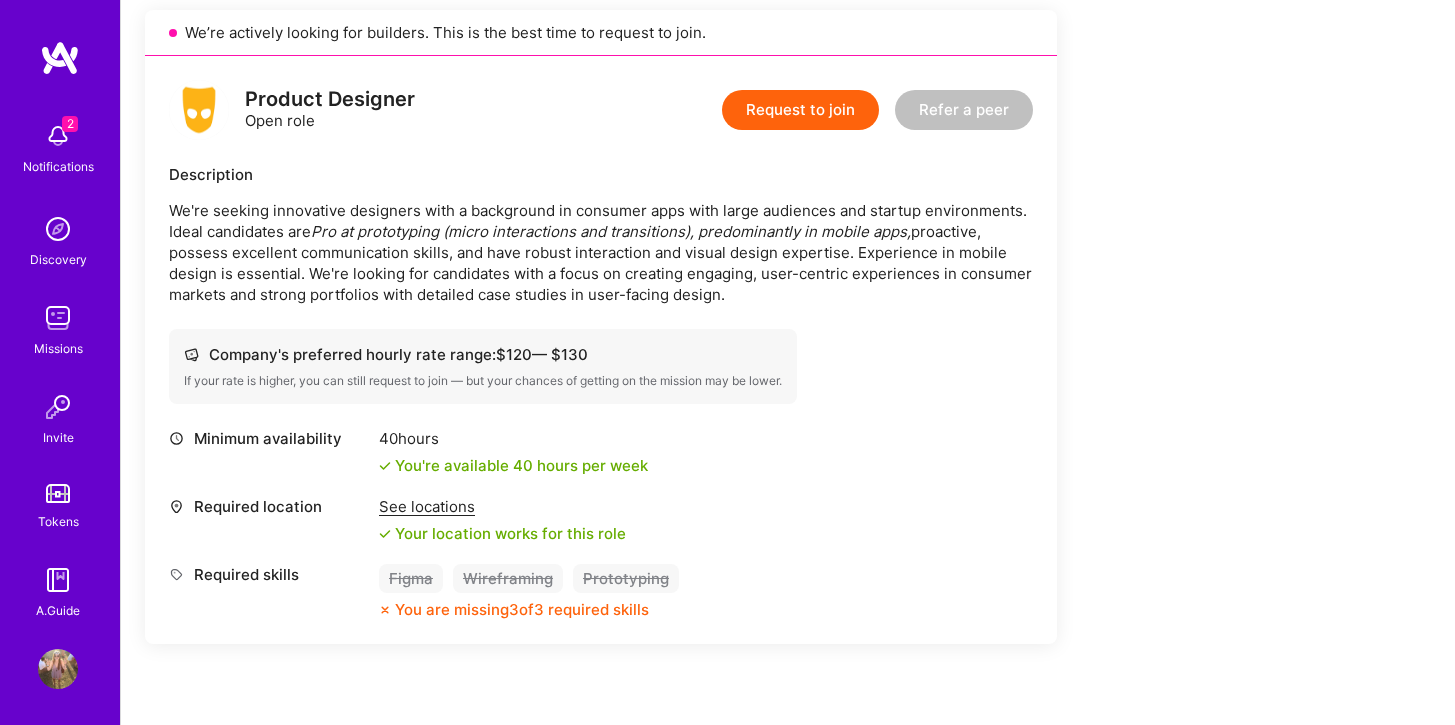 scroll, scrollTop: 459, scrollLeft: 0, axis: vertical 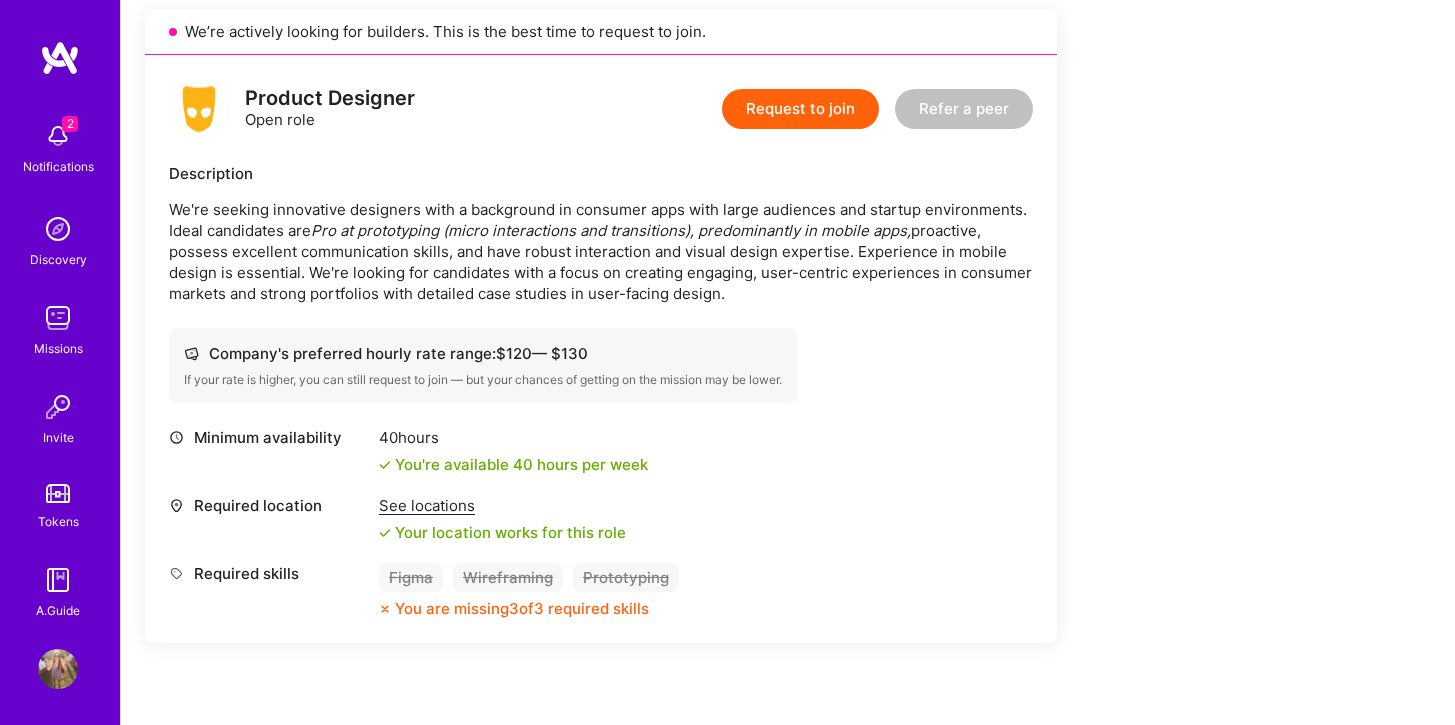 click at bounding box center (58, 669) 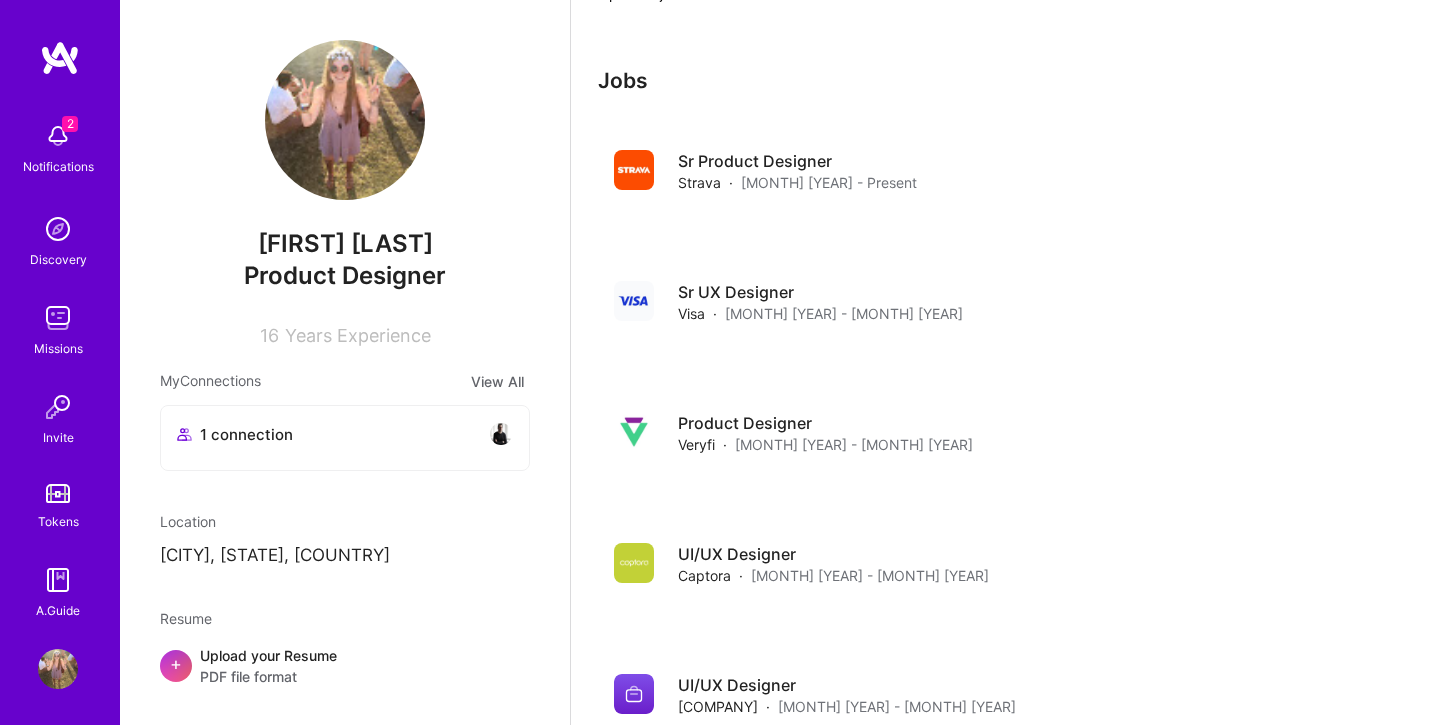 scroll, scrollTop: 0, scrollLeft: 0, axis: both 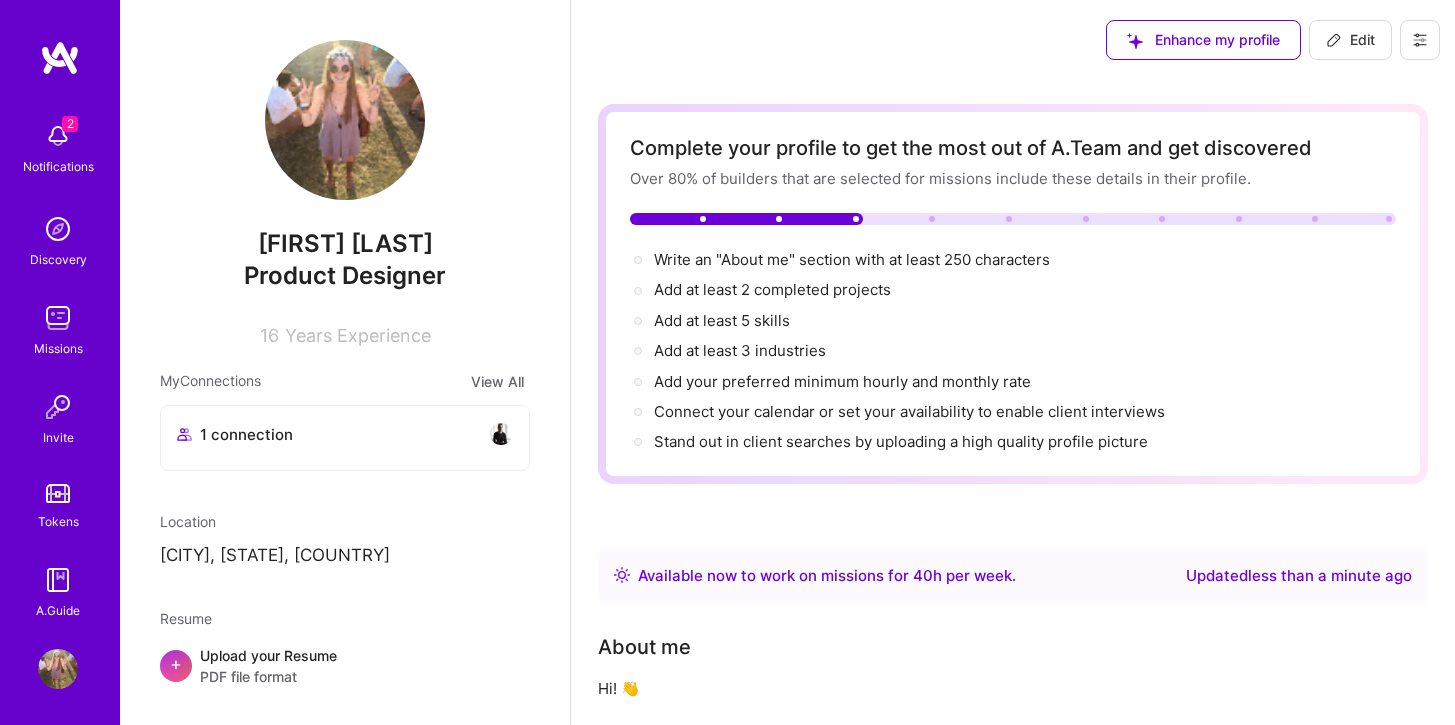 click on "Upload your Resume PDF file format" at bounding box center [268, 666] 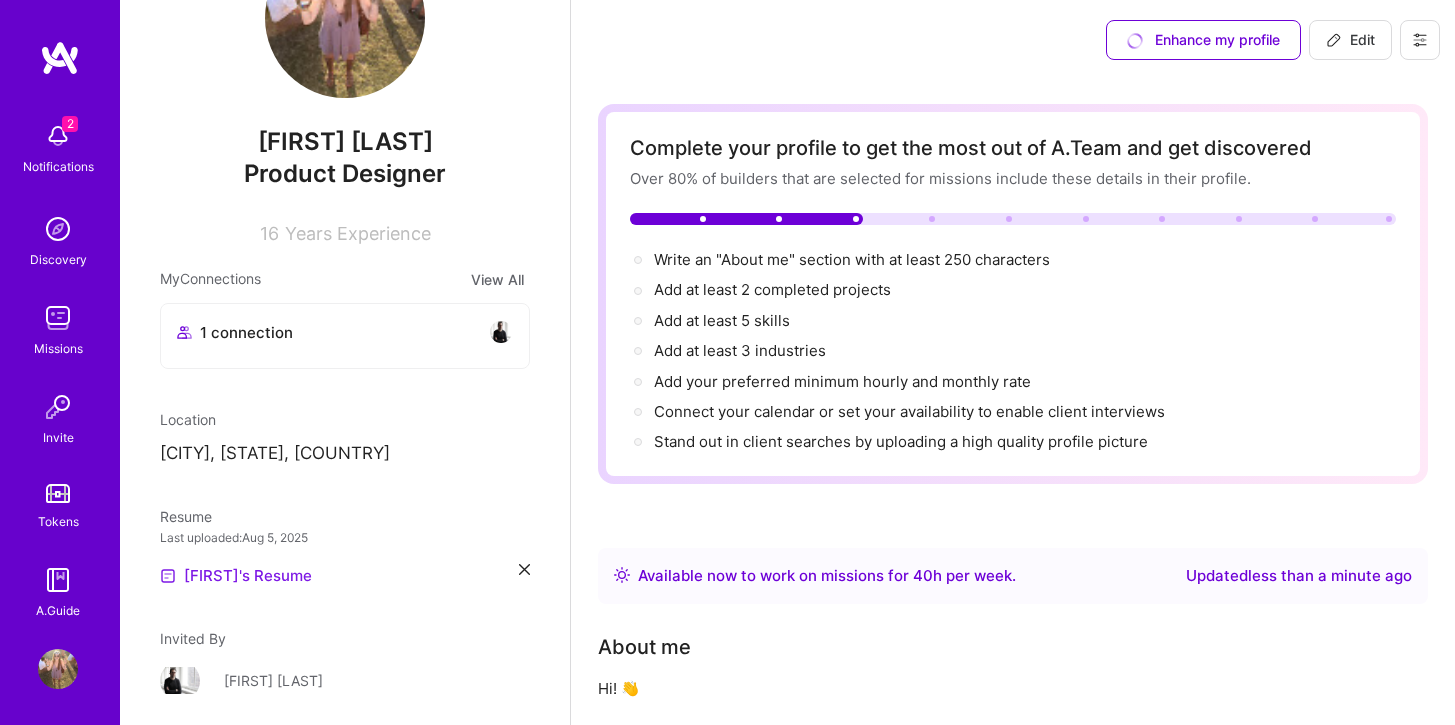 scroll, scrollTop: 182, scrollLeft: 0, axis: vertical 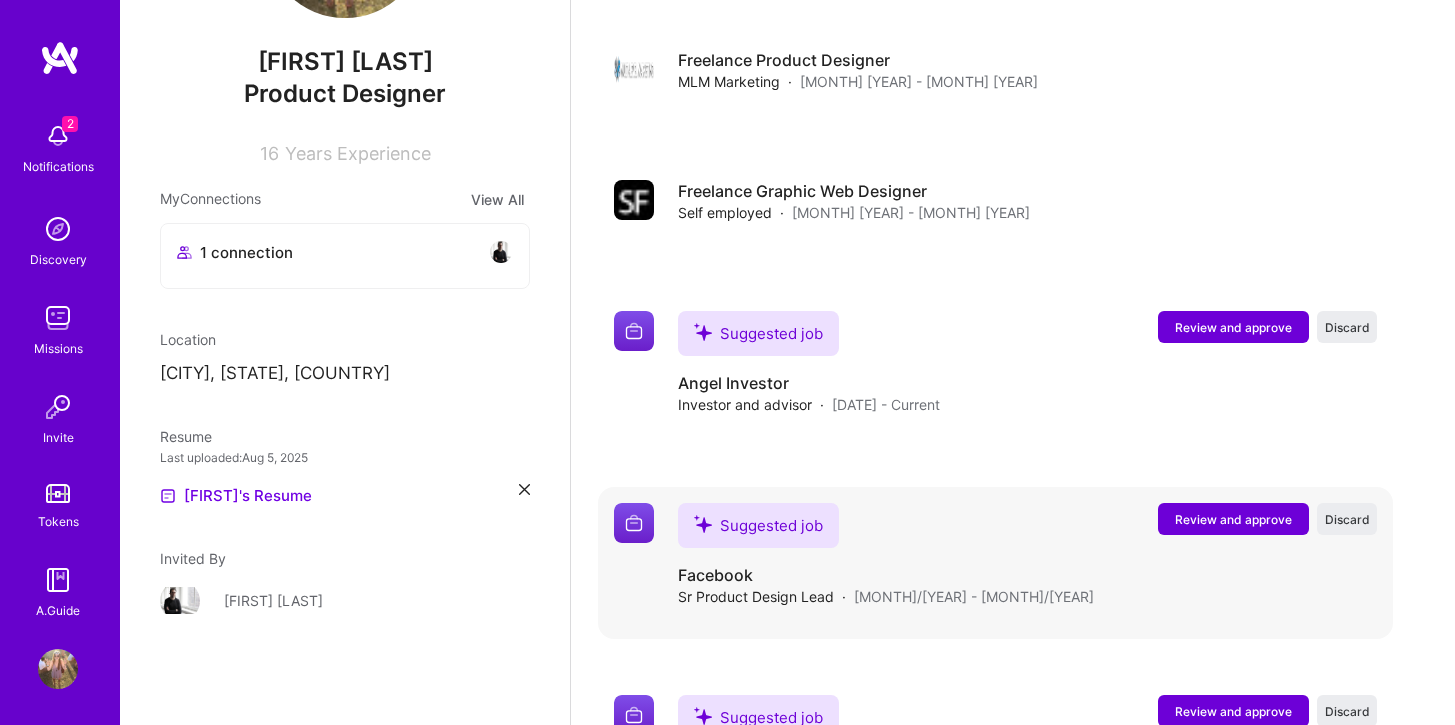 click on "Review and approve" at bounding box center [1233, 519] 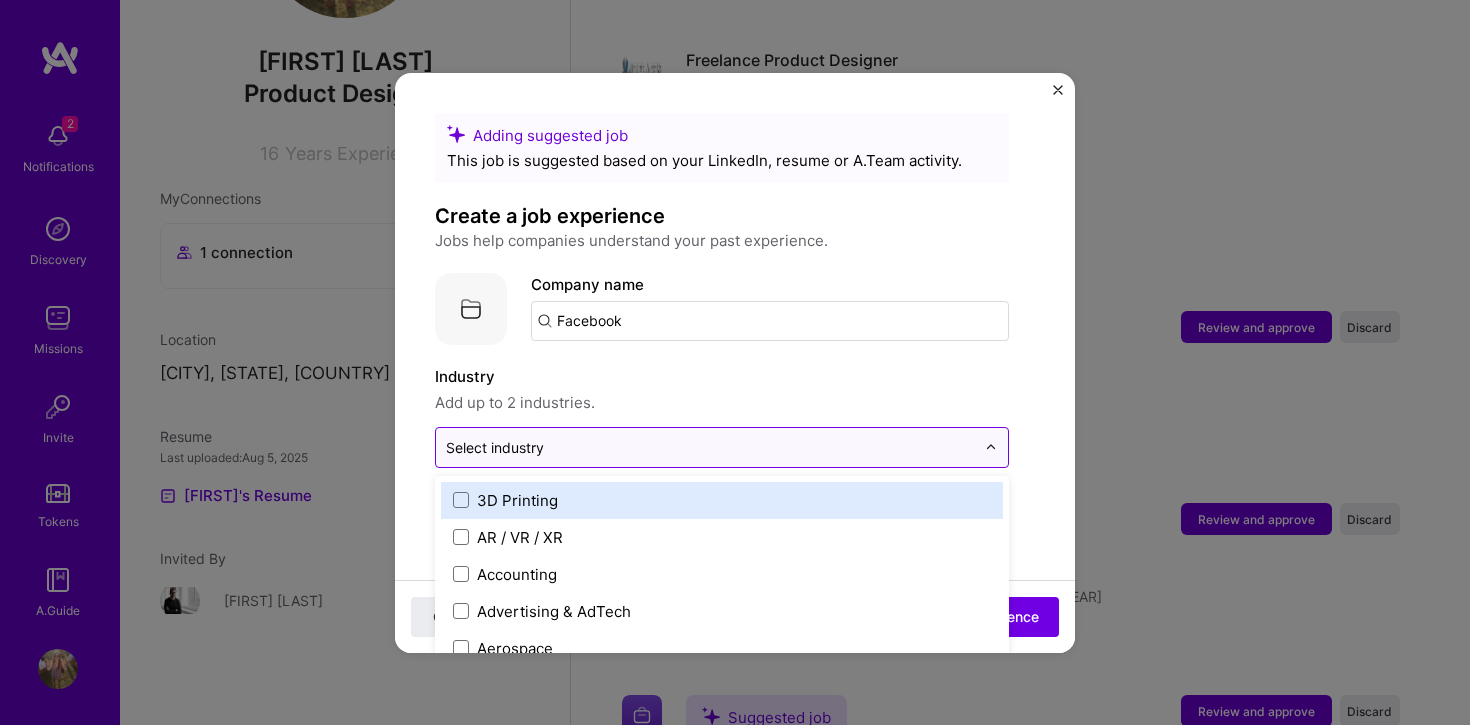 click on "Select industry 0" at bounding box center [495, 447] 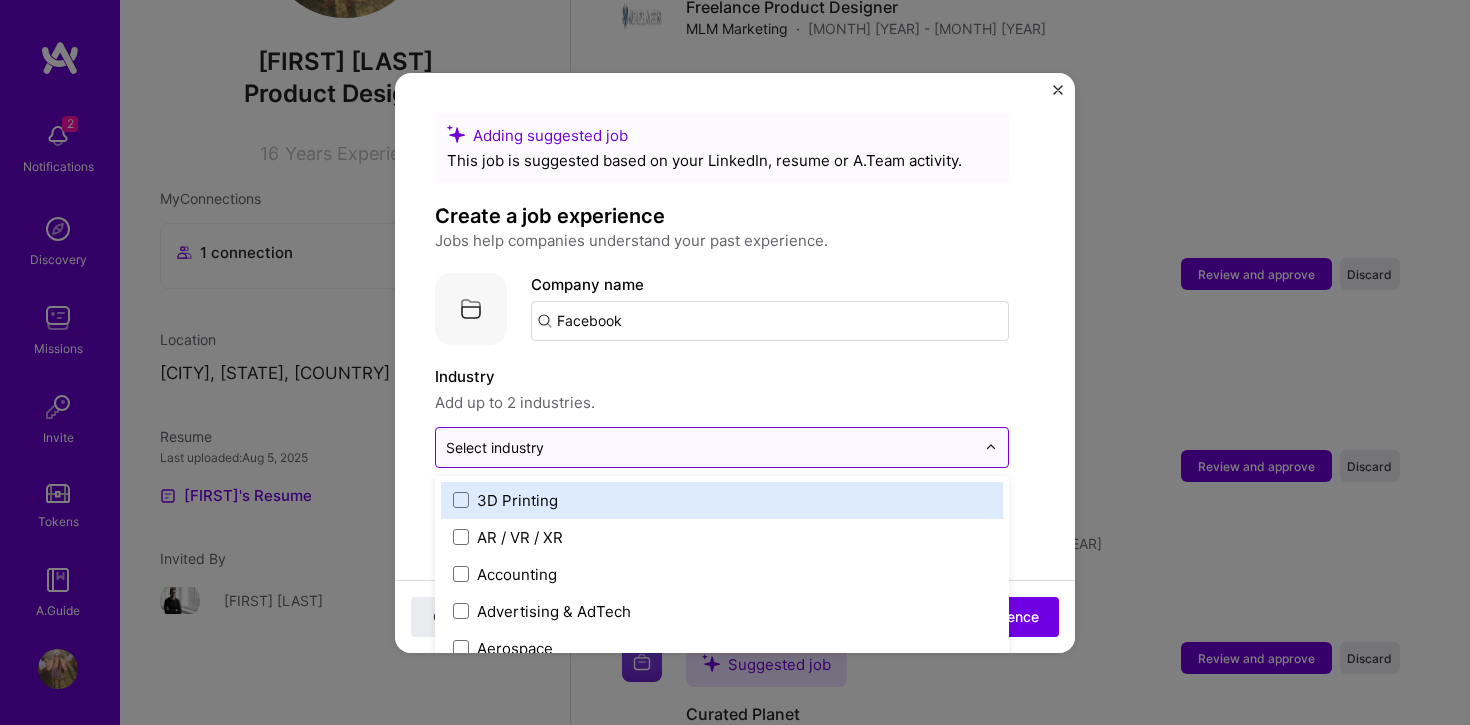 scroll, scrollTop: 2732, scrollLeft: 0, axis: vertical 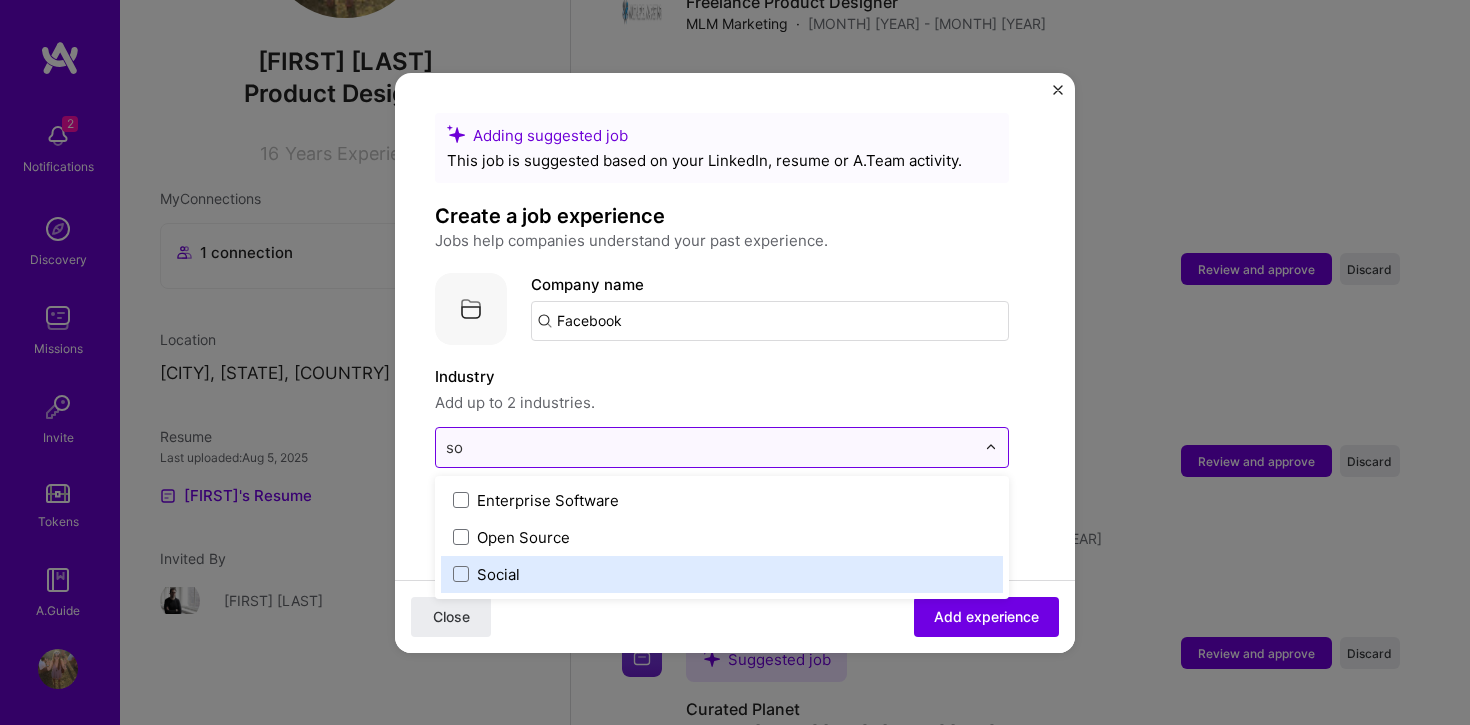 type on "s" 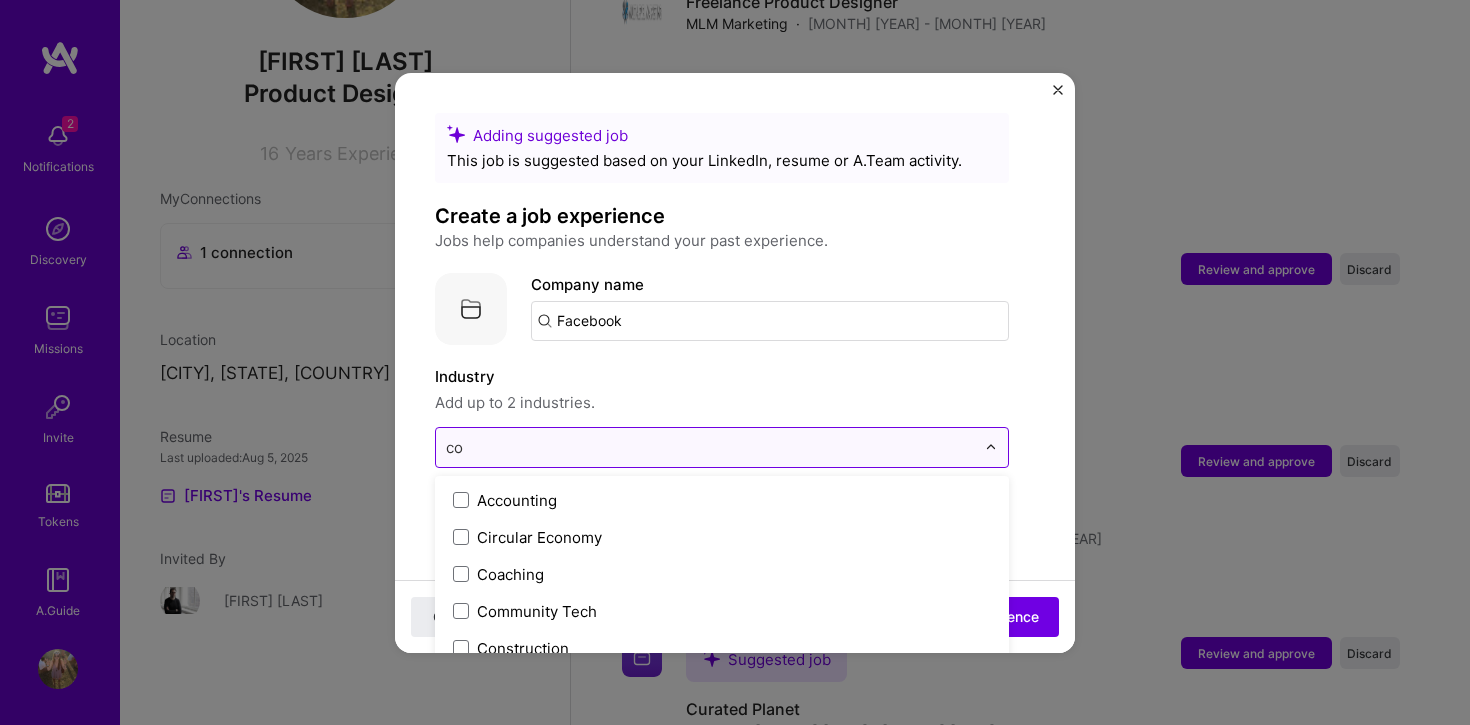 type on "c" 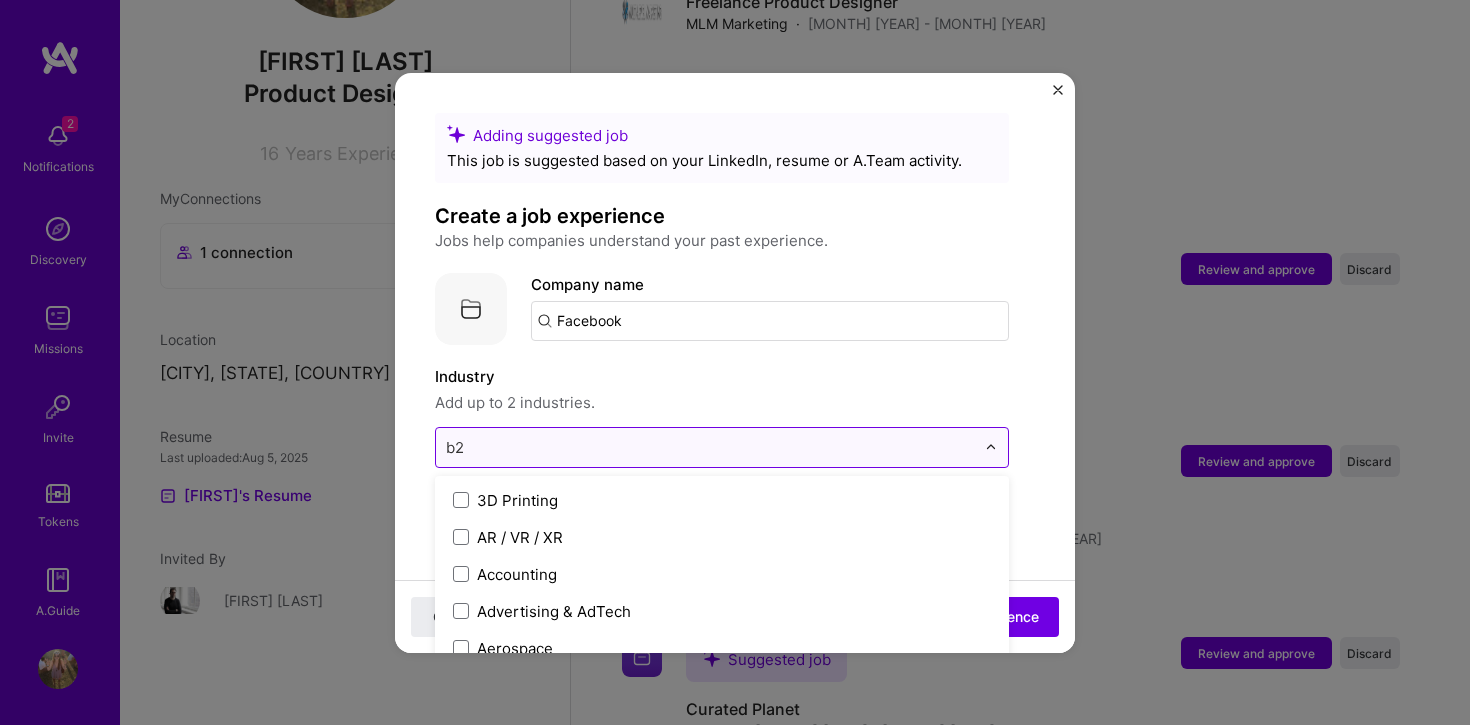 type on "b2c" 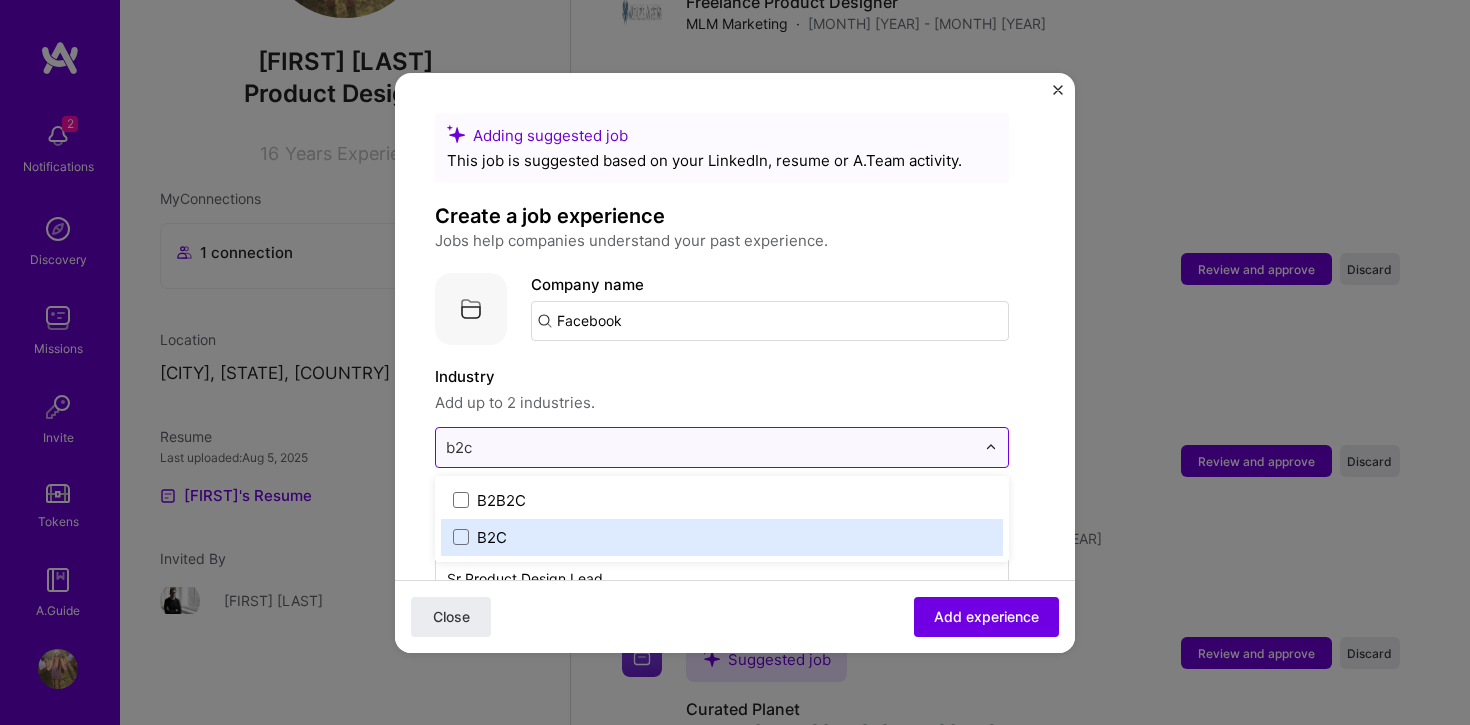 click on "B2C" at bounding box center (722, 537) 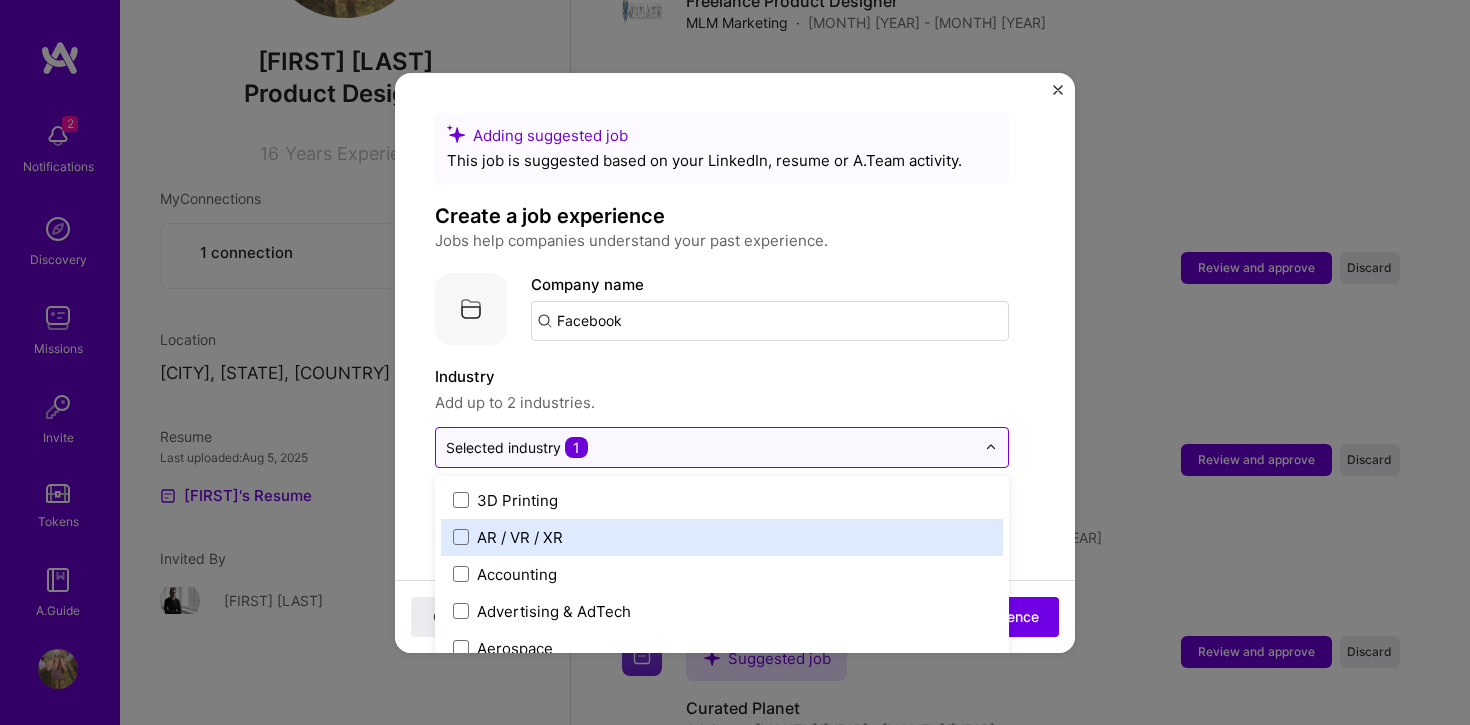 select on "US" 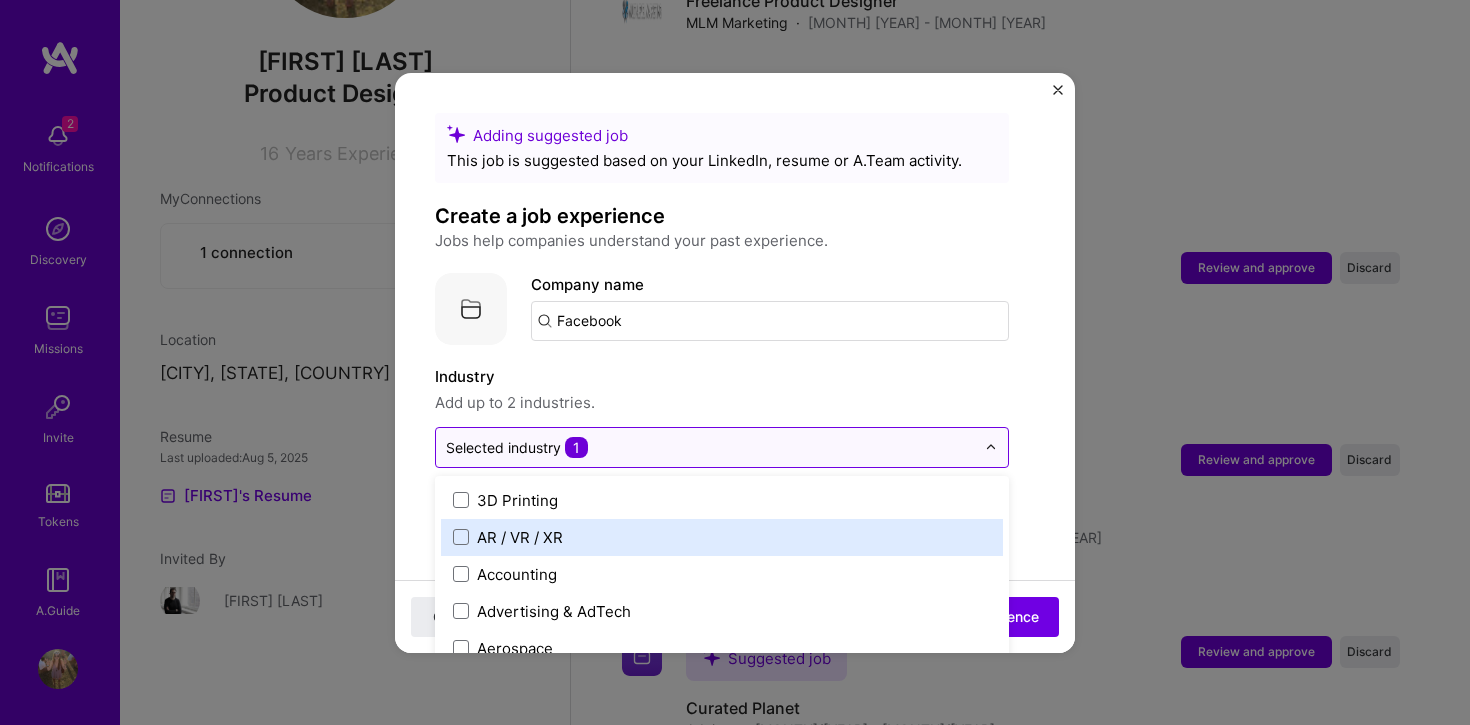 select on "Right Now" 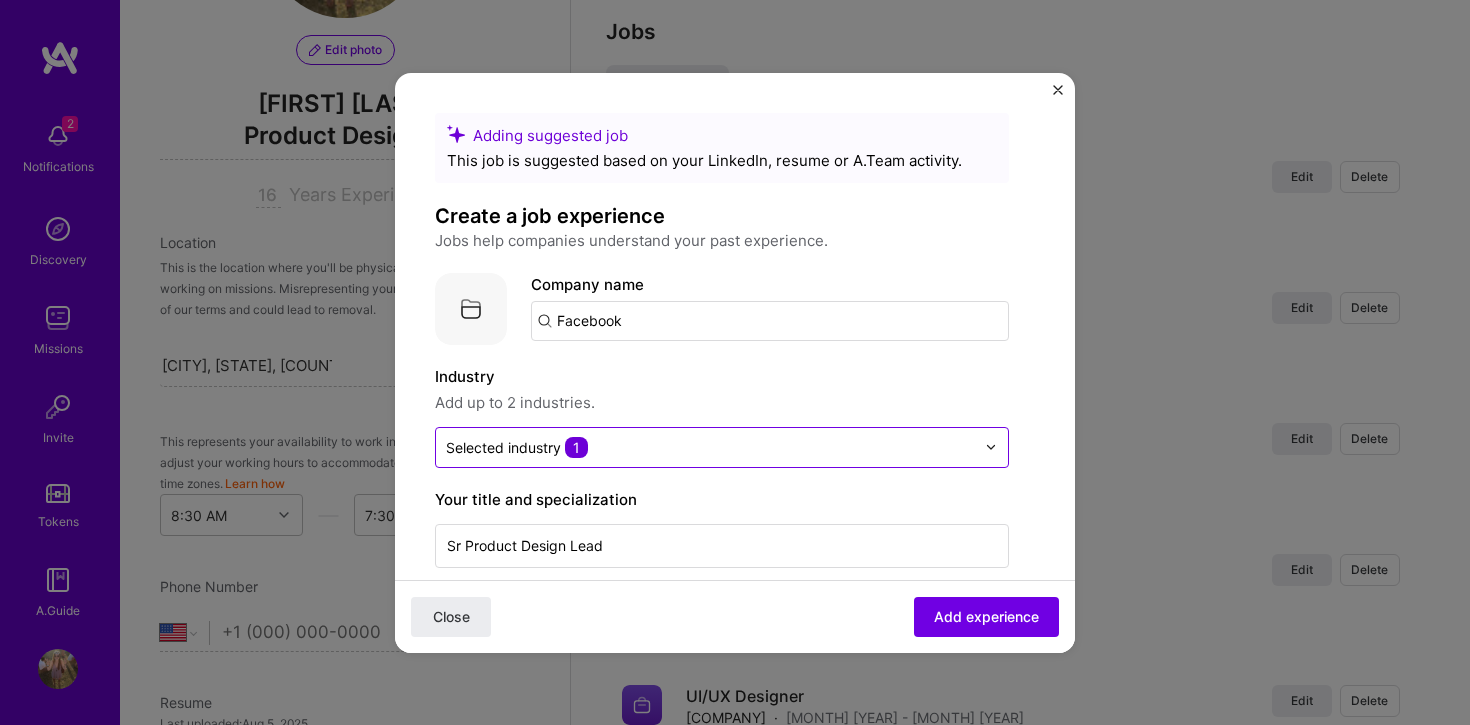 scroll, scrollTop: 282, scrollLeft: 0, axis: vertical 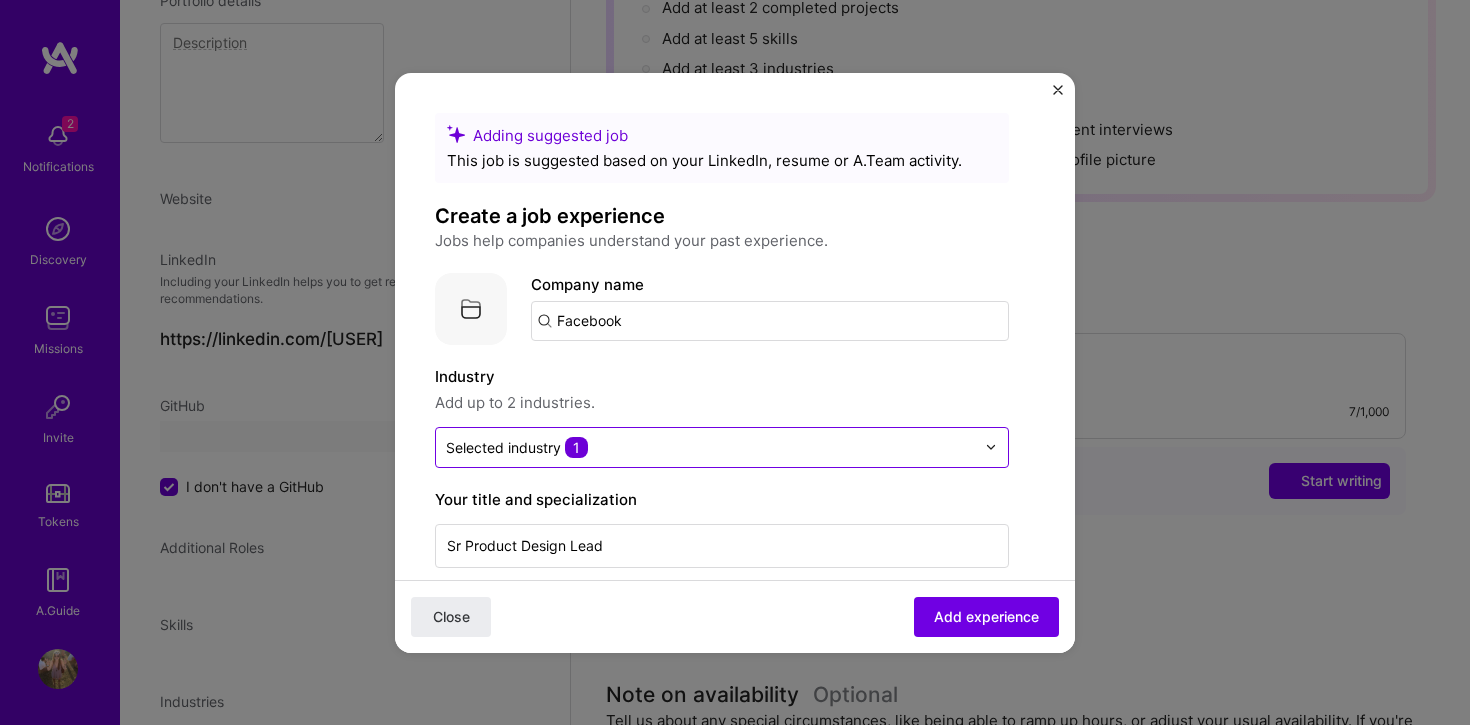 select on "US" 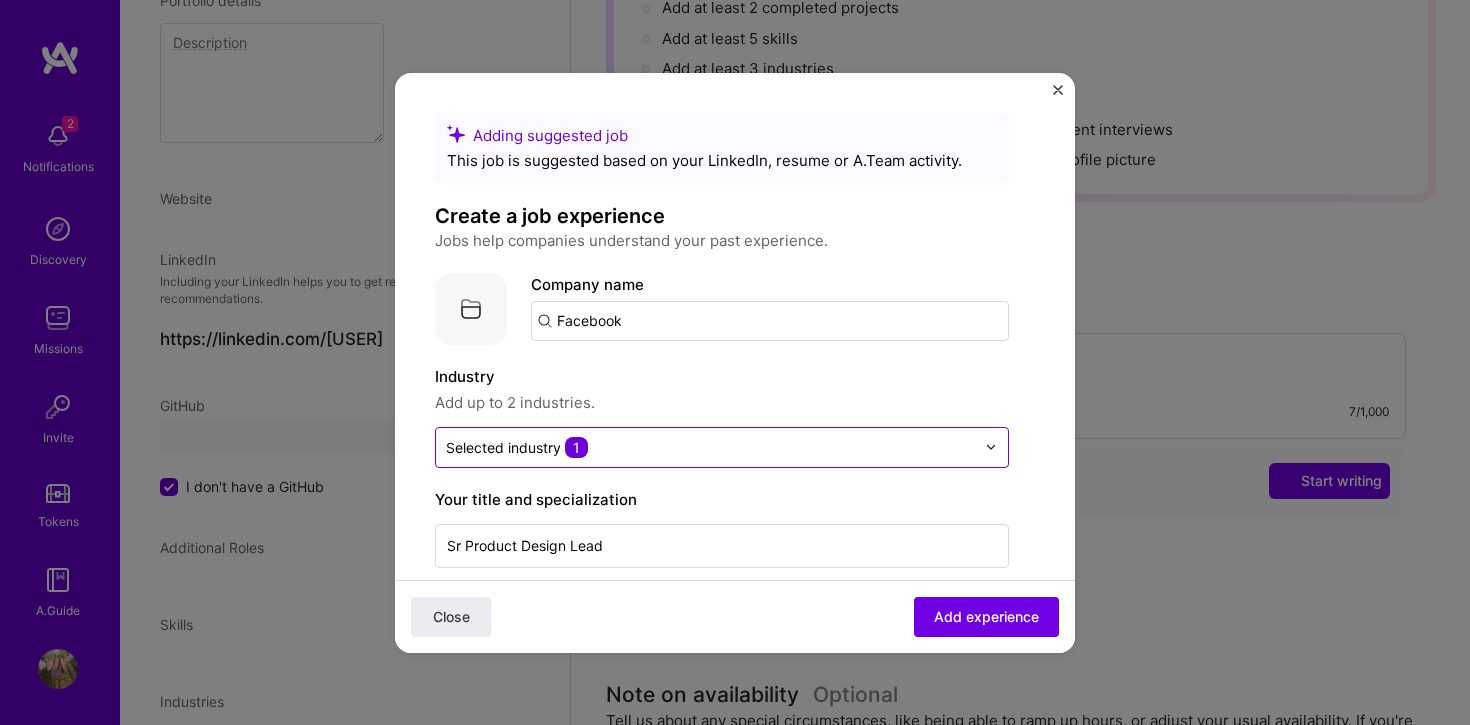 select on "Right Now" 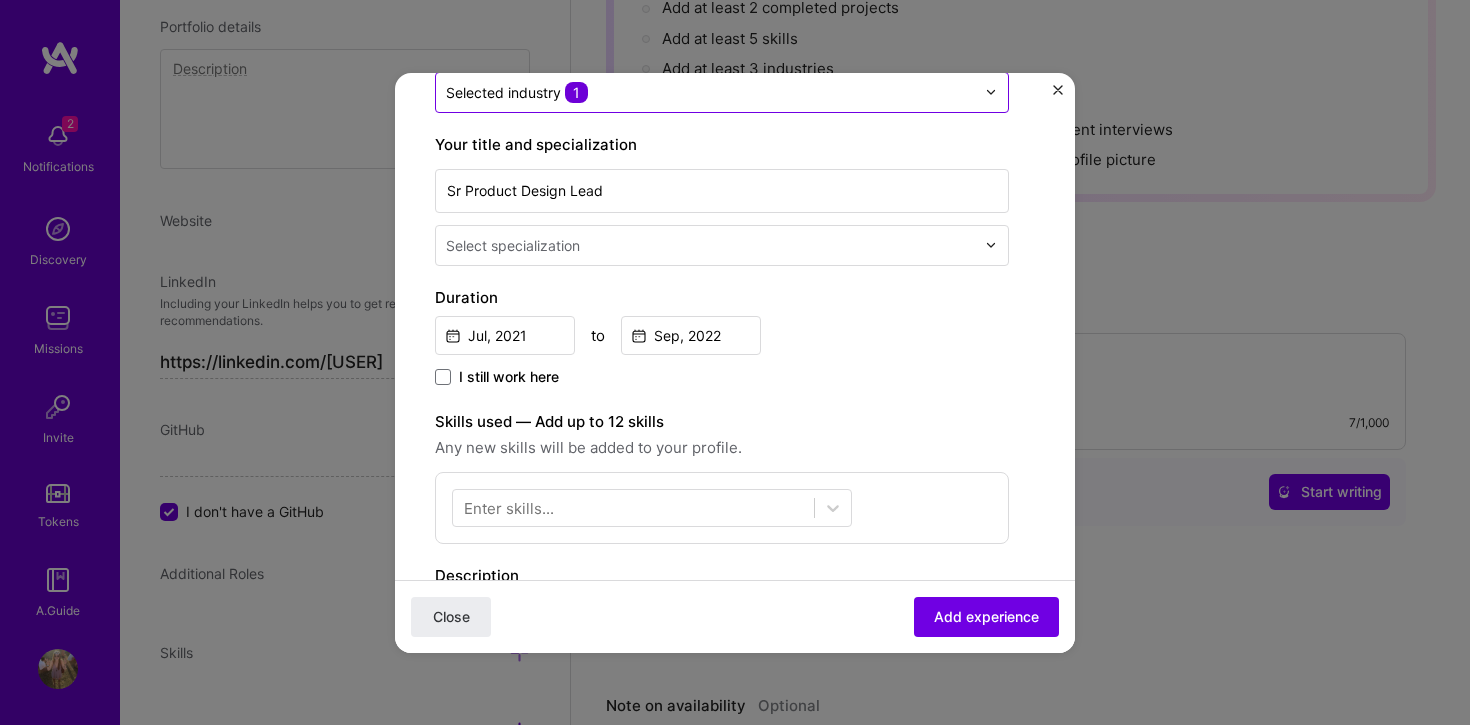 scroll, scrollTop: 400, scrollLeft: 0, axis: vertical 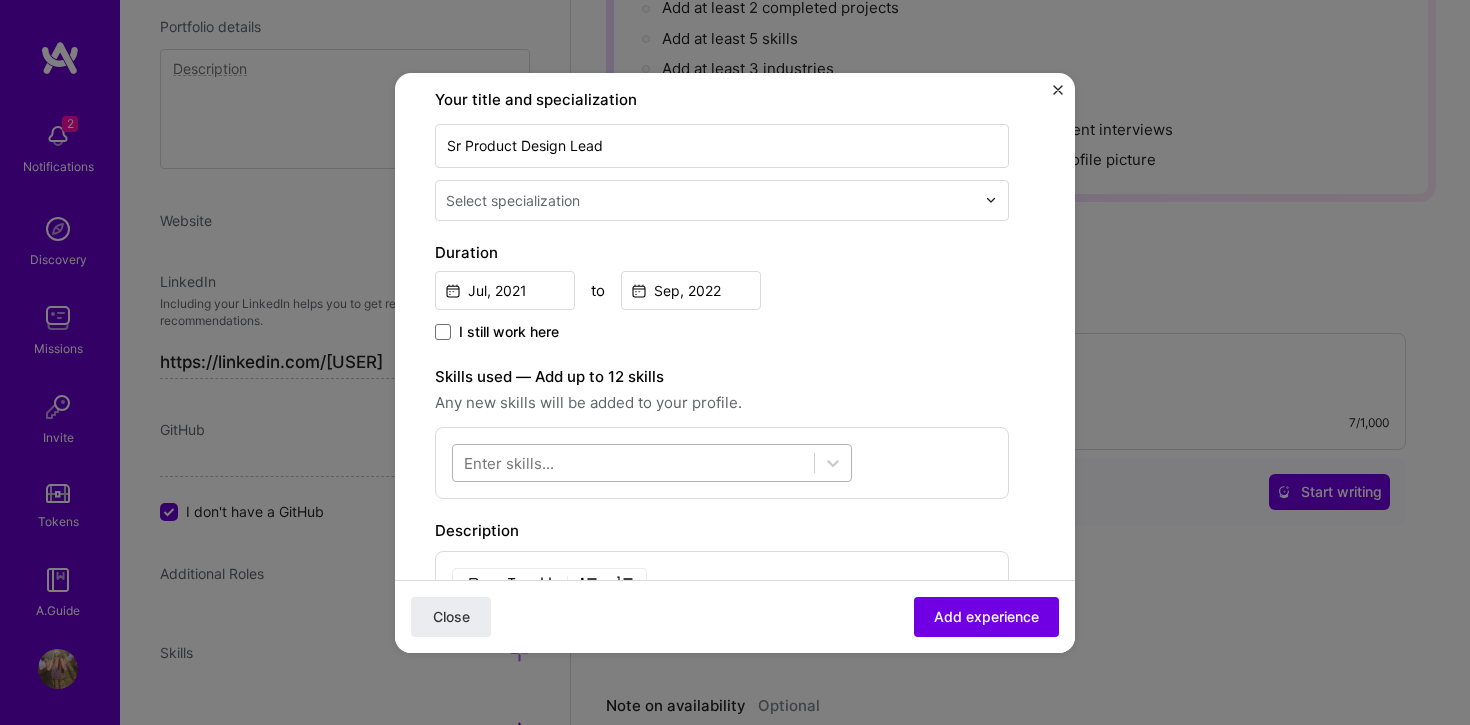 click at bounding box center [633, 462] 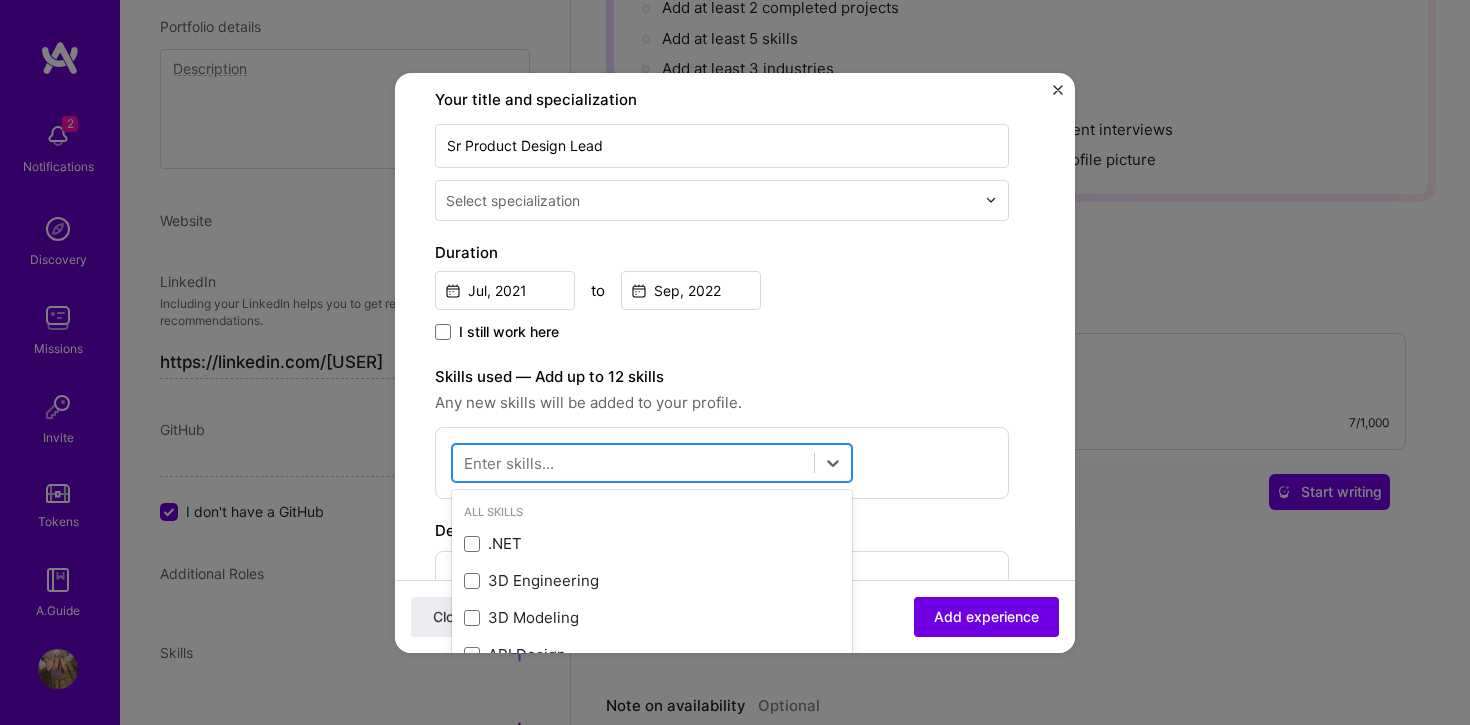 scroll, scrollTop: 355, scrollLeft: 0, axis: vertical 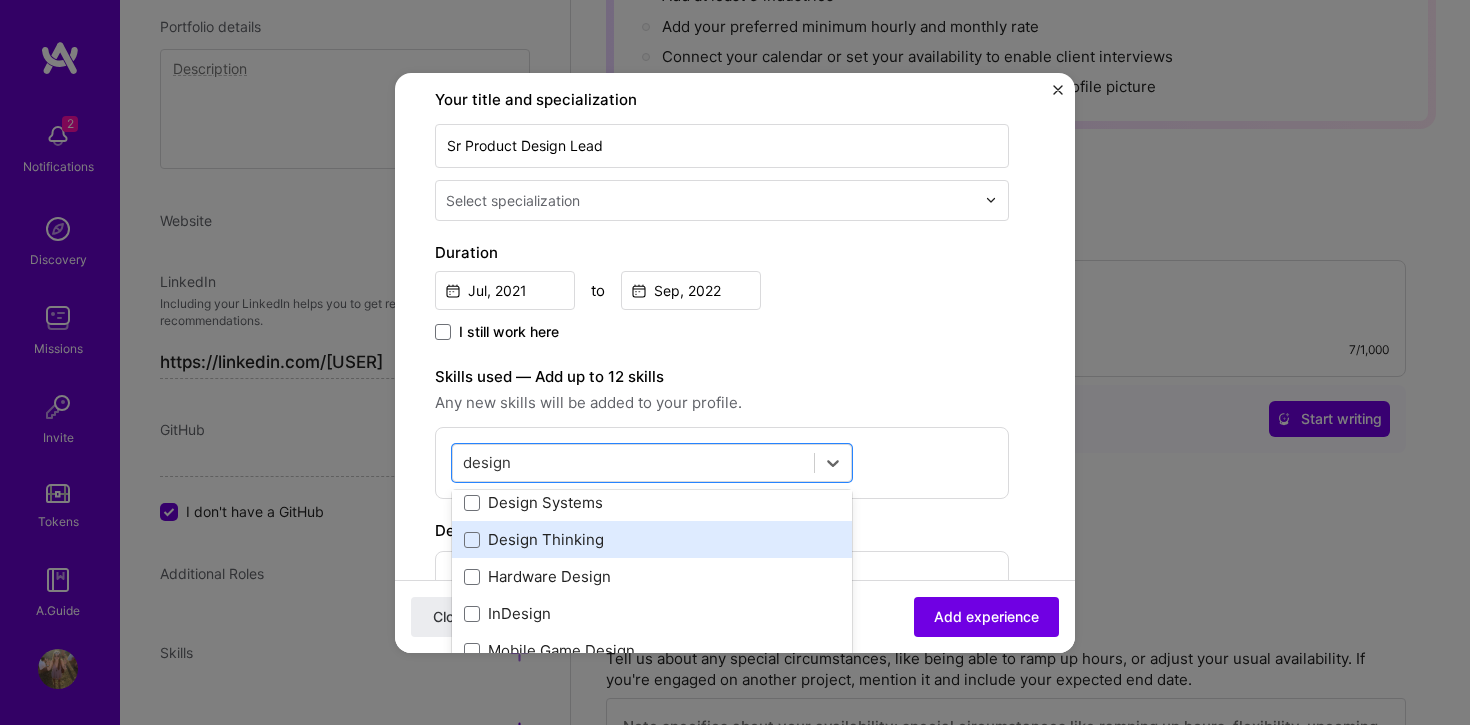 click on "Design Thinking" at bounding box center (652, 539) 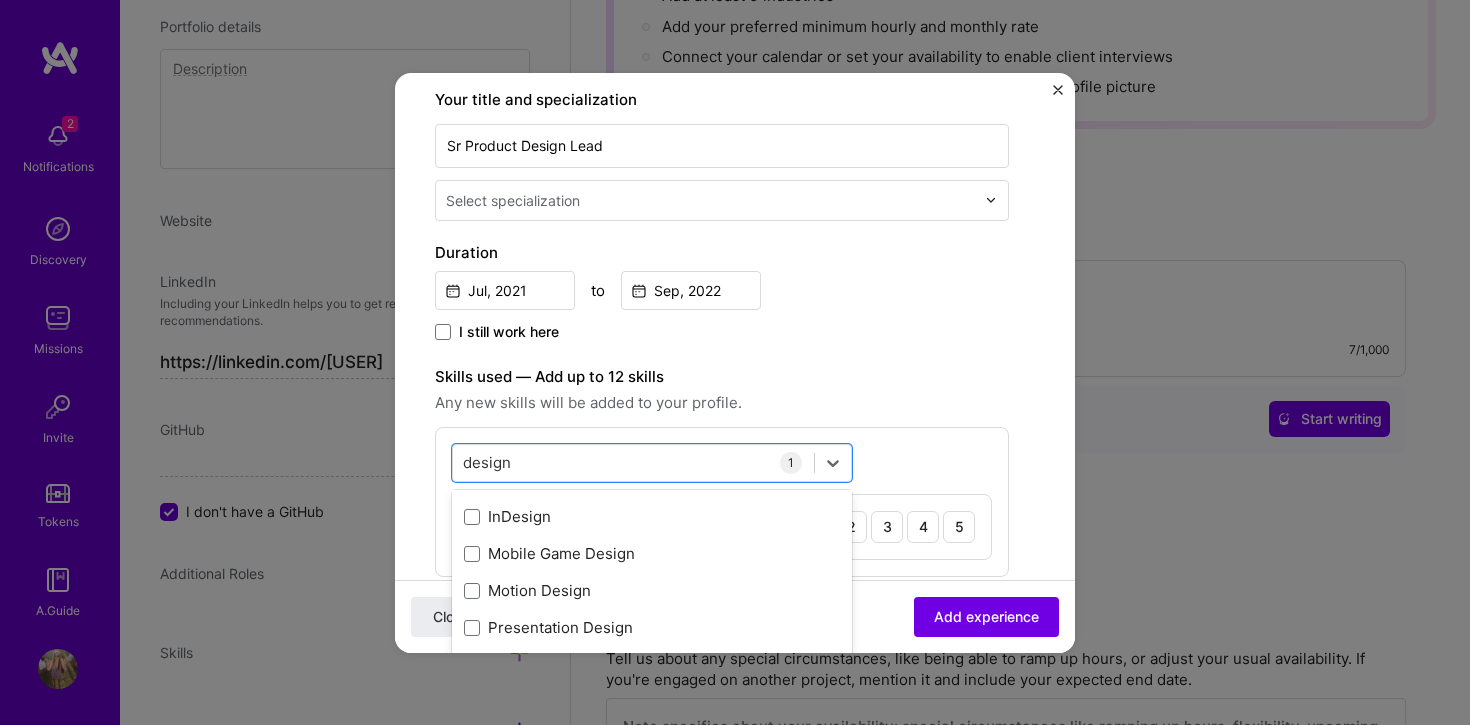 scroll, scrollTop: 255, scrollLeft: 0, axis: vertical 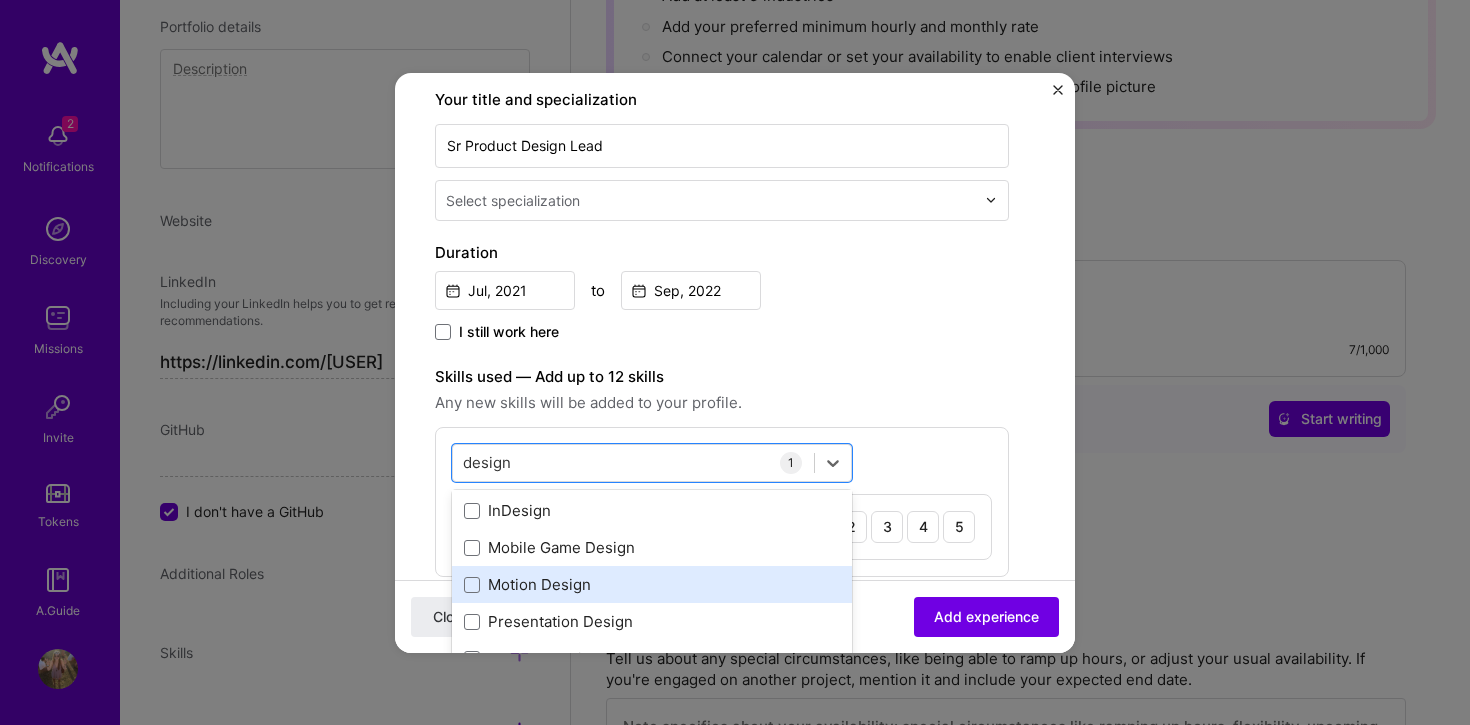 click on "Motion Design" at bounding box center [652, 584] 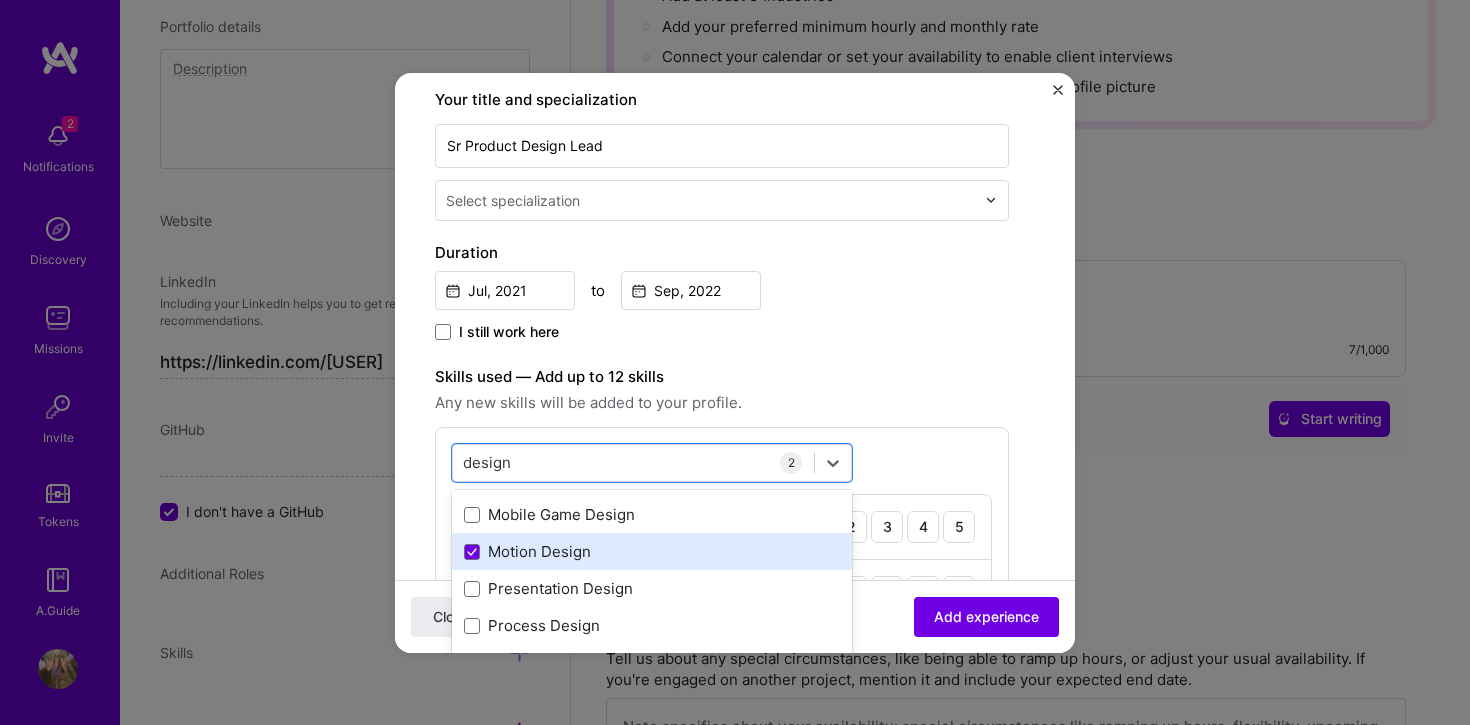 scroll, scrollTop: 295, scrollLeft: 0, axis: vertical 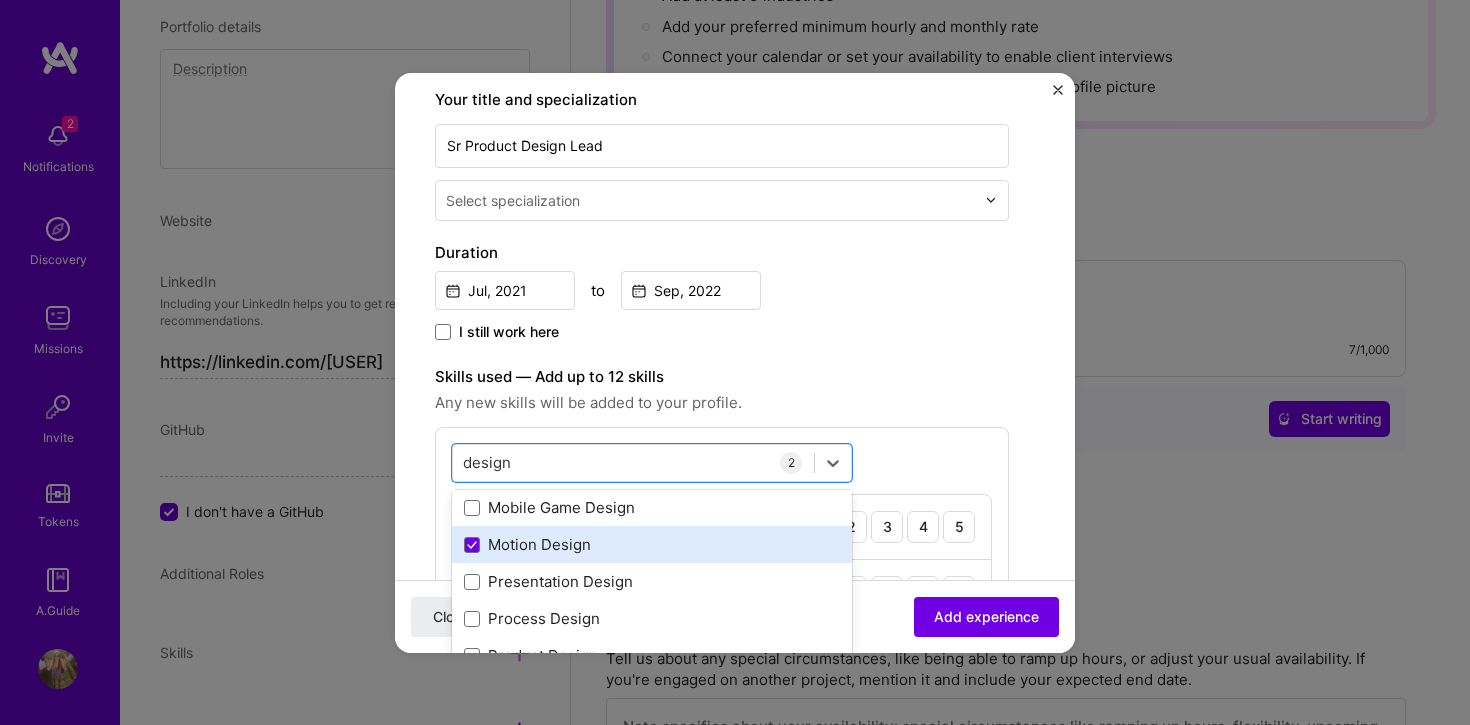 click on "Presentation Design" at bounding box center (652, 581) 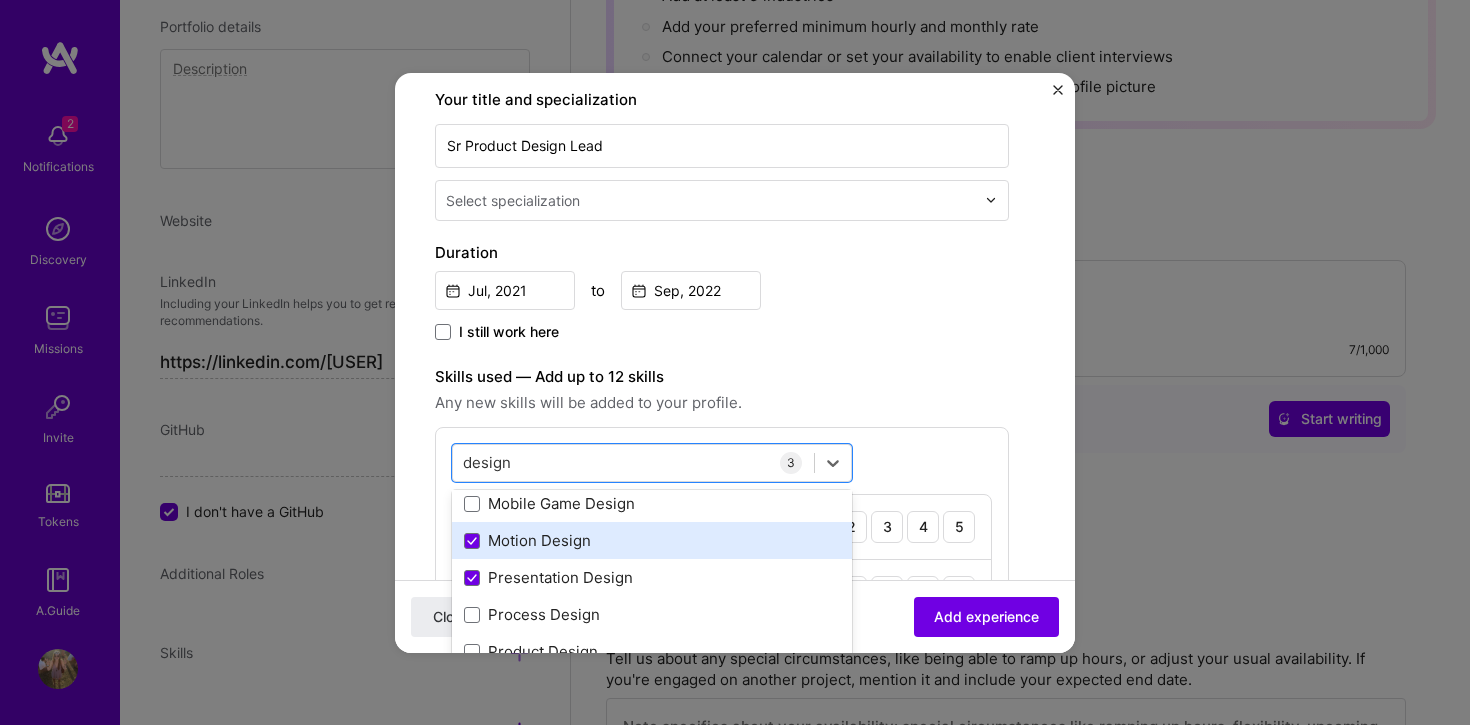 scroll, scrollTop: 303, scrollLeft: 0, axis: vertical 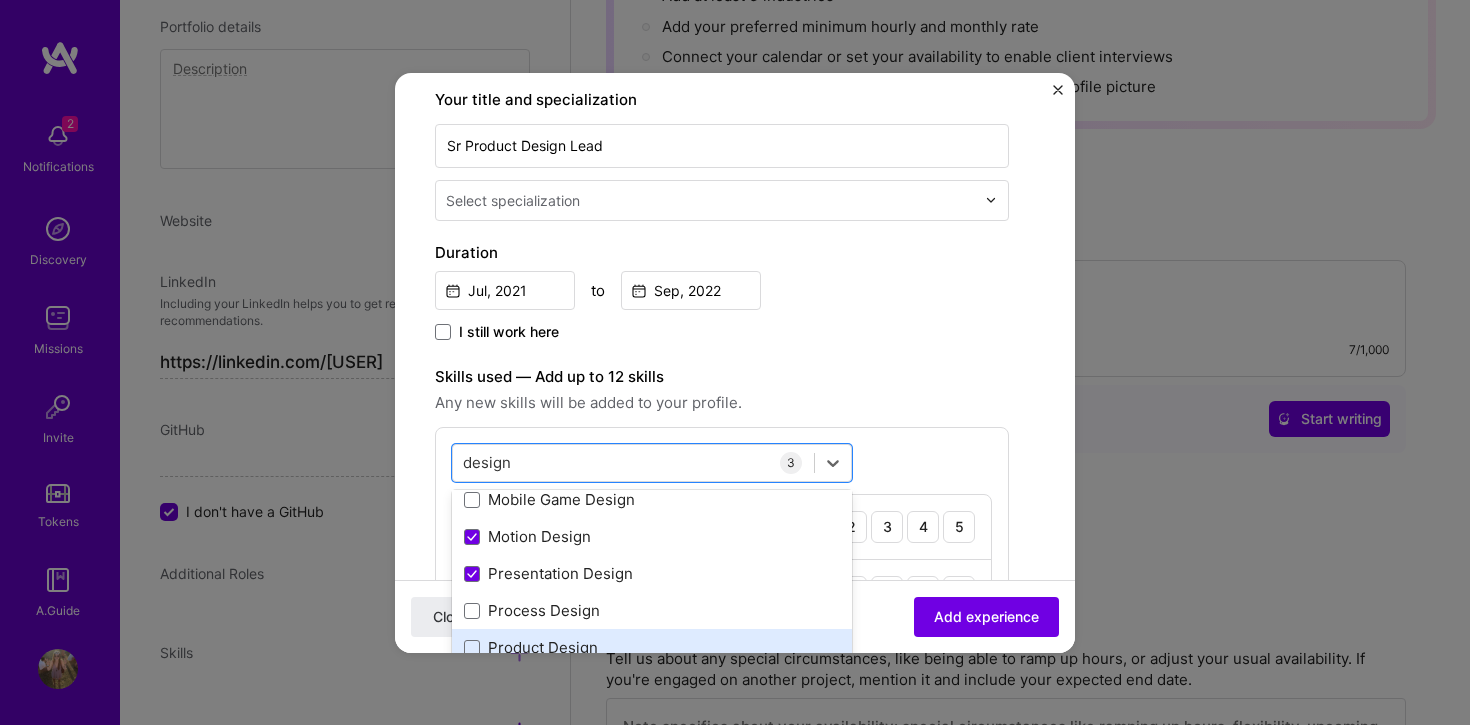 click on "Product Design" at bounding box center [652, 647] 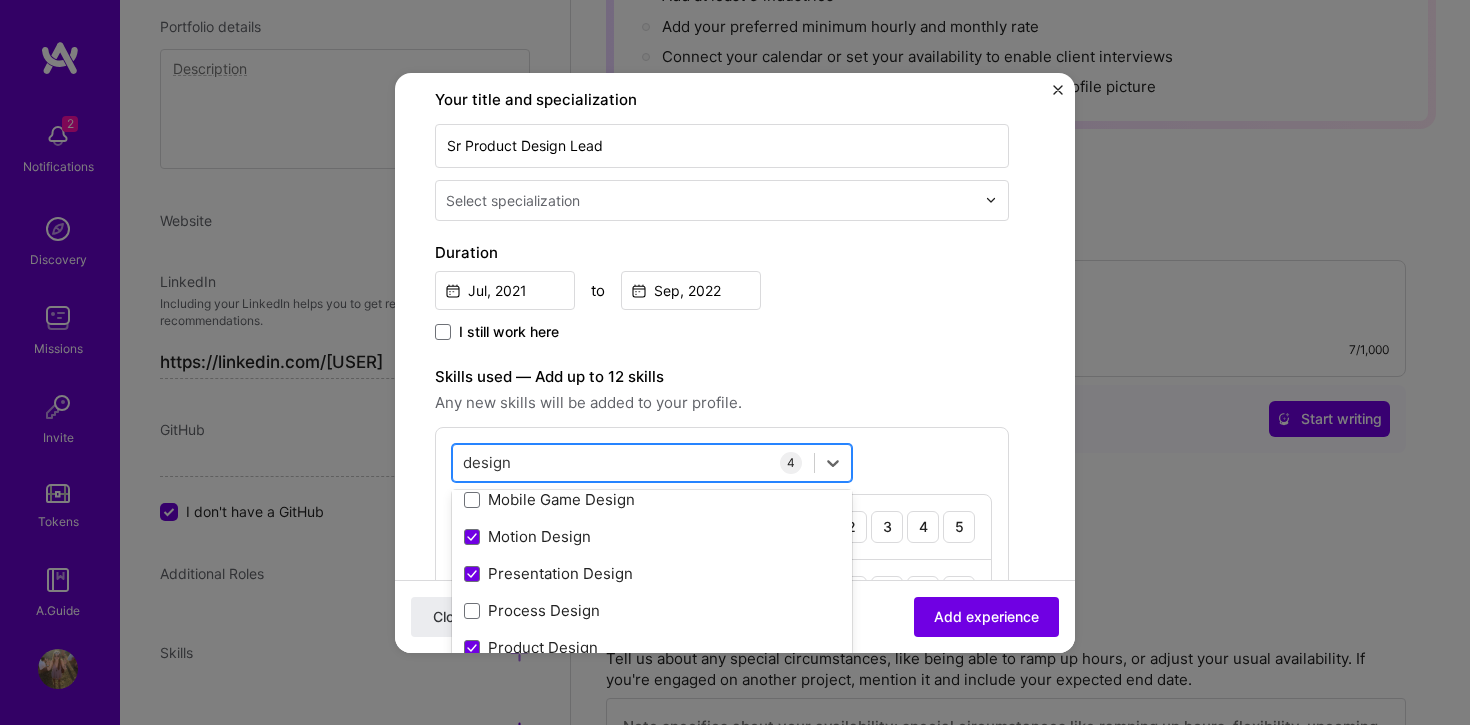 click on "design" at bounding box center (487, 462) 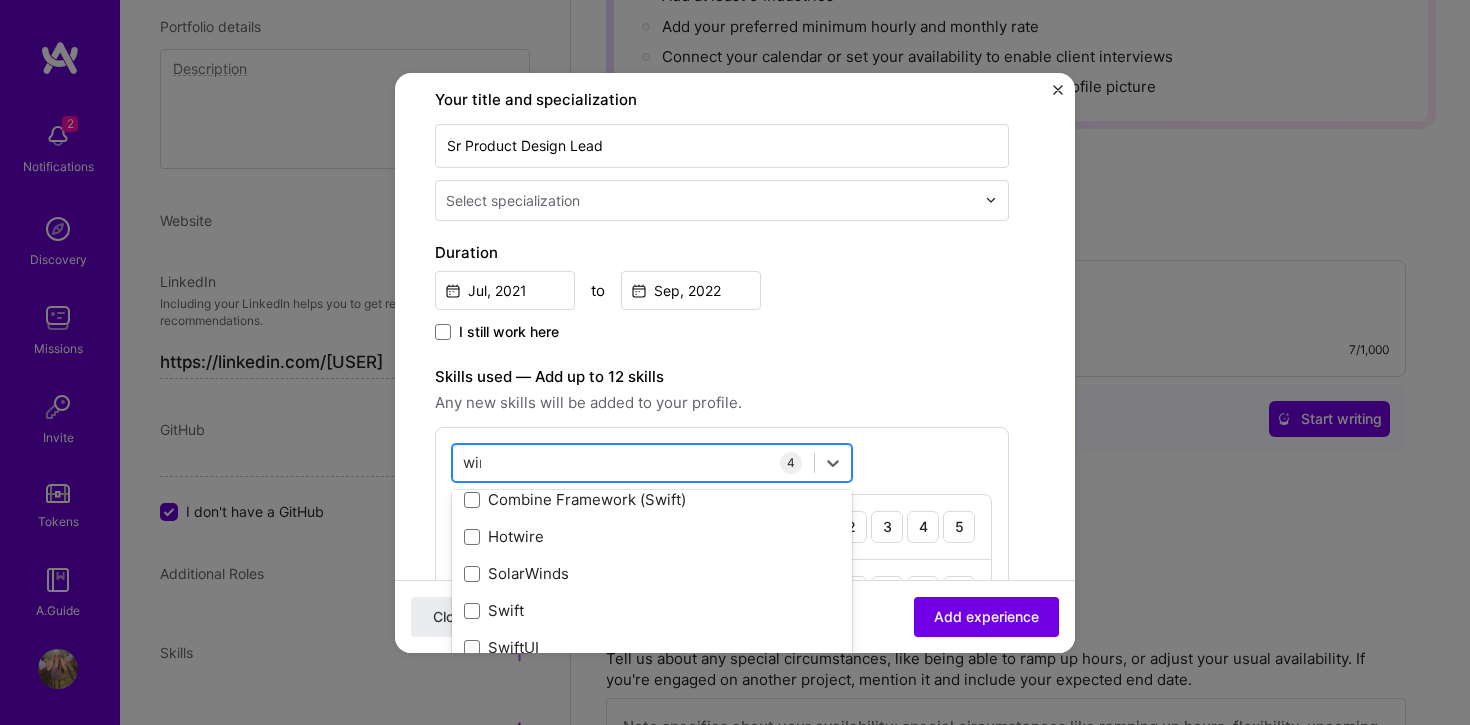 scroll, scrollTop: 0, scrollLeft: 0, axis: both 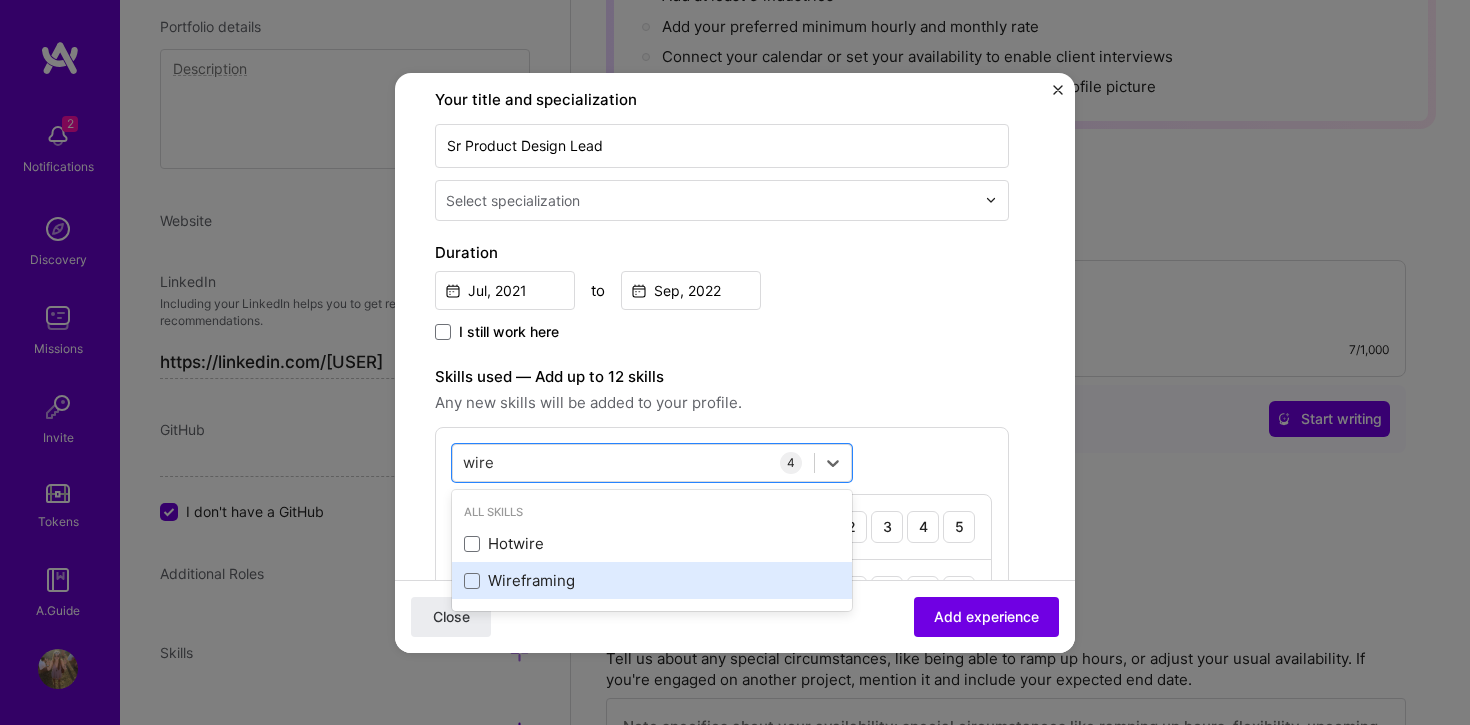 click on "Wireframing" at bounding box center (652, 580) 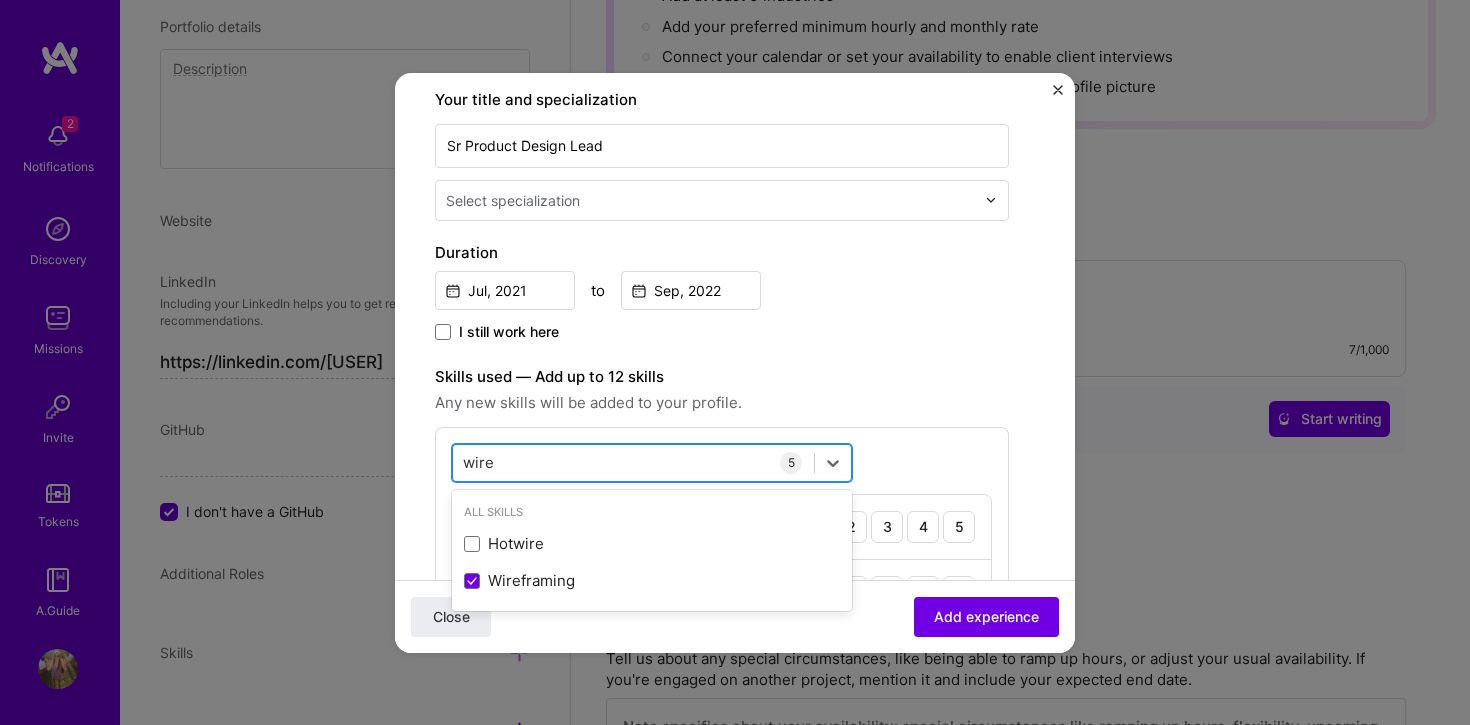 click on "wire" at bounding box center (479, 462) 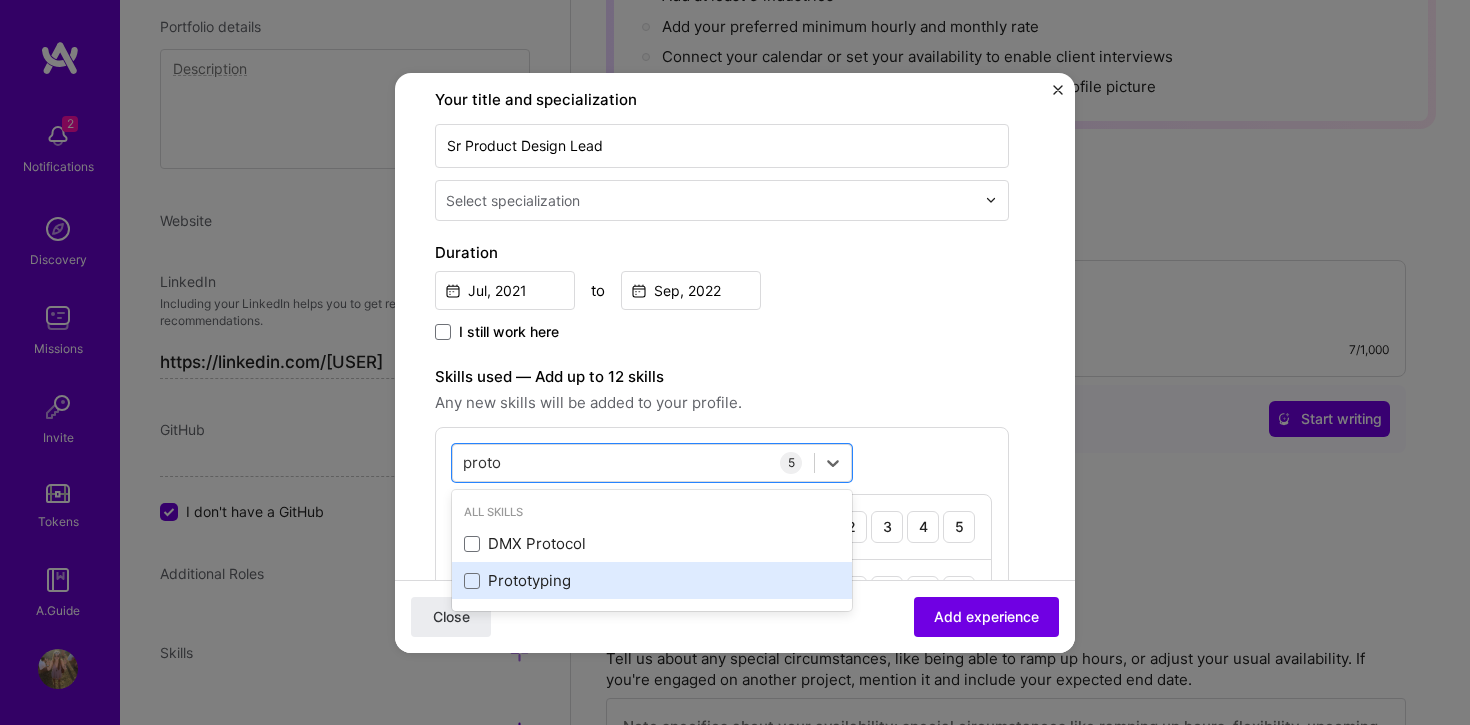click on "Prototyping" at bounding box center [652, 580] 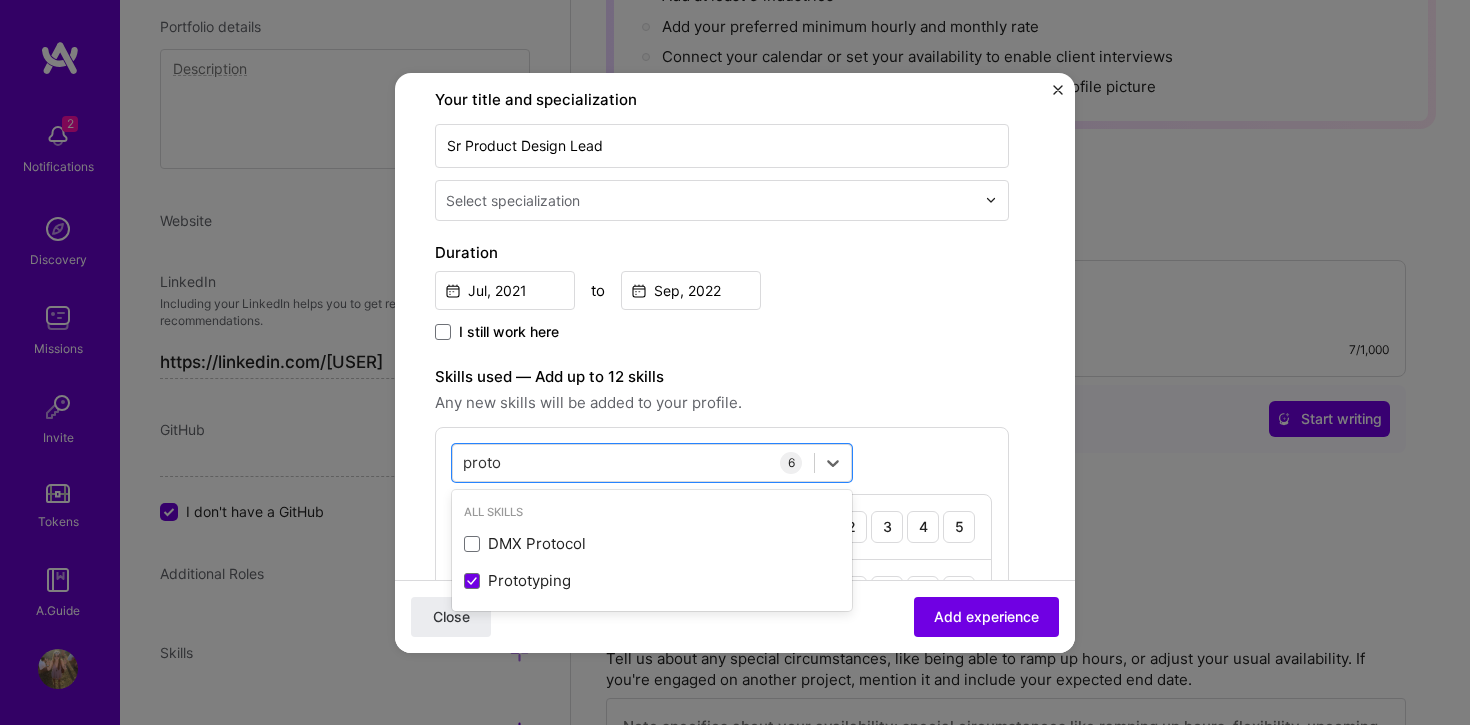 type on "proto" 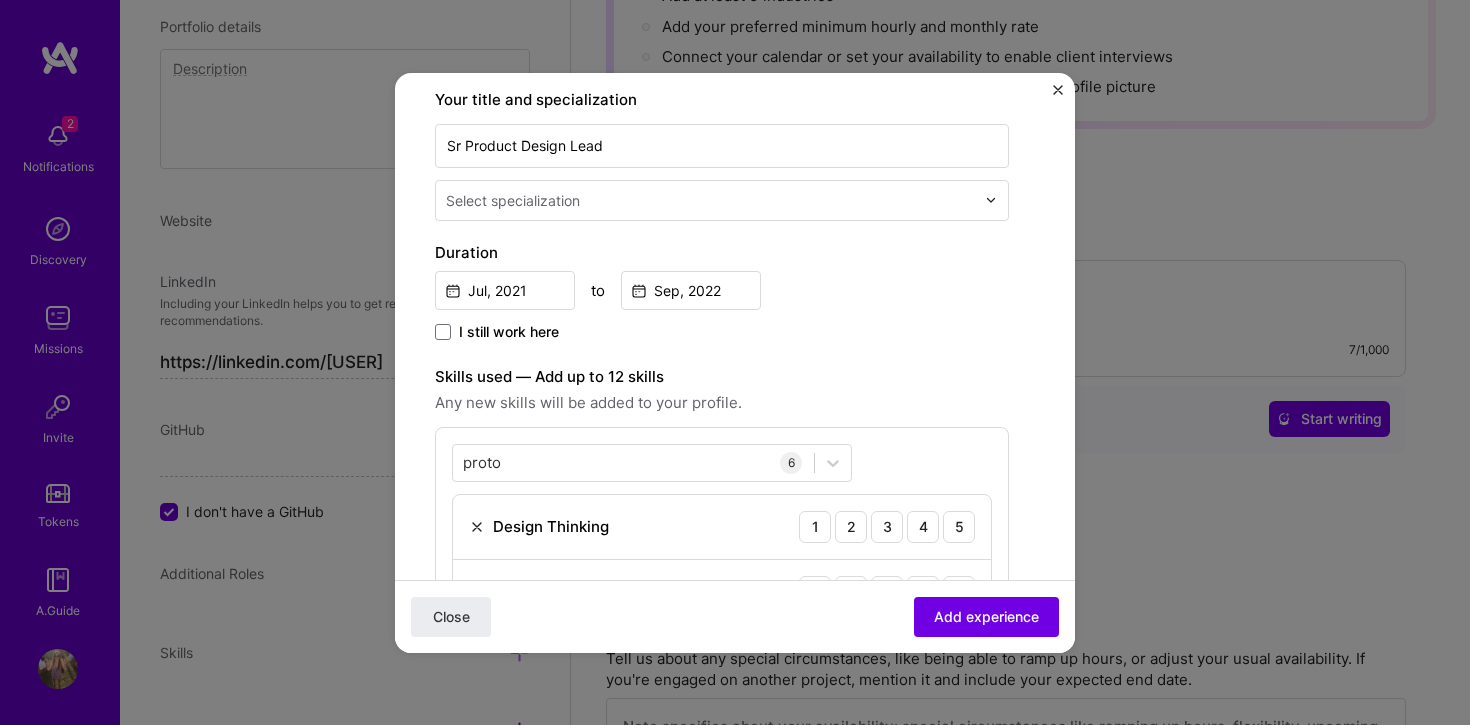 click on "proto proto 6 Design Thinking 1 2 3 4 5 Motion Design 1 2 3 4 5 Presentation Design 1 2 3 4 5 Product Design 1 2 3 4 5 Wireframing 1 2 3 4 5 Prototyping 1 2 3 4 5" at bounding box center (722, 664) 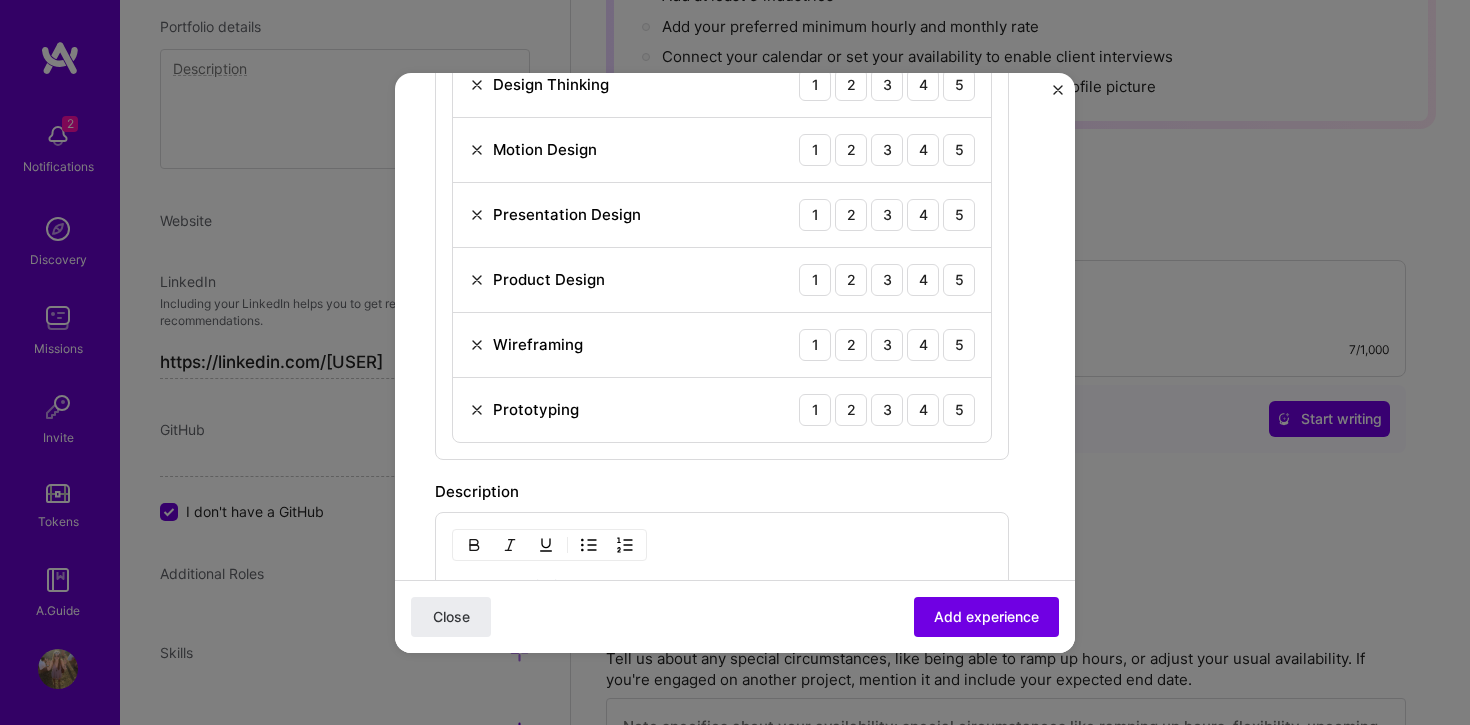scroll, scrollTop: 881, scrollLeft: 0, axis: vertical 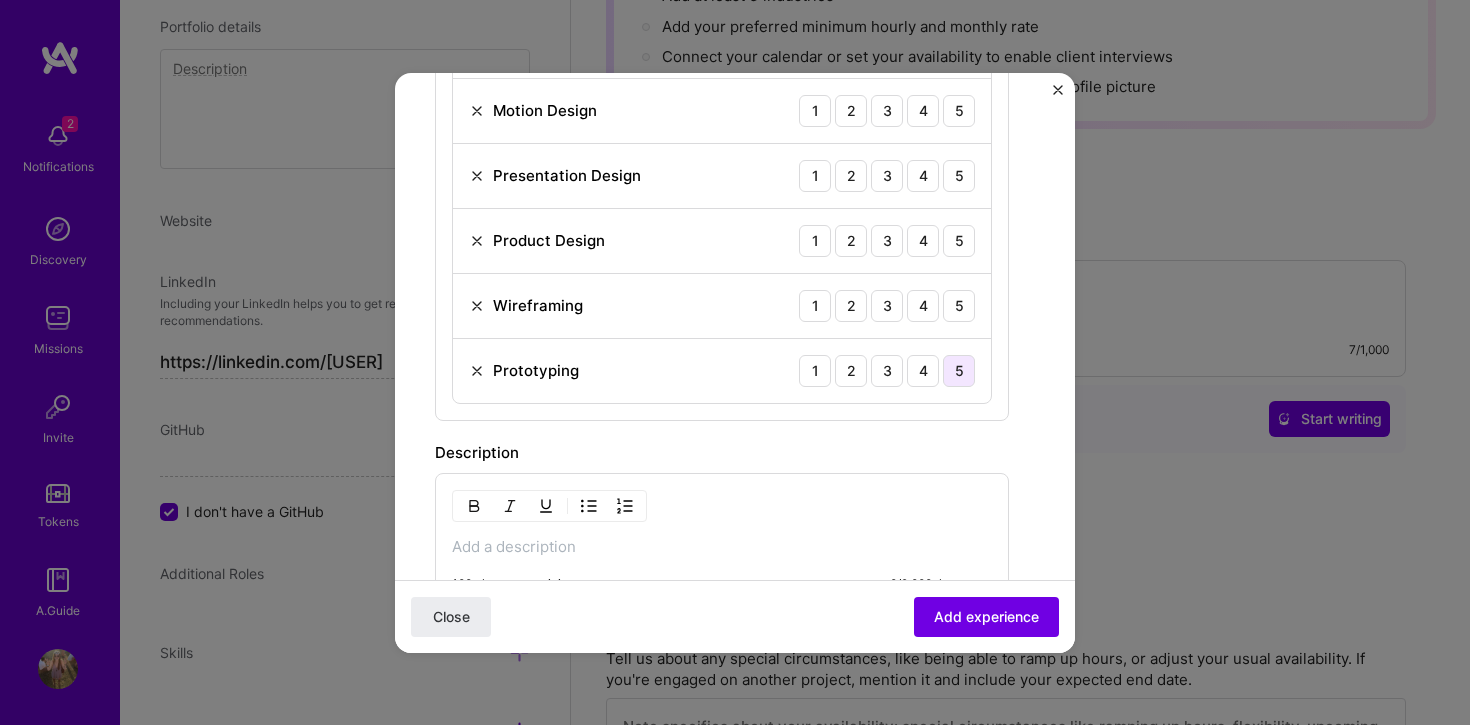 click on "5" at bounding box center [959, 371] 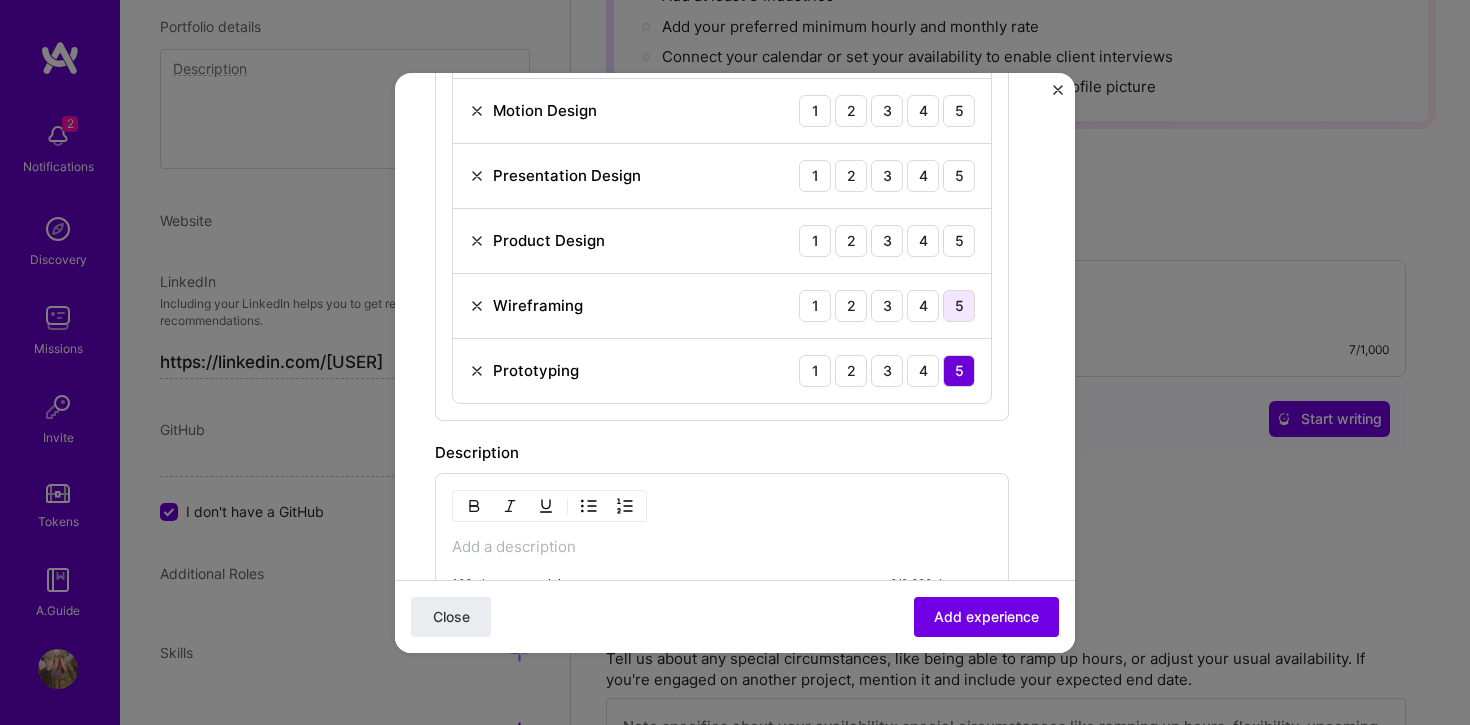 click on "5" at bounding box center [959, 306] 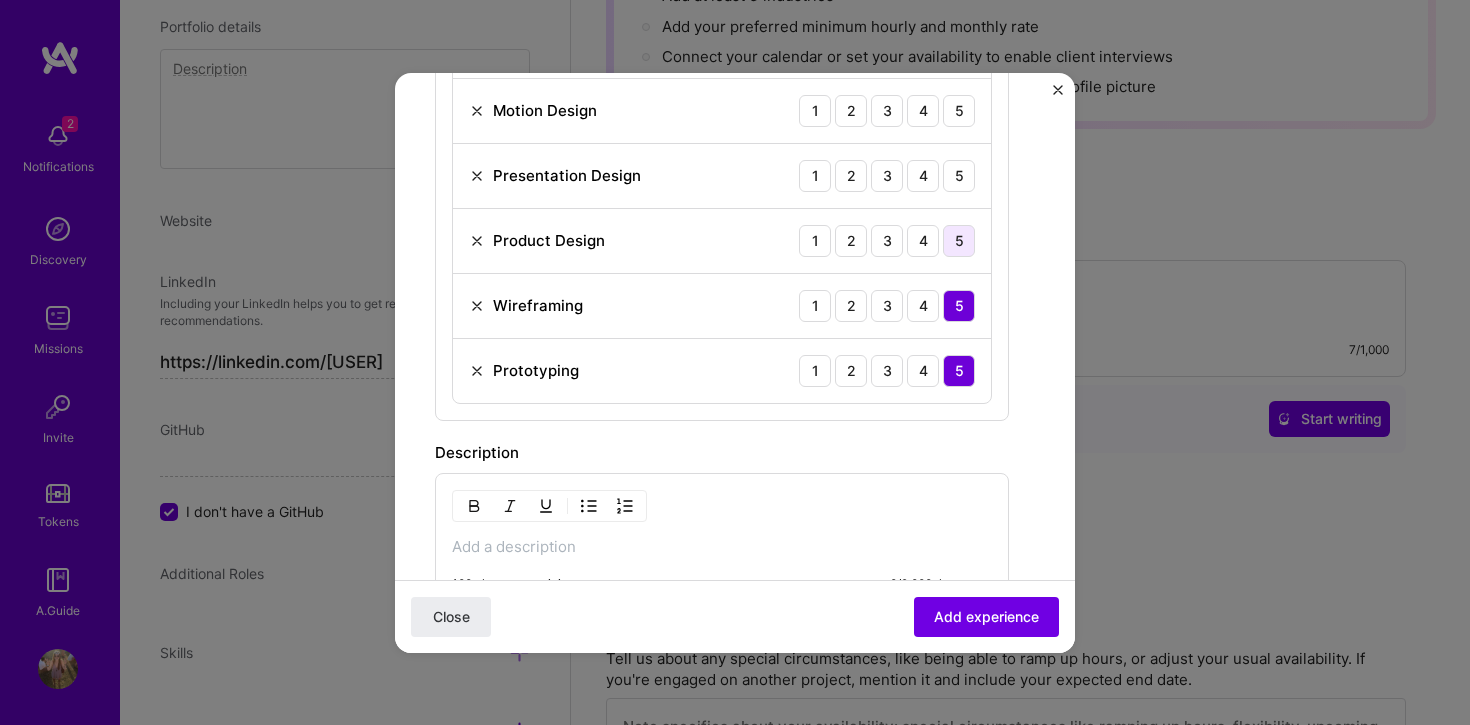 click on "5" at bounding box center [959, 241] 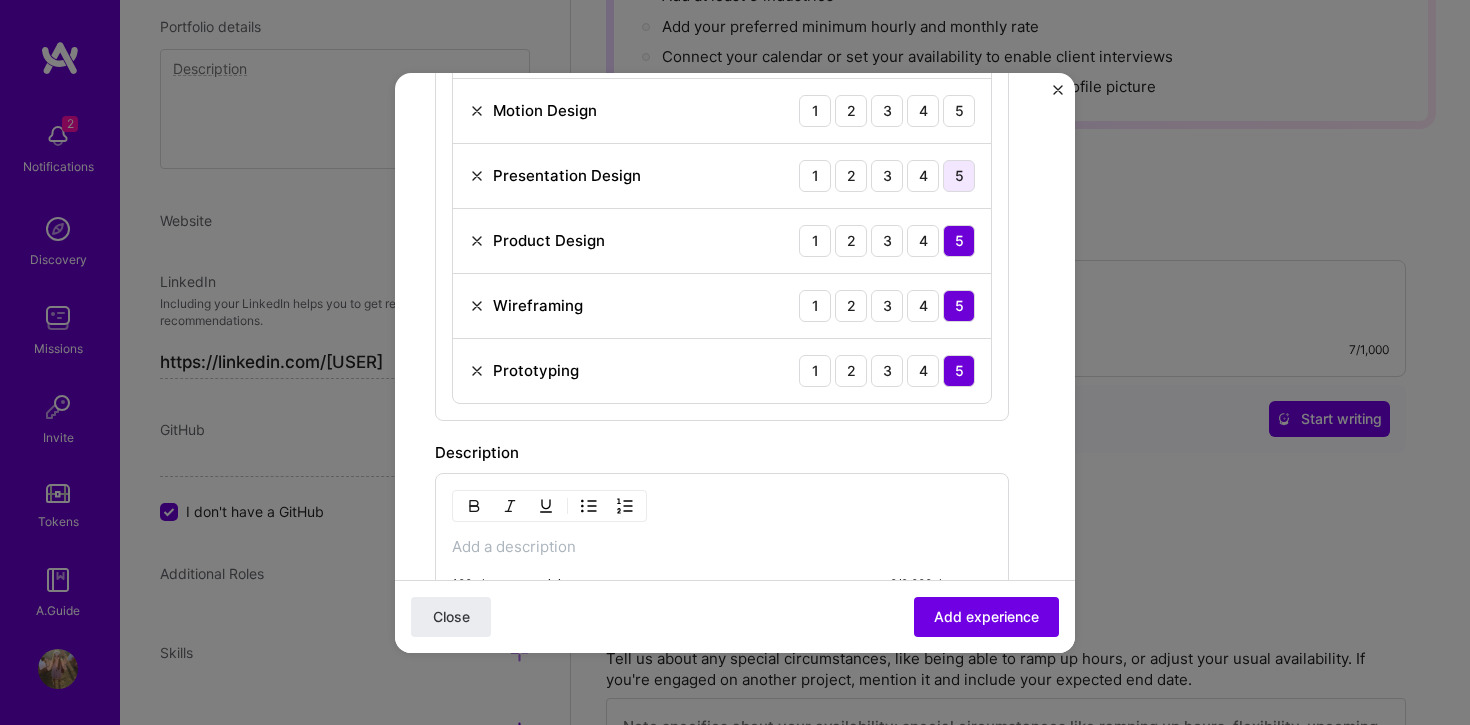 click on "5" at bounding box center [959, 176] 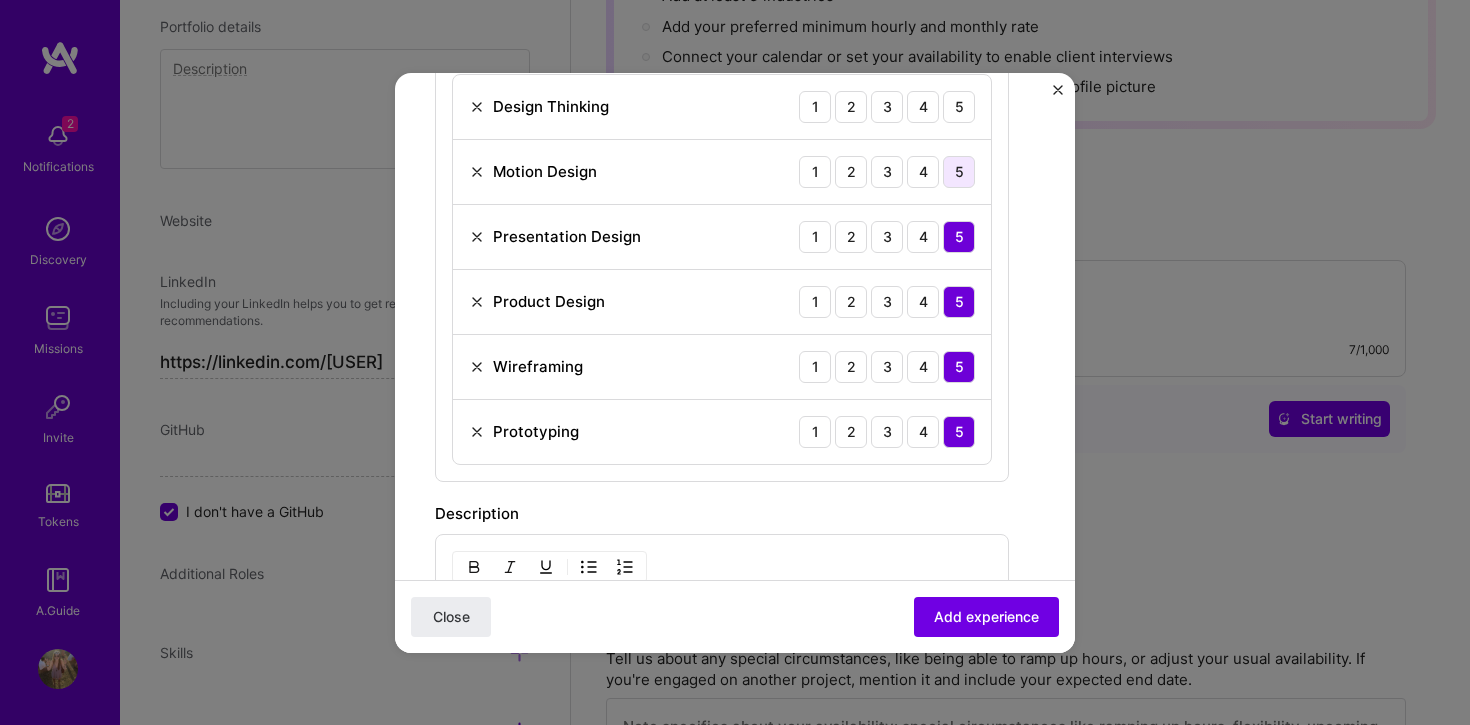 scroll, scrollTop: 819, scrollLeft: 0, axis: vertical 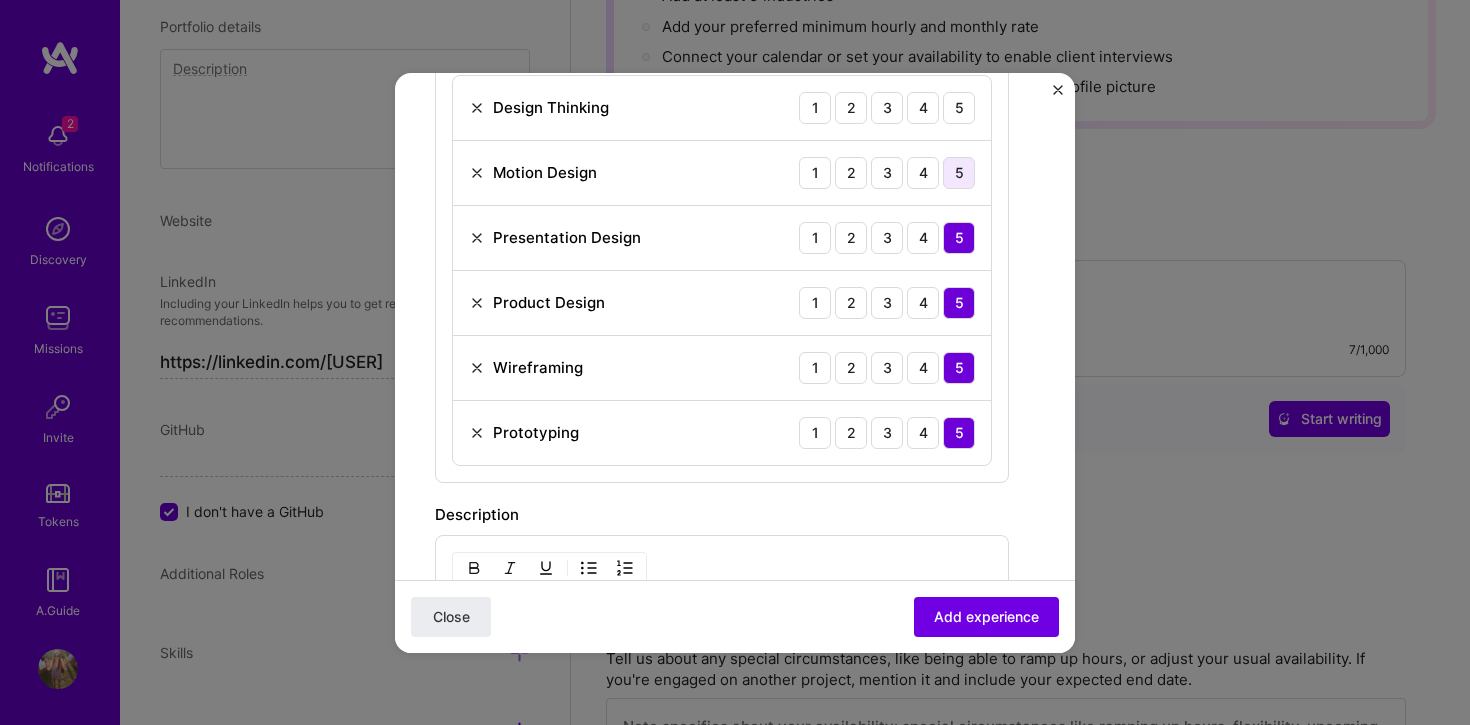 click on "5" at bounding box center [959, 173] 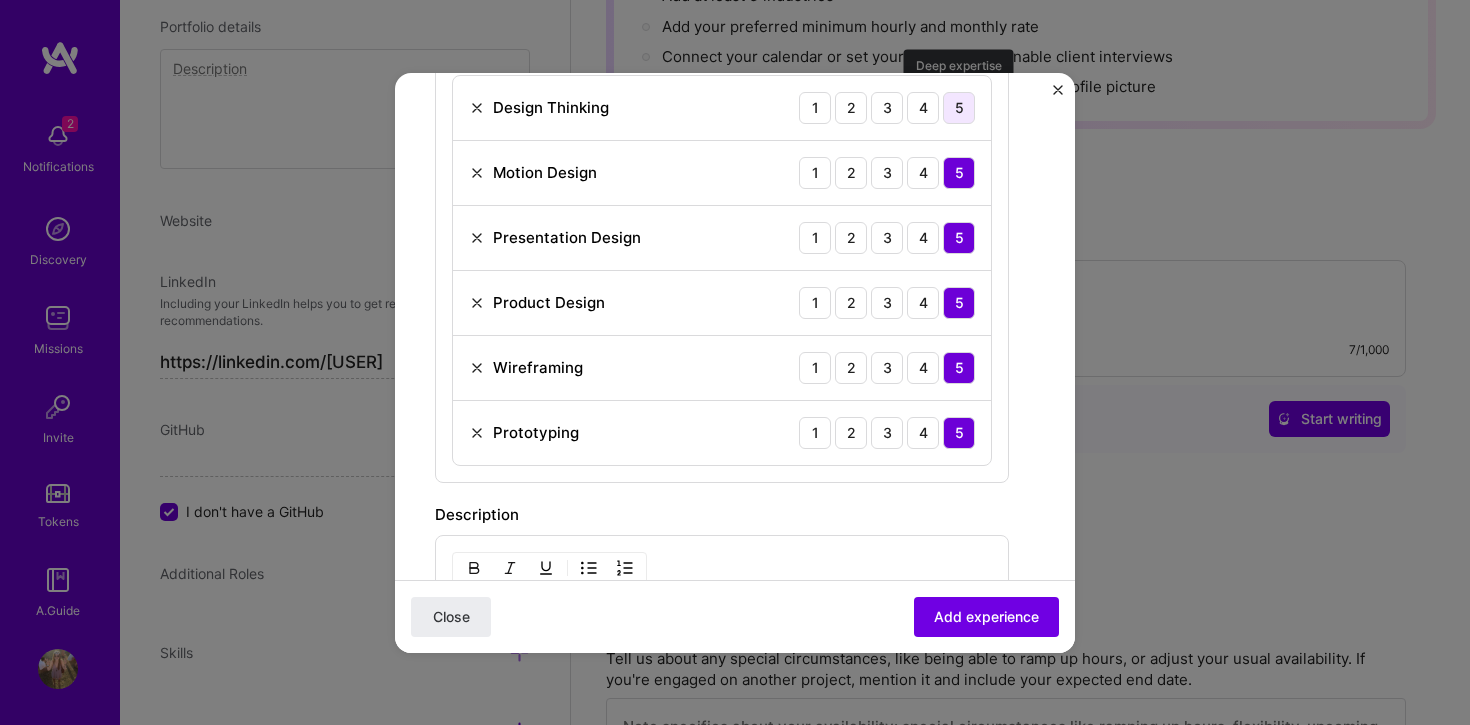 click on "5" at bounding box center (959, 108) 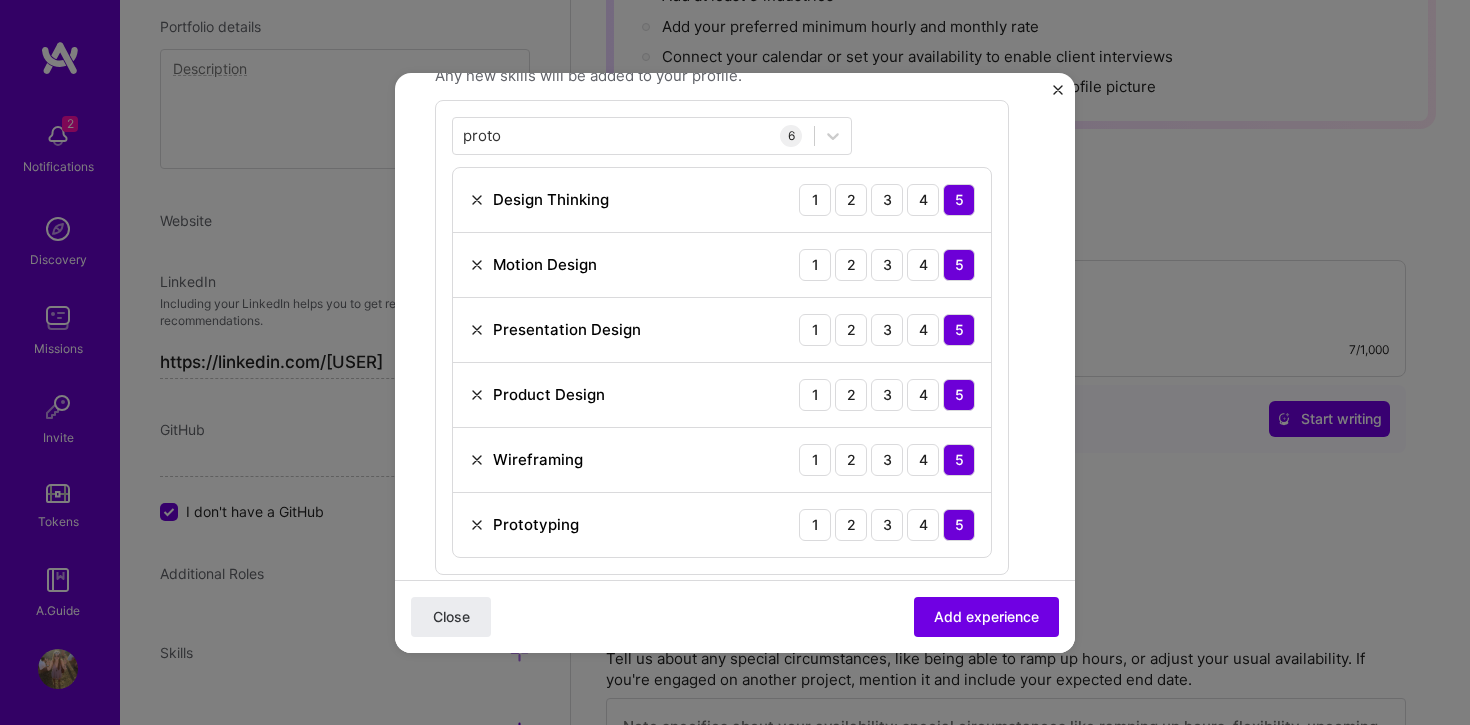 scroll, scrollTop: 1029, scrollLeft: 0, axis: vertical 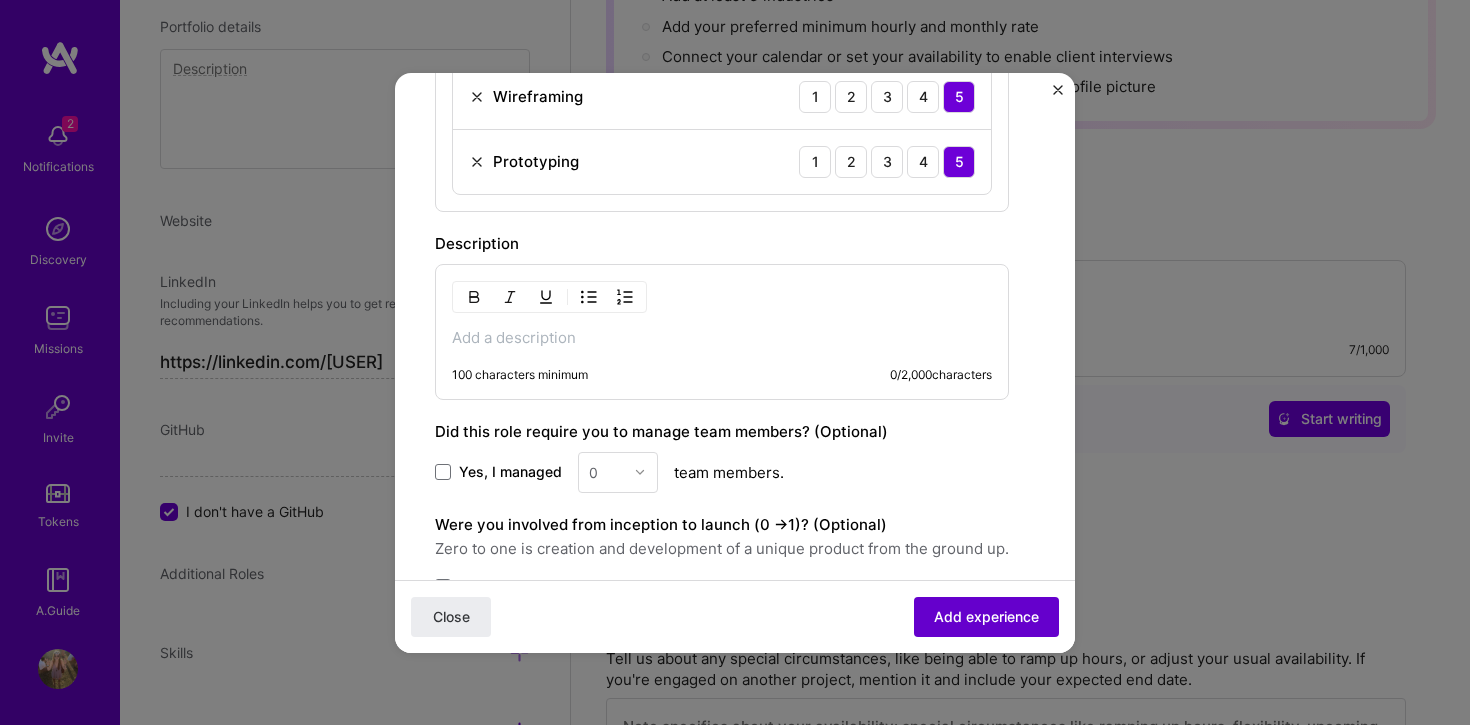 click on "Add experience" at bounding box center (986, 616) 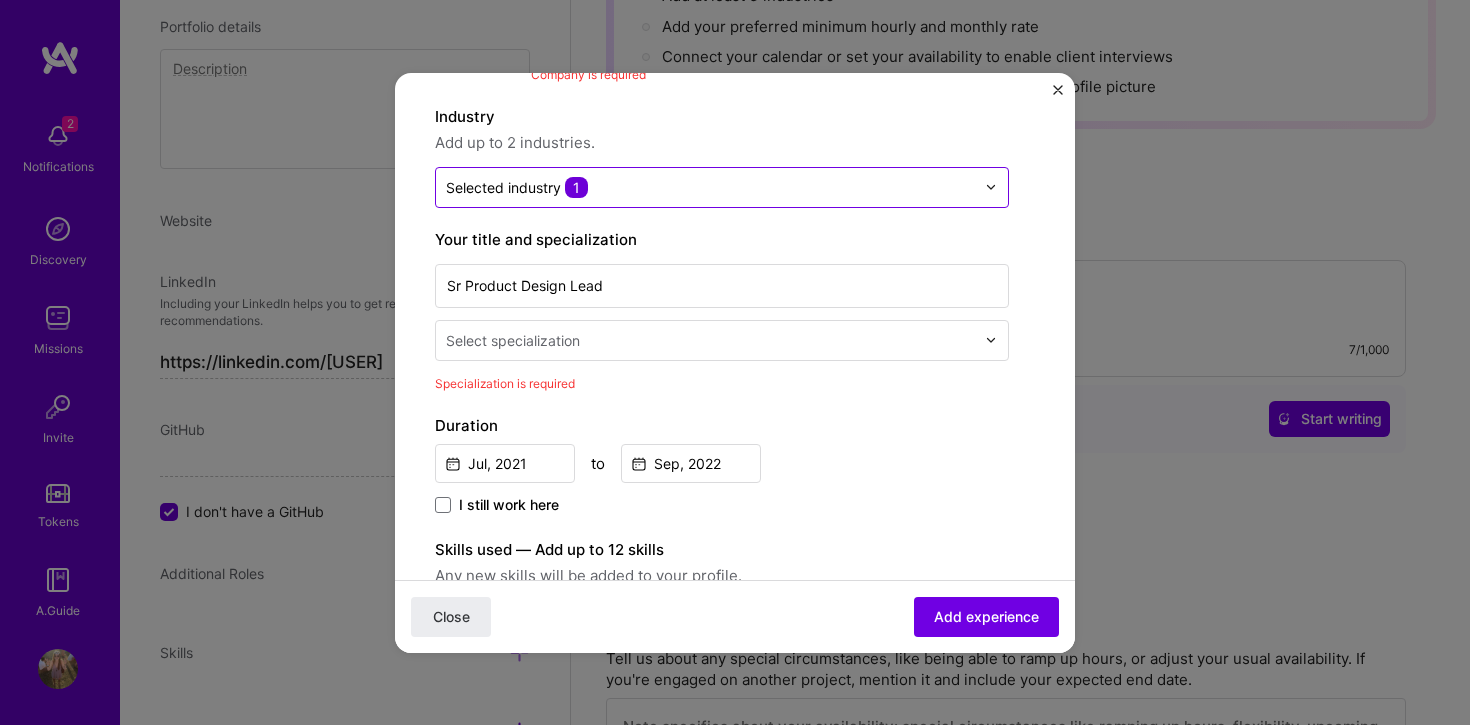 scroll, scrollTop: 200, scrollLeft: 0, axis: vertical 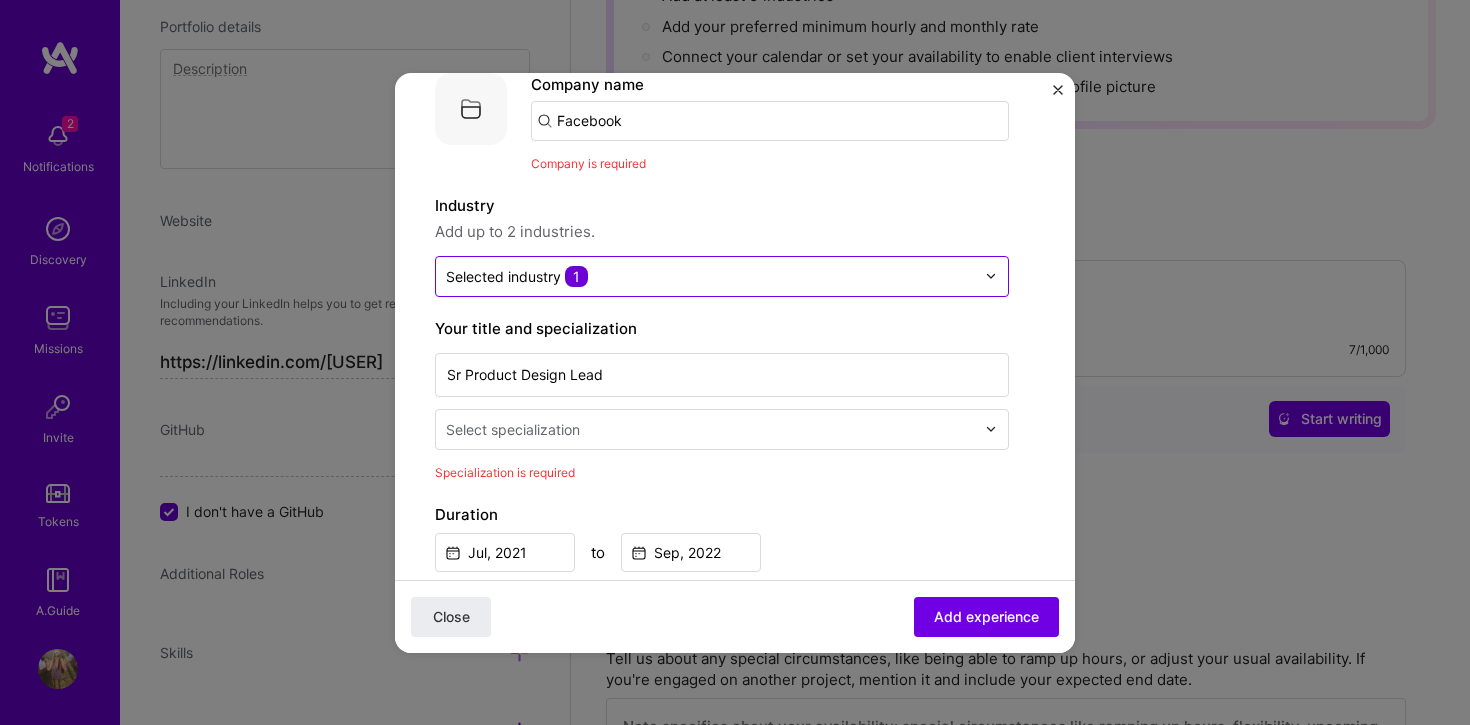 click on "Facebook" at bounding box center (770, 121) 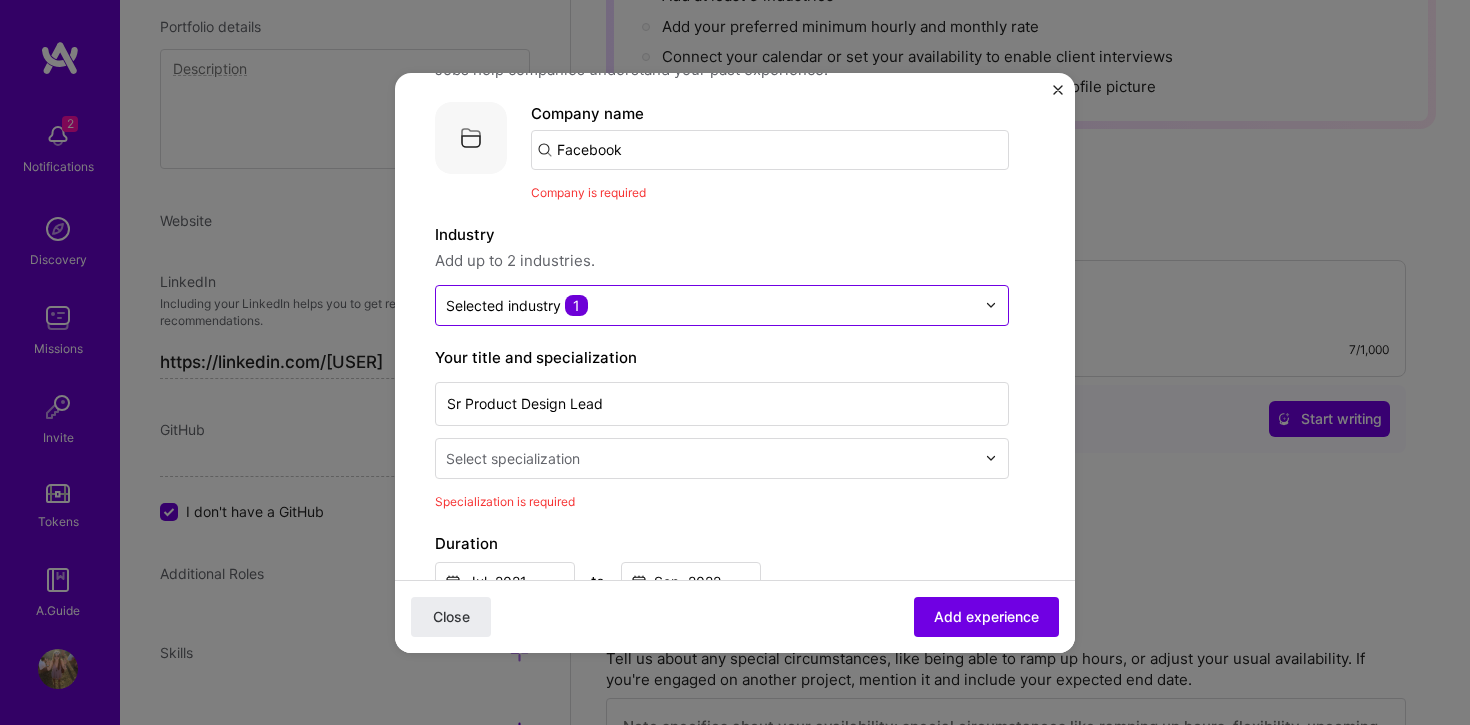 scroll, scrollTop: 138, scrollLeft: 0, axis: vertical 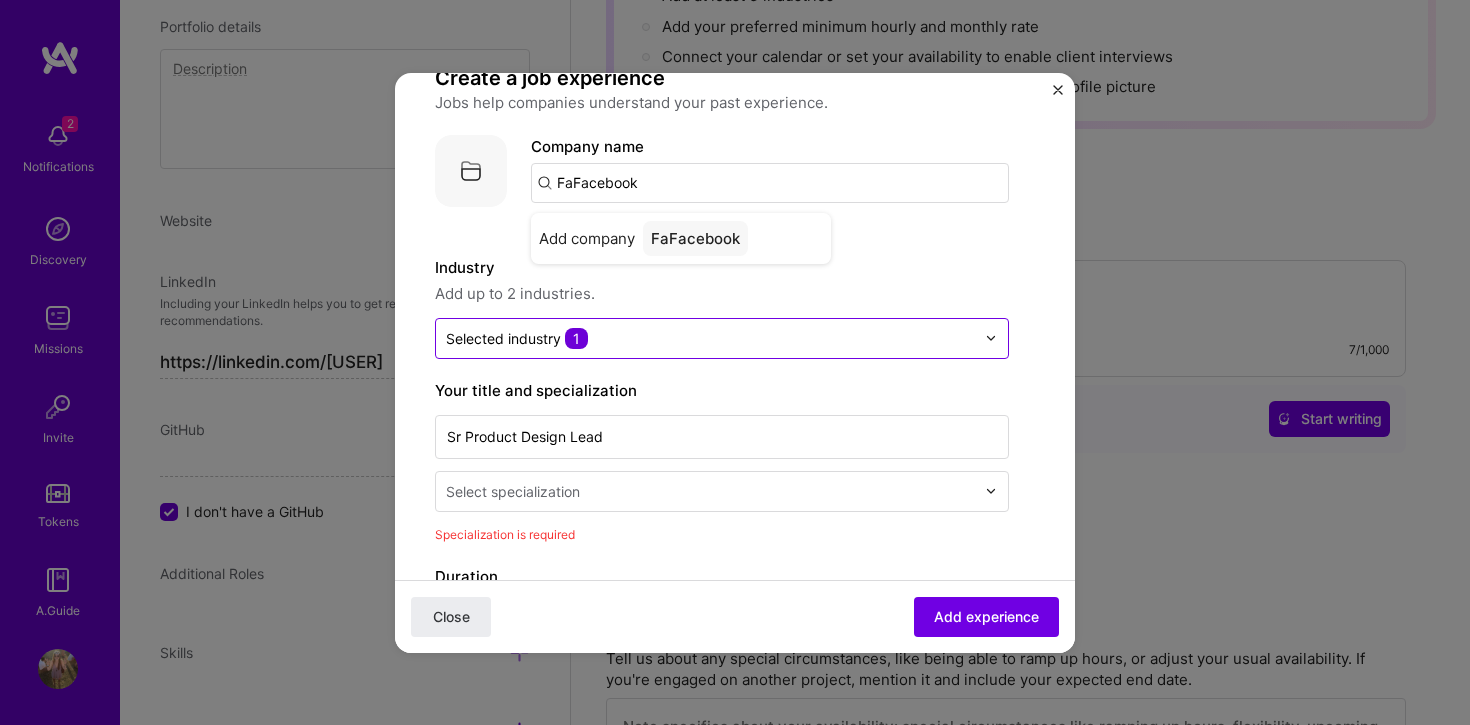 type on "D" 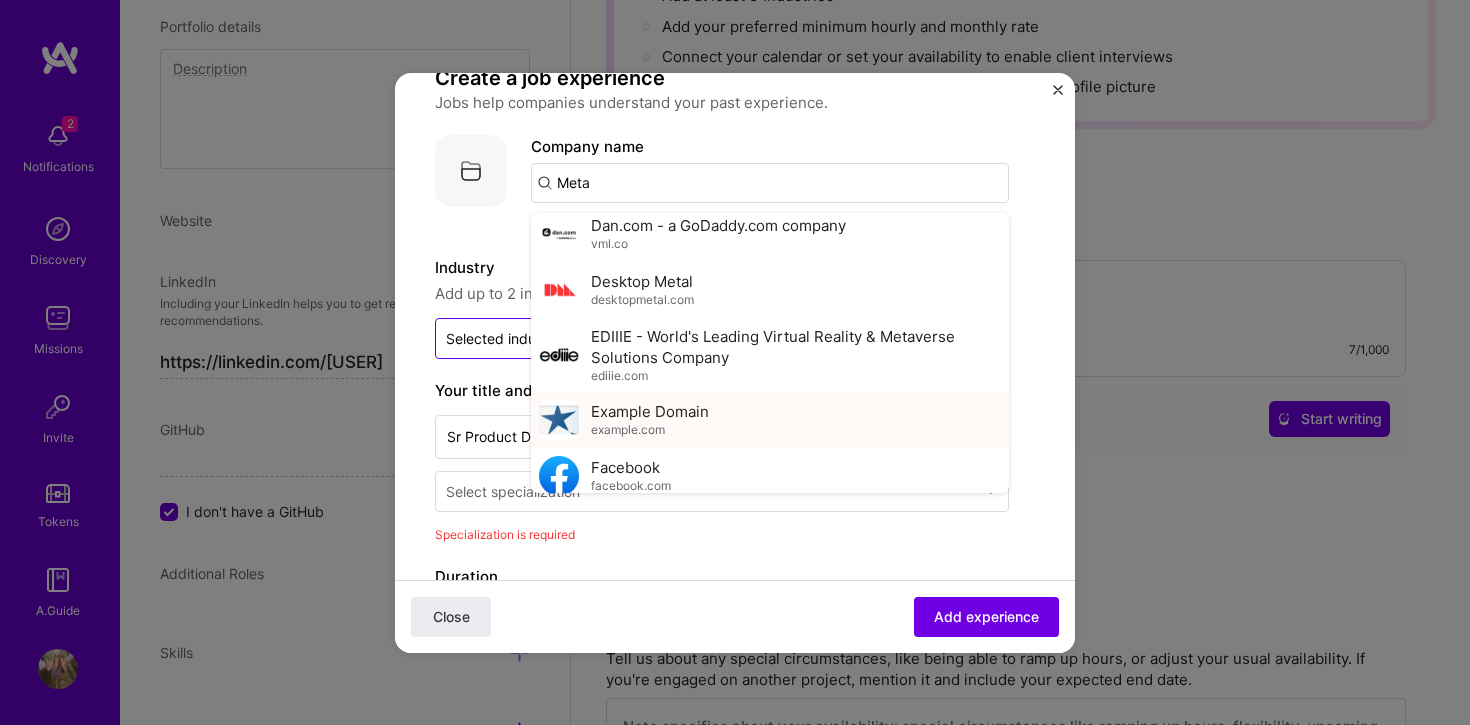 scroll, scrollTop: 515, scrollLeft: 0, axis: vertical 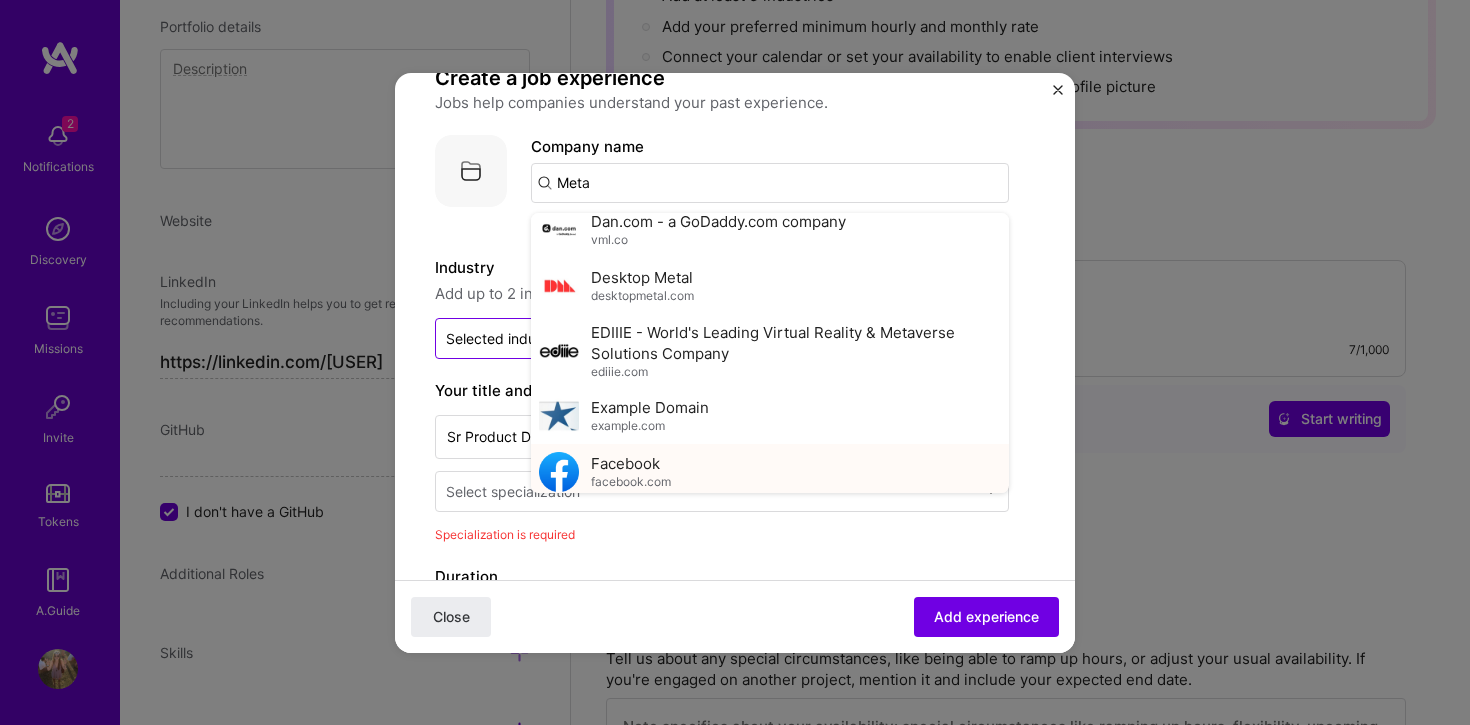 click on "Facebook [DOMAIN]" at bounding box center (770, 472) 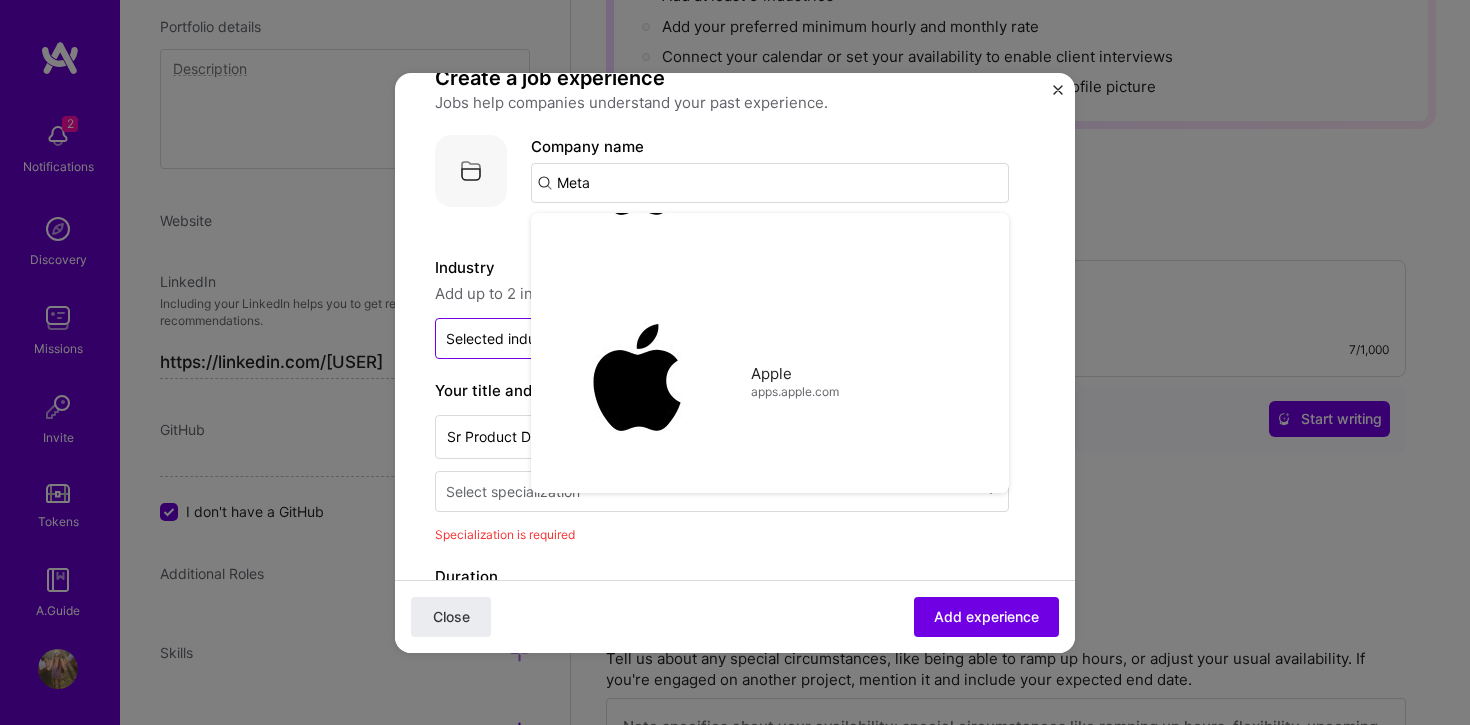 type on "Facebook" 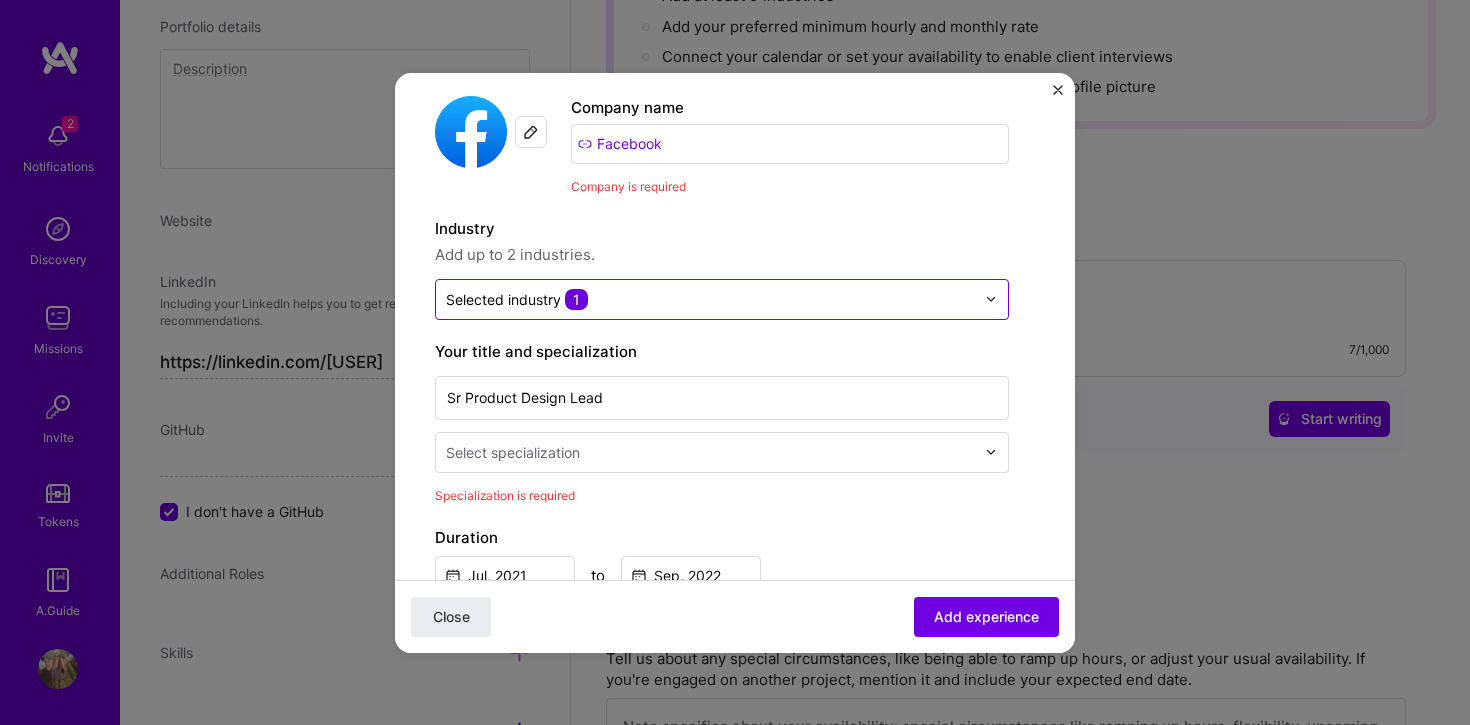 scroll, scrollTop: 179, scrollLeft: 0, axis: vertical 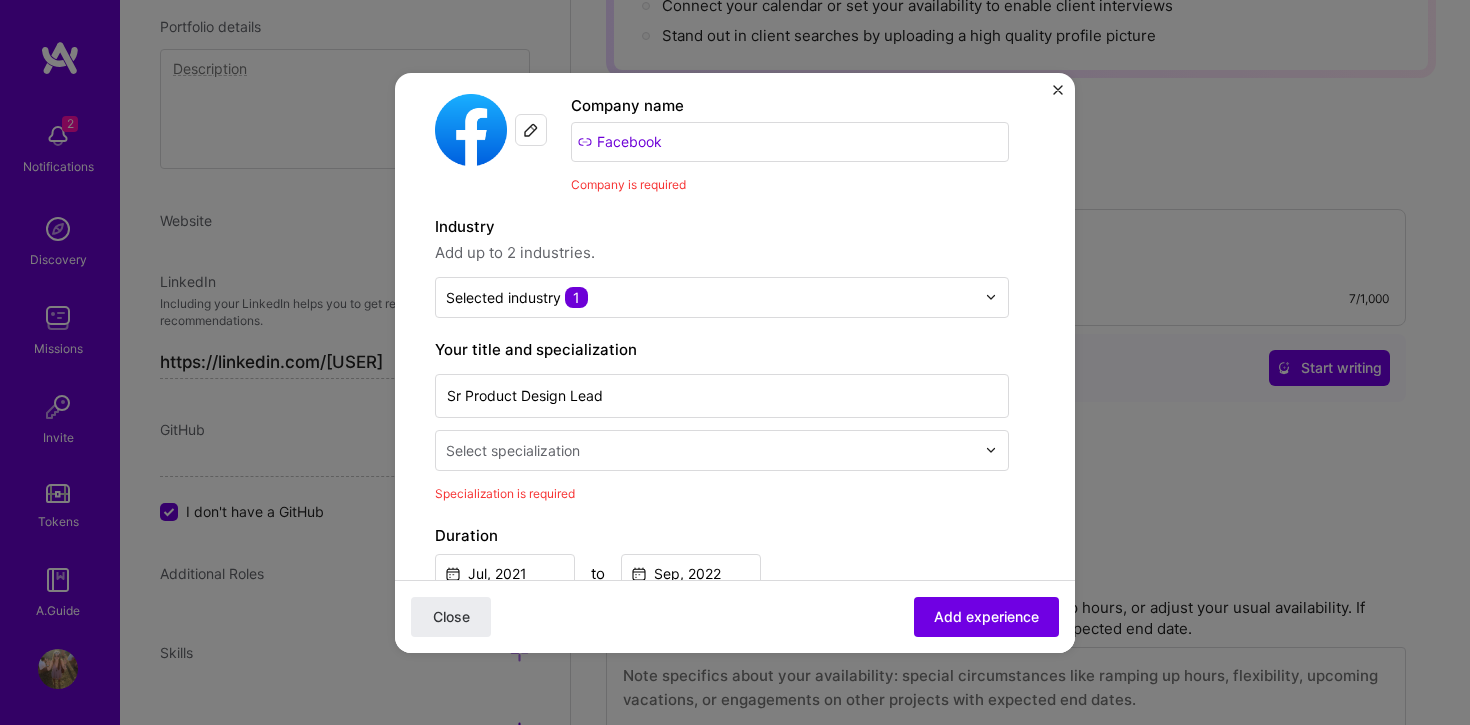 click at bounding box center [712, 450] 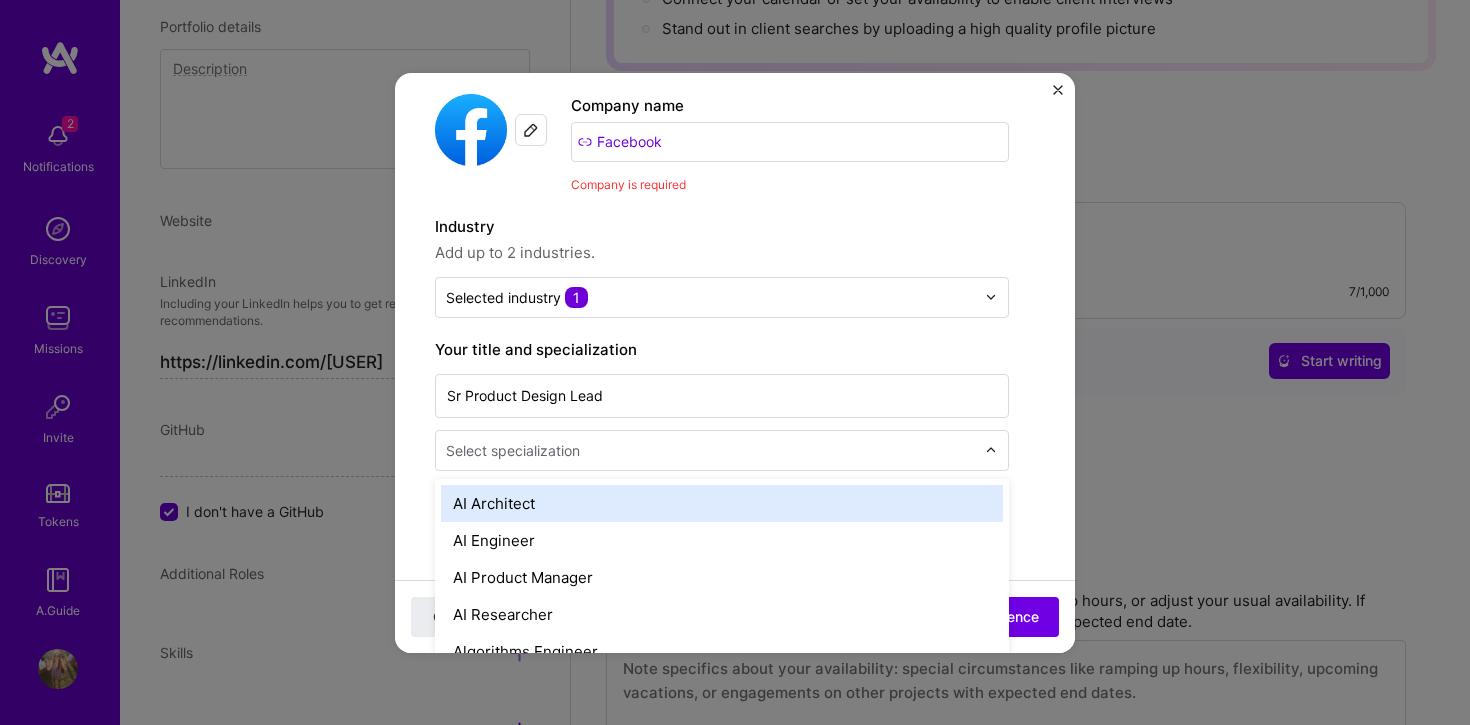 scroll, scrollTop: 416, scrollLeft: 0, axis: vertical 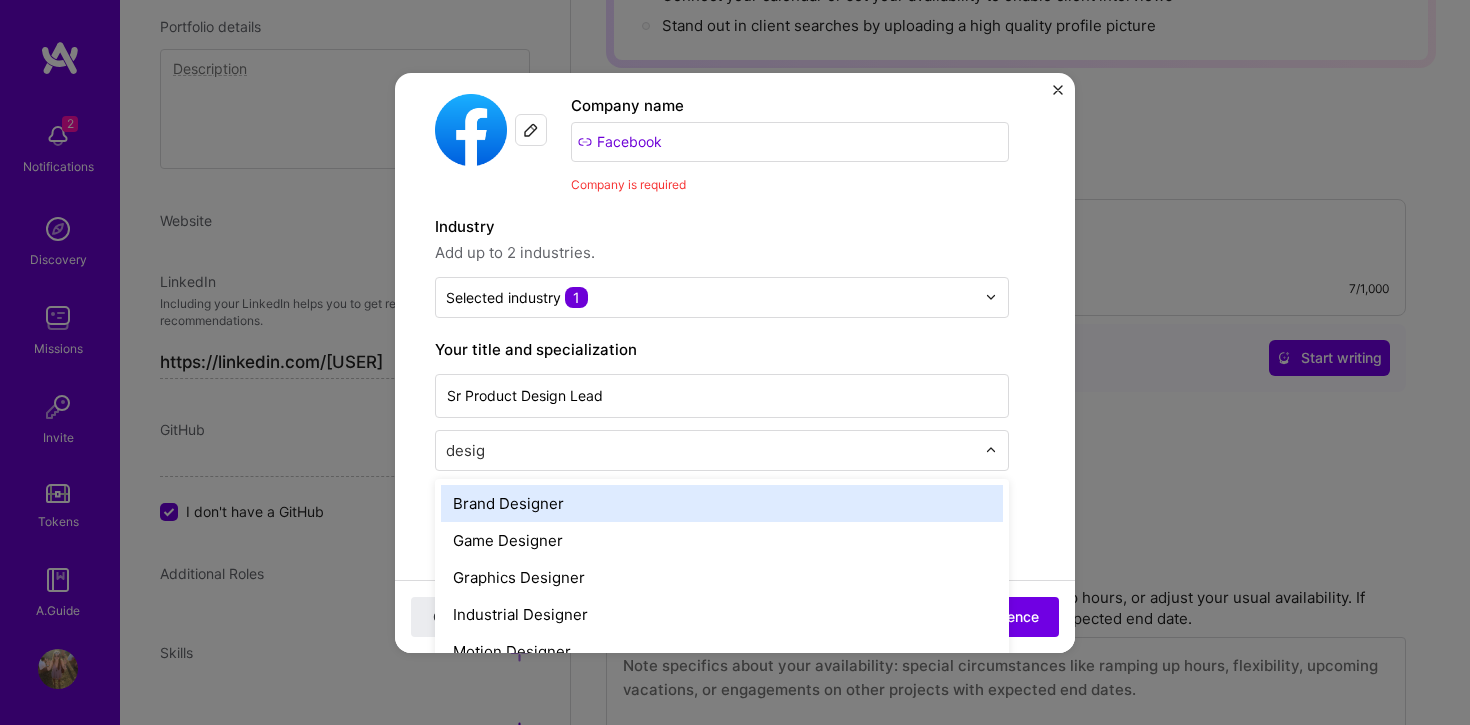 type on "design" 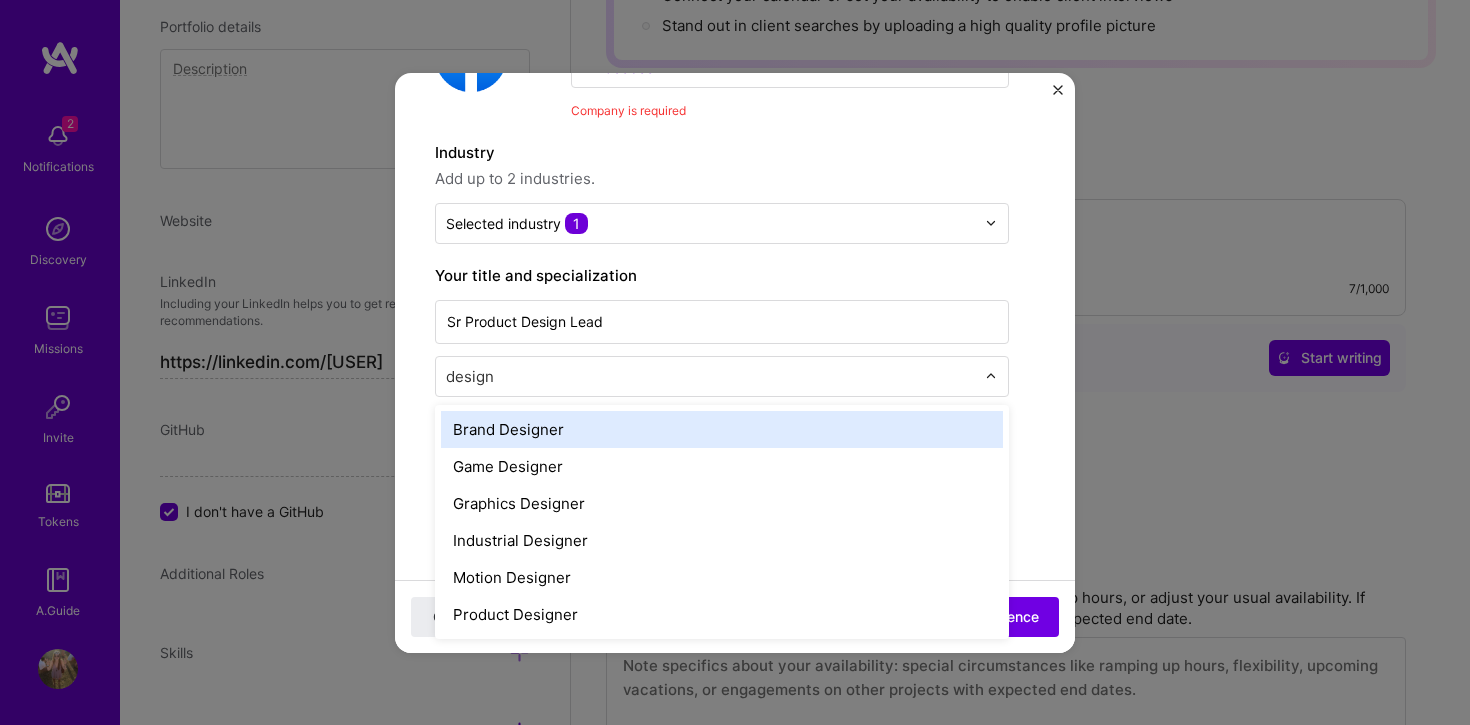 scroll, scrollTop: 291, scrollLeft: 0, axis: vertical 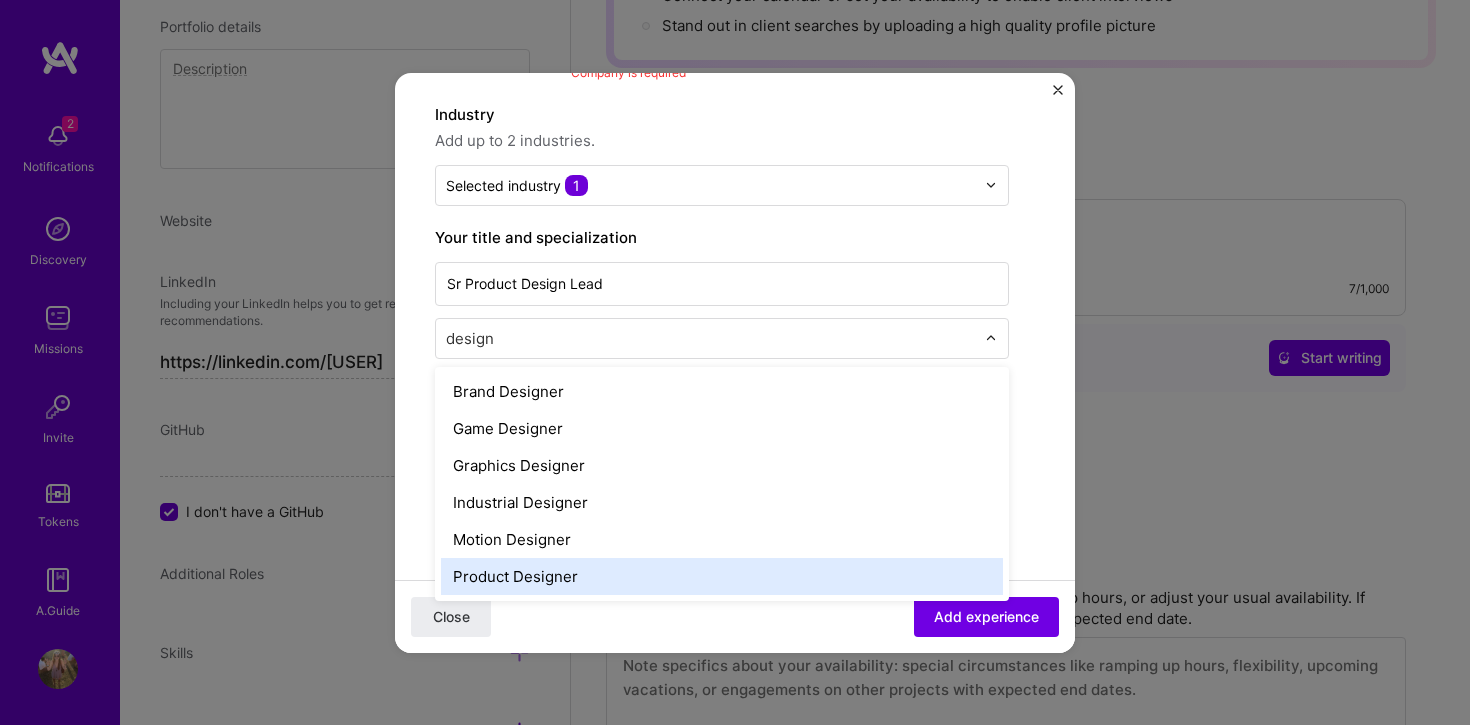 click on "Product Designer" at bounding box center (722, 576) 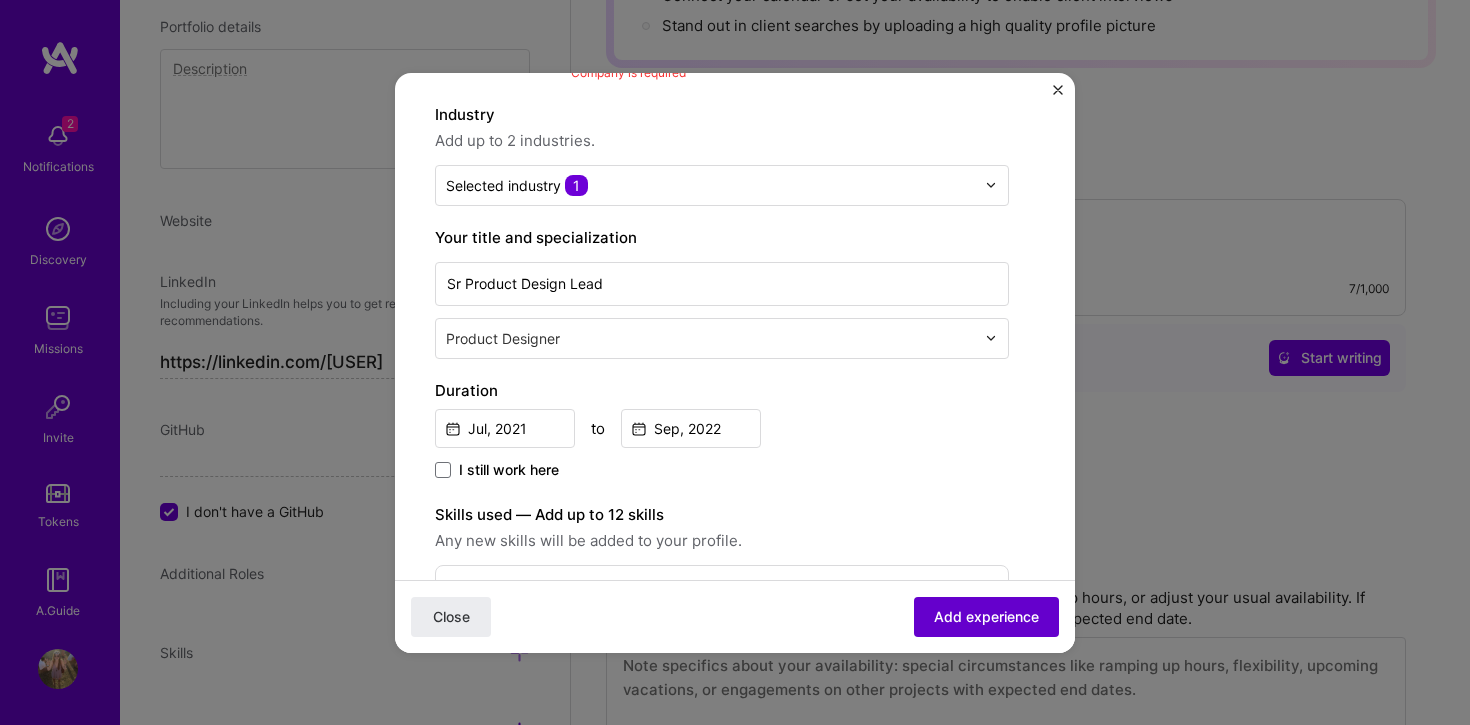 click on "Add experience" at bounding box center (986, 616) 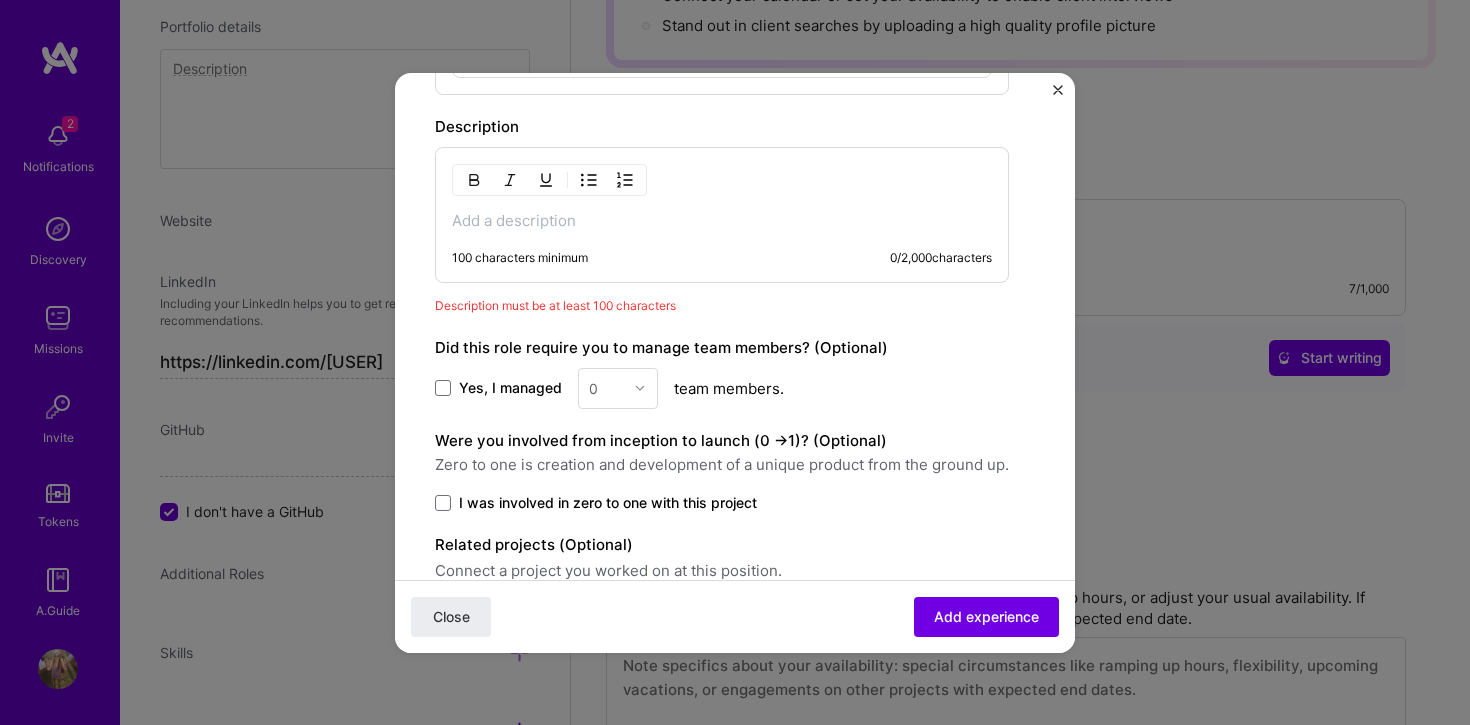 scroll, scrollTop: 1206, scrollLeft: 0, axis: vertical 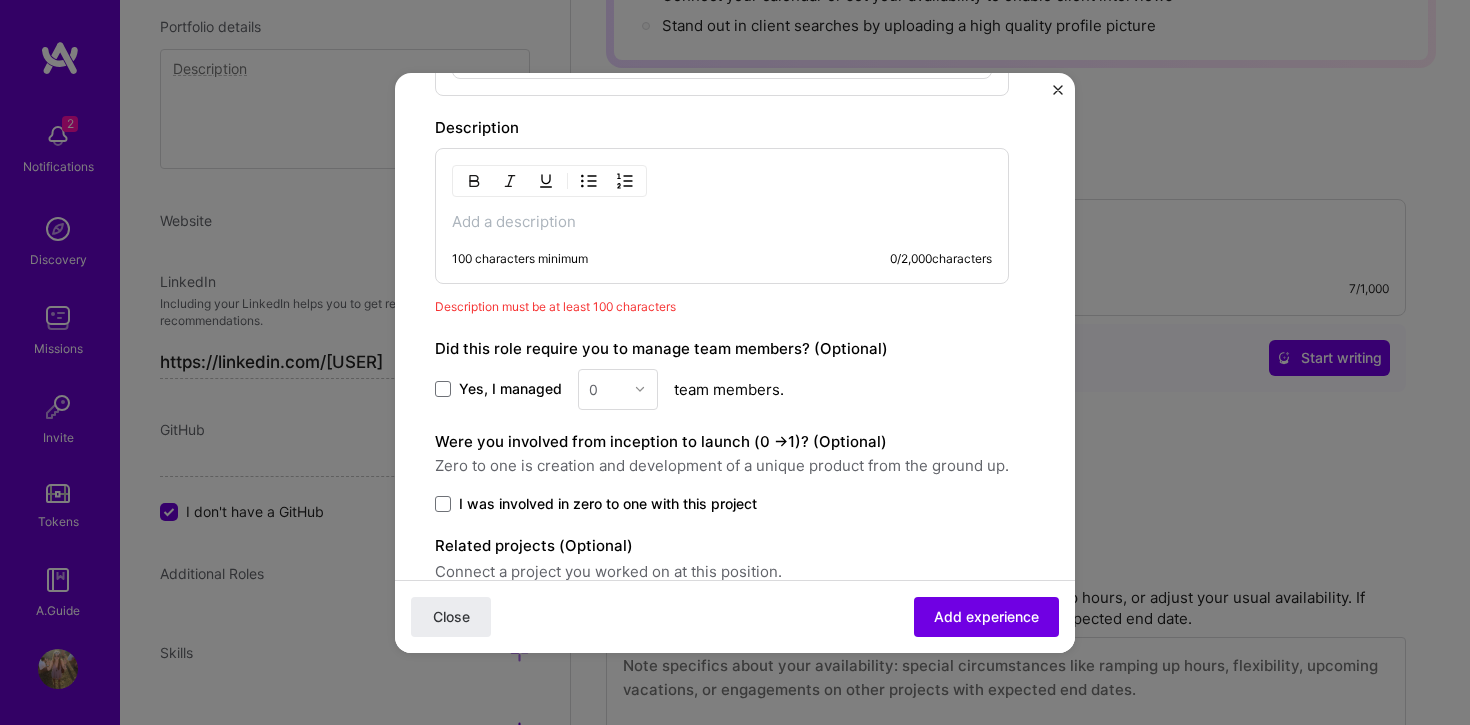 click at bounding box center [722, 222] 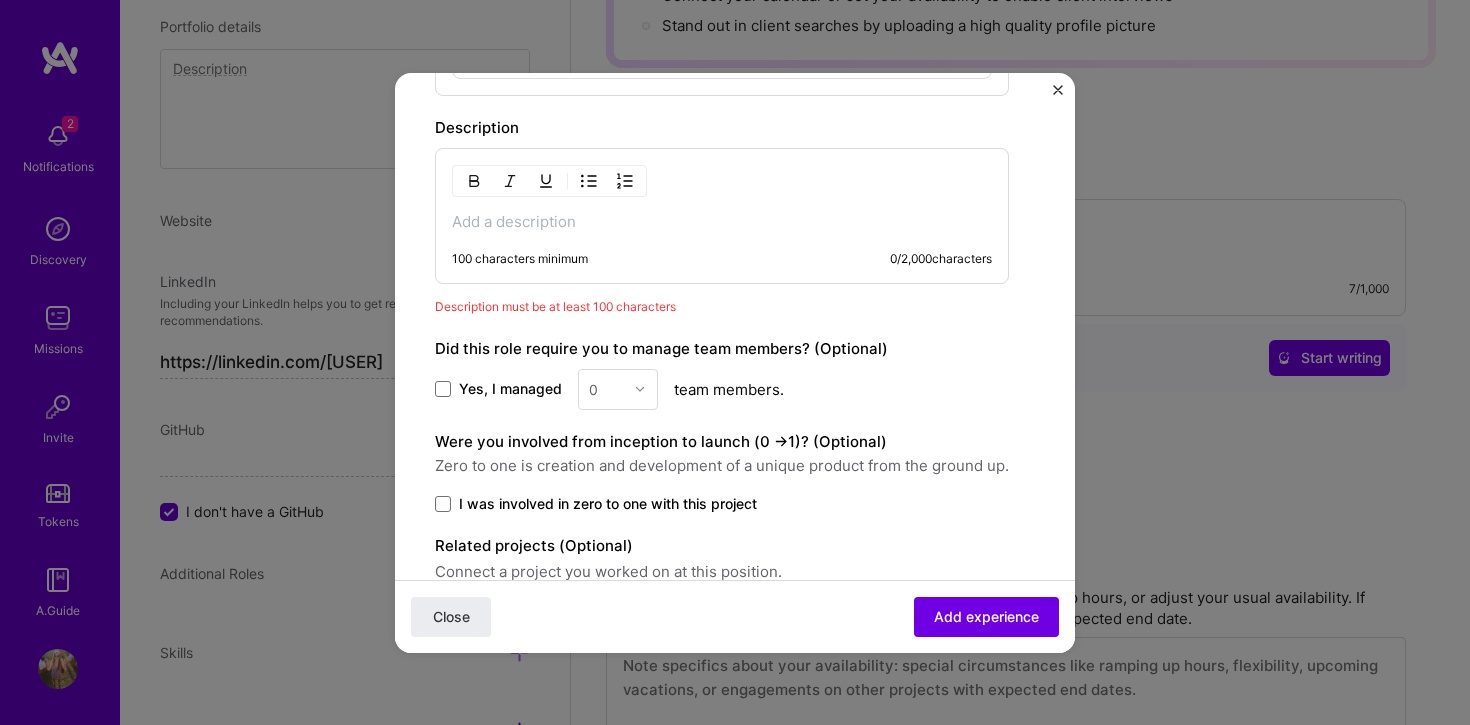 type 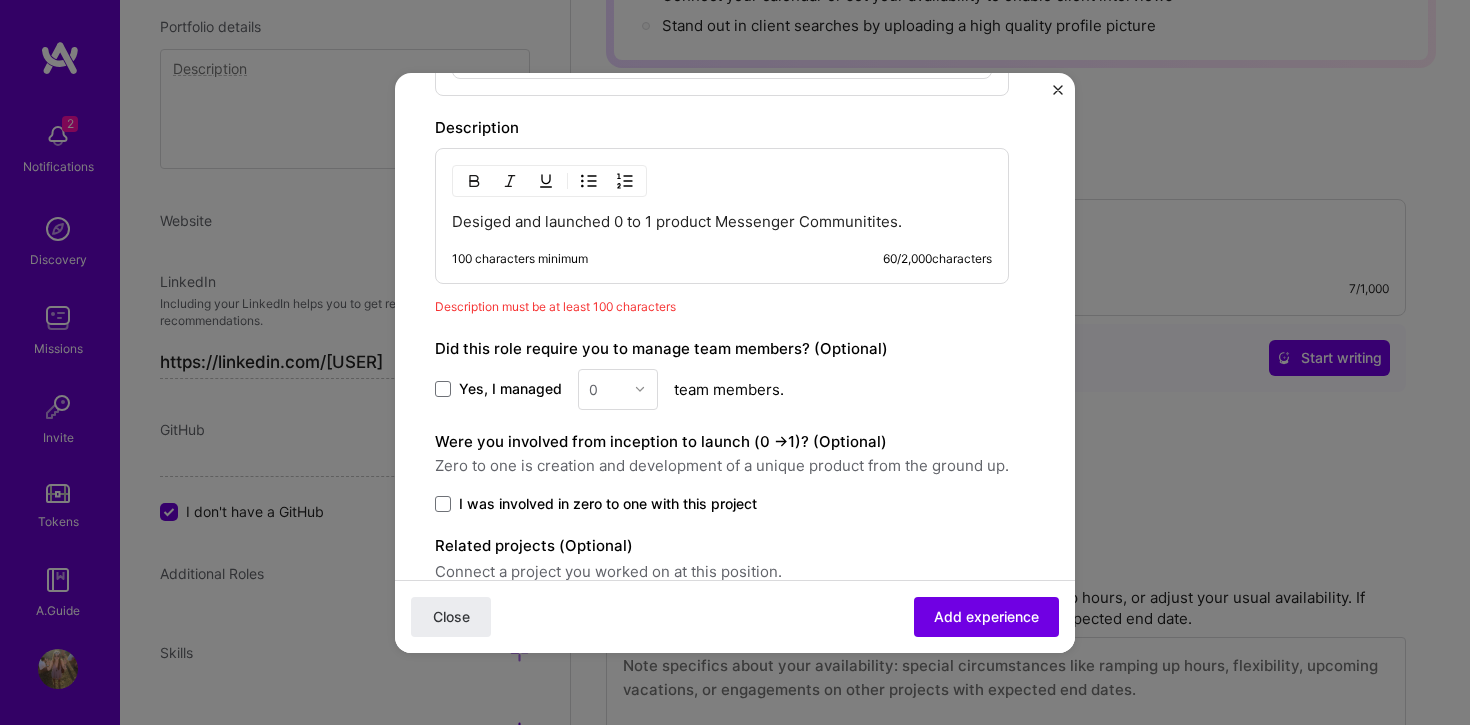 copy on "Desiged and launched 0 to 1 product Messenger Communitites." 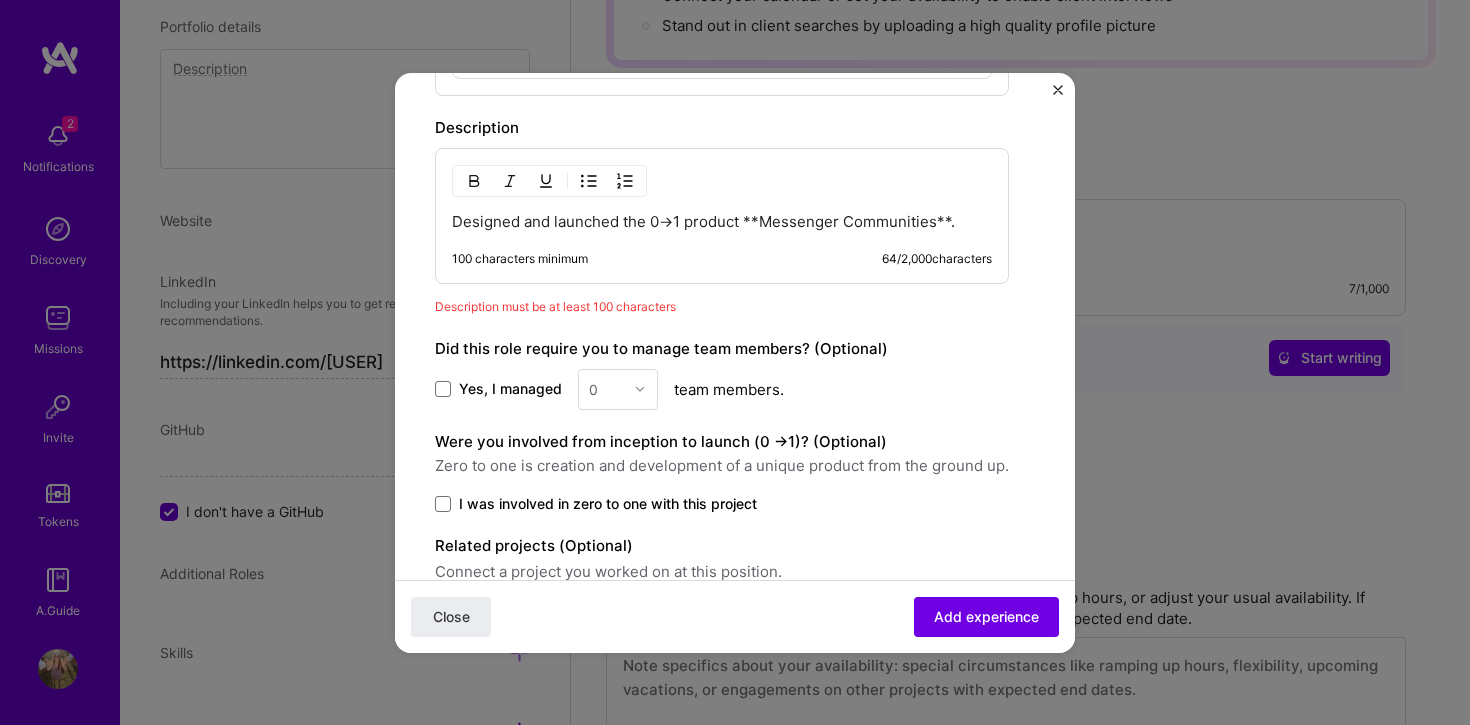 click on "Designed and launched the 0→1 product **Messenger Communities**." at bounding box center [722, 222] 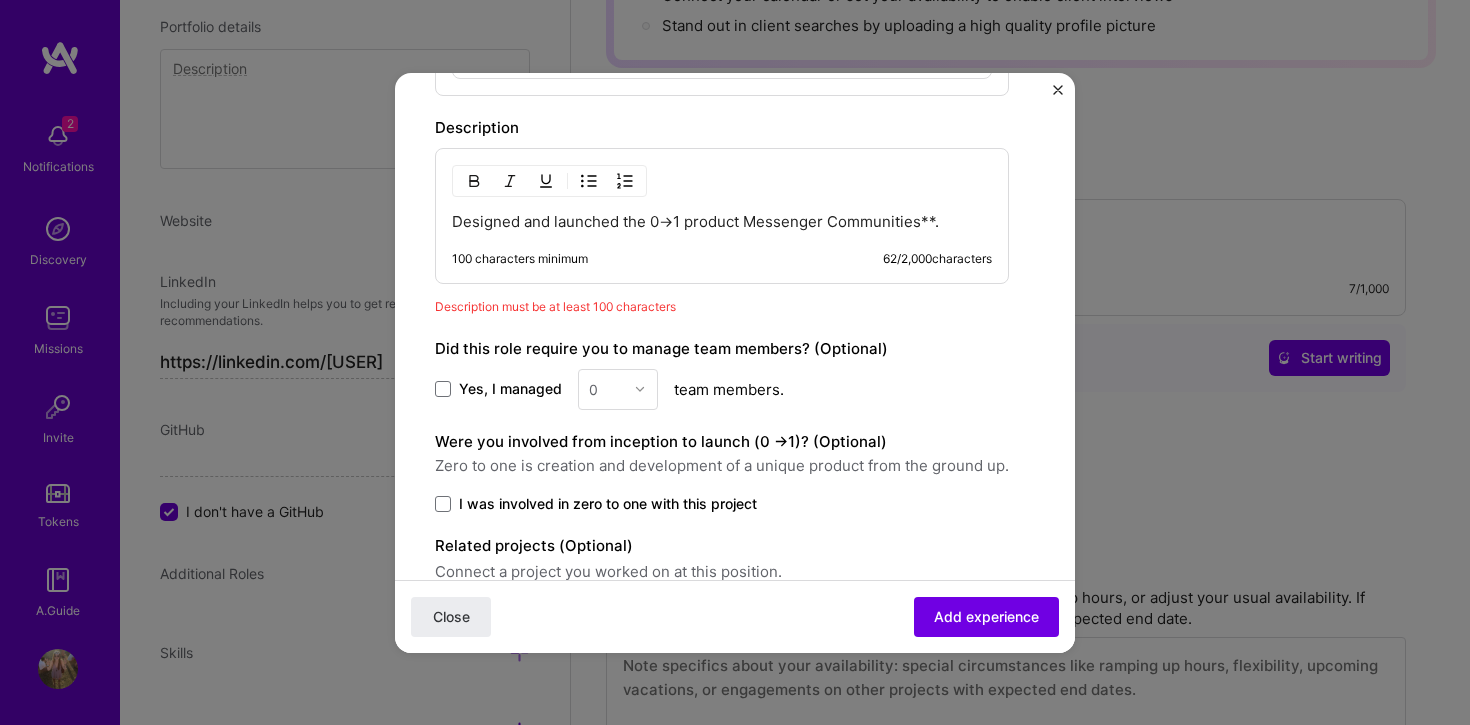 click on "Designed and launched the 0→1 product Messenger Communities**." at bounding box center [722, 222] 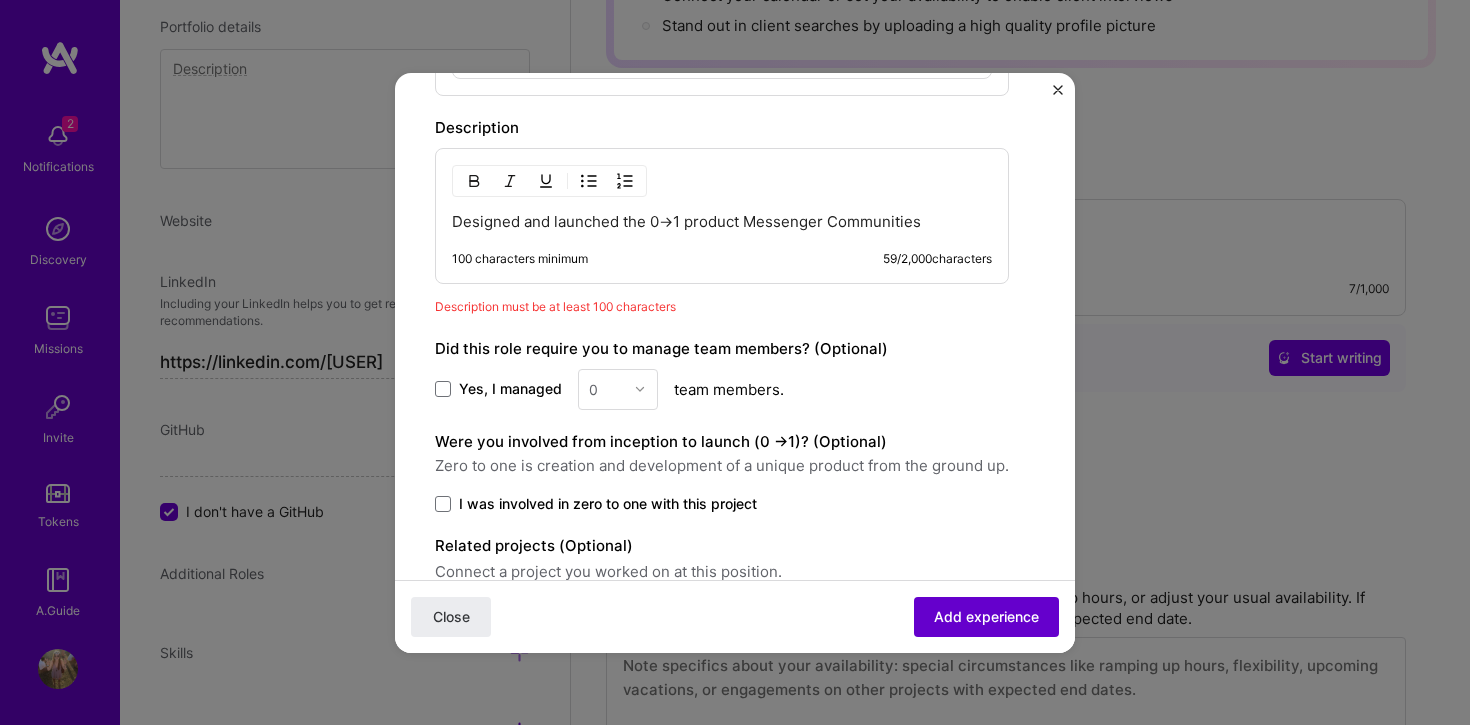 click on "Add experience" at bounding box center (986, 616) 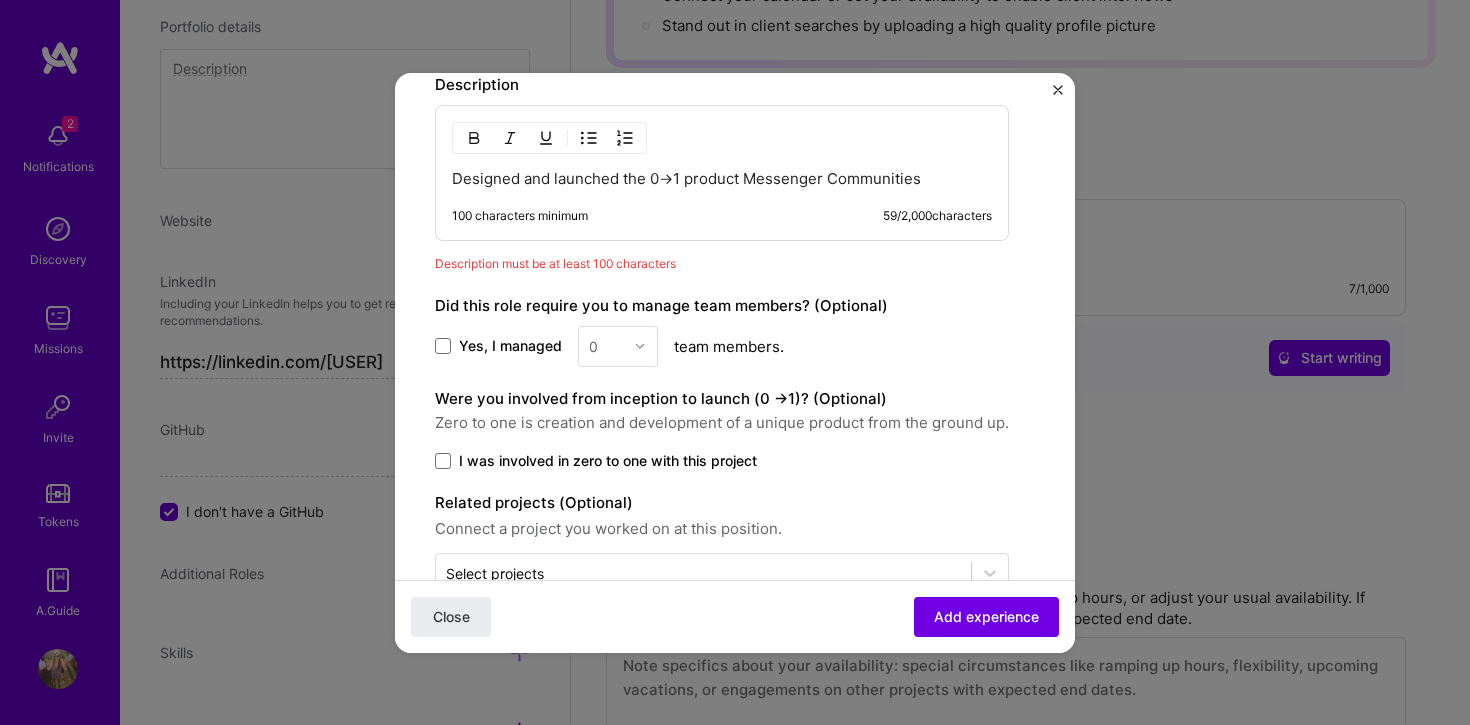 click on "Designed and launched the 0→1 product Messenger Communities" at bounding box center (722, 179) 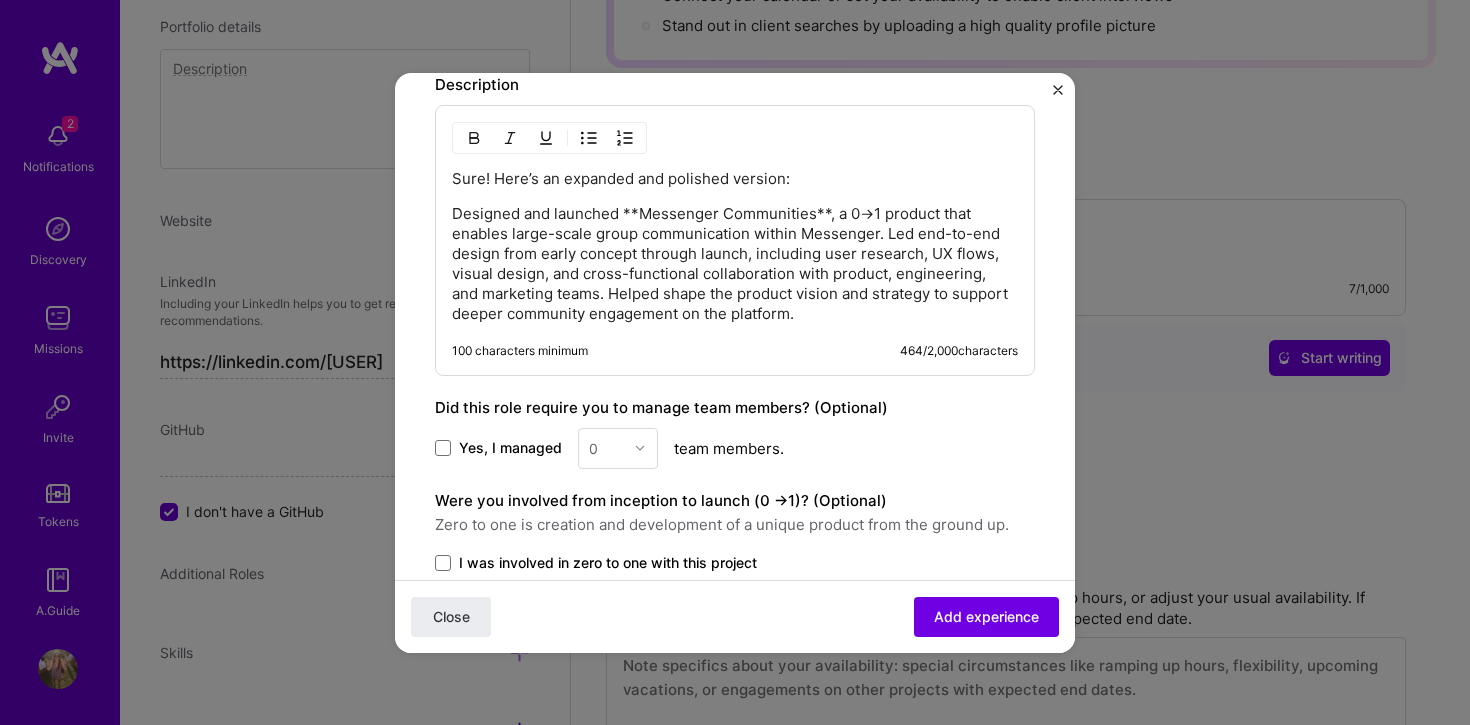 click on "Designed and launched **Messenger Communities**, a 0→1 product that enables large-scale group communication within Messenger. Led end-to-end design from early concept through launch, including user research, UX flows, visual design, and cross-functional collaboration with product, engineering, and marketing teams. Helped shape the product vision and strategy to support deeper community engagement on the platform." at bounding box center [735, 264] 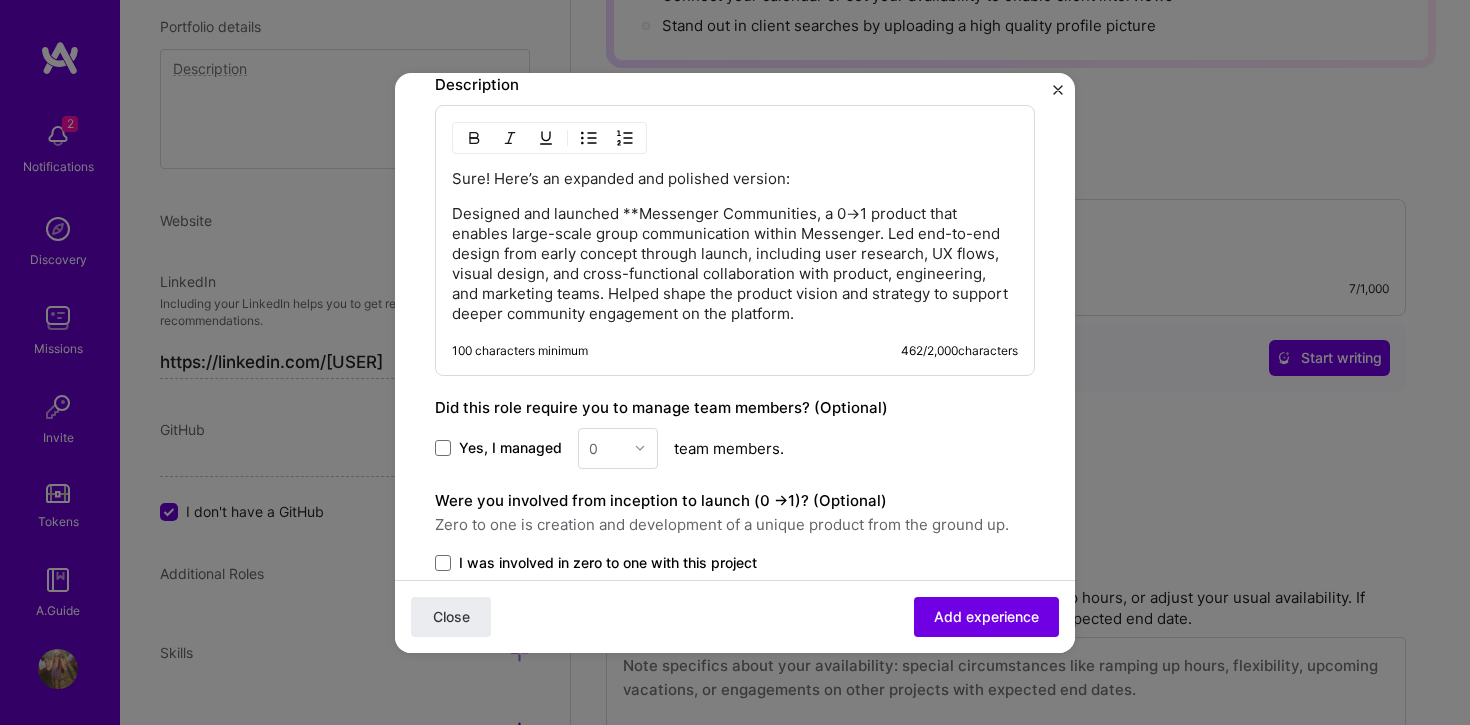 click on "Designed and launched **Messenger Communities, a 0→1 product that enables large-scale group communication within Messenger. Led end-to-end design from early concept through launch, including user research, UX flows, visual design, and cross-functional collaboration with product, engineering, and marketing teams. Helped shape the product vision and strategy to support deeper community engagement on the platform." at bounding box center [735, 264] 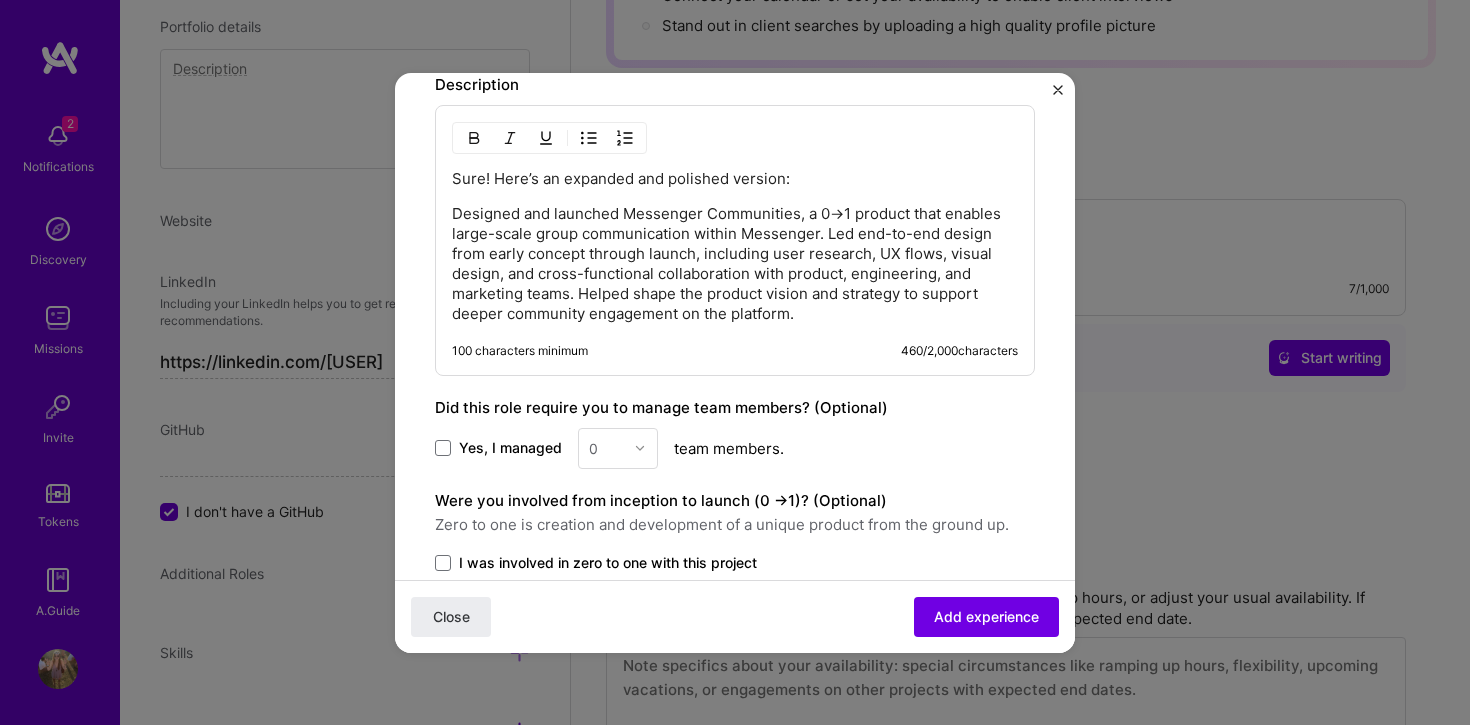 click on "Designed and launched Messenger Communities, a 0→1 product that enables large-scale group communication within Messenger. Led end-to-end design from early concept through launch, including user research, UX flows, visual design, and cross-functional collaboration with product, engineering, and marketing teams. Helped shape the product vision and strategy to support deeper community engagement on the platform." at bounding box center (735, 264) 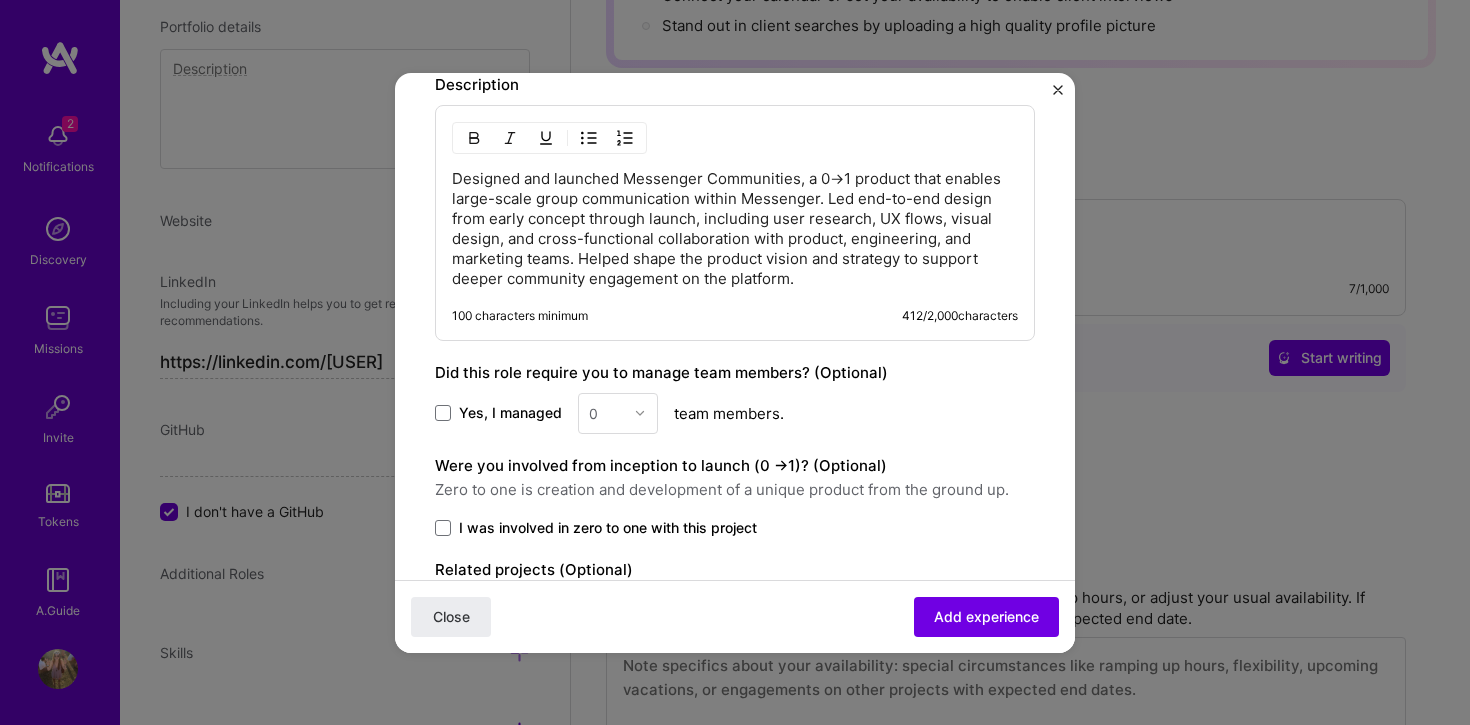 click on "0" at bounding box center (618, 413) 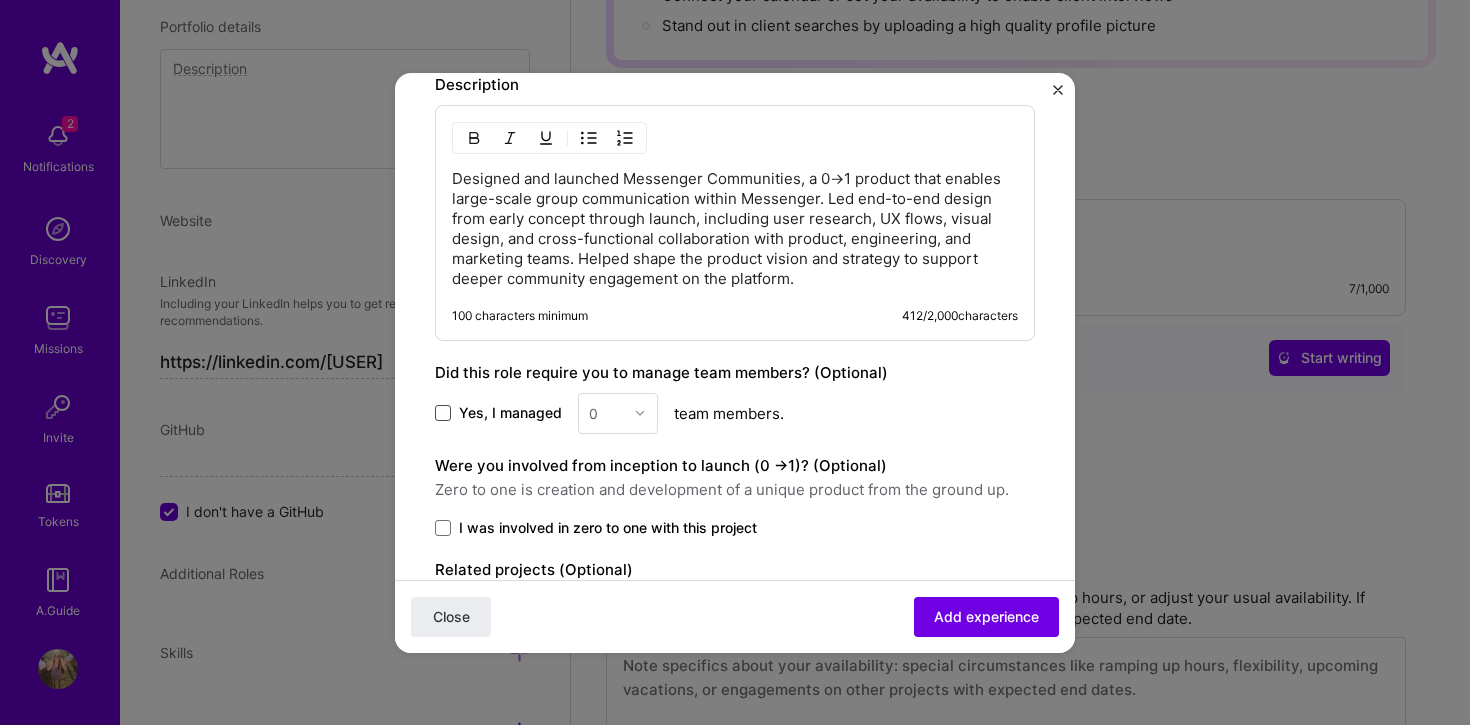 click at bounding box center (443, 413) 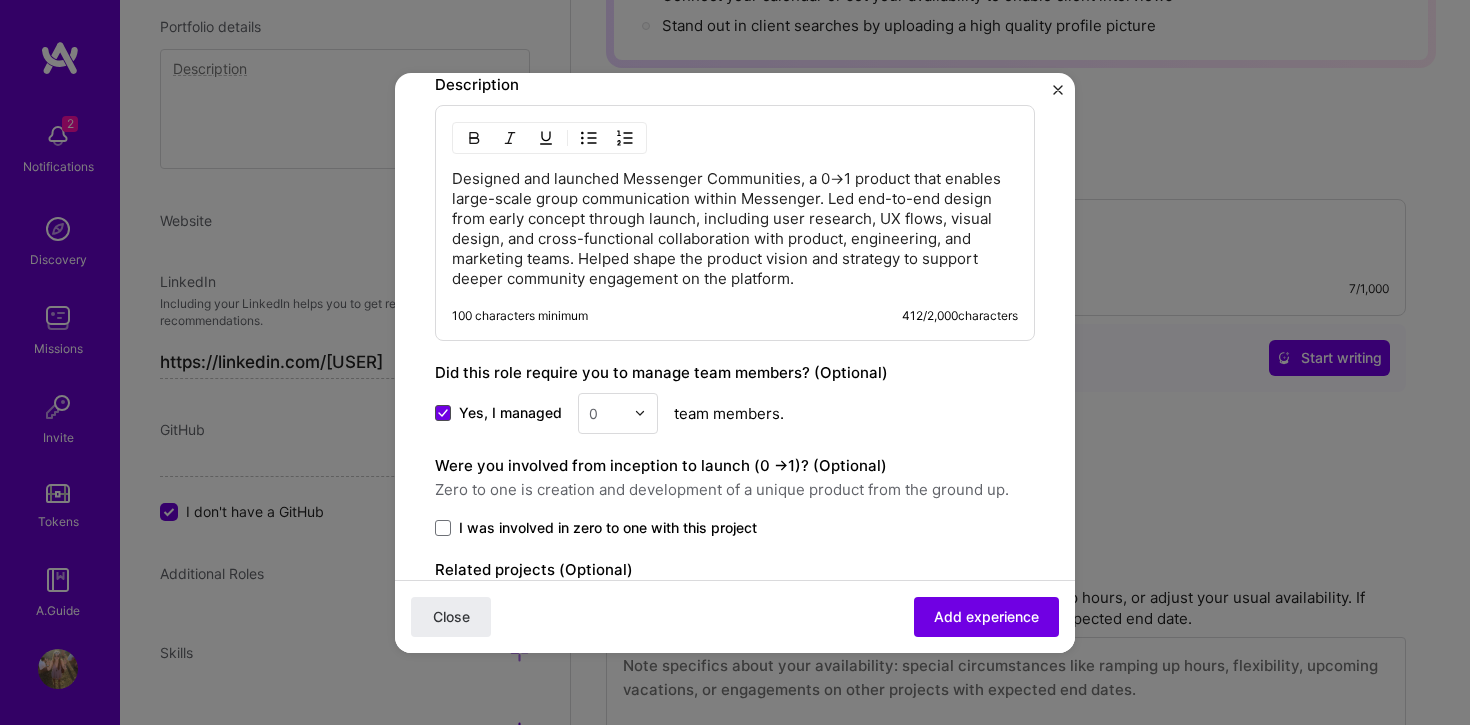 click at bounding box center [443, 413] 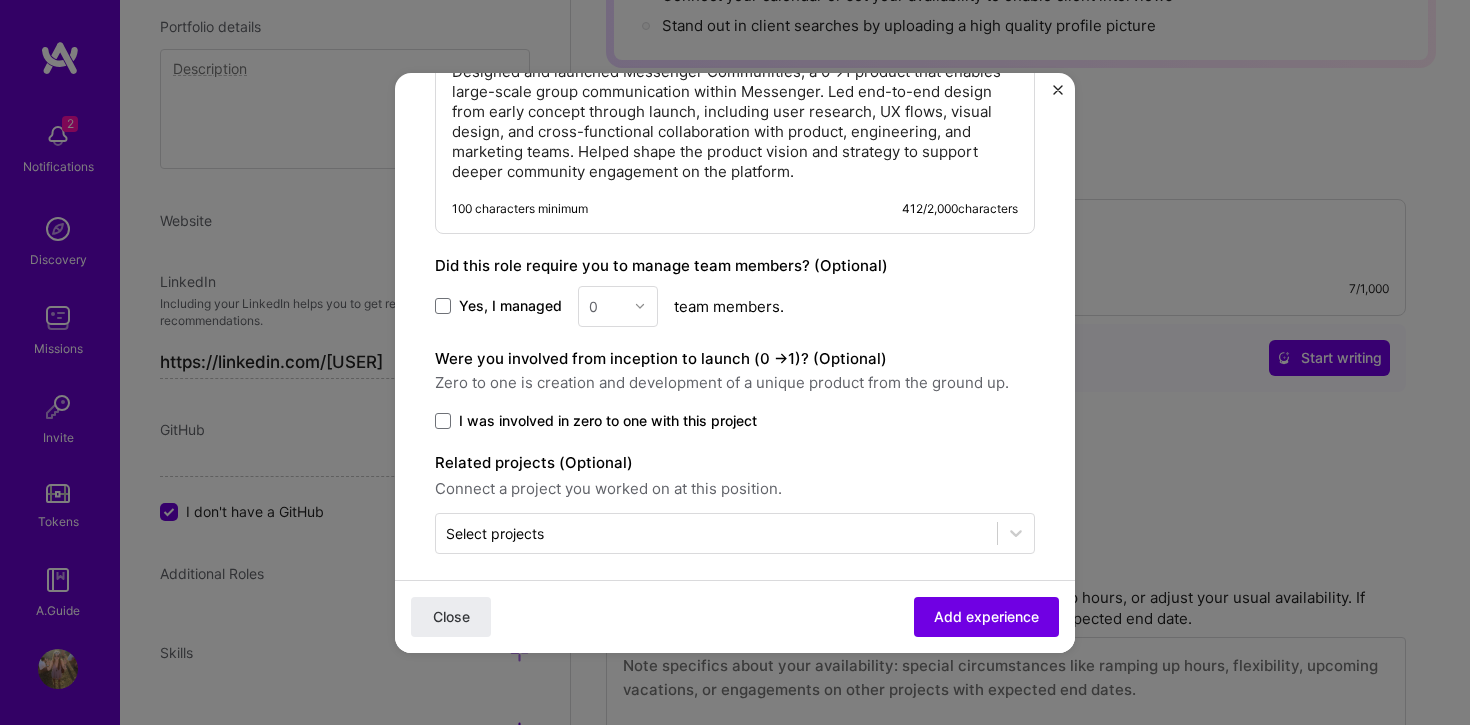 scroll, scrollTop: 1370, scrollLeft: 0, axis: vertical 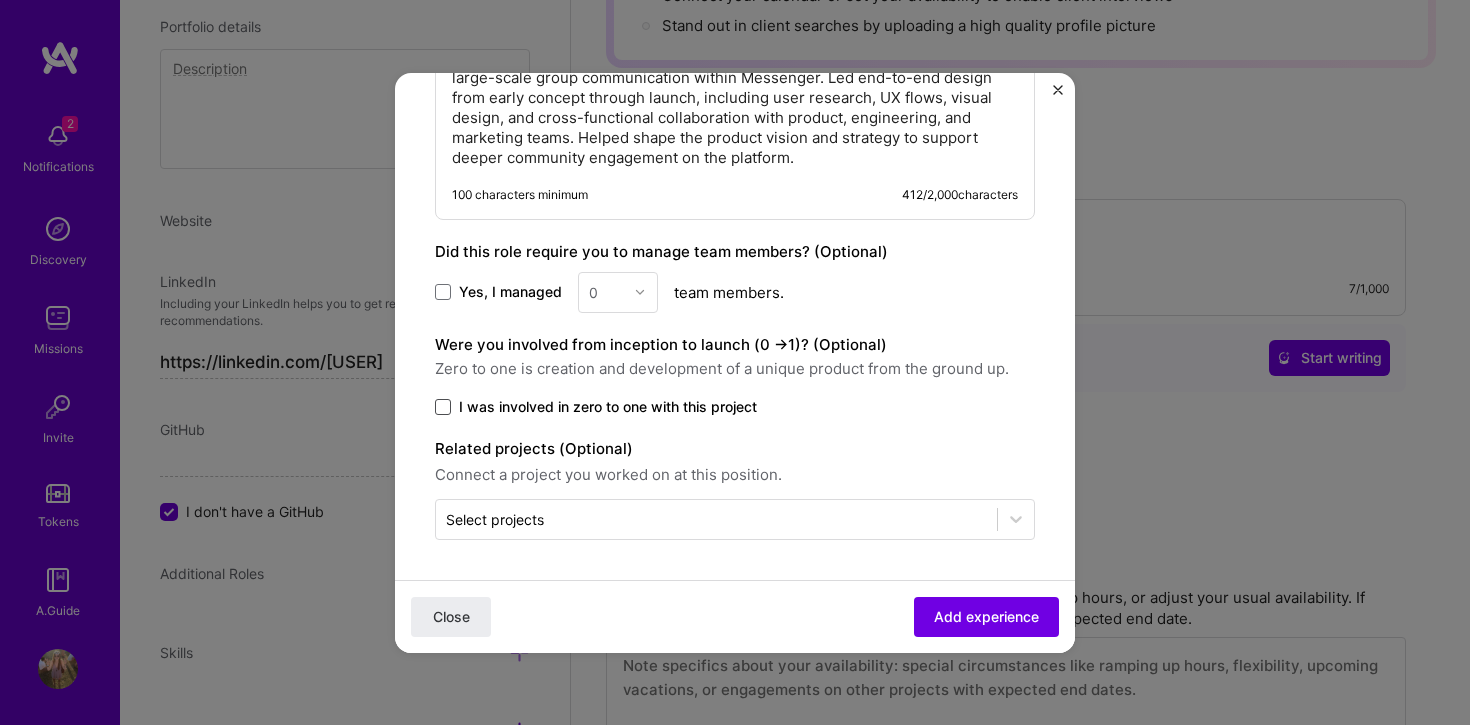 click at bounding box center [443, 407] 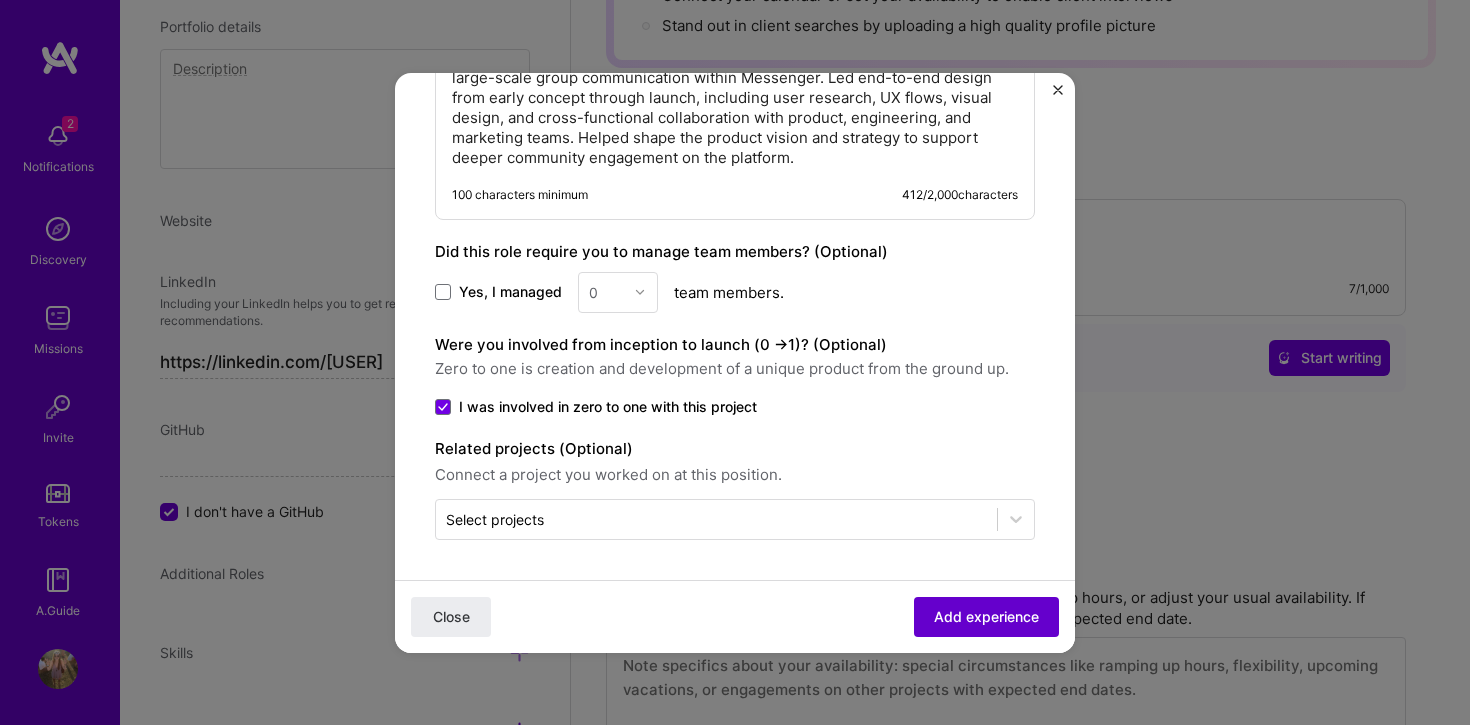 click on "Add experience" at bounding box center (986, 616) 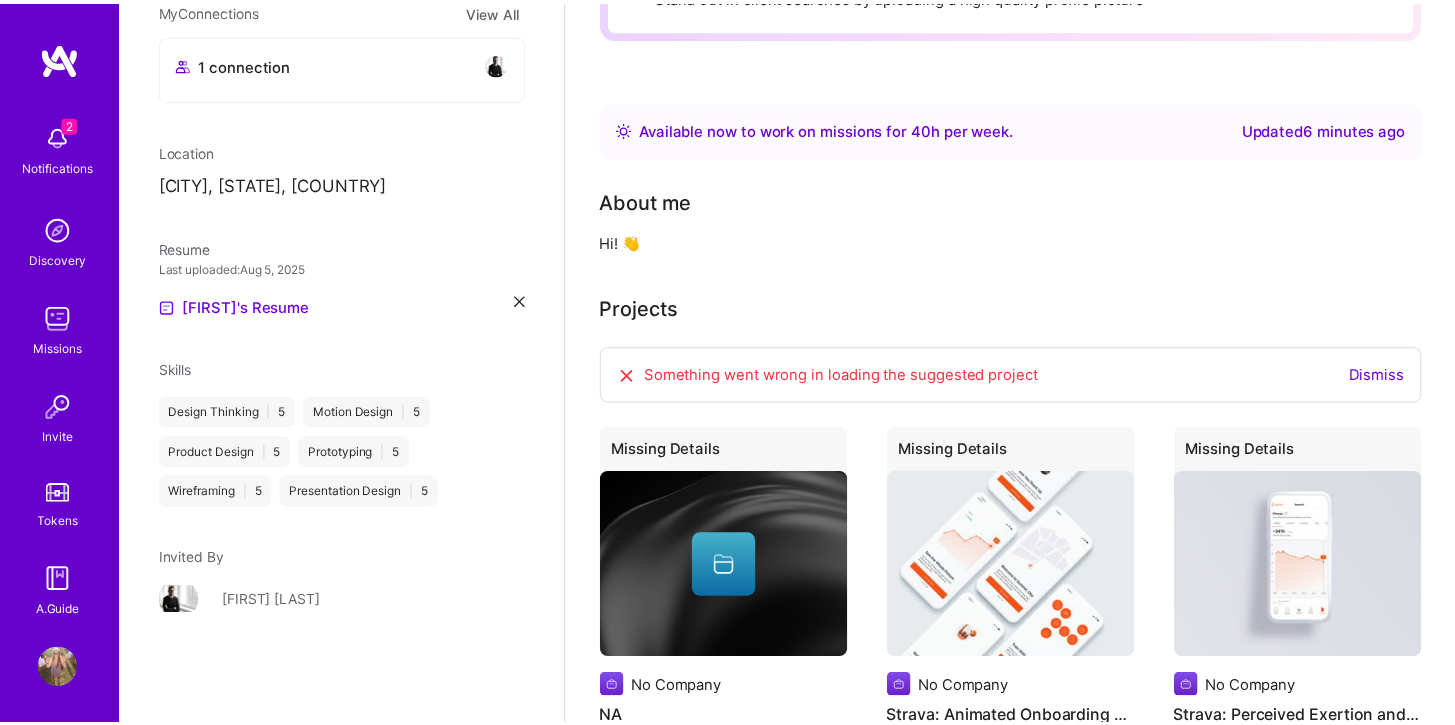 scroll, scrollTop: 4004, scrollLeft: 0, axis: vertical 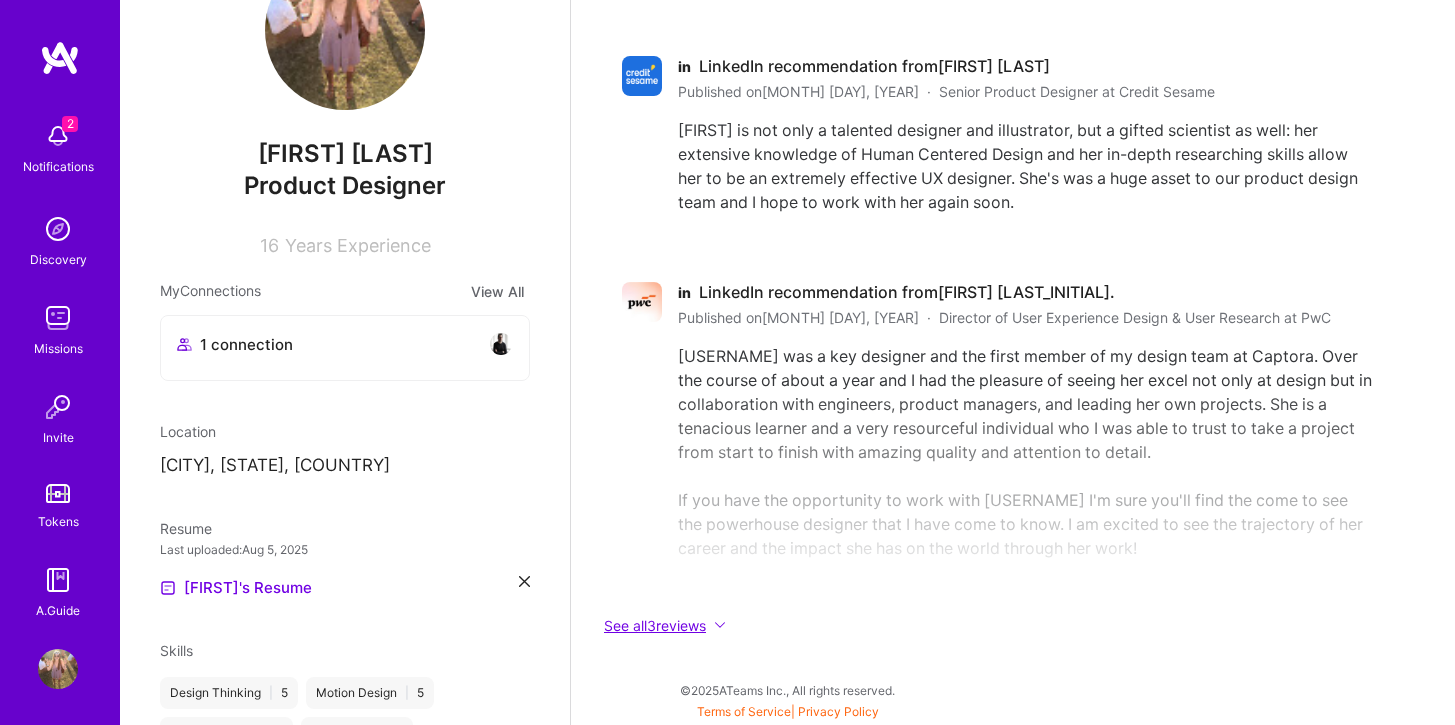 click on "See all  3  reviews" at bounding box center [998, 625] 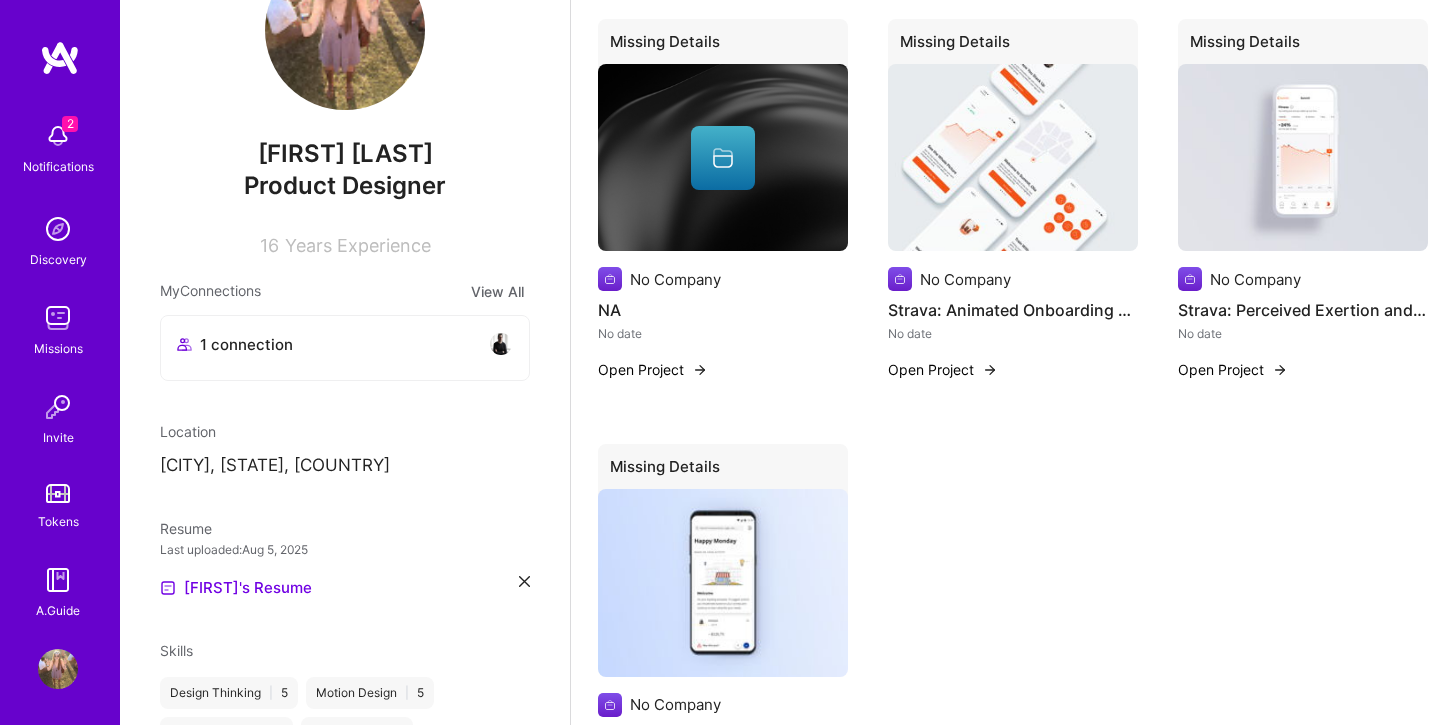 scroll, scrollTop: 0, scrollLeft: 0, axis: both 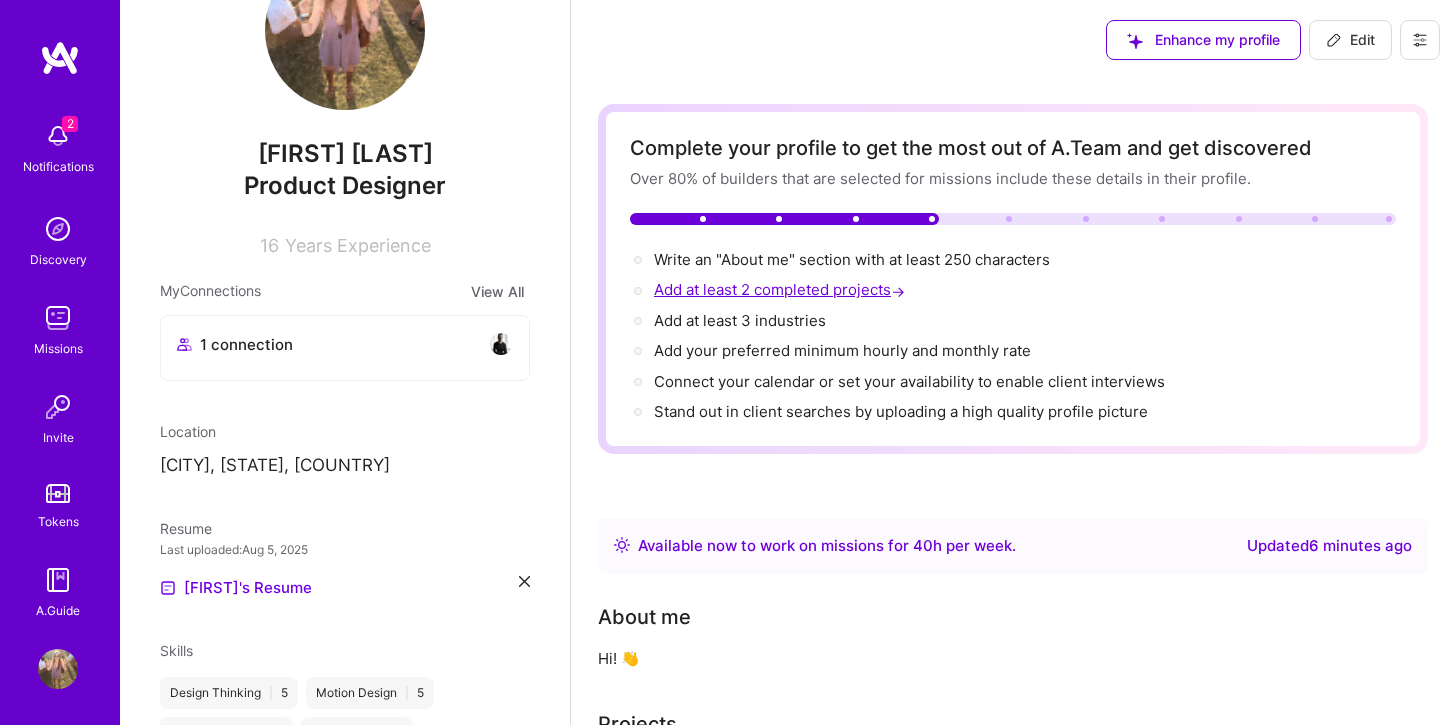 click on "Add at least 2 completed projects  →" at bounding box center [781, 289] 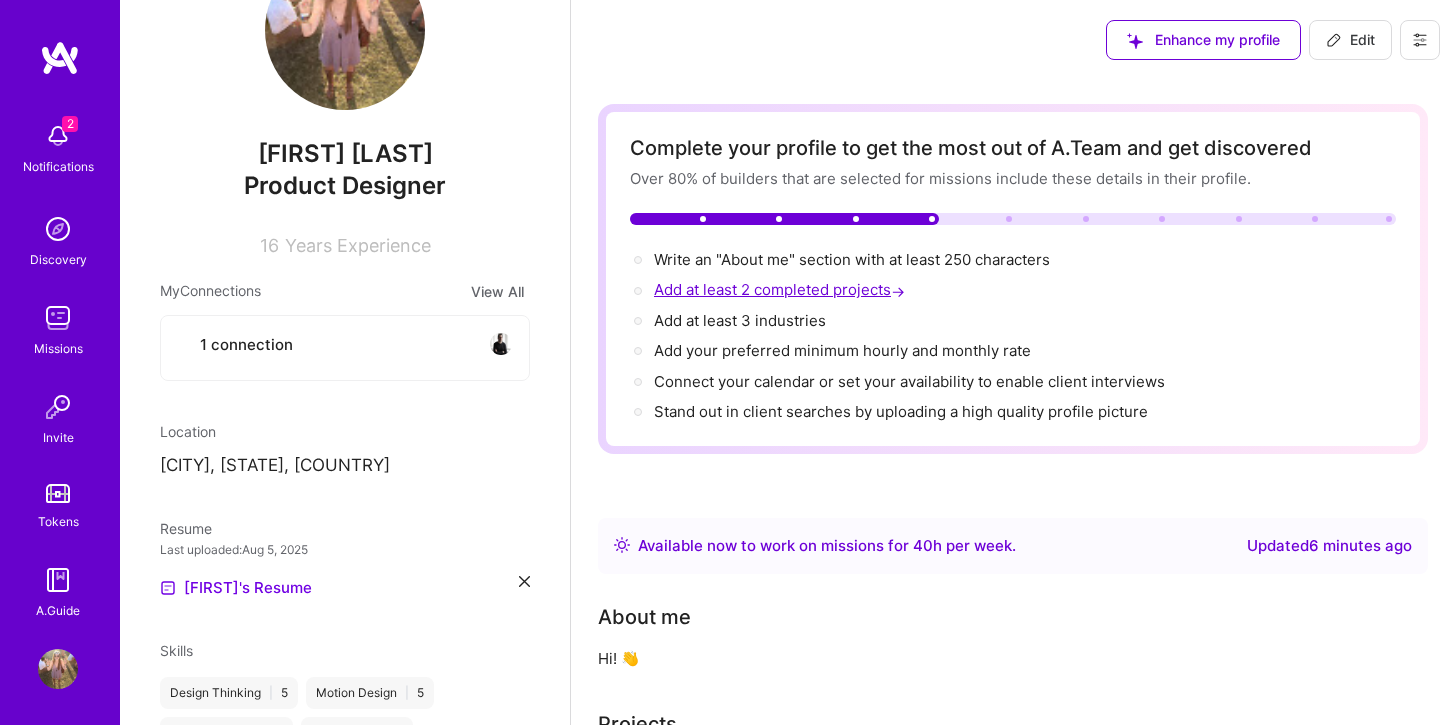 scroll, scrollTop: 1141, scrollLeft: 0, axis: vertical 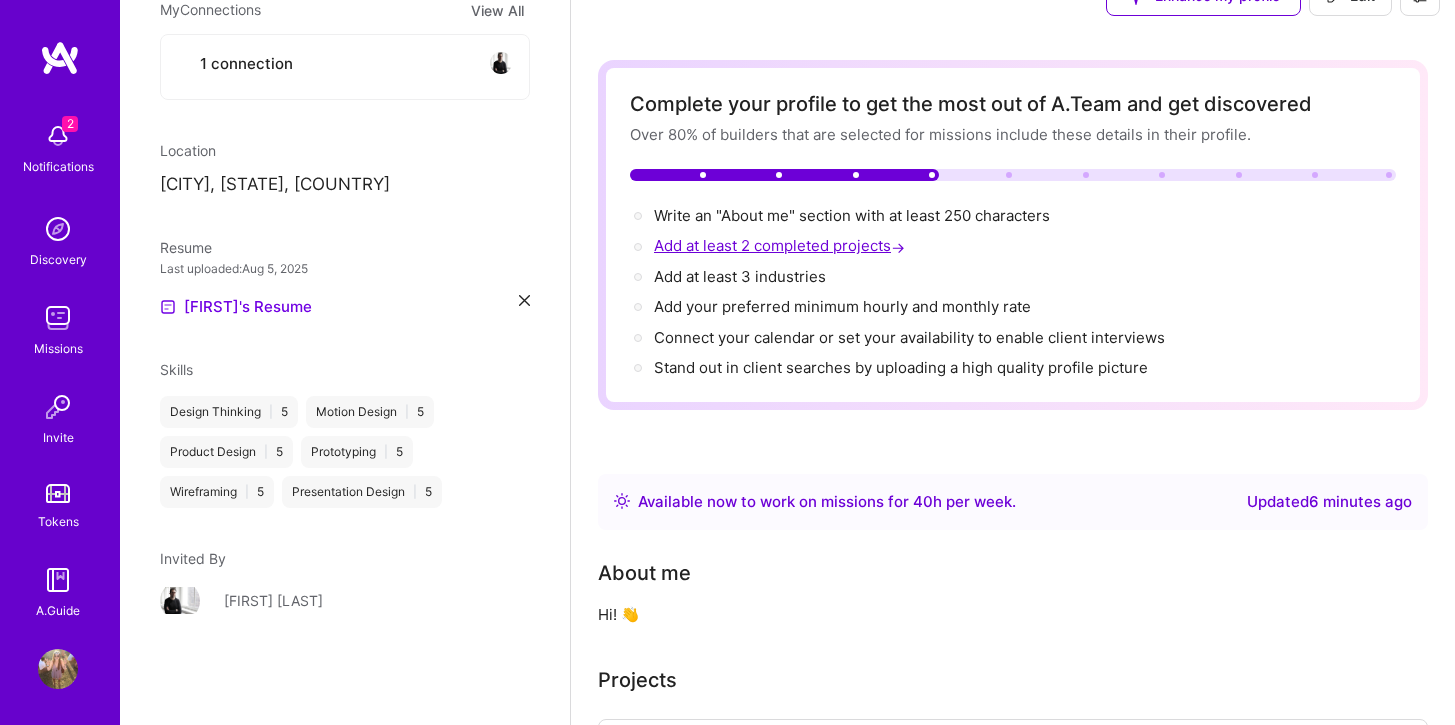 select on "US" 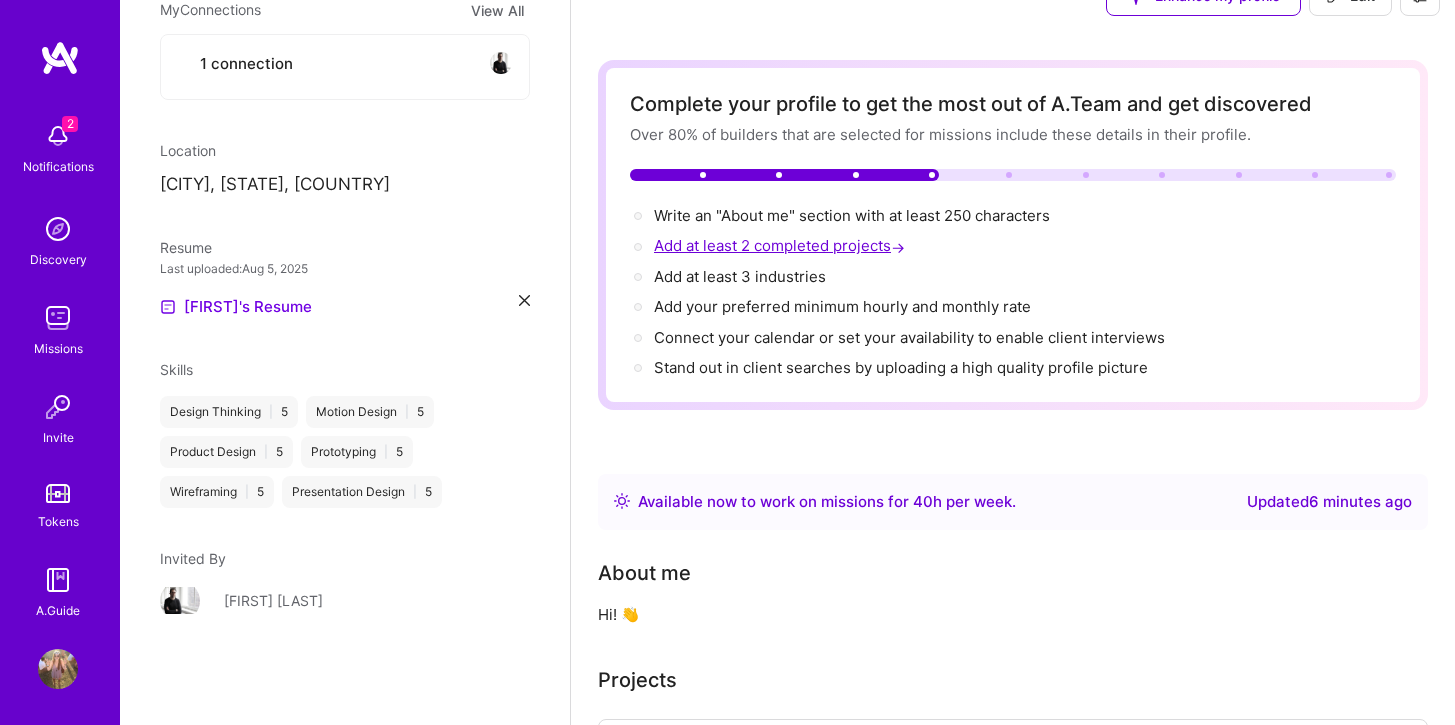 select on "Right Now" 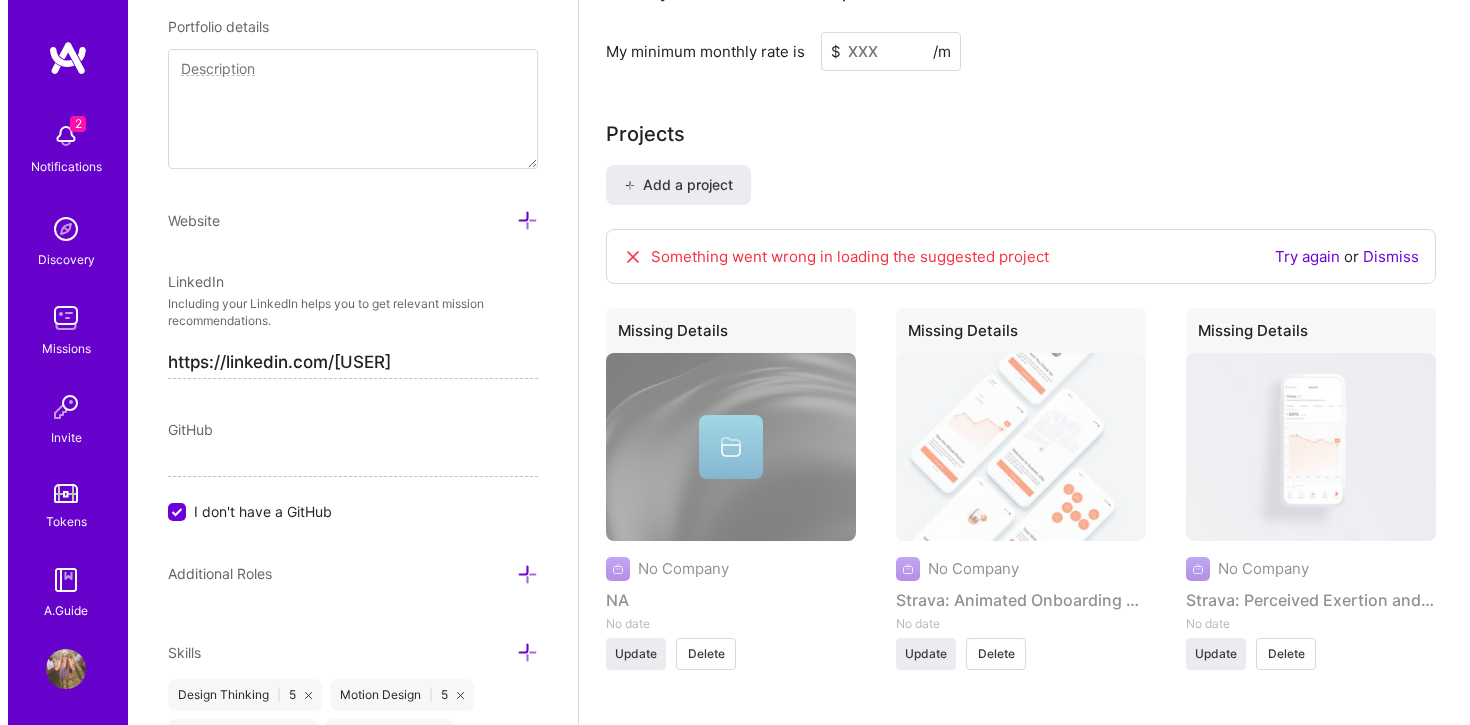 scroll, scrollTop: 1589, scrollLeft: 0, axis: vertical 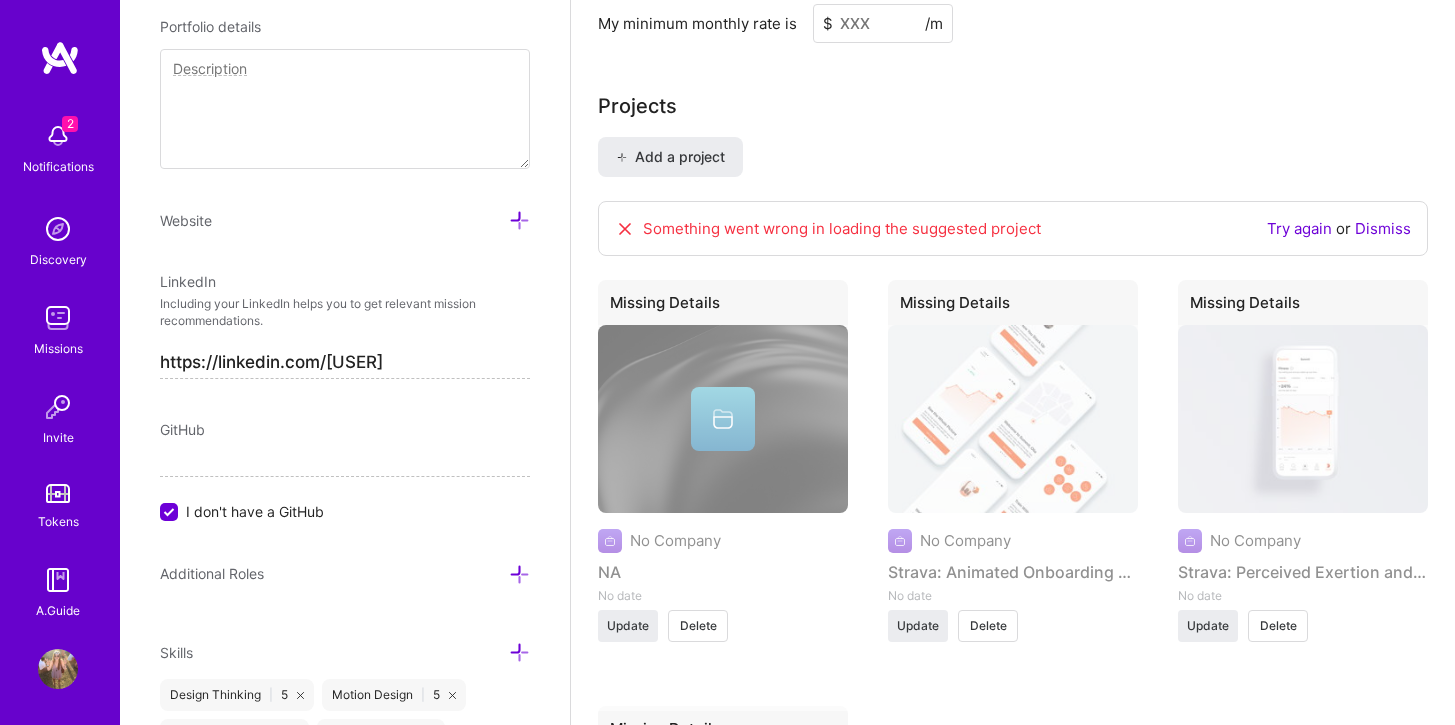 click on "No Company Strava: Animated Onboarding Experience No date Update Delete" at bounding box center (1013, 465) 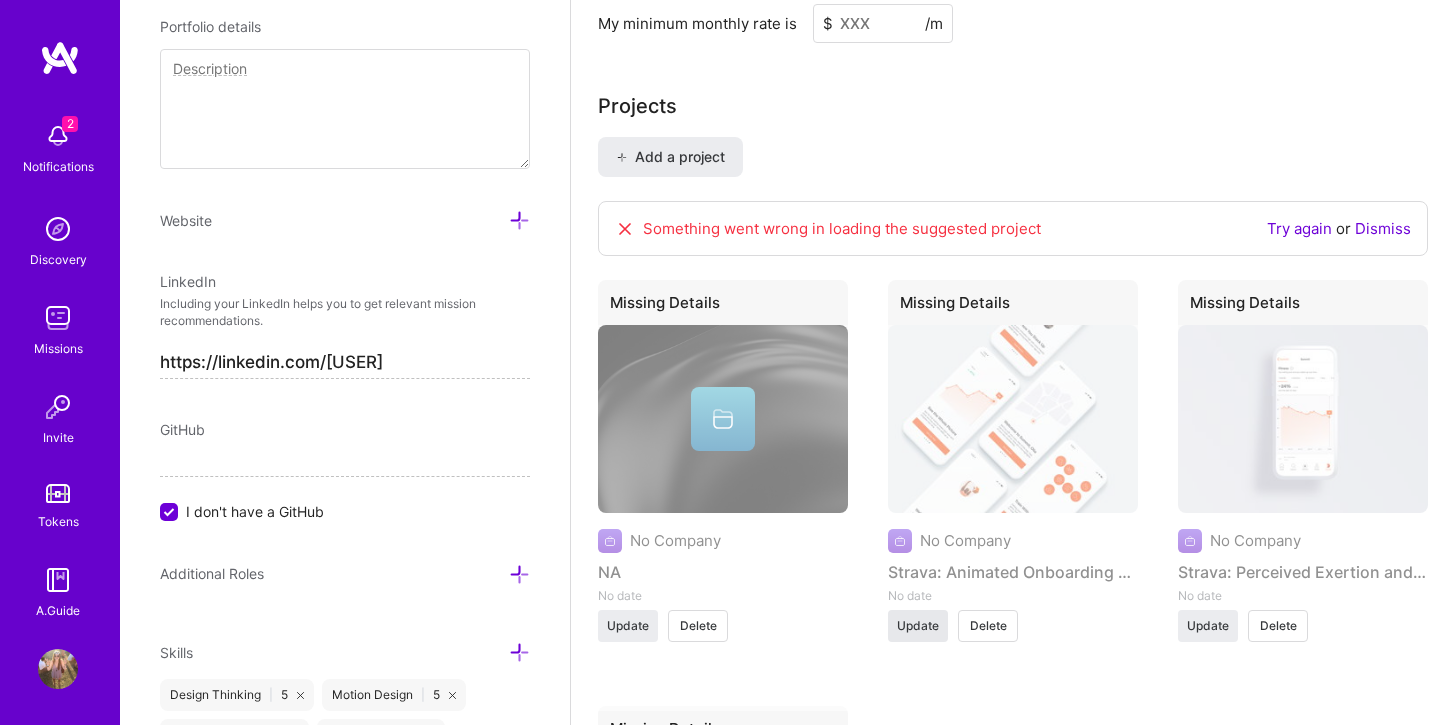 click on "Update" at bounding box center [918, 626] 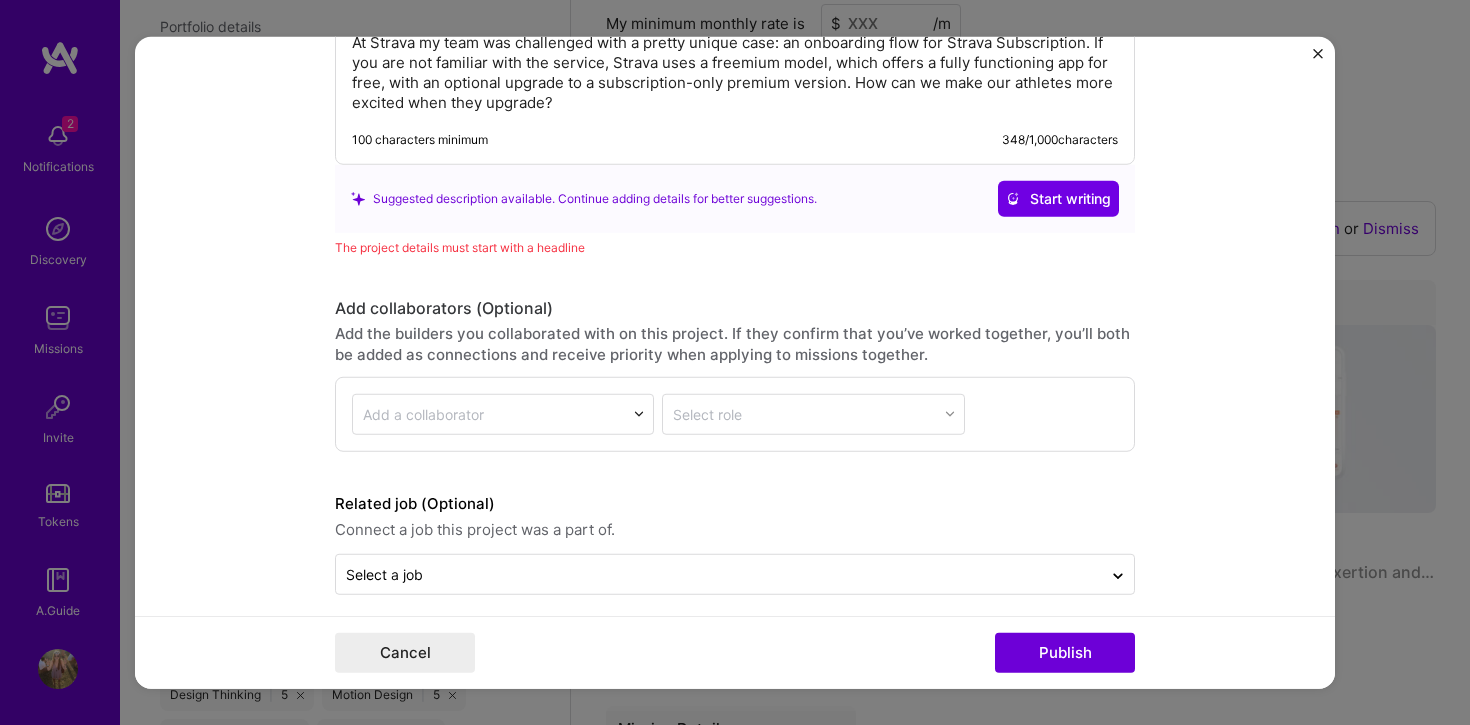 scroll, scrollTop: 2019, scrollLeft: 0, axis: vertical 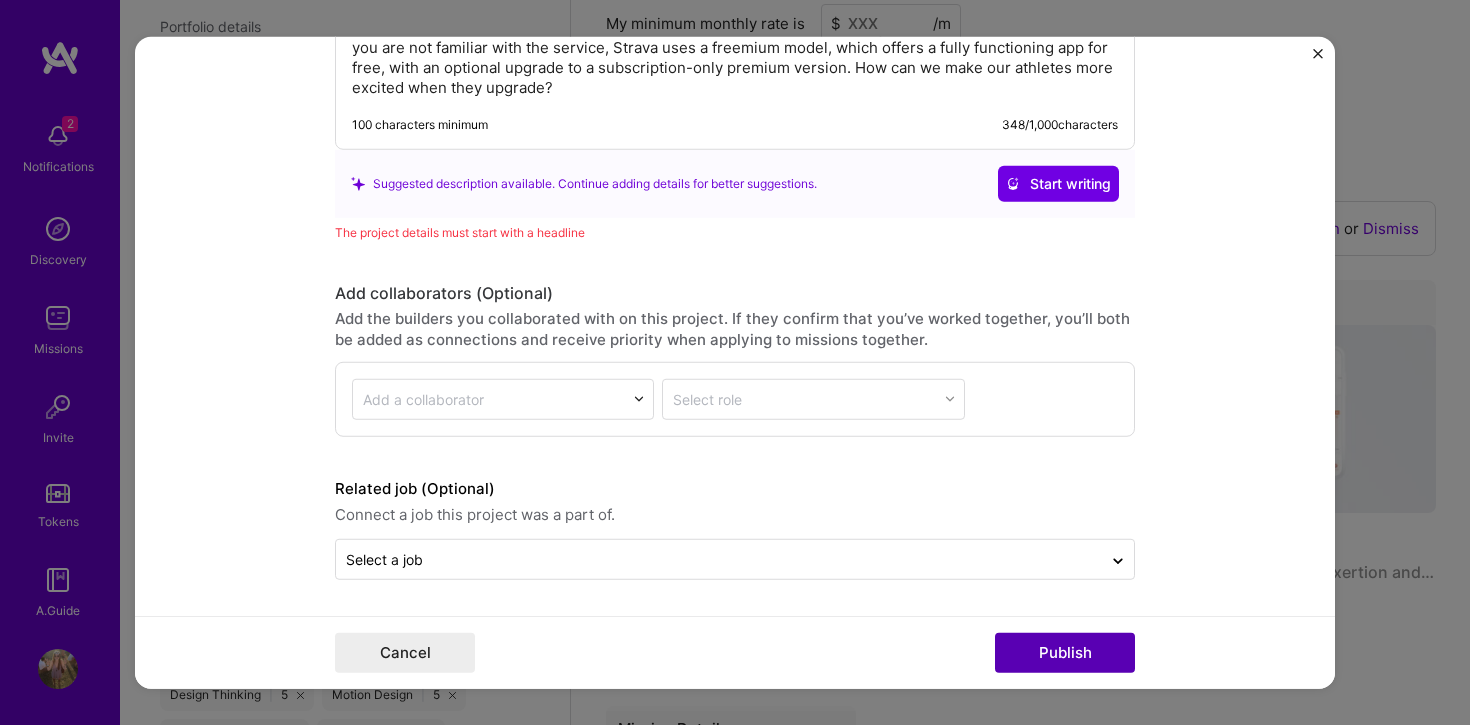 click on "Publish" at bounding box center [1065, 653] 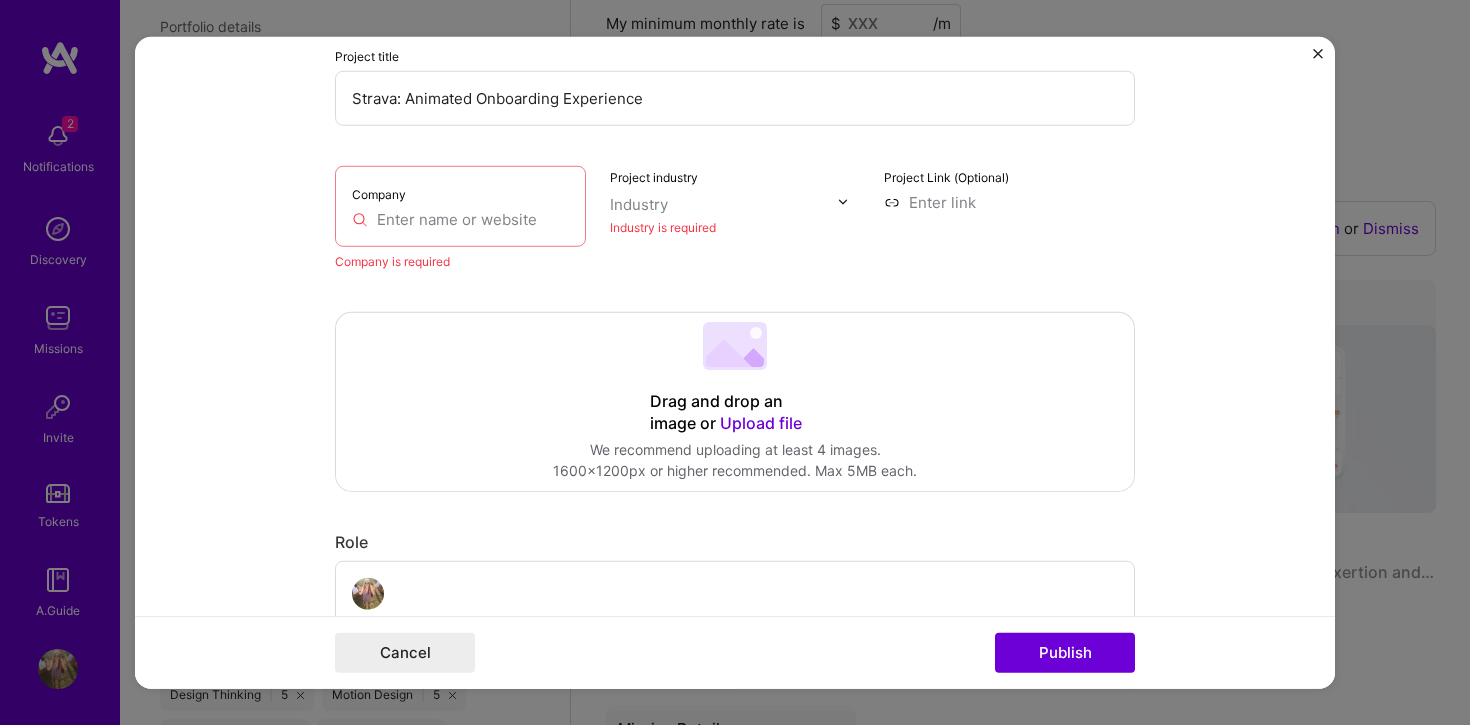 scroll, scrollTop: 218, scrollLeft: 0, axis: vertical 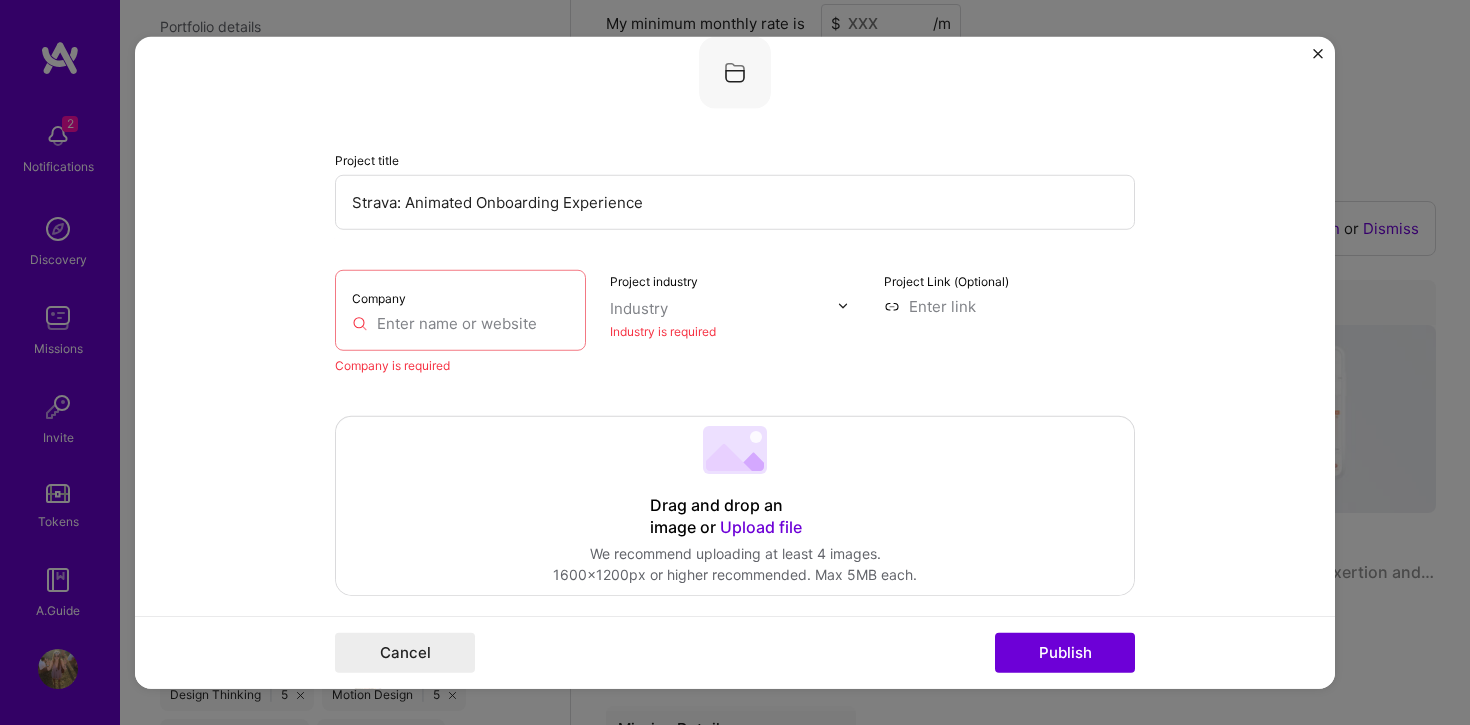 click at bounding box center [460, 322] 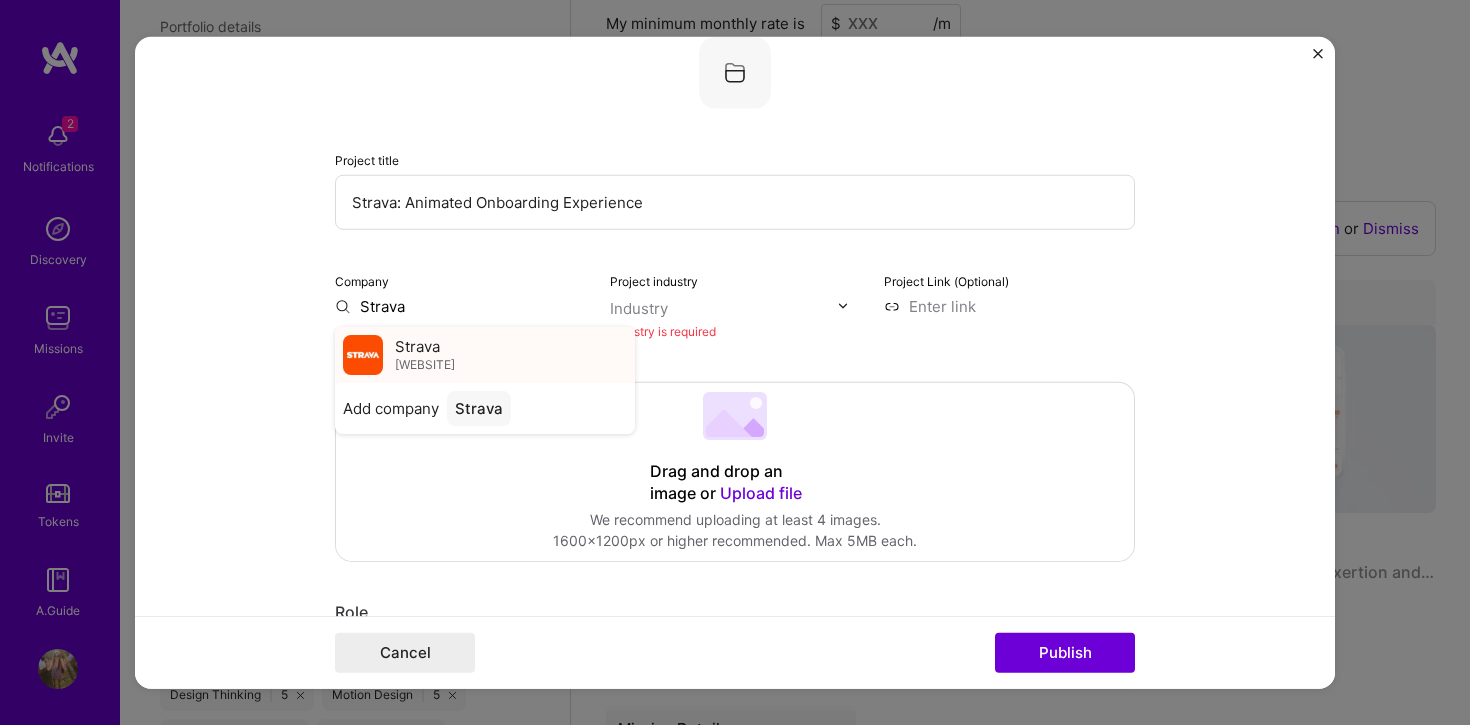 type on "Strava" 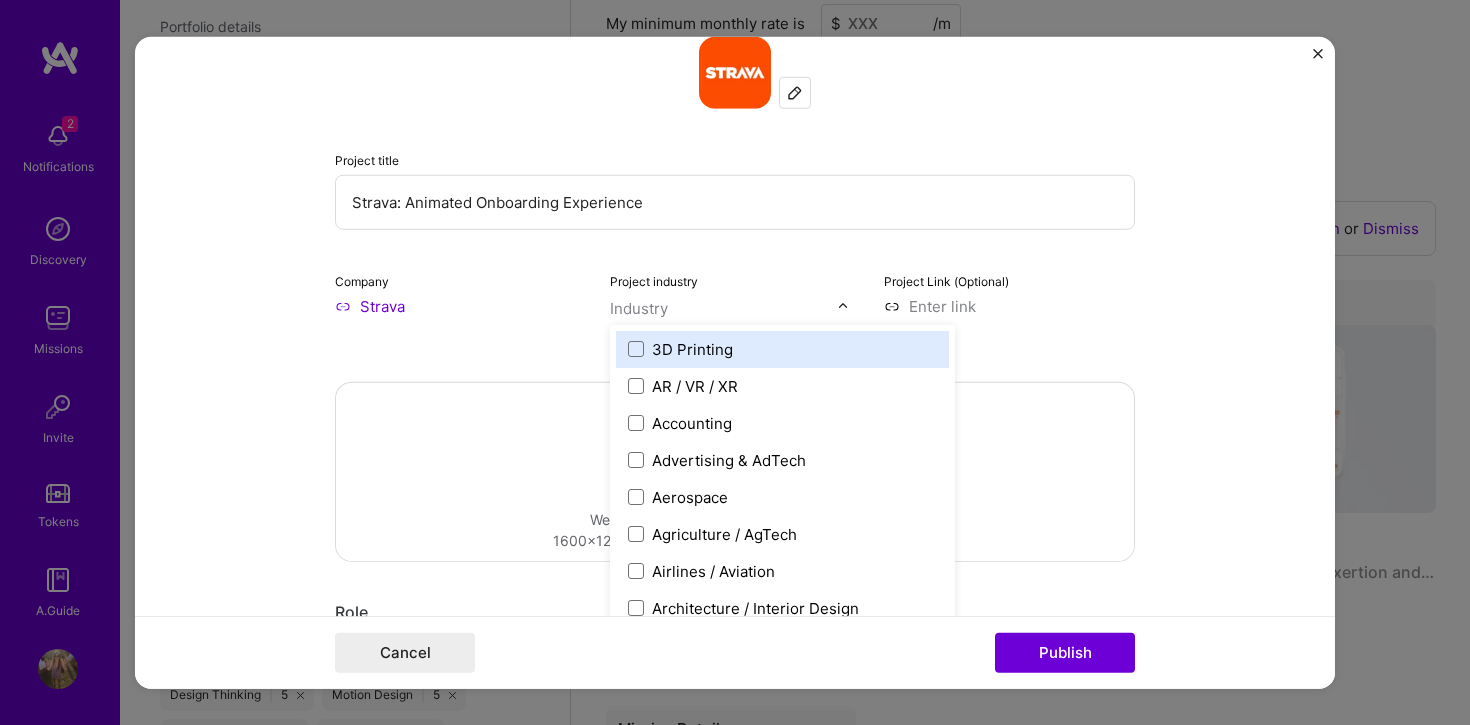 click on "Industry" at bounding box center (639, 307) 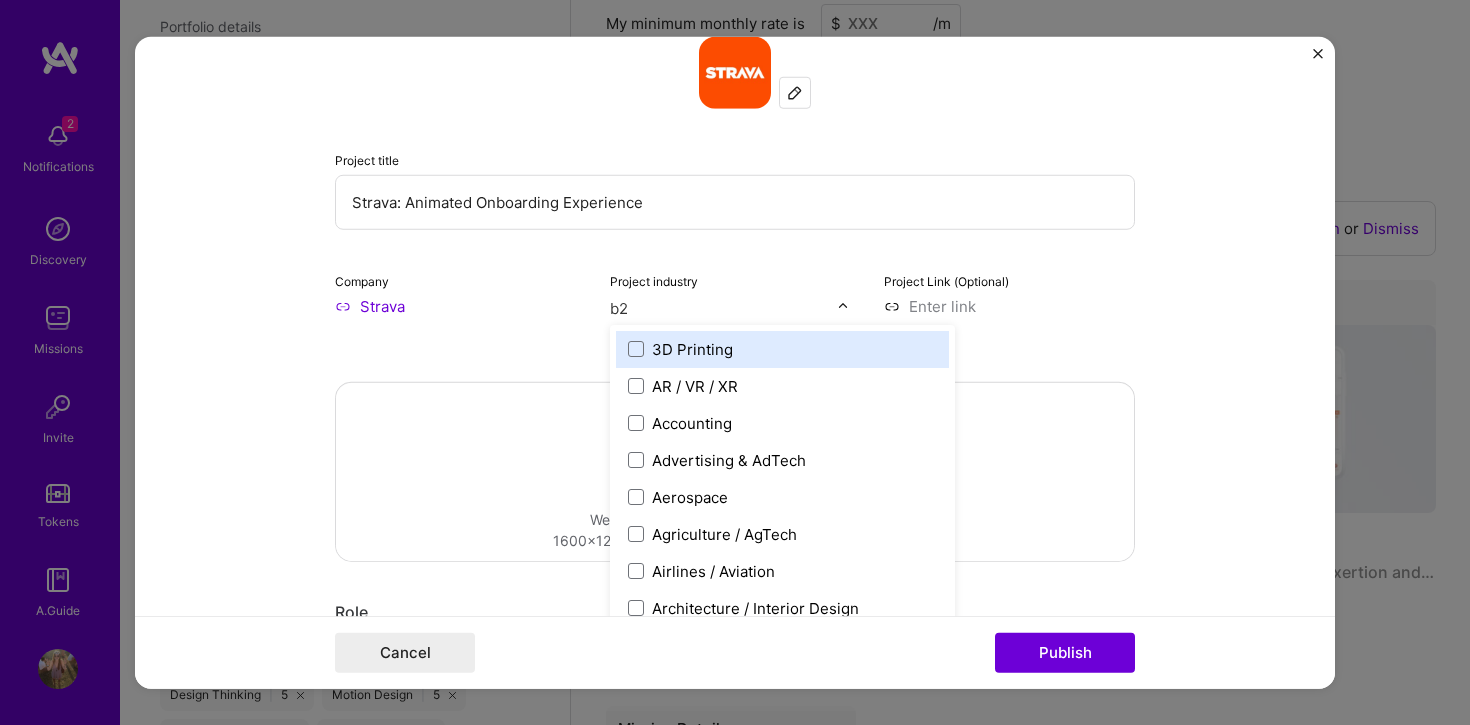 type on "b2c" 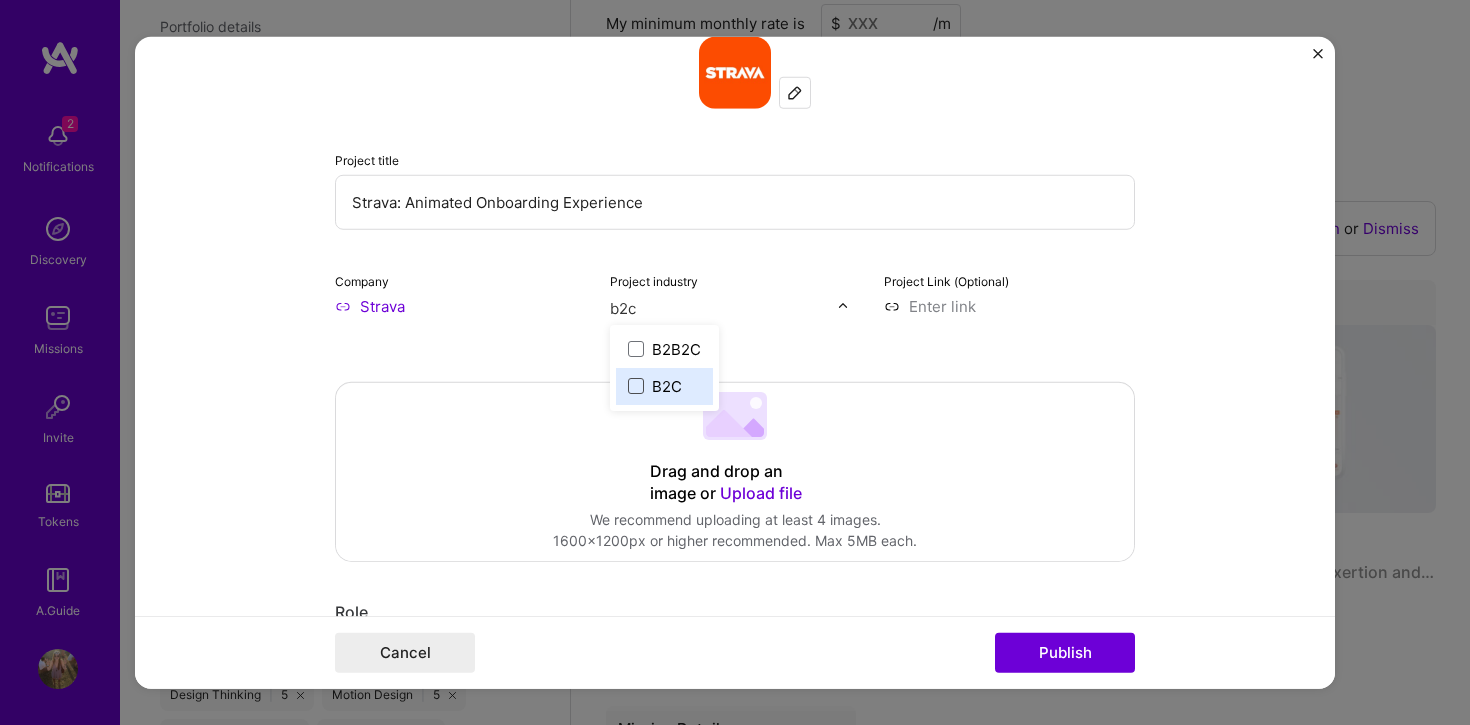 click at bounding box center [636, 386] 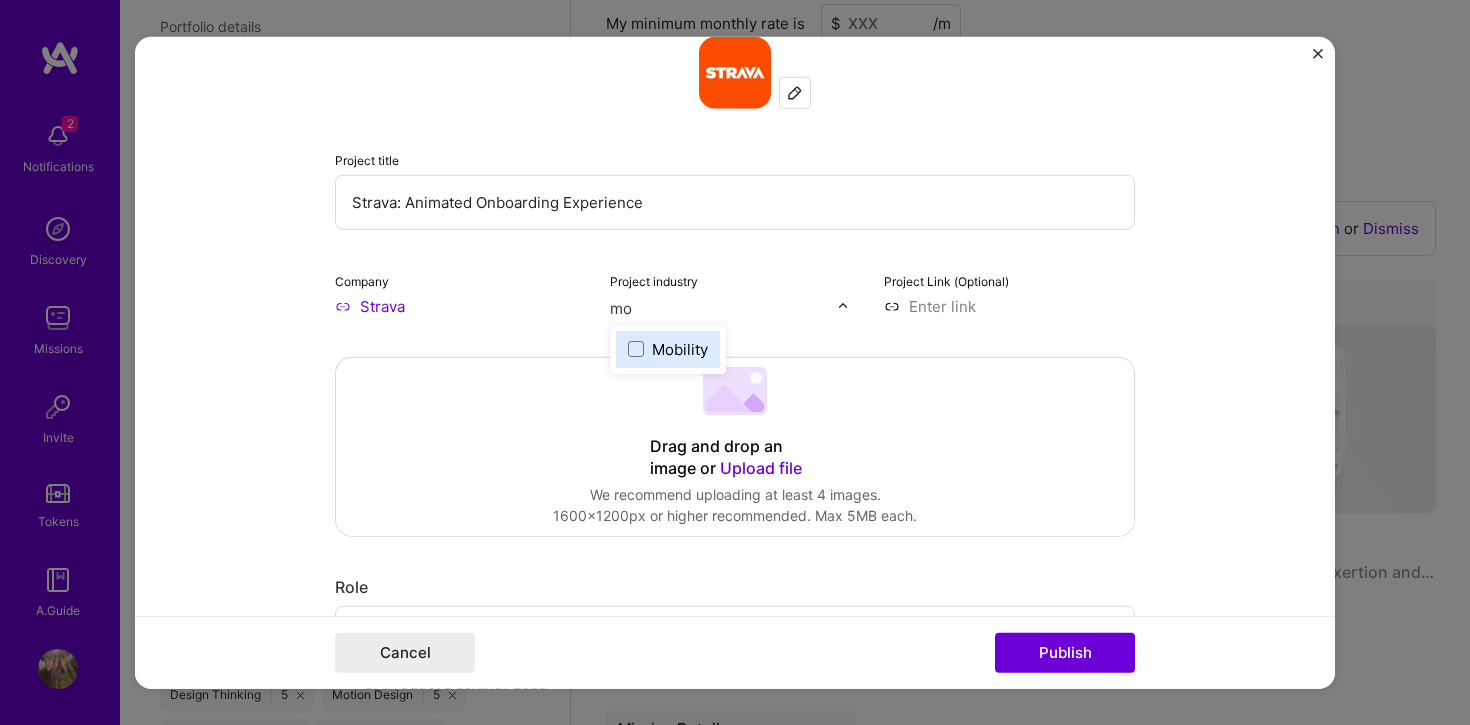 type on "m" 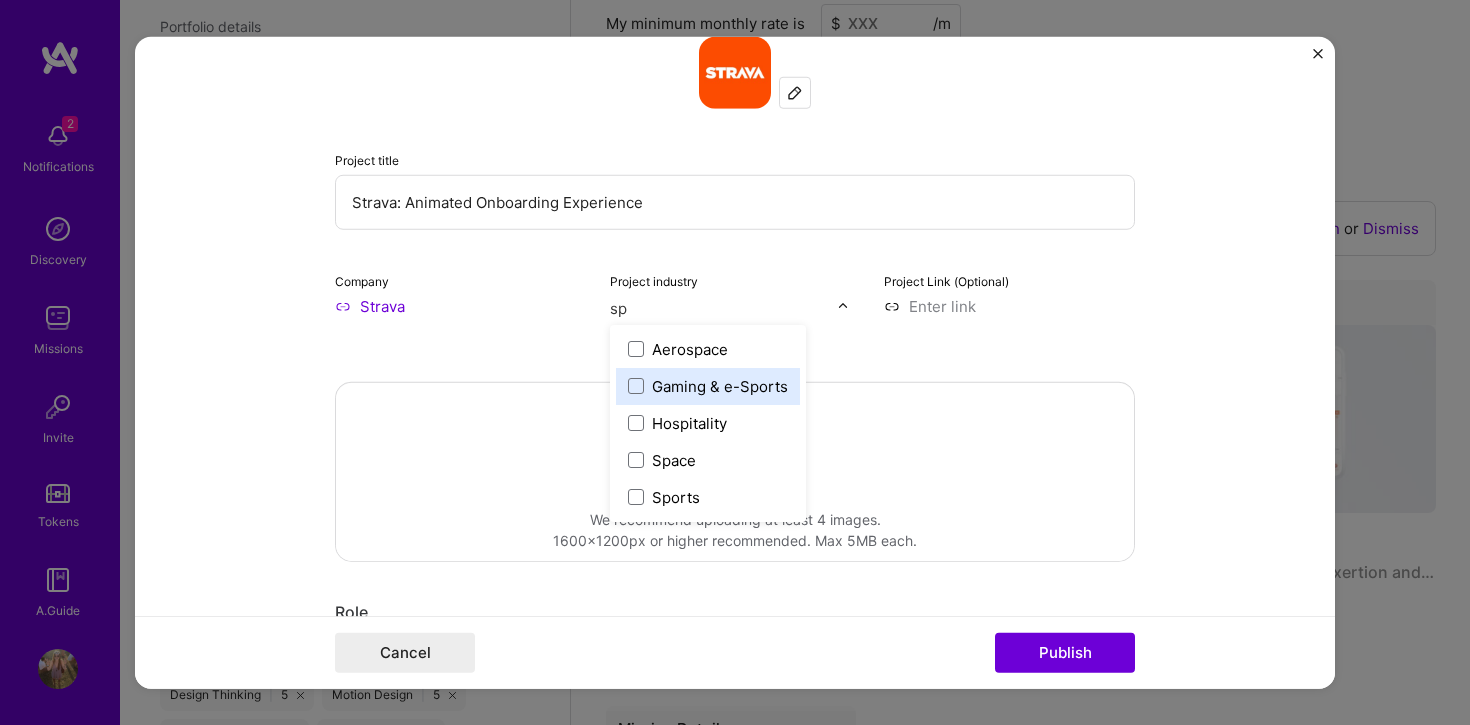 type on "s" 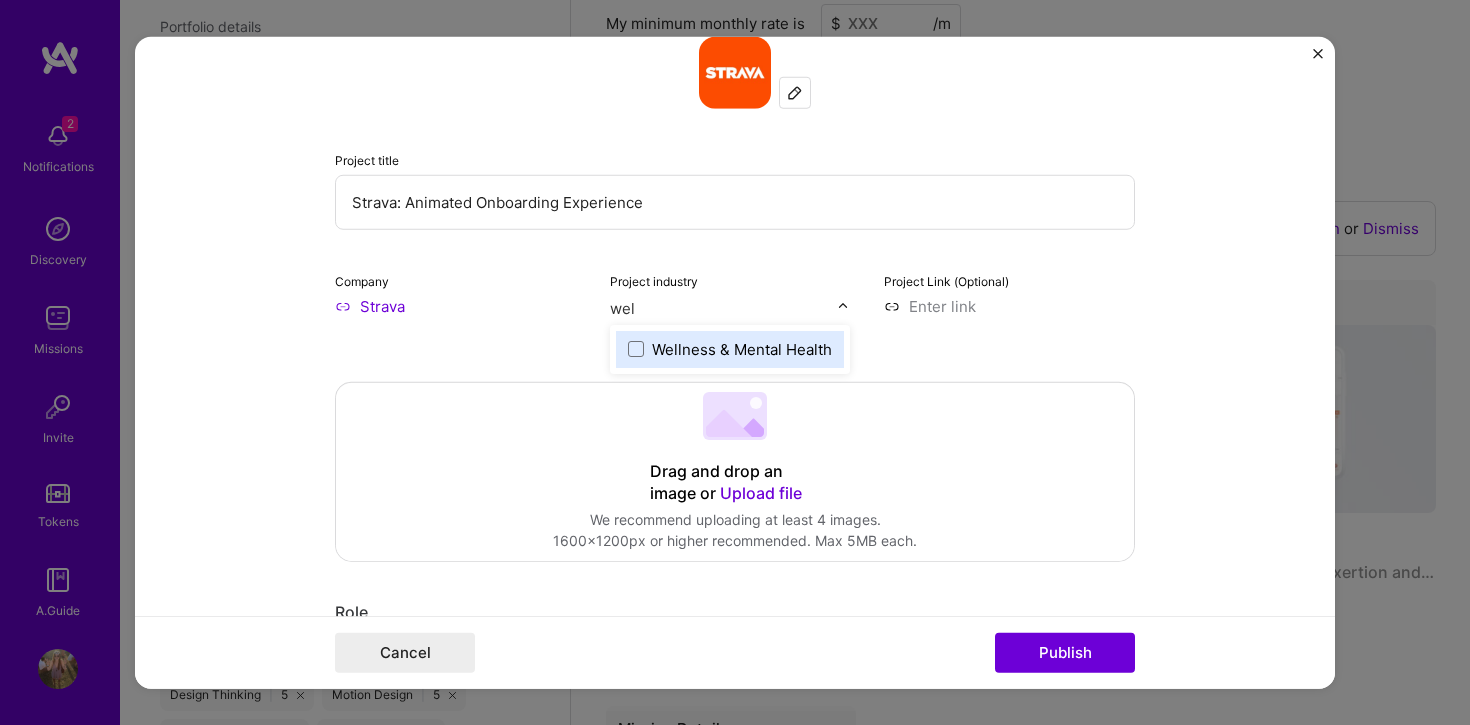 type on "well" 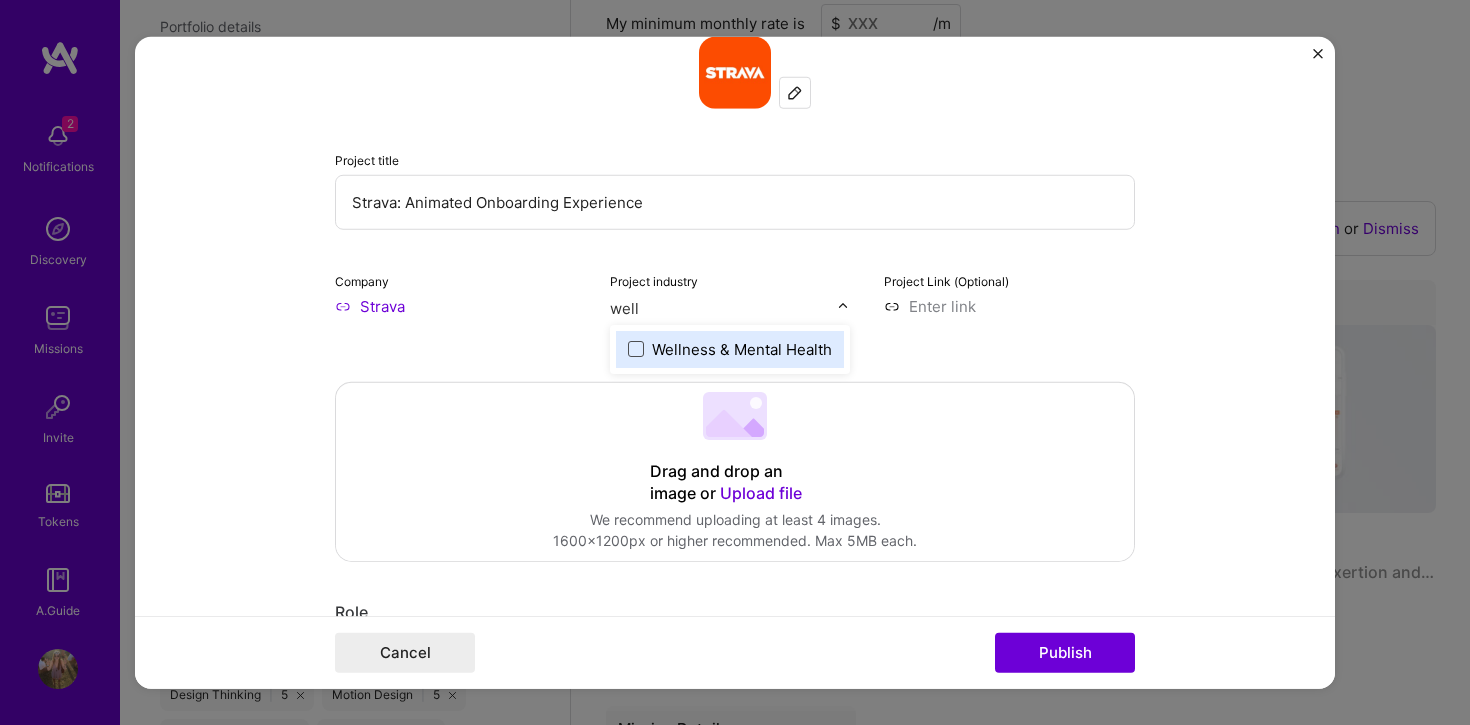 click at bounding box center (636, 349) 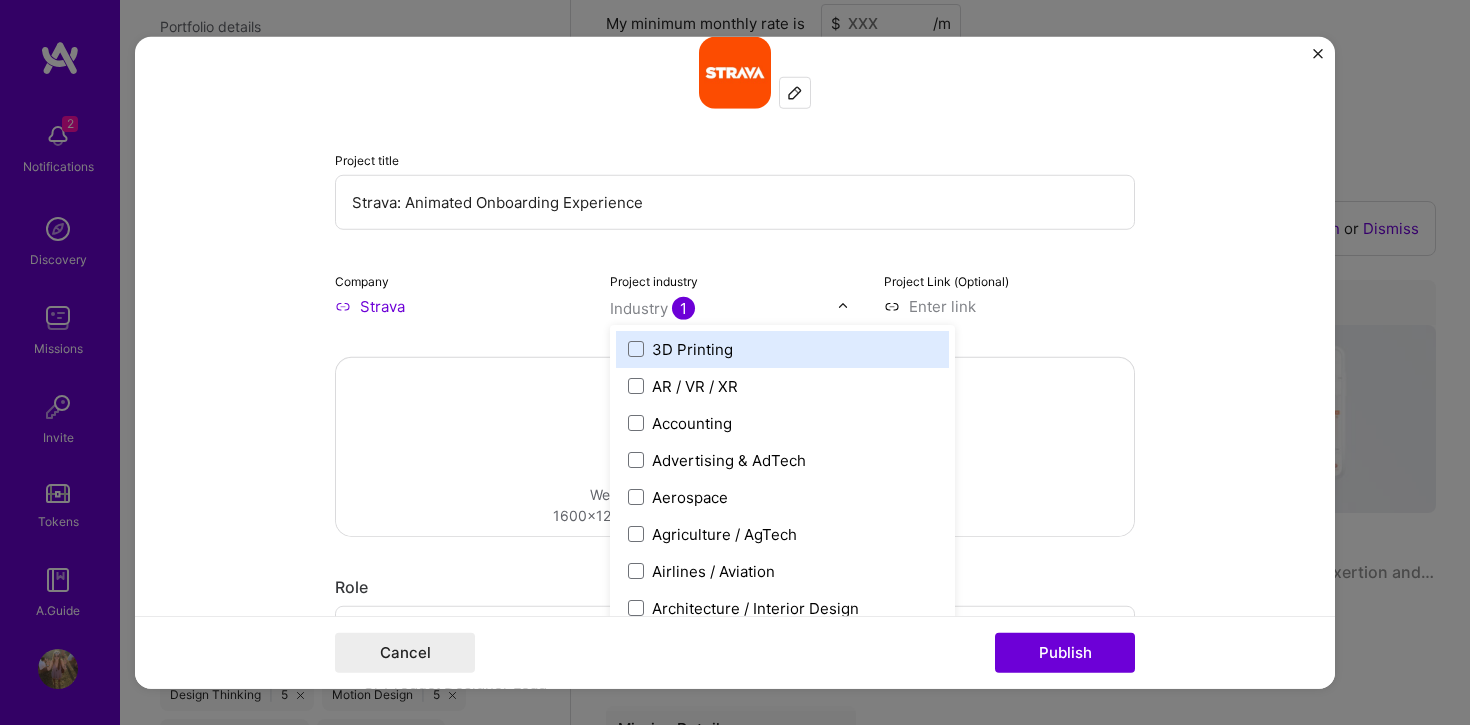 click at bounding box center [1009, 305] 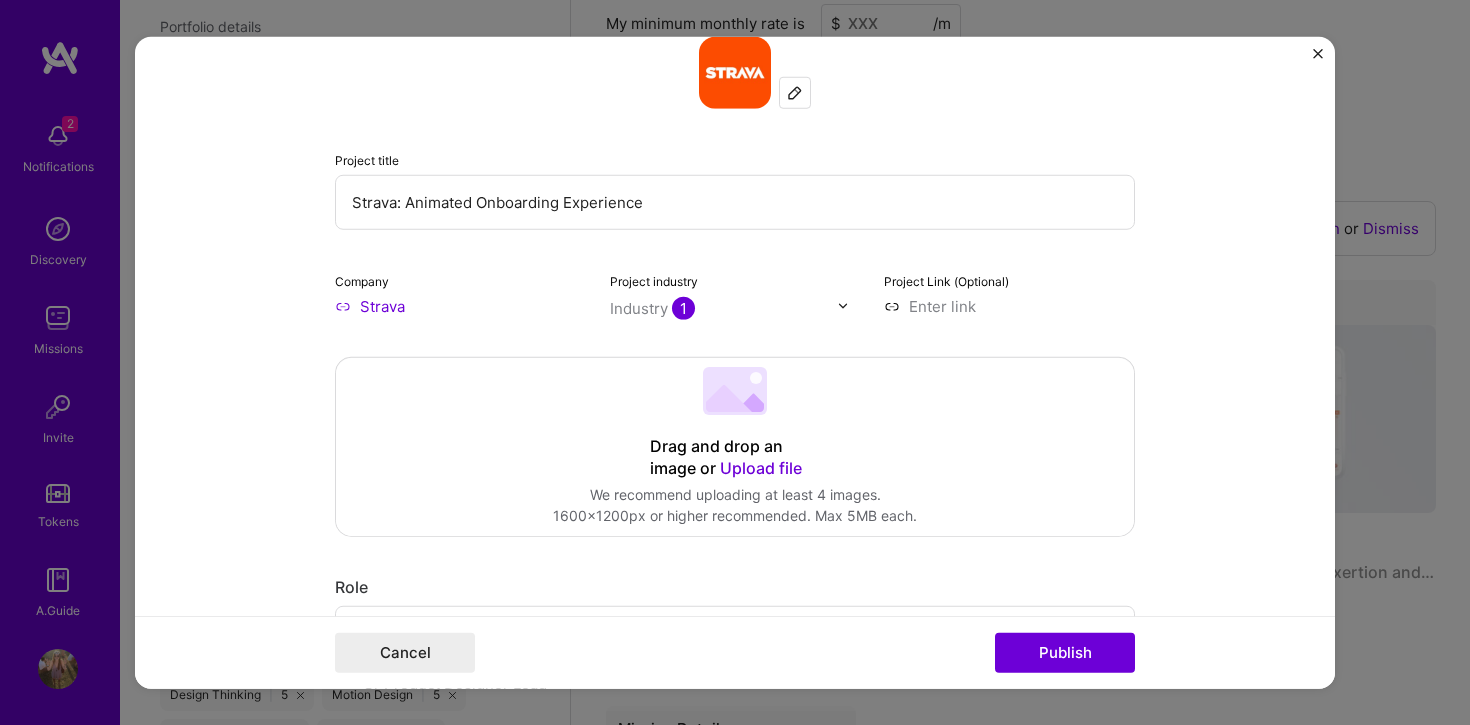 scroll, scrollTop: 575, scrollLeft: 0, axis: vertical 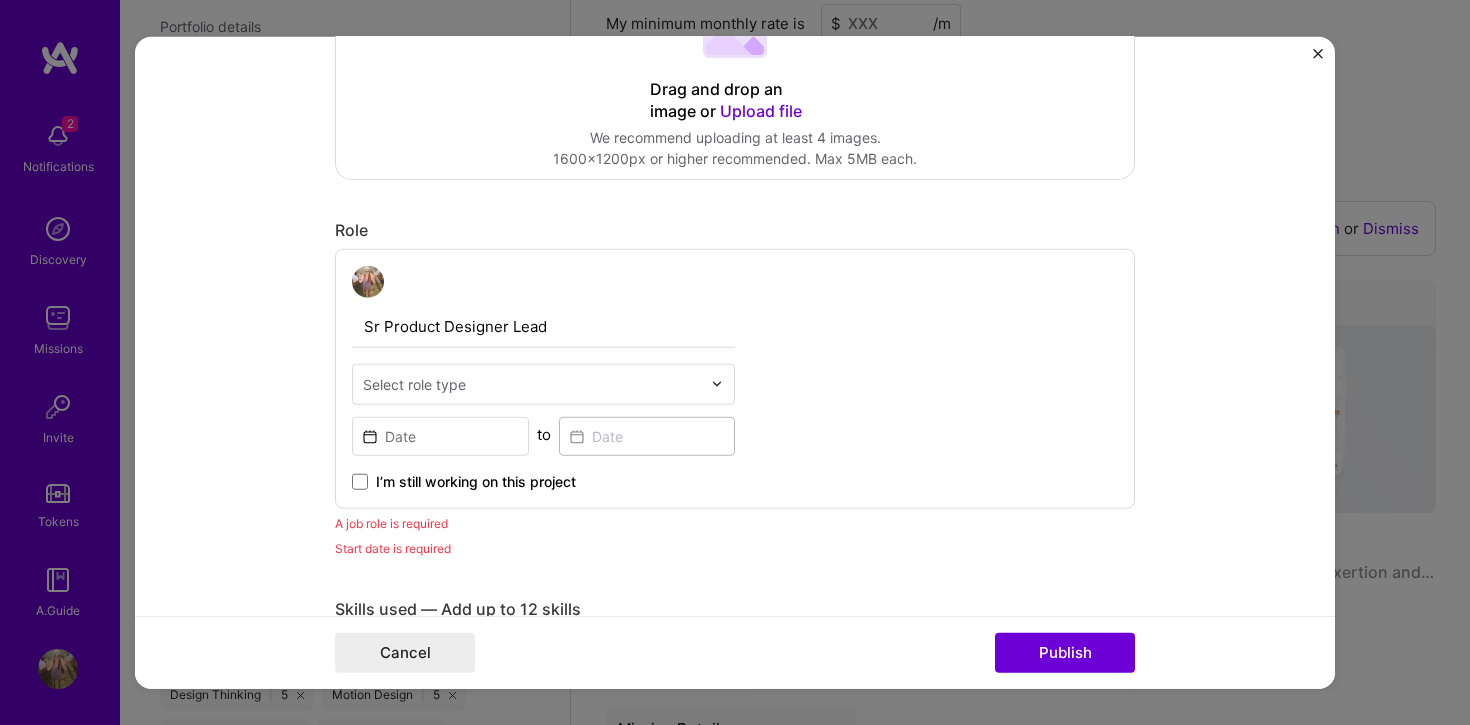 click on "Select role type" at bounding box center (414, 383) 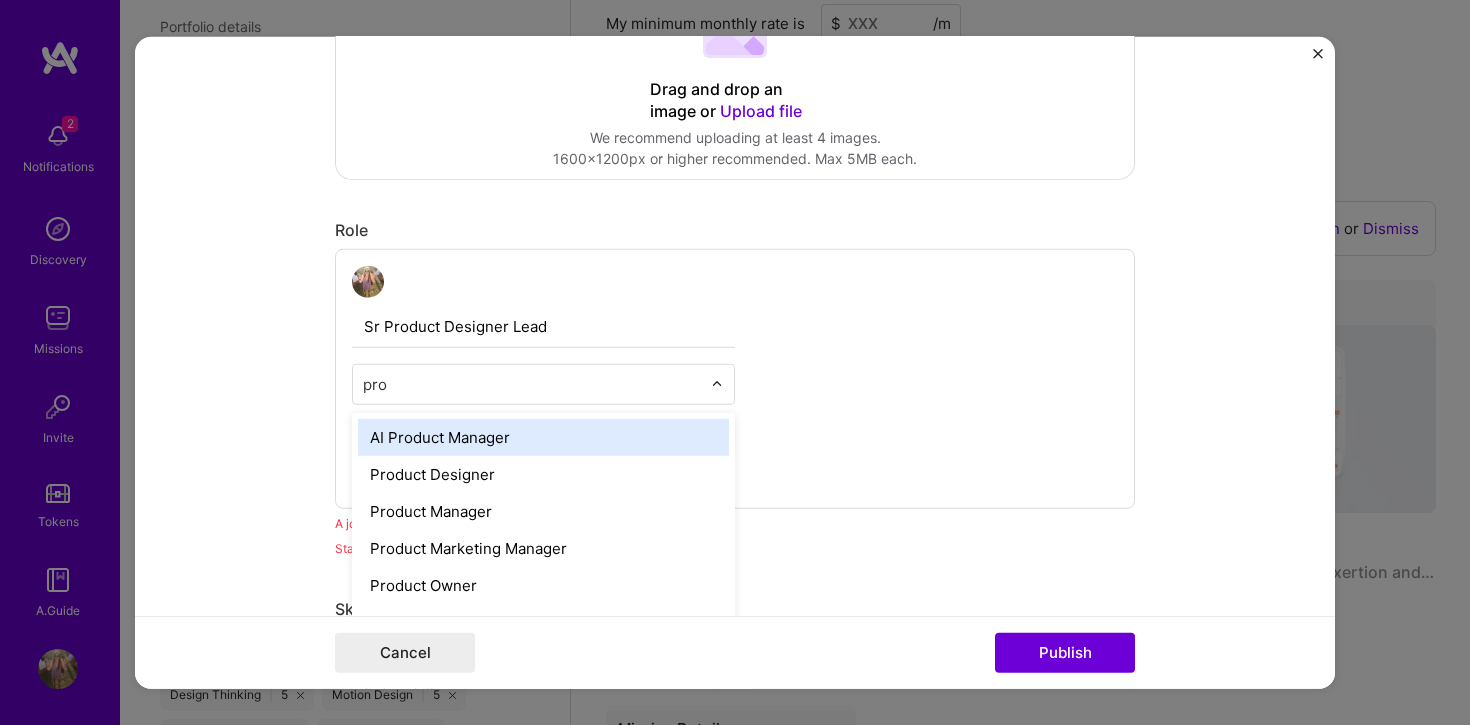 type on "prod" 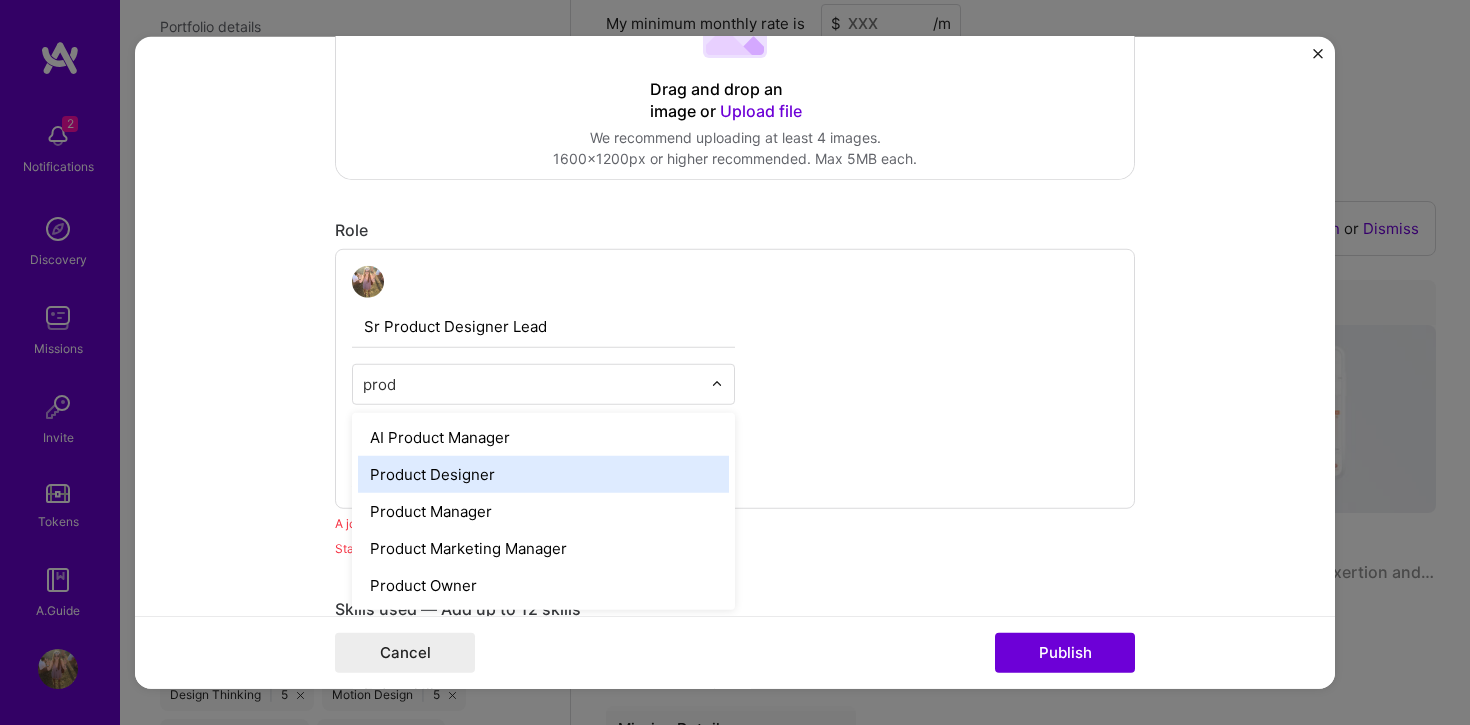 click on "Product Designer" at bounding box center (543, 473) 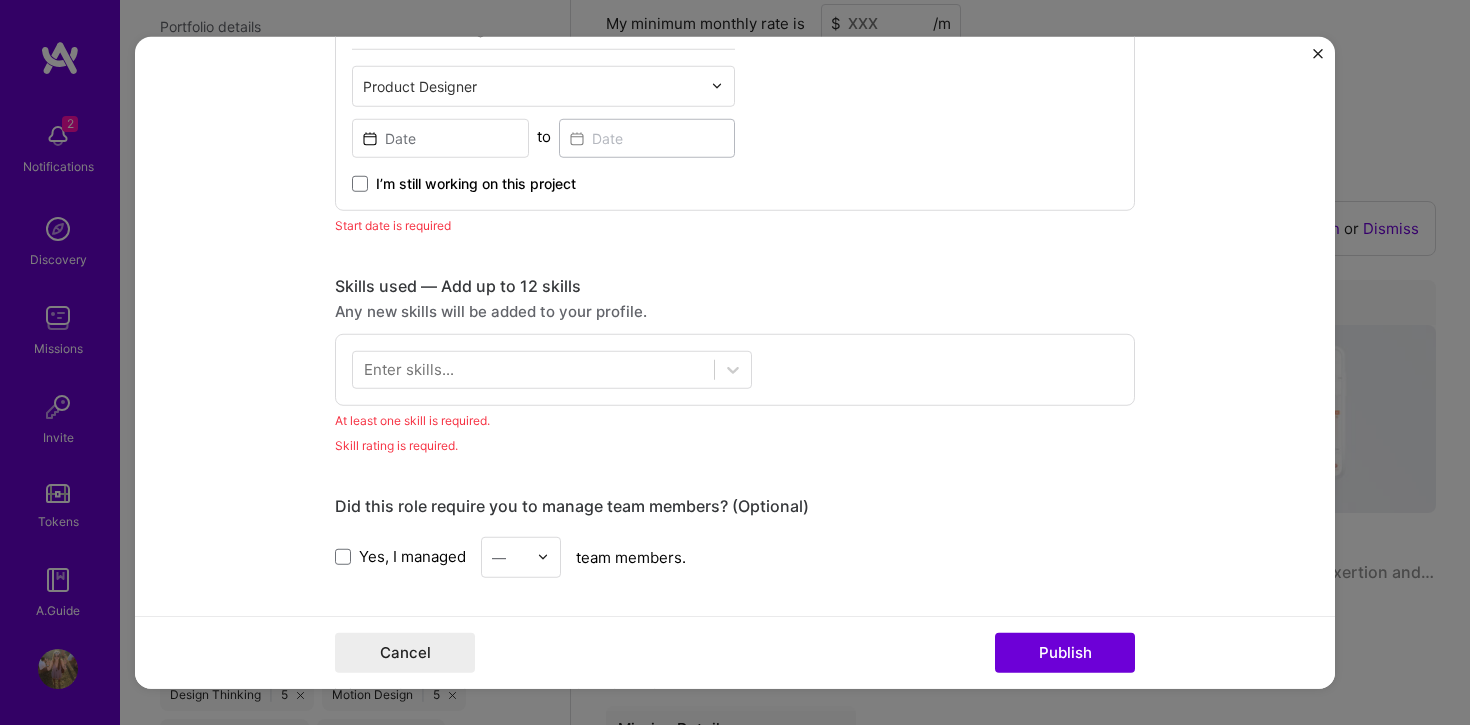 scroll, scrollTop: 929, scrollLeft: 0, axis: vertical 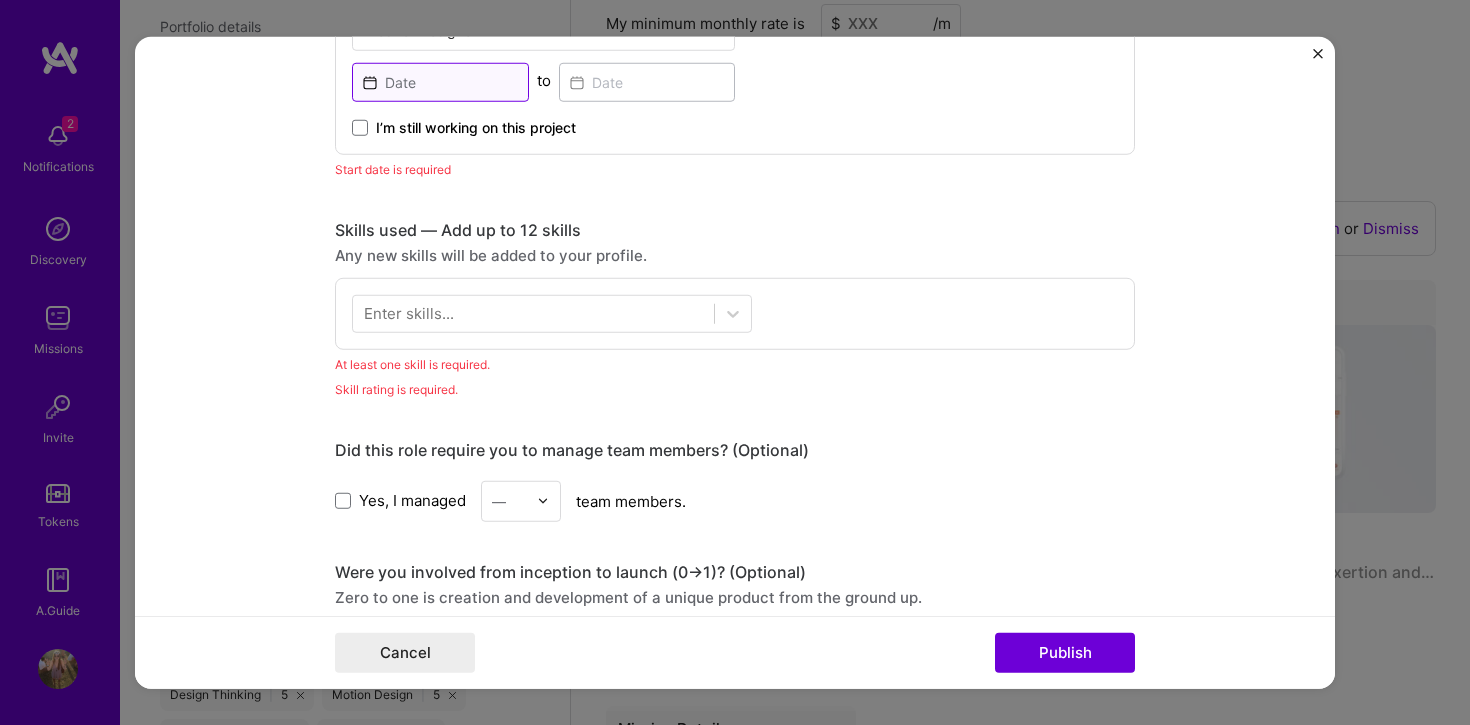 click at bounding box center [440, 81] 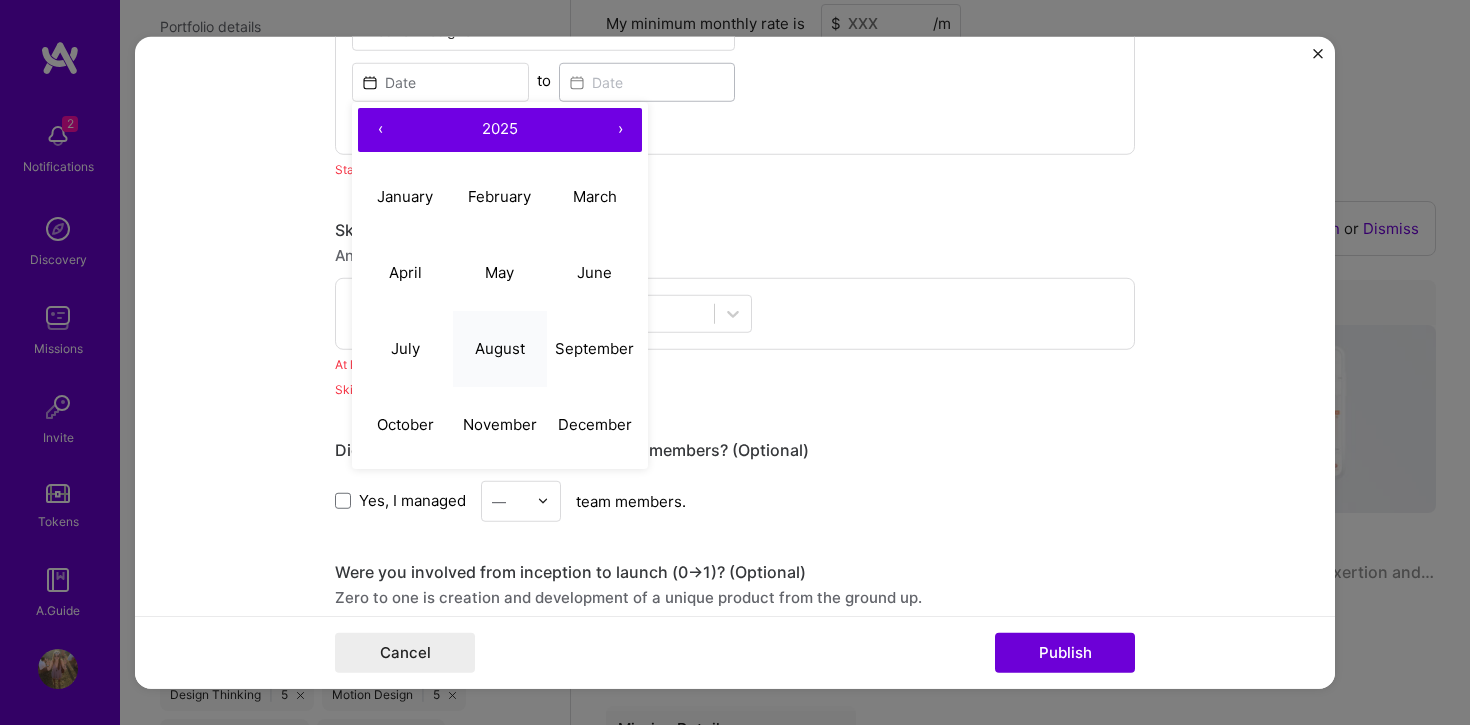 click on "August" at bounding box center (500, 349) 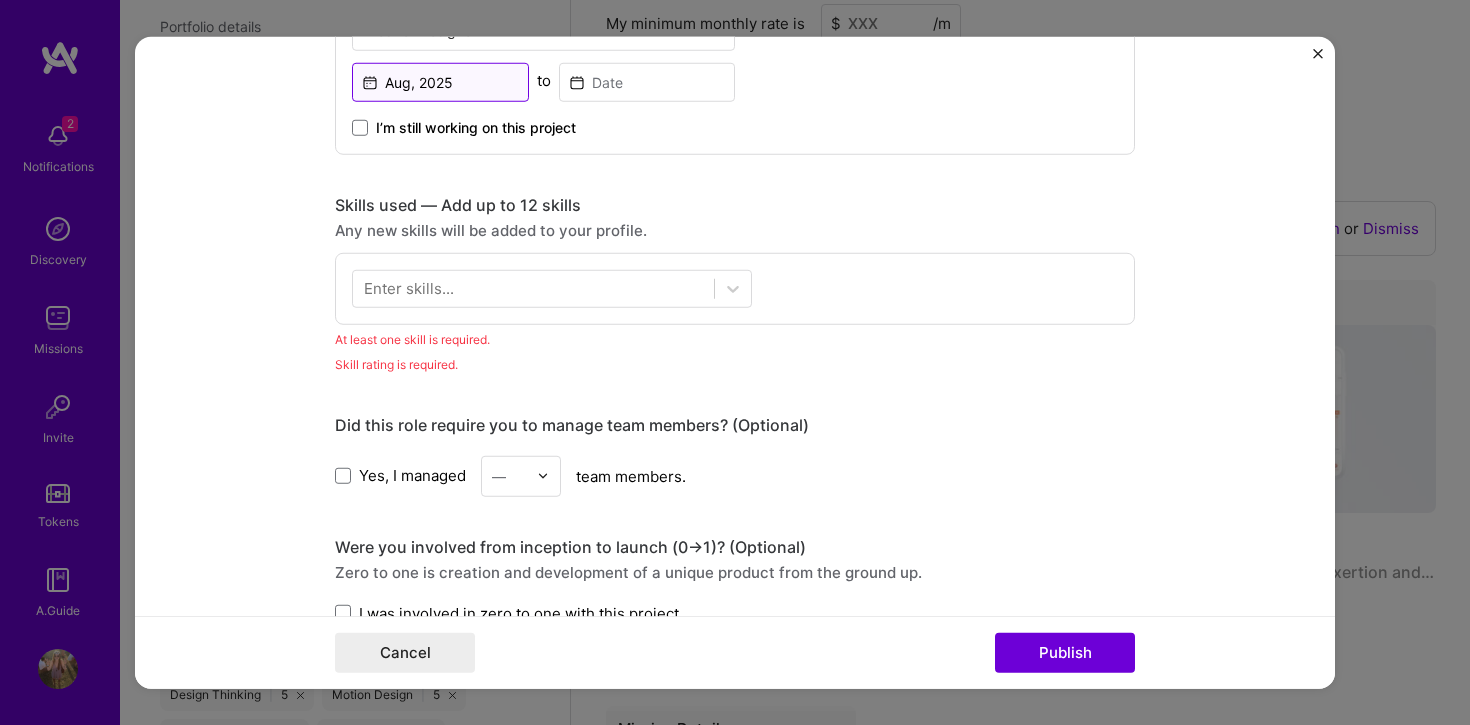 click on "Aug, 2025" at bounding box center (440, 81) 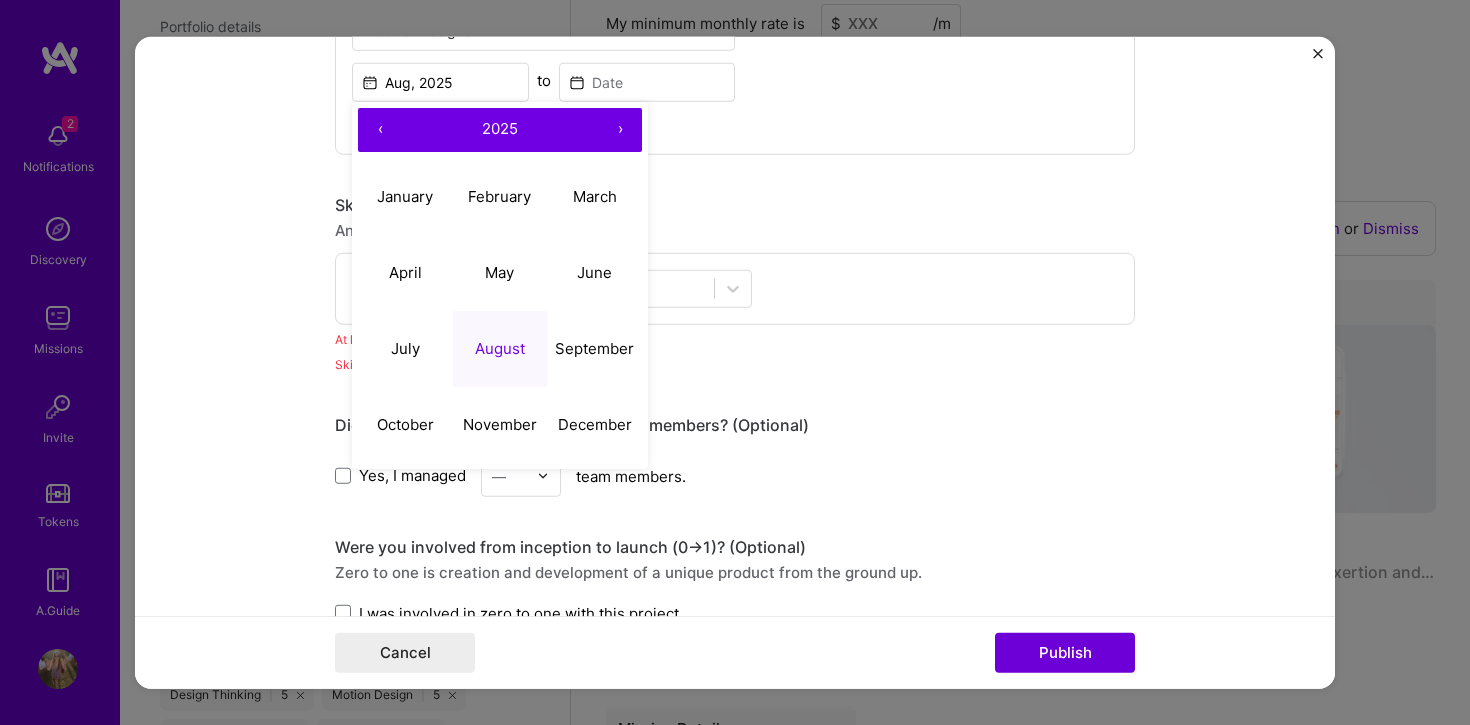 click on "‹" at bounding box center [380, 129] 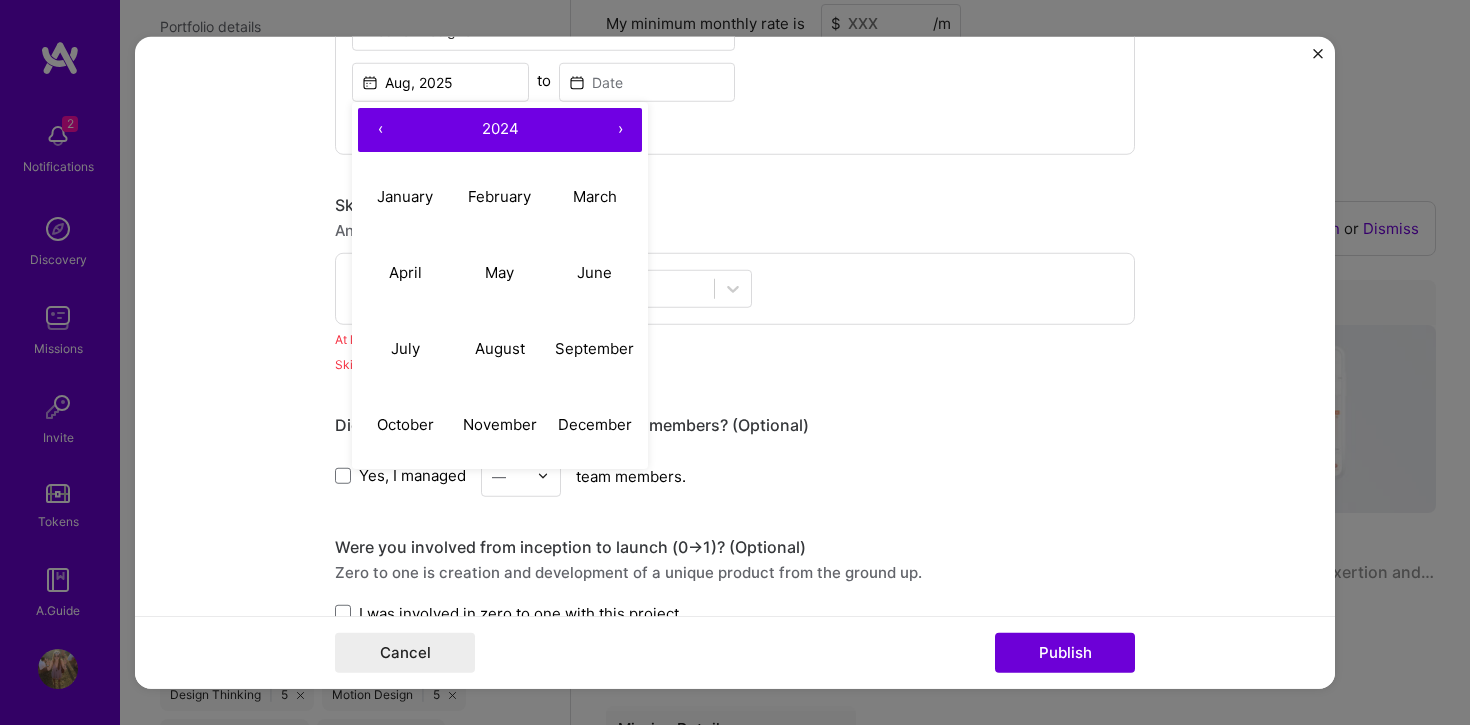click on "‹" at bounding box center (380, 129) 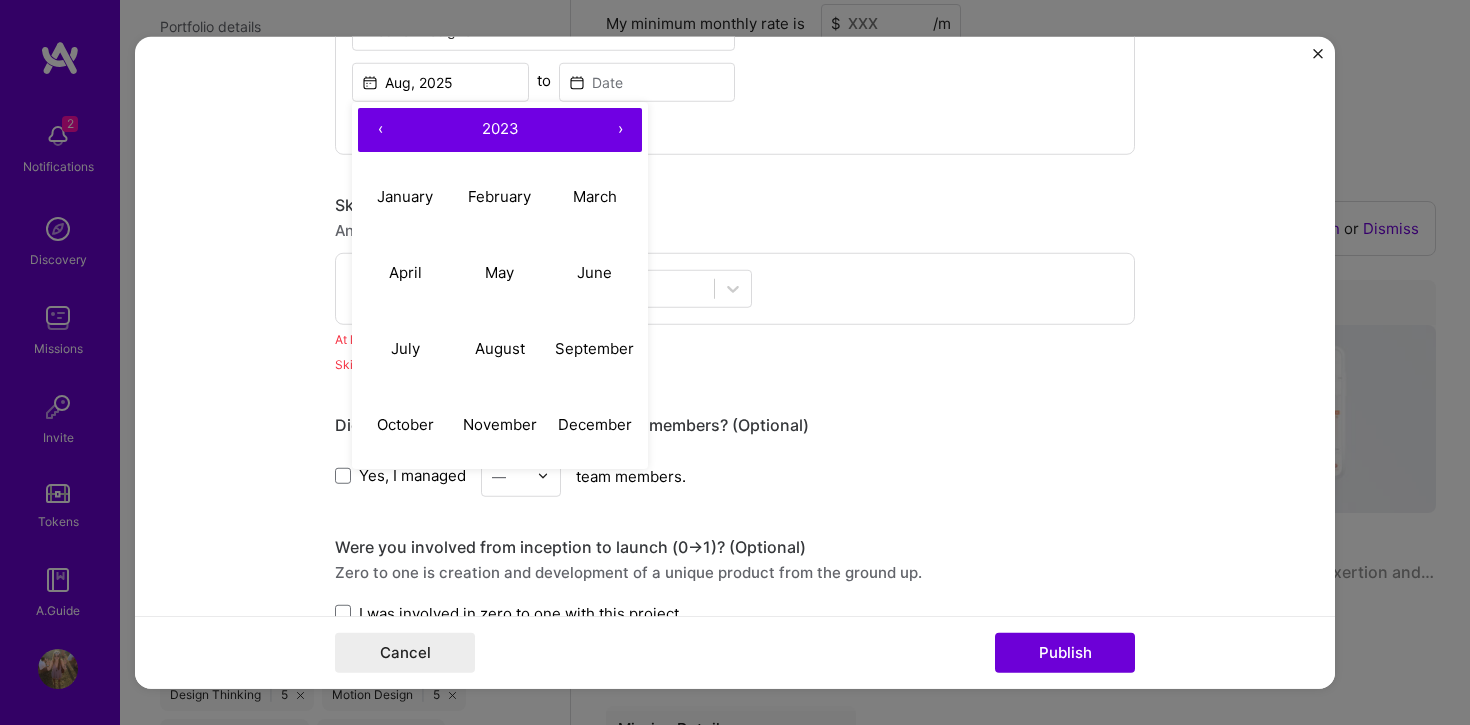 click on "‹" at bounding box center [380, 129] 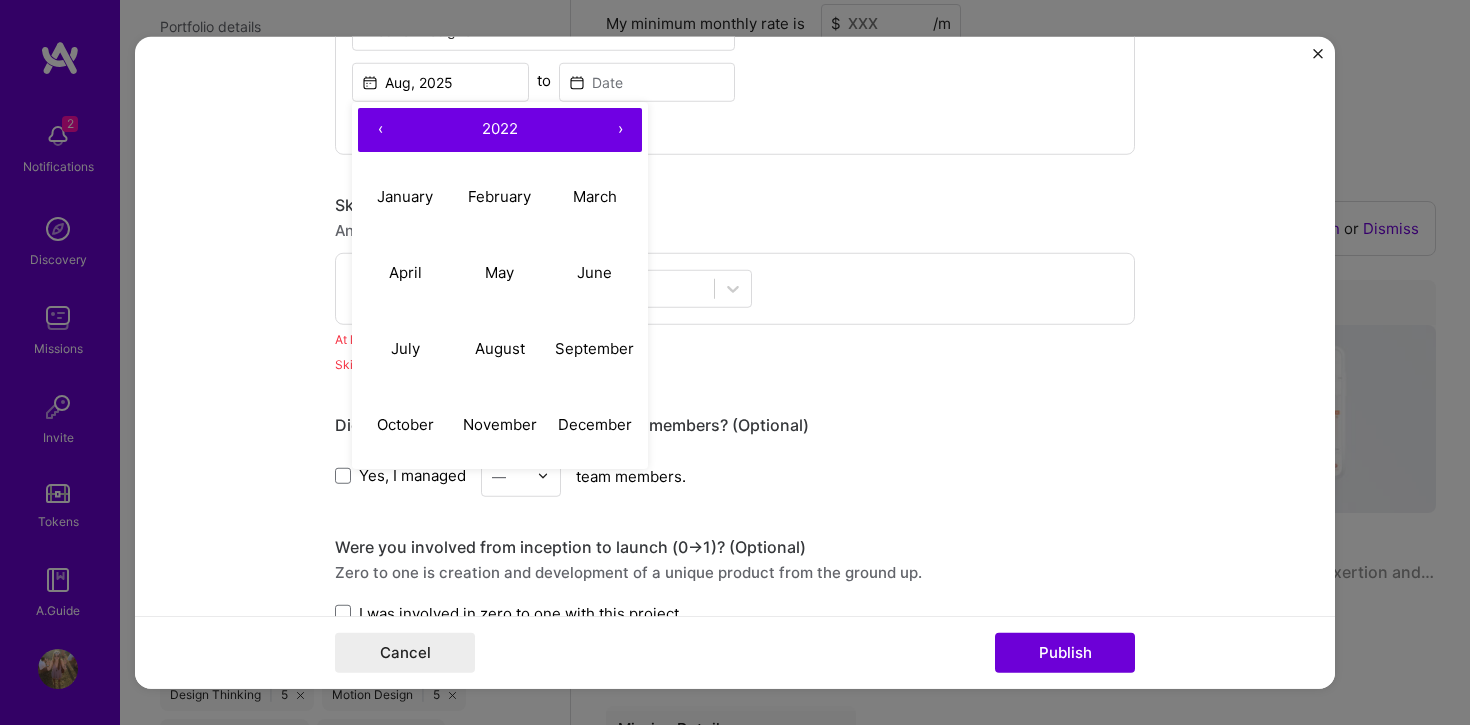 click on "‹" at bounding box center (380, 129) 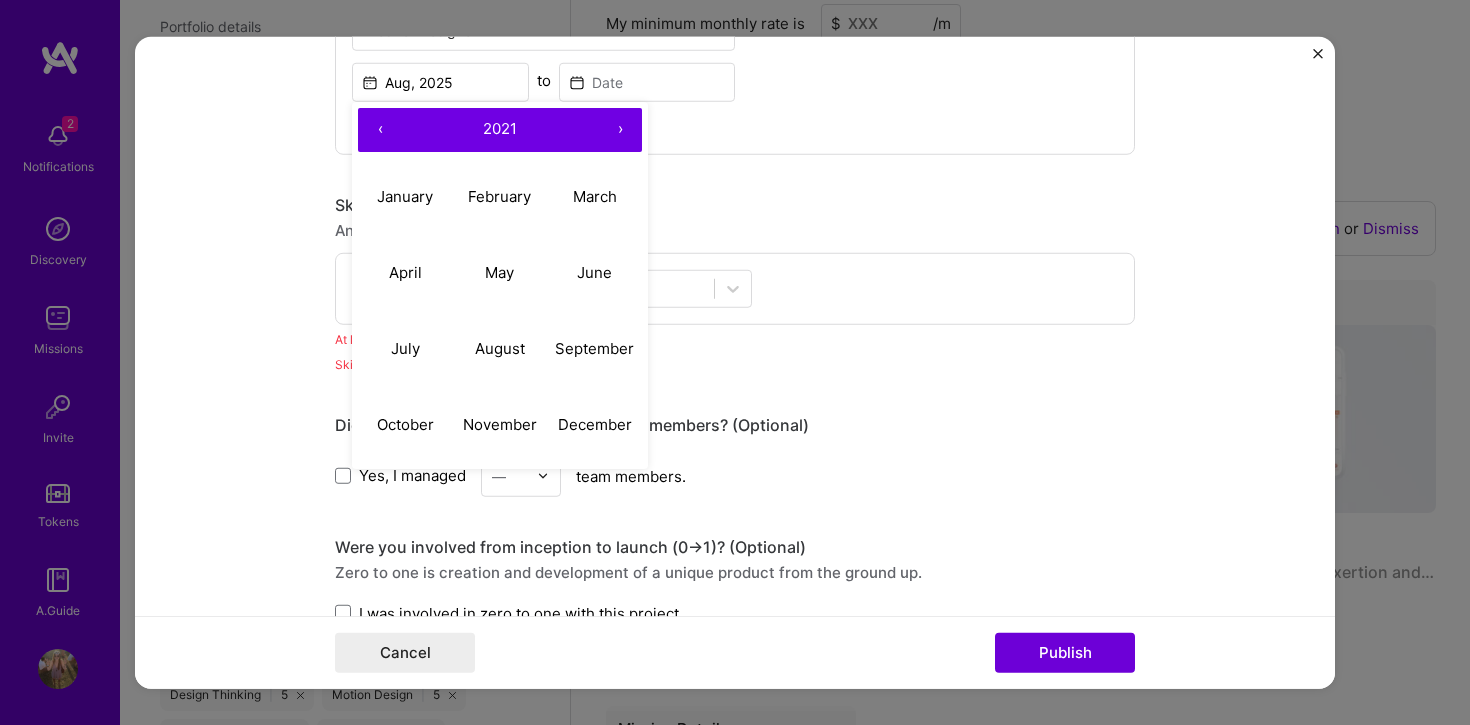 click on "‹" at bounding box center (380, 129) 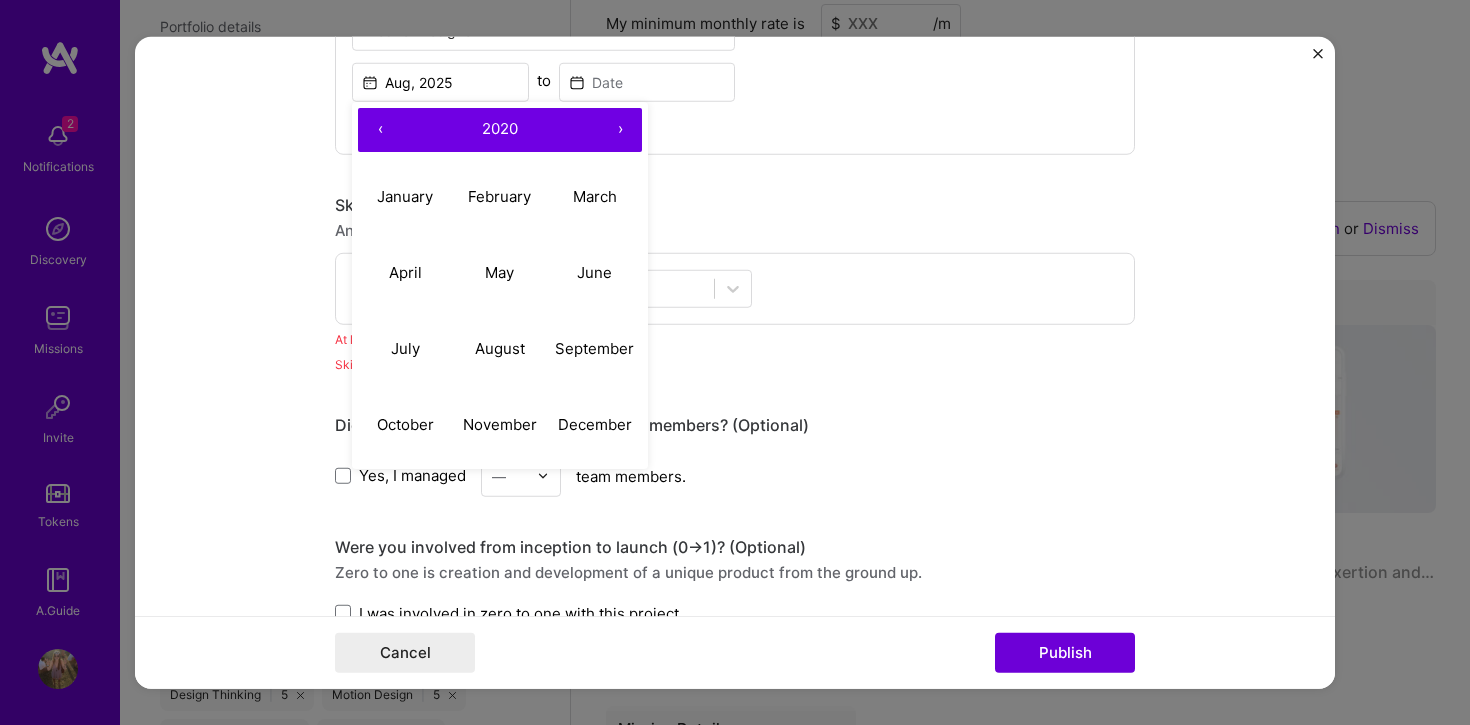 click on "‹" at bounding box center (380, 129) 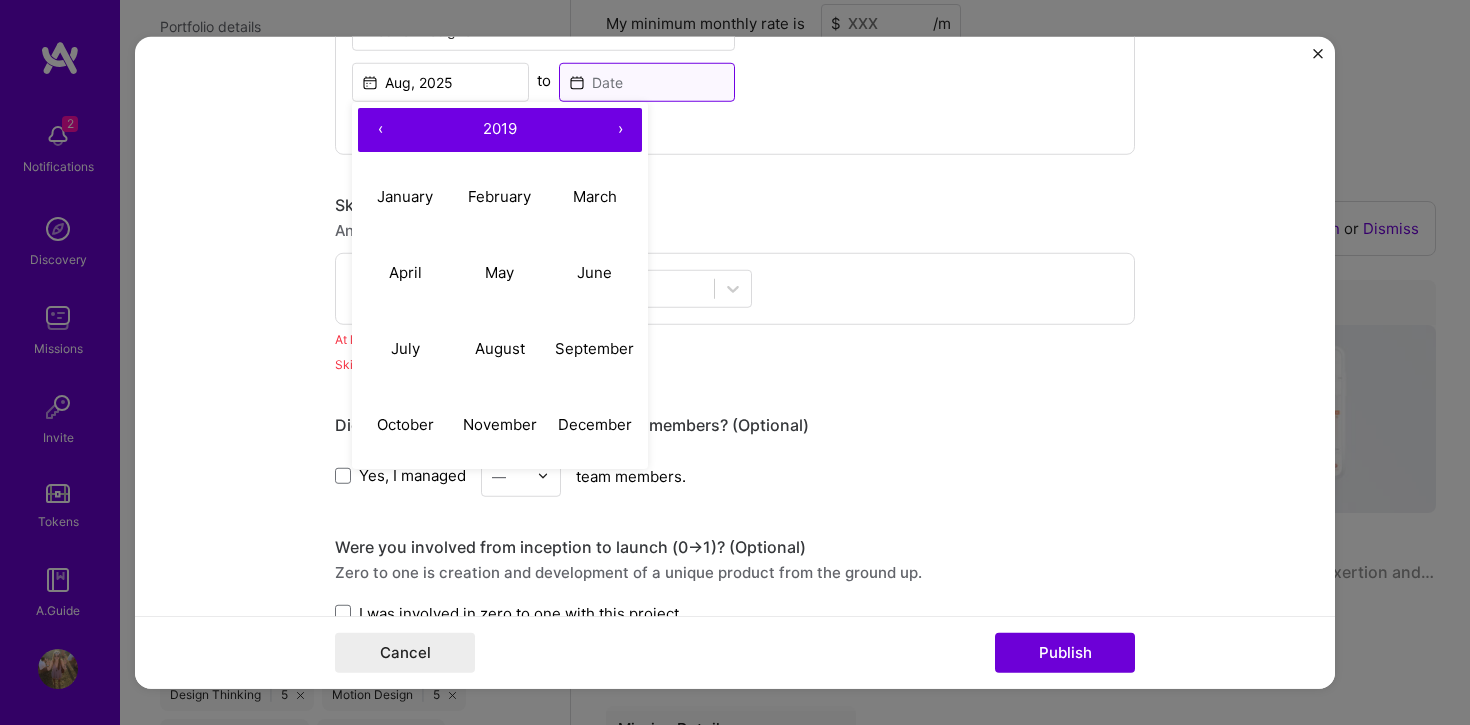 click at bounding box center [647, 81] 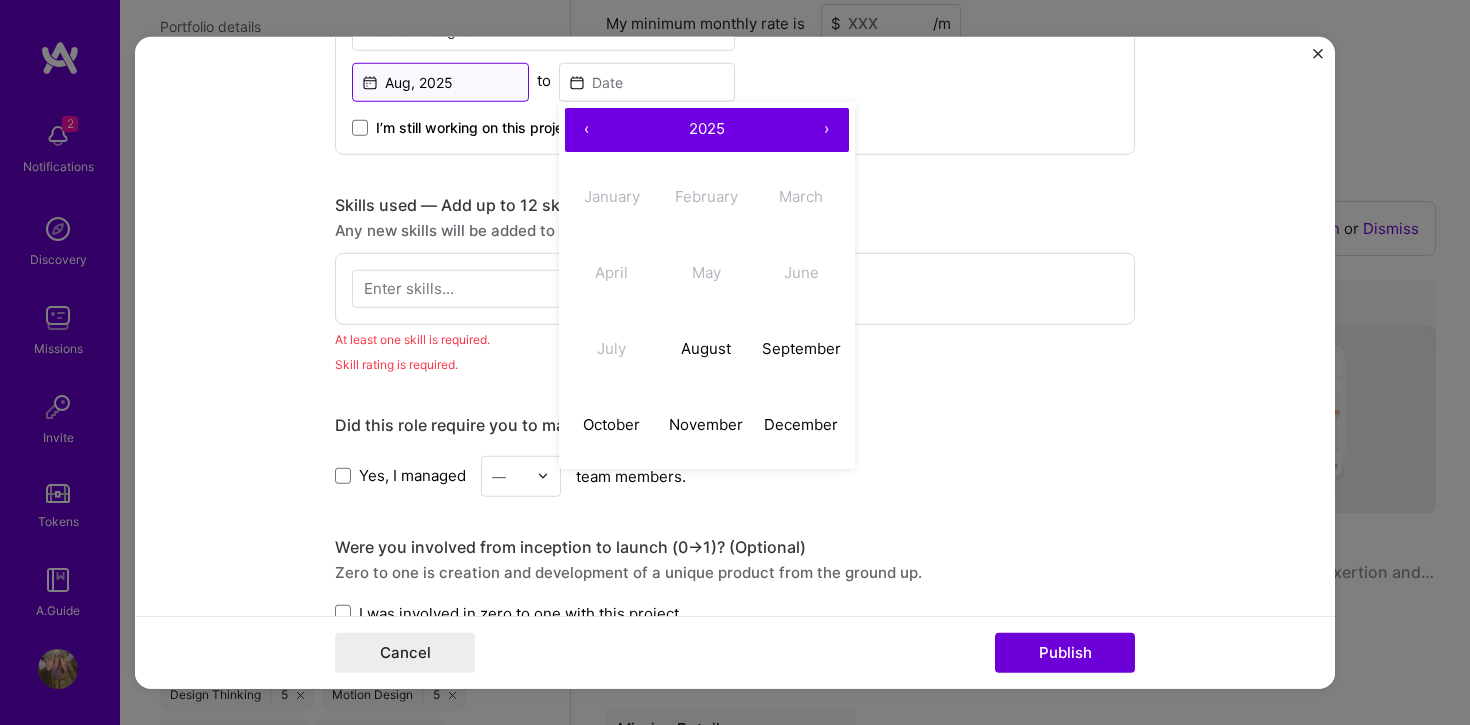 click on "Aug, 2025" at bounding box center (440, 81) 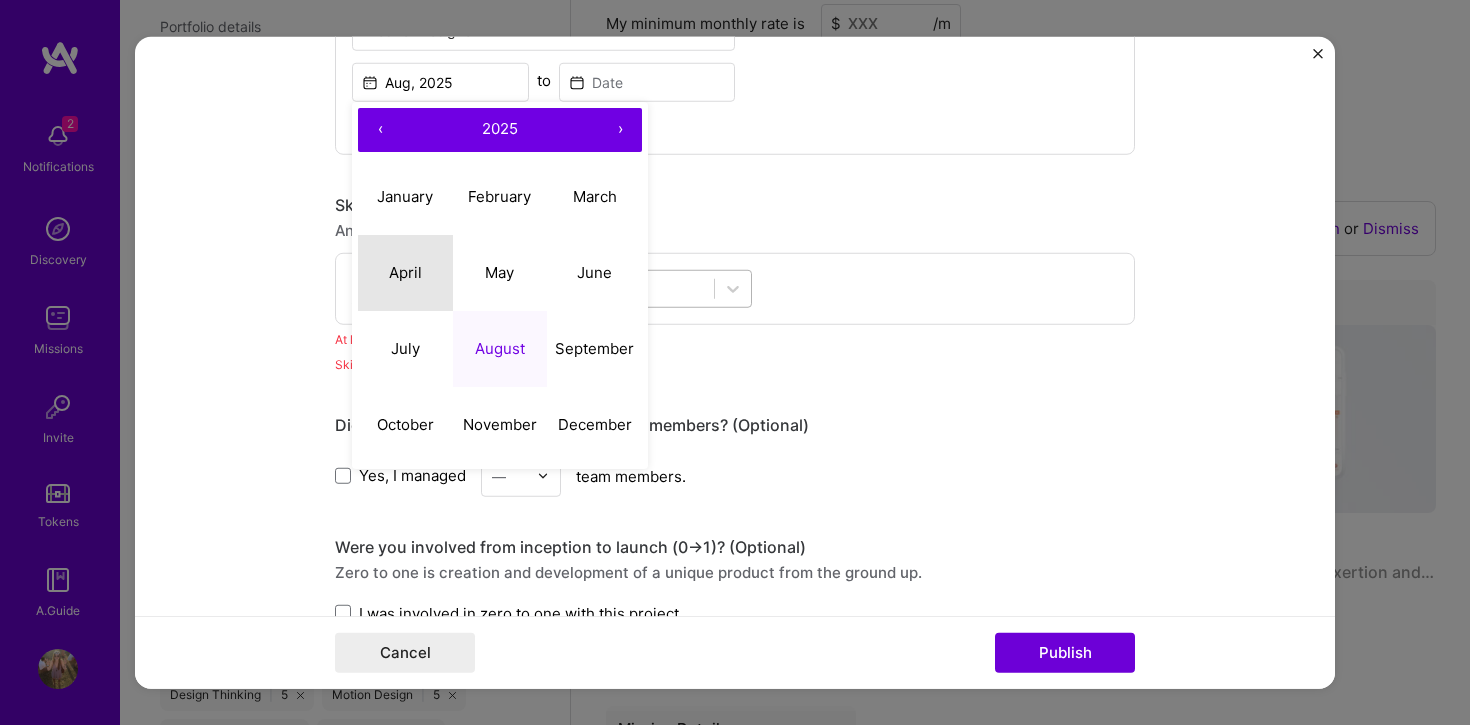 click on "April" at bounding box center [405, 272] 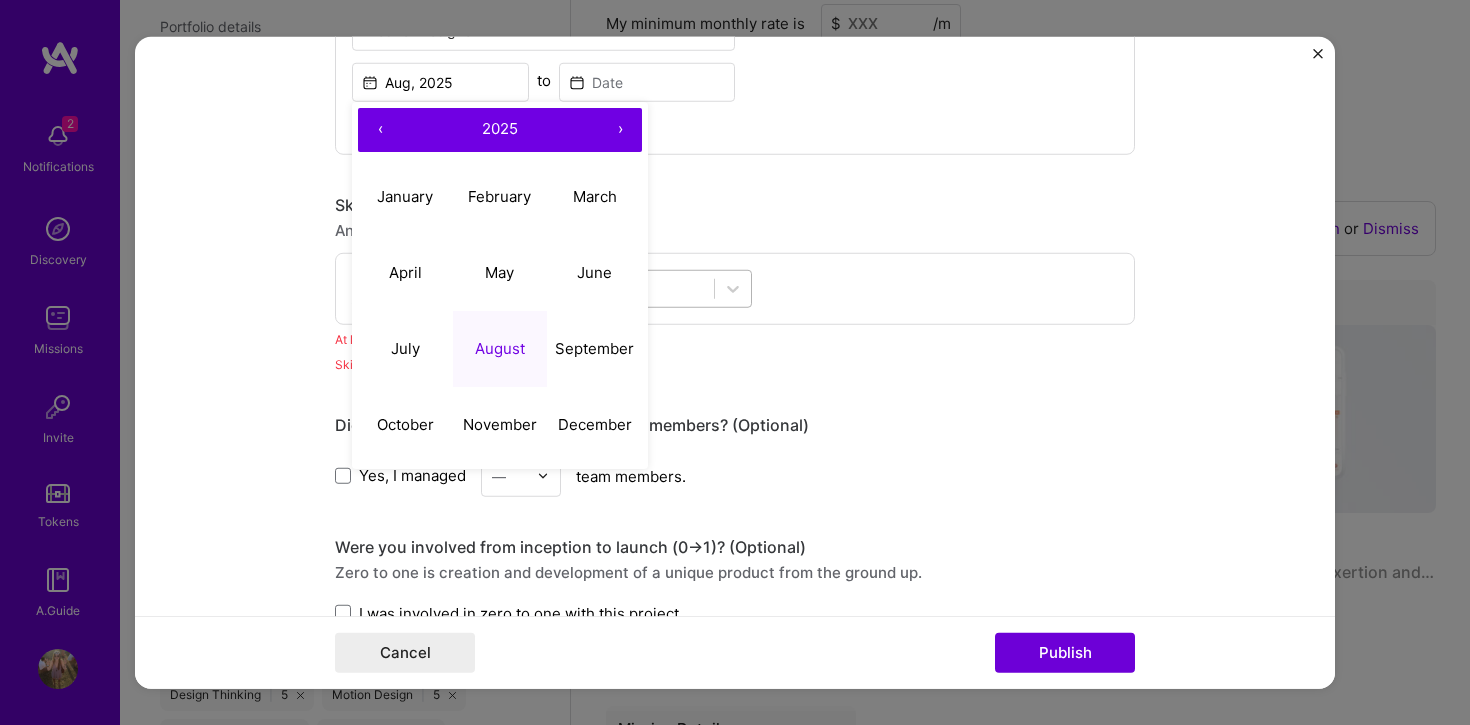 type on "Apr, 2025" 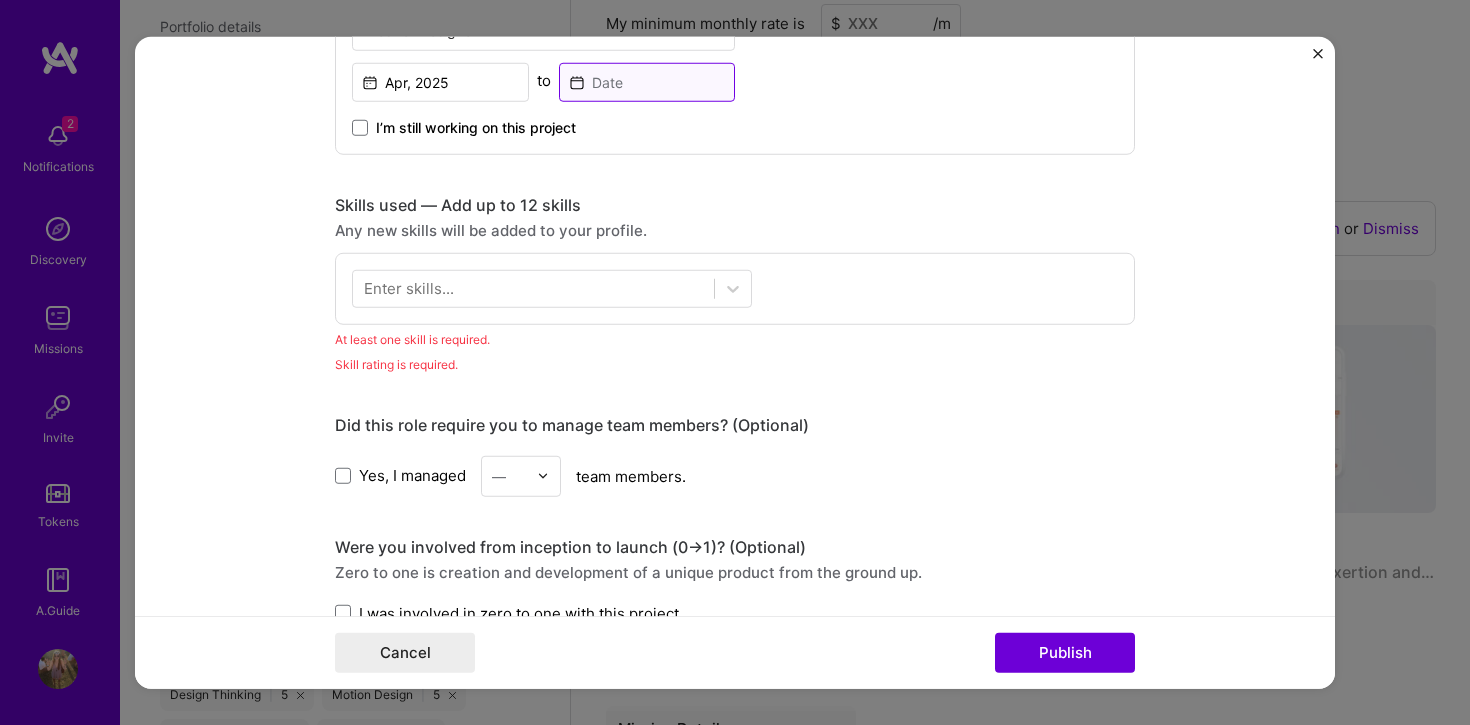 click at bounding box center (647, 81) 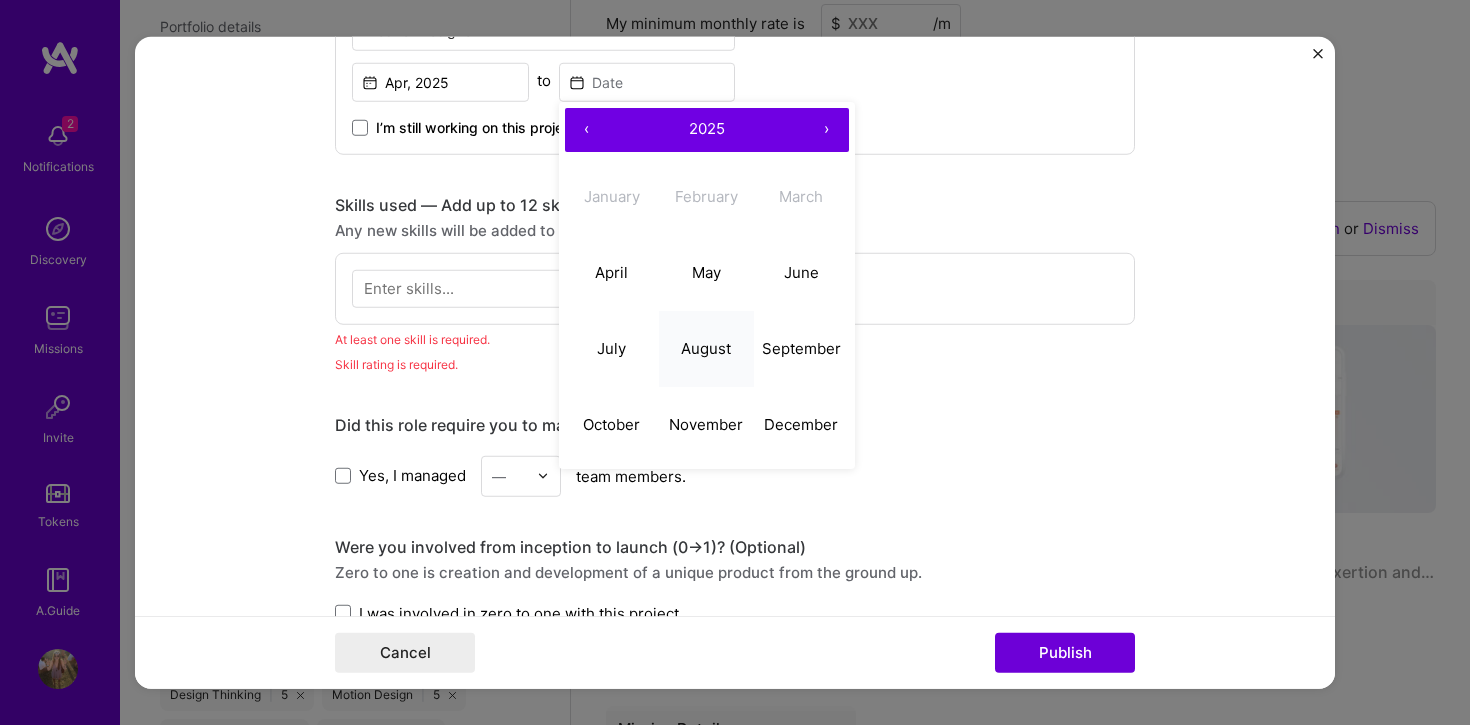 click on "August" at bounding box center [706, 348] 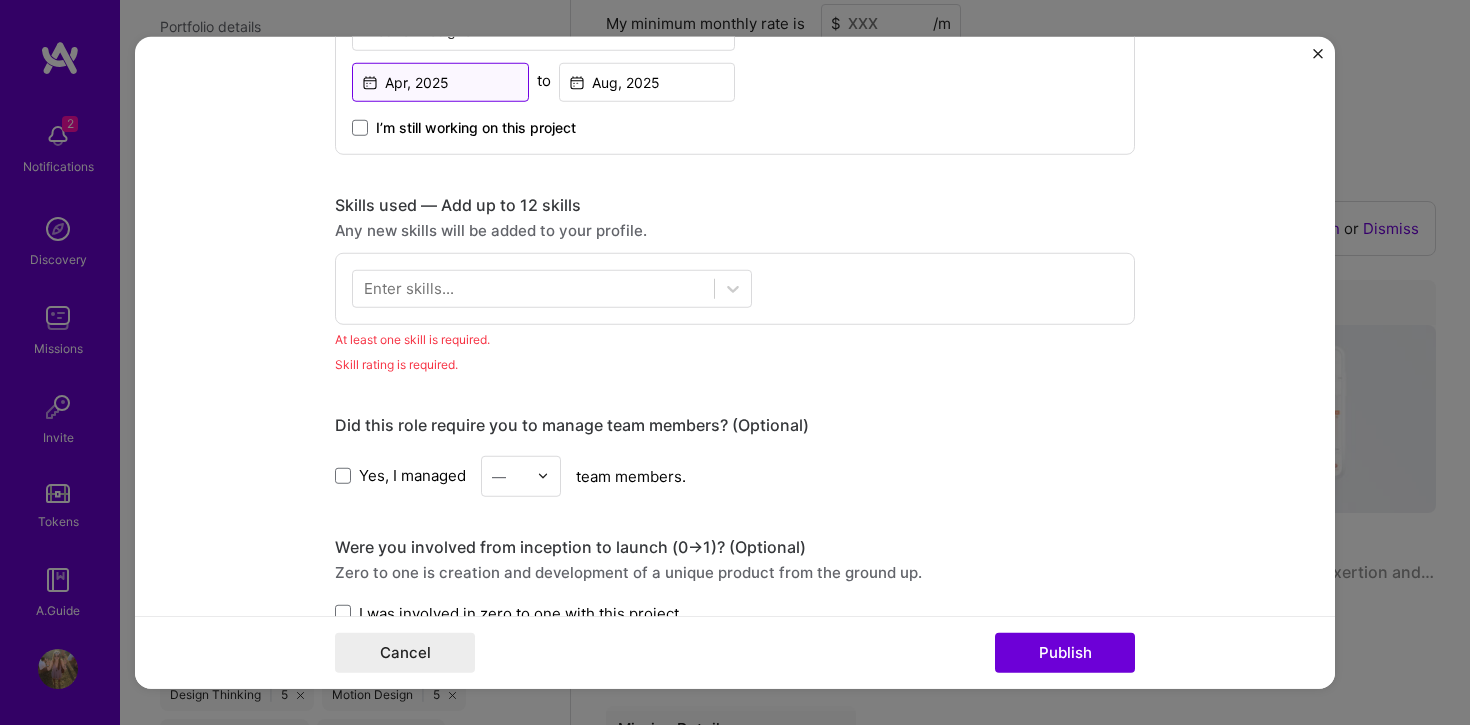 click on "Apr, 2025" at bounding box center (440, 81) 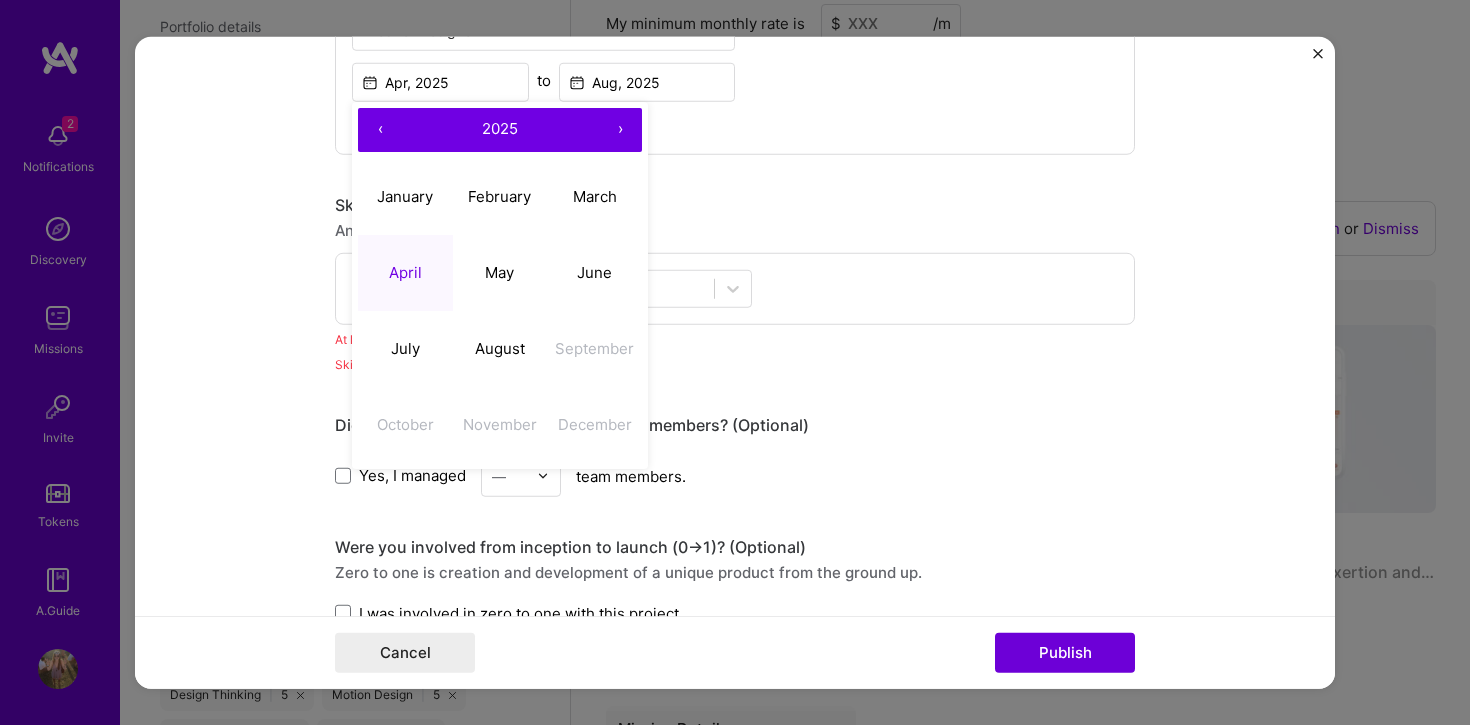 click on "‹" at bounding box center [380, 129] 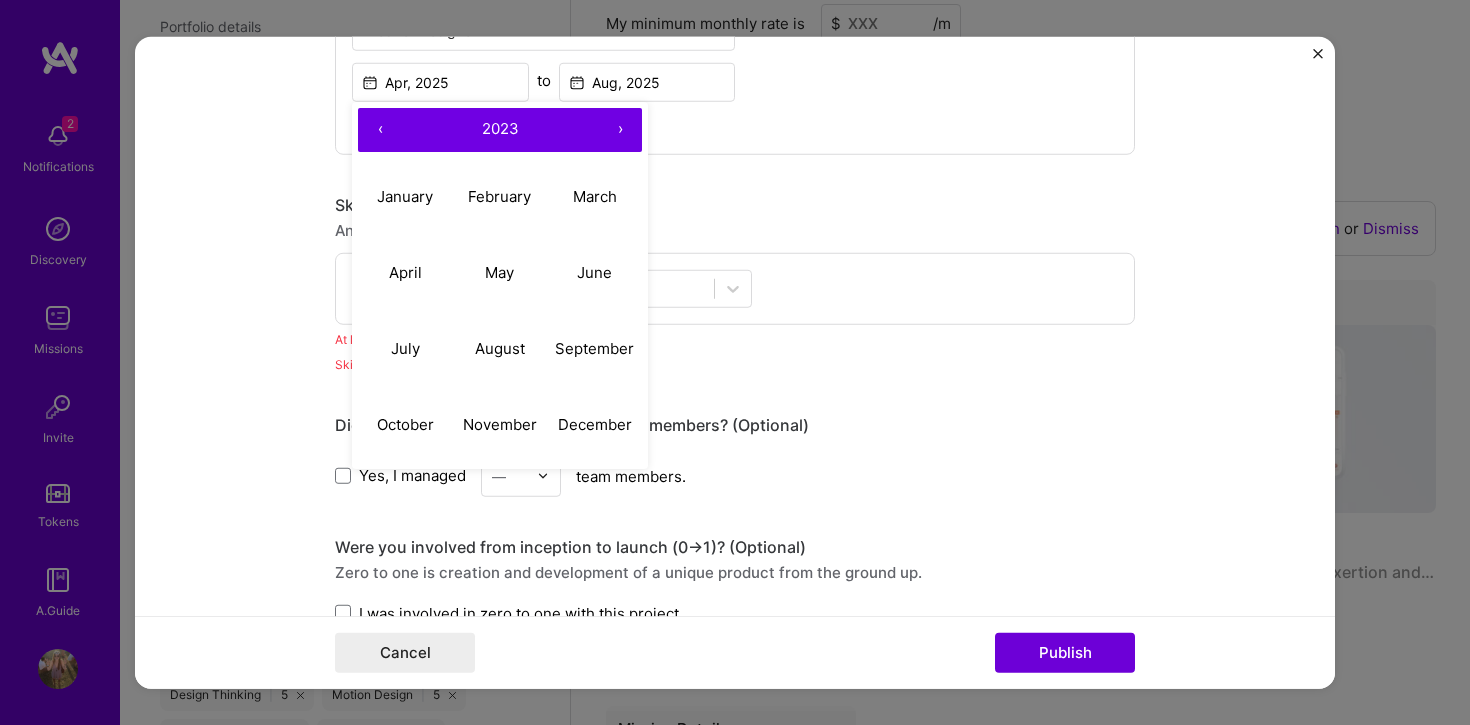 click on "‹" at bounding box center [380, 129] 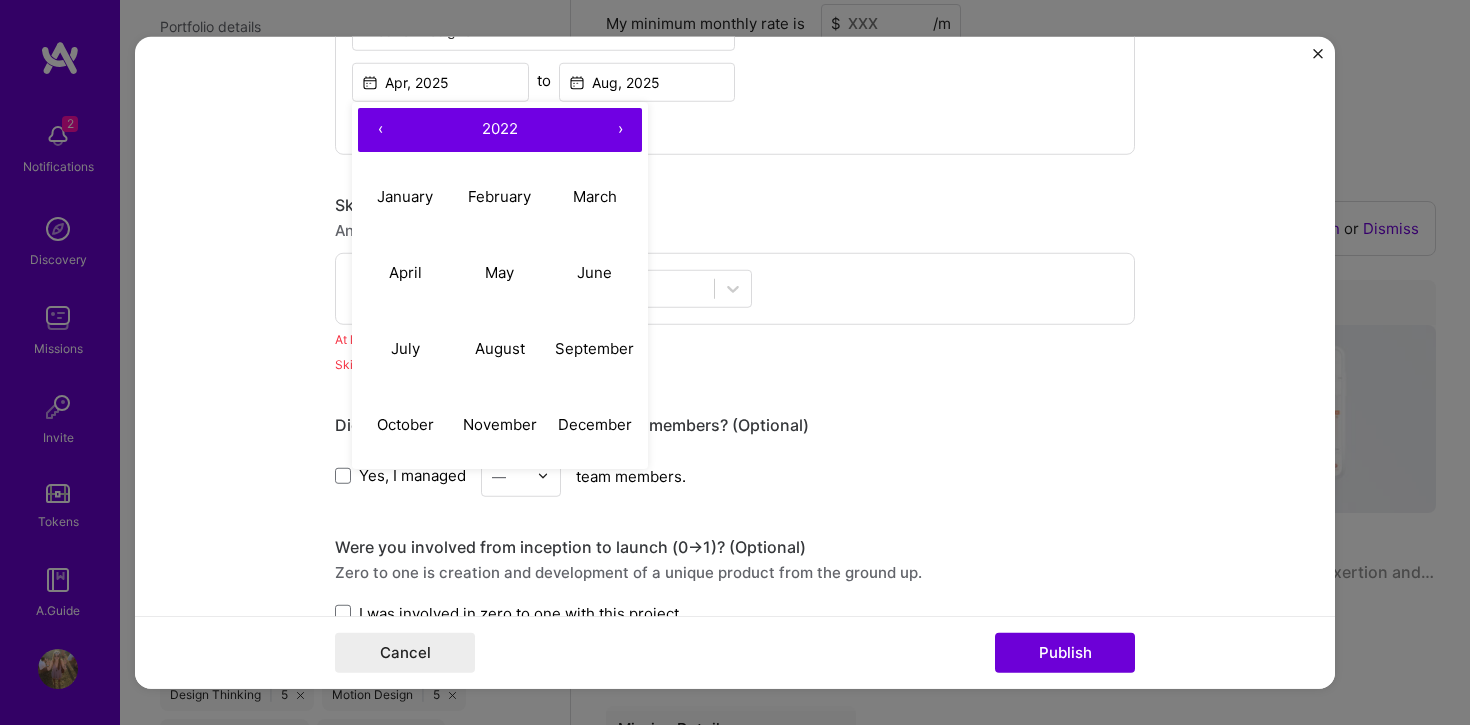 click on "‹" at bounding box center (380, 129) 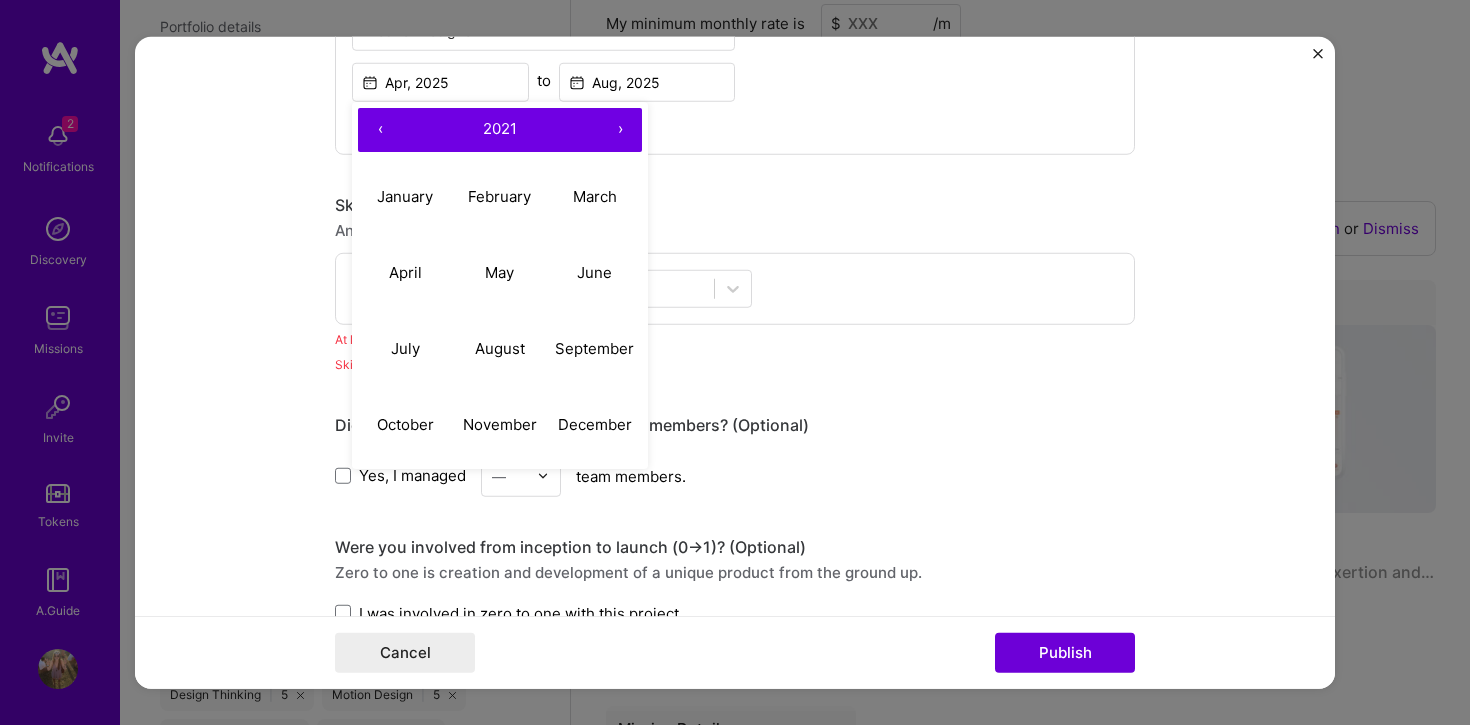 click on "‹" at bounding box center [380, 129] 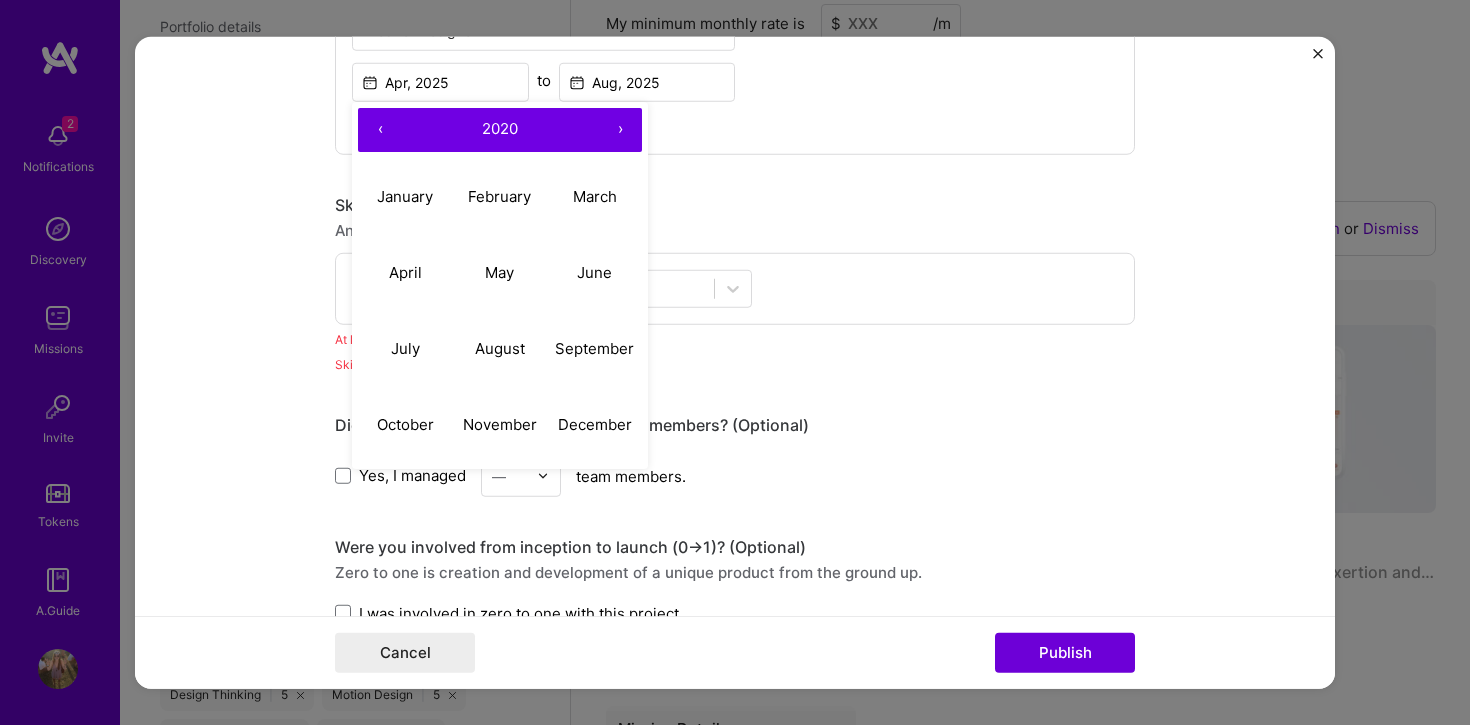 click on "‹" at bounding box center [380, 129] 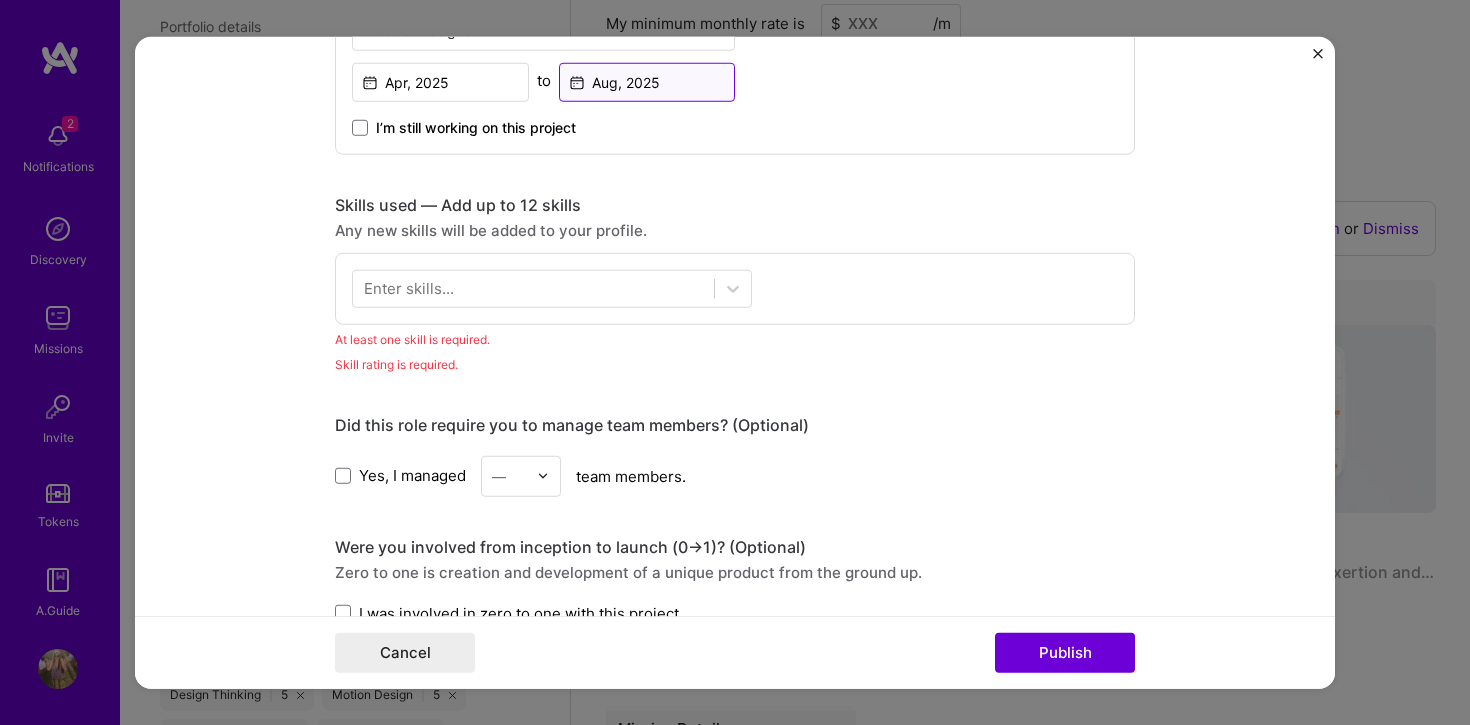click on "Aug, 2025" at bounding box center [647, 81] 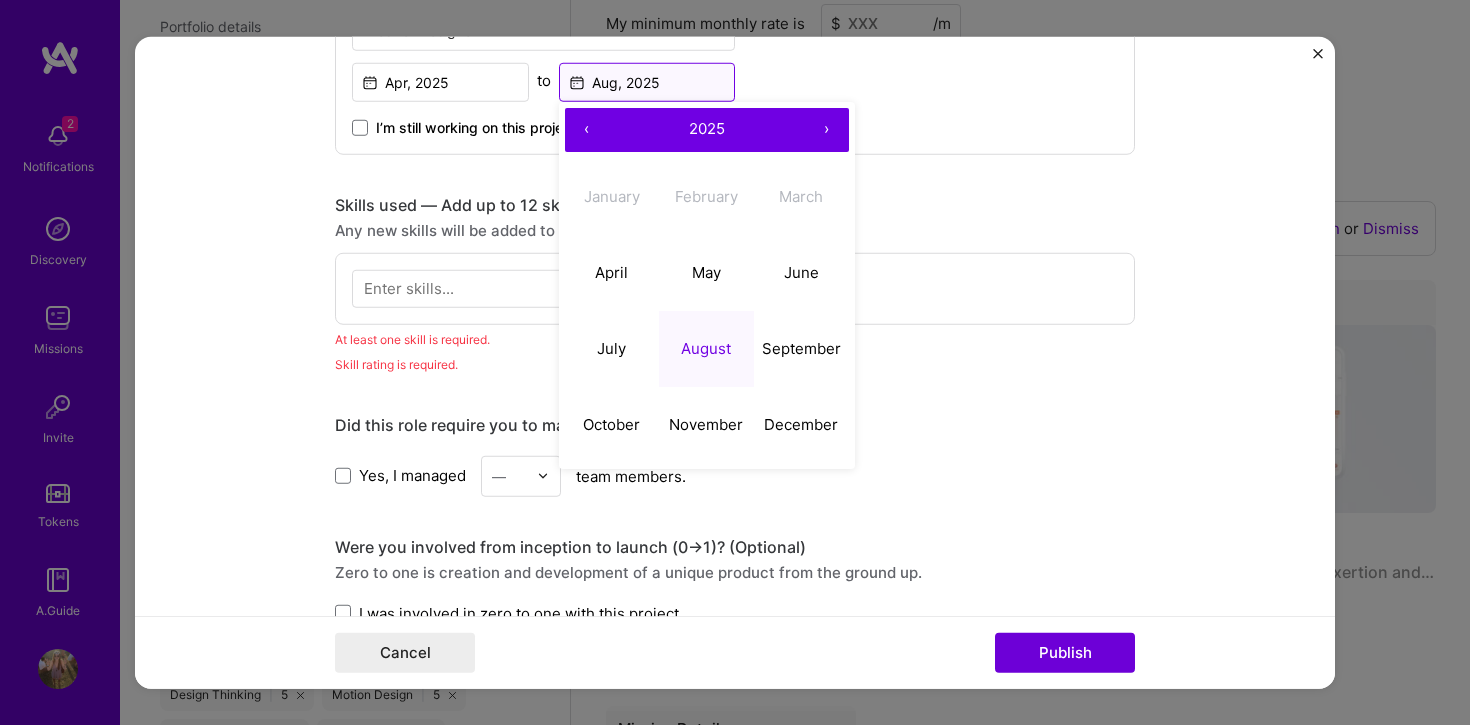 click on "Aug, 2025" at bounding box center [647, 81] 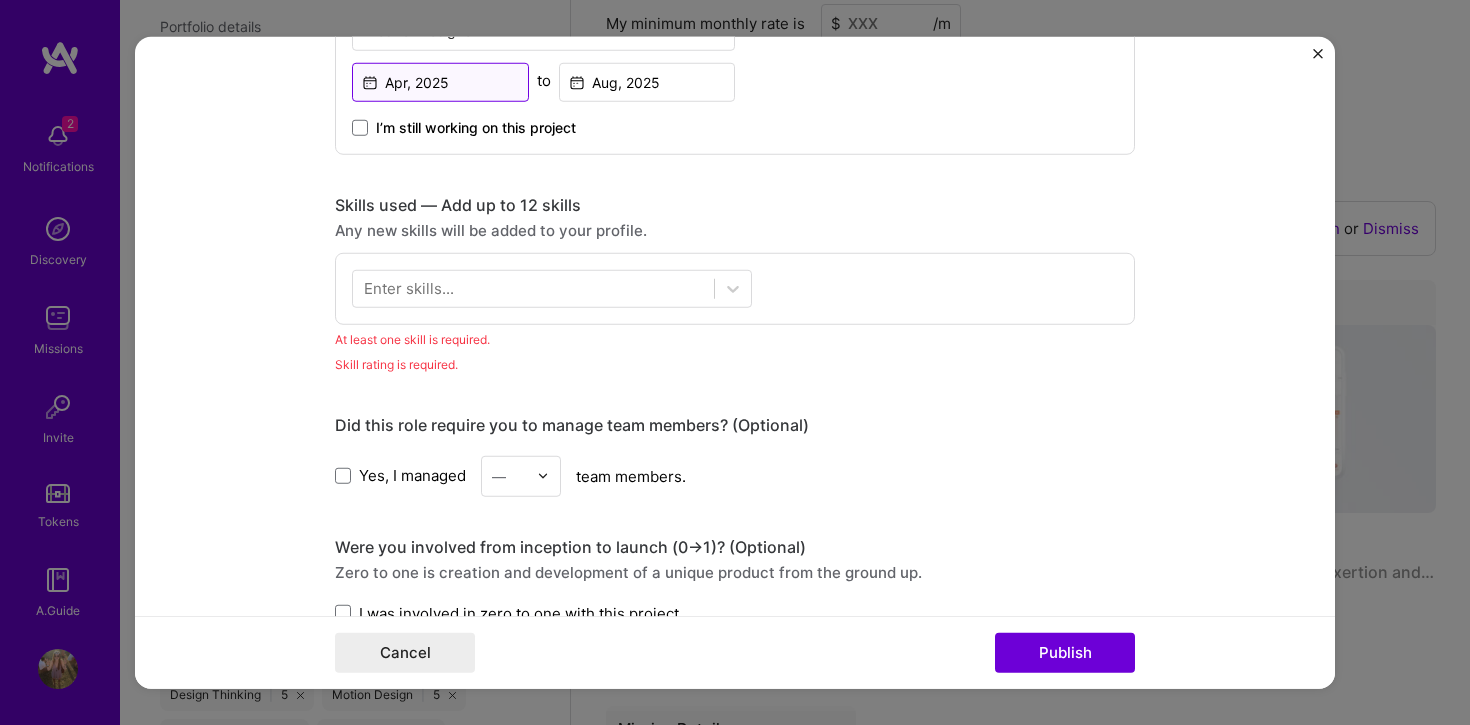 click on "Apr, 2025" at bounding box center (440, 81) 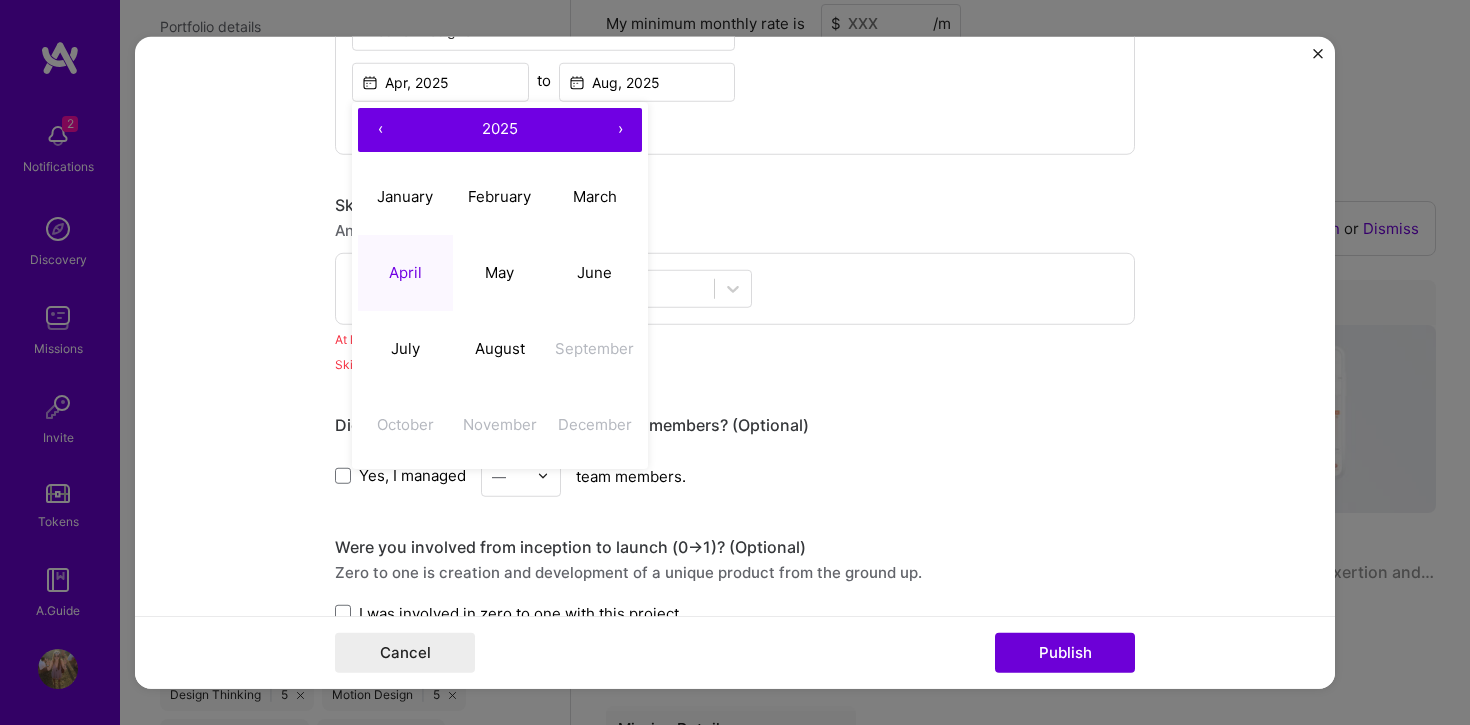 click on "‹" at bounding box center [380, 129] 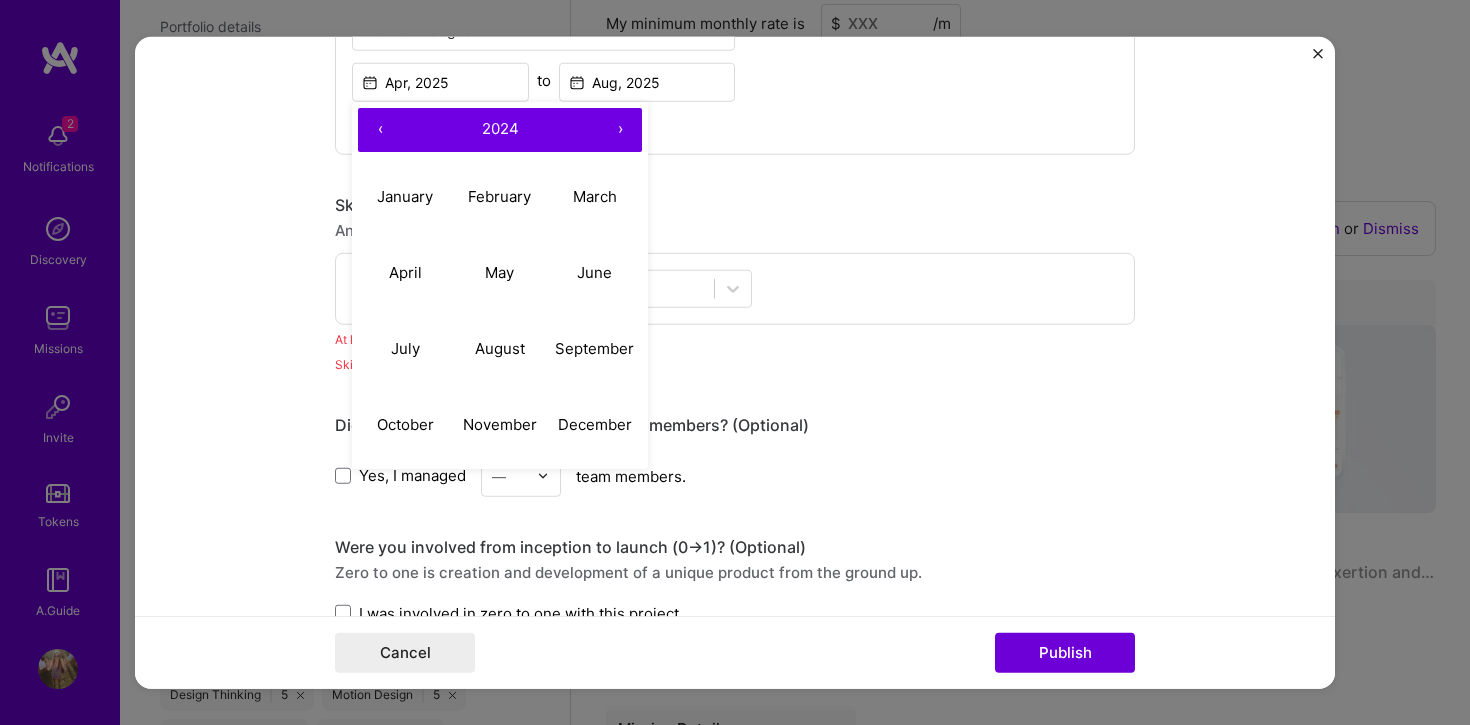 click on "‹" at bounding box center [380, 129] 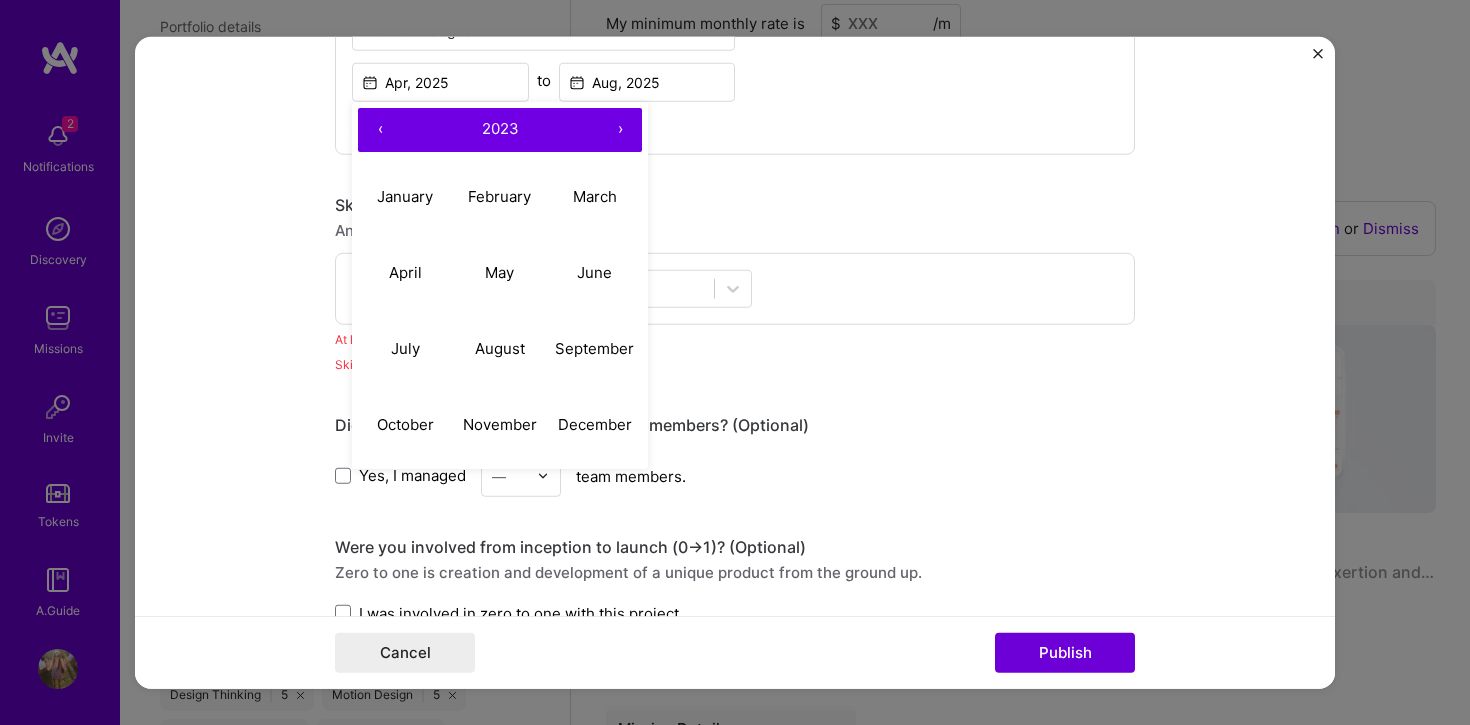 click on "‹" at bounding box center [380, 129] 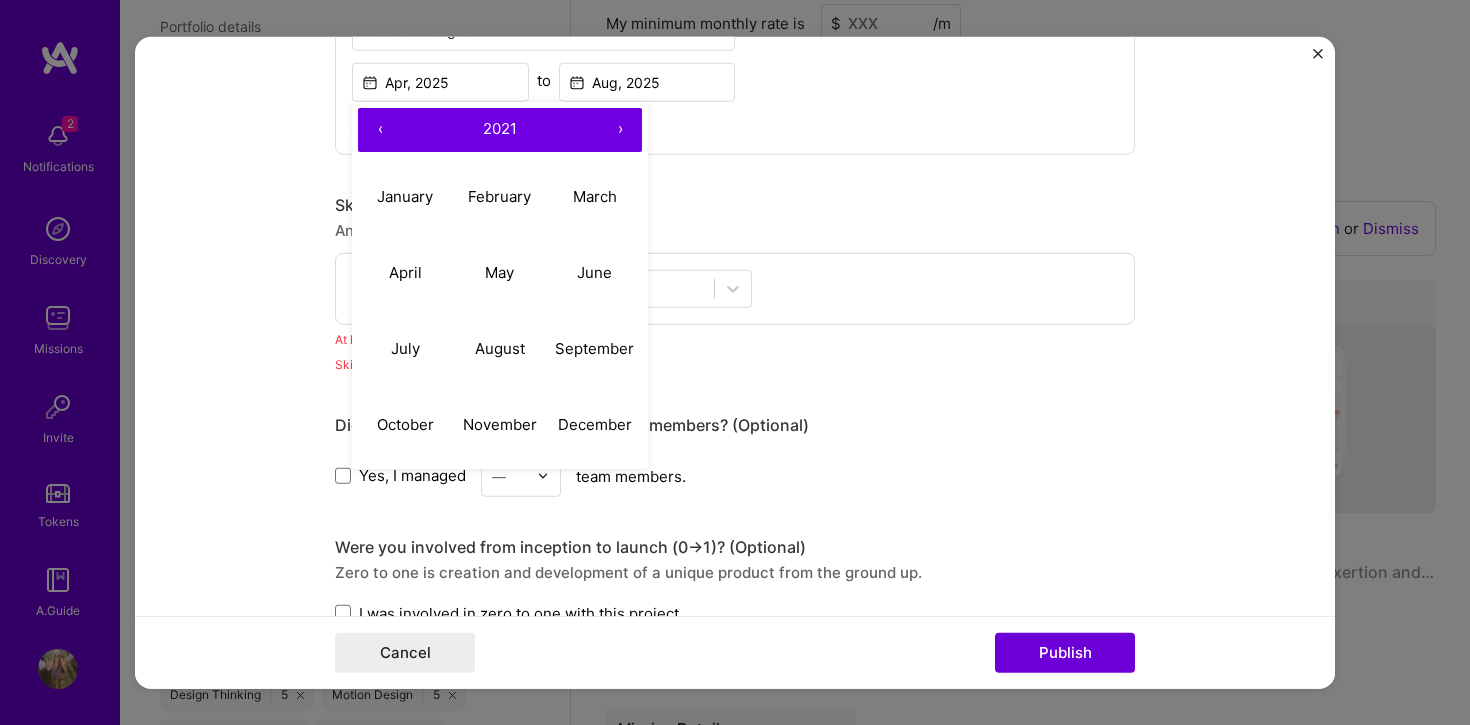 click on "‹" at bounding box center (380, 129) 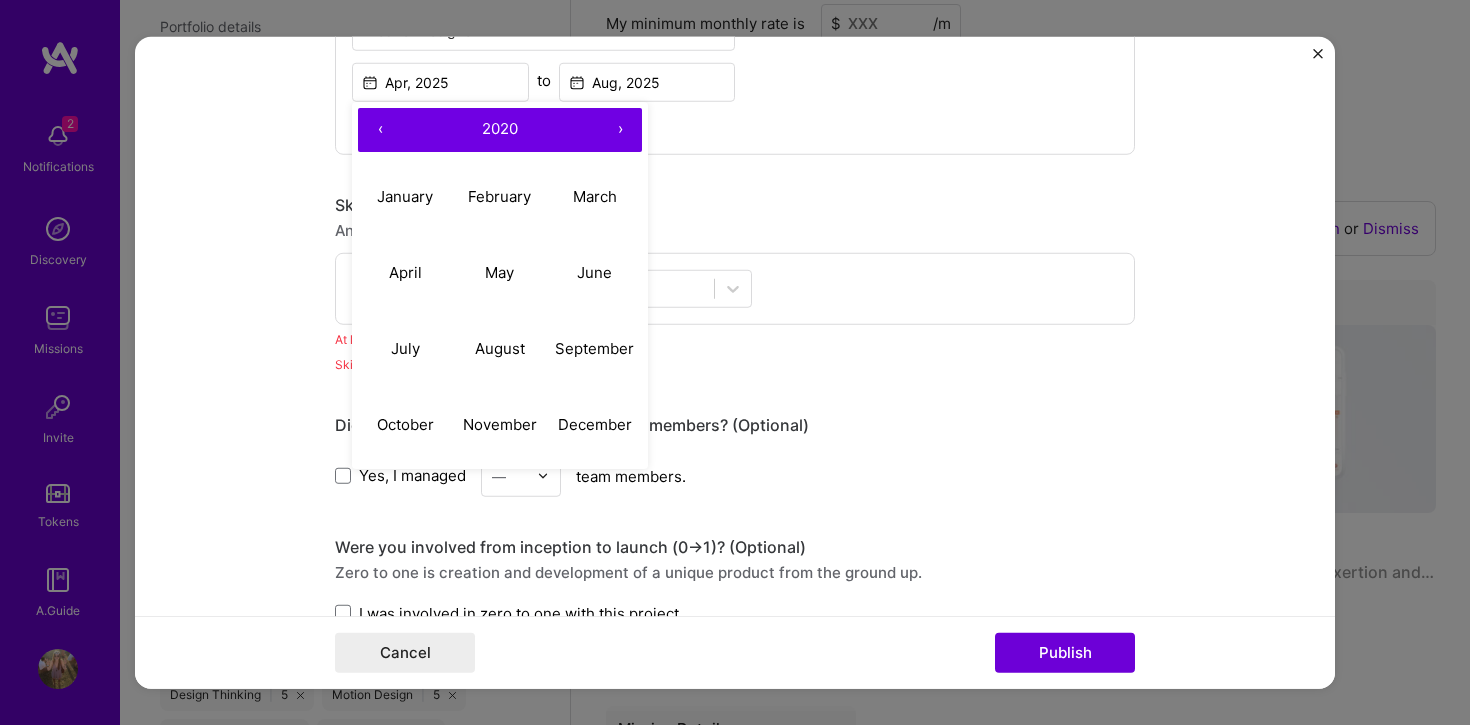 click on "‹" at bounding box center [380, 129] 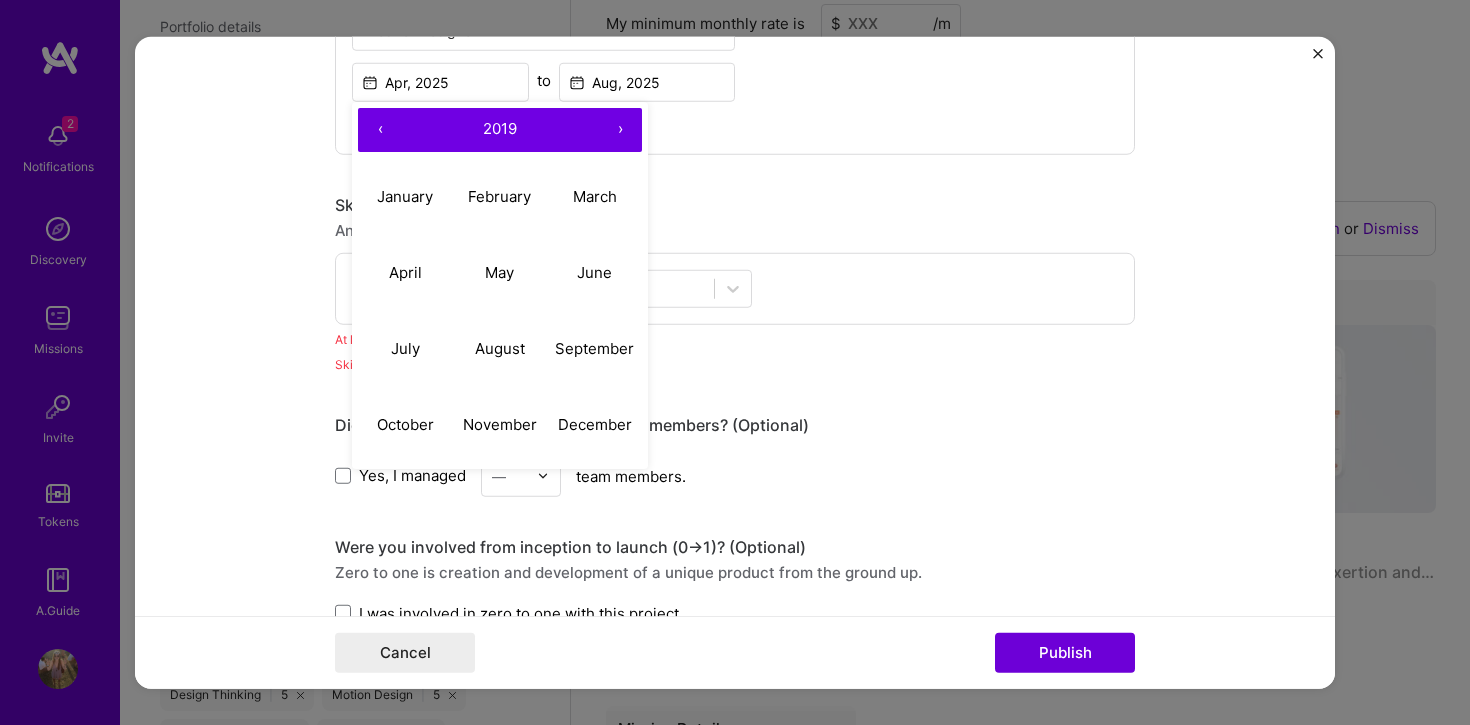 click on "2019" at bounding box center [500, 128] 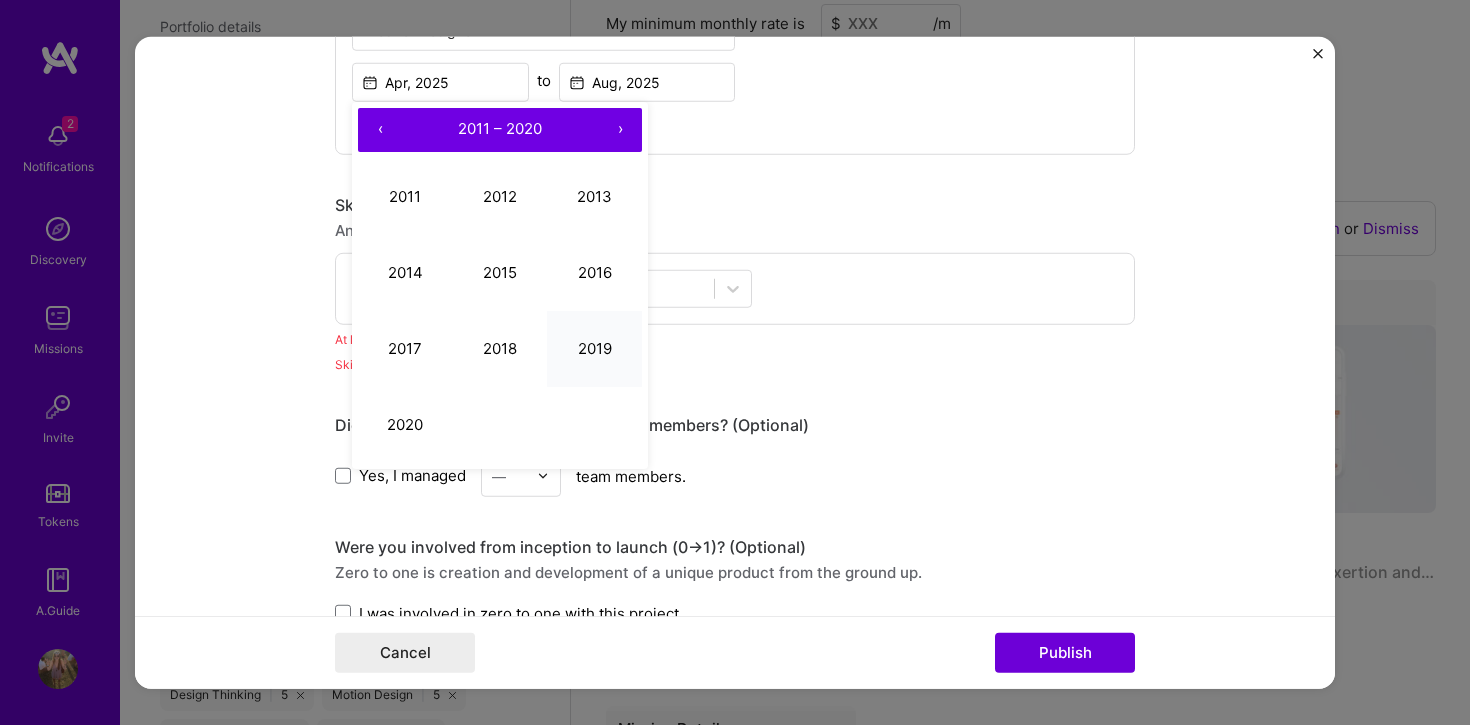 click on "2019" at bounding box center [594, 349] 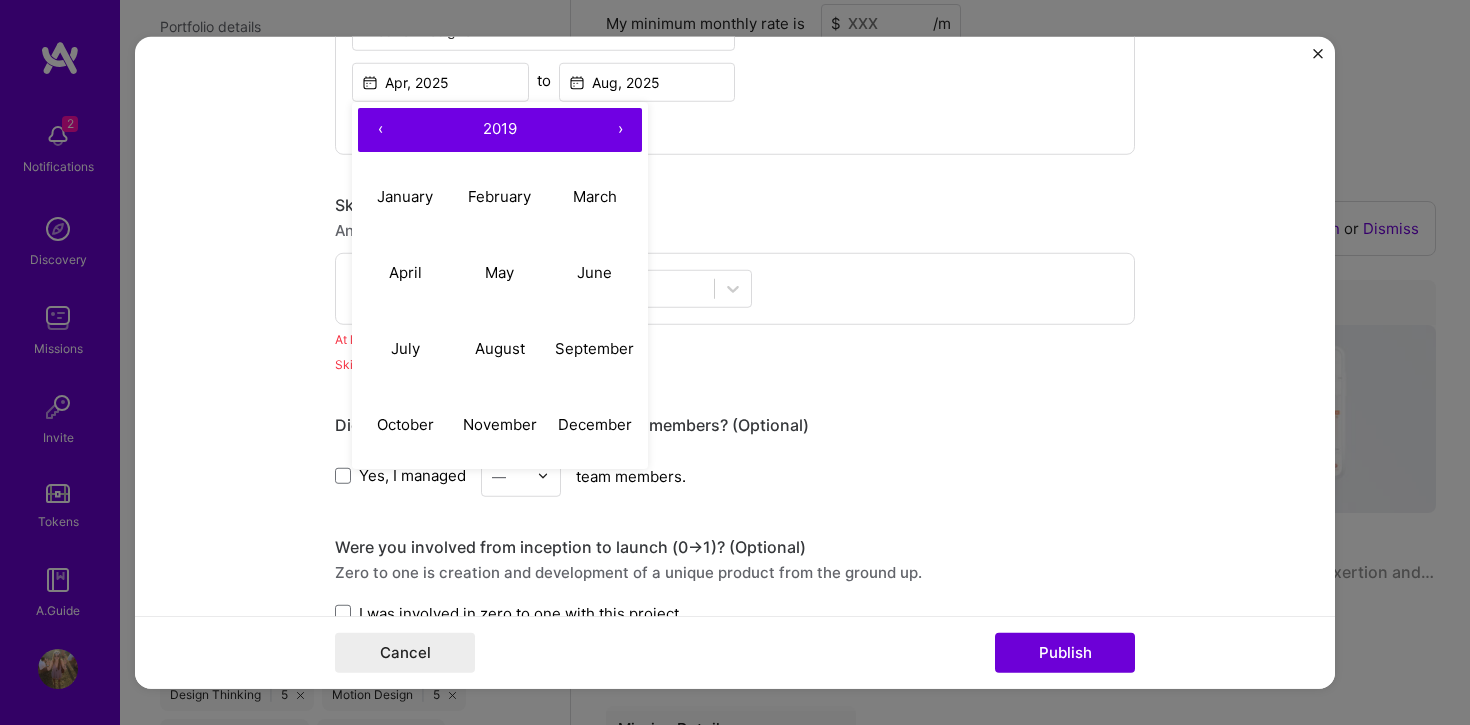 click on "Skills used — Add up to 12 skills Any new skills will be added to your profile. Enter skills..." at bounding box center [735, 259] 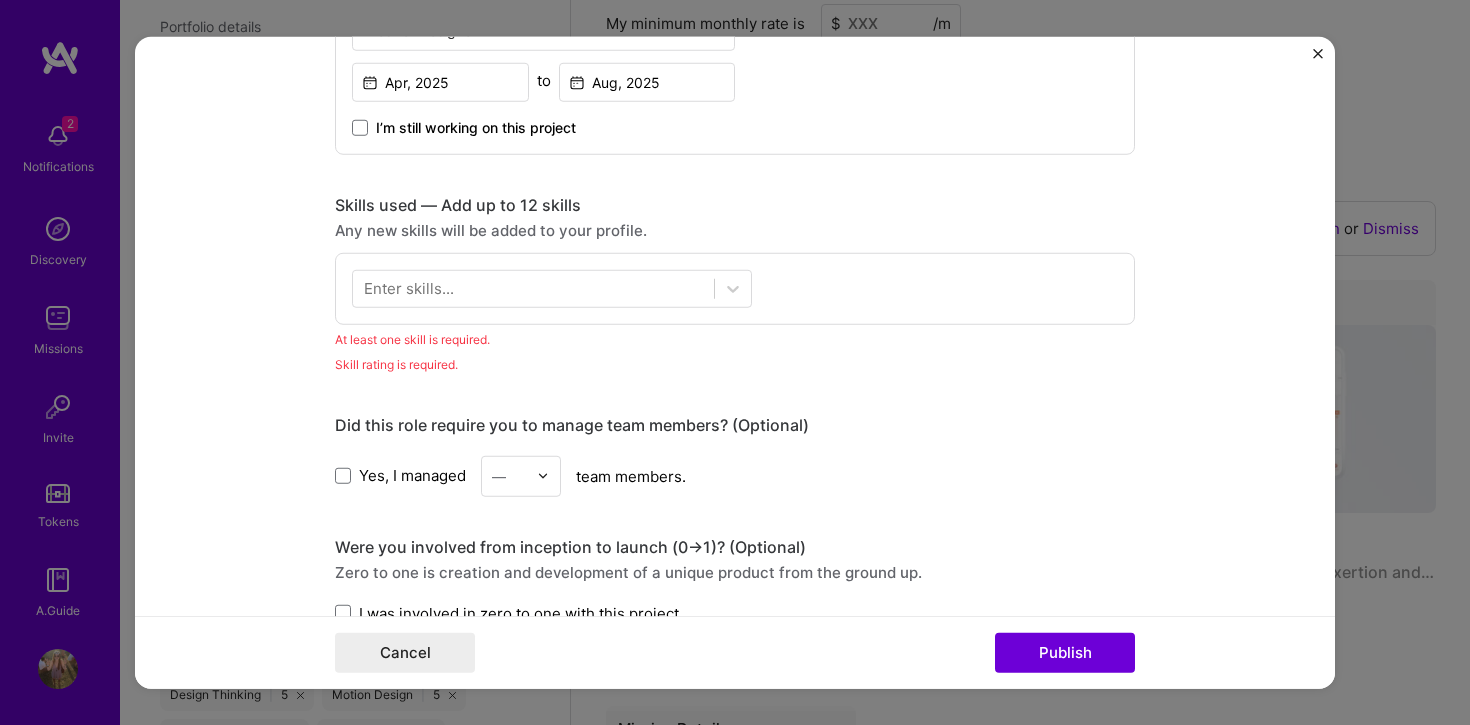 click on "Sr Product Designer Lead Product Designer [MONTH], [YEAR]
to [MONTH], [YEAR]
I’m still working on this project" at bounding box center (543, 24) 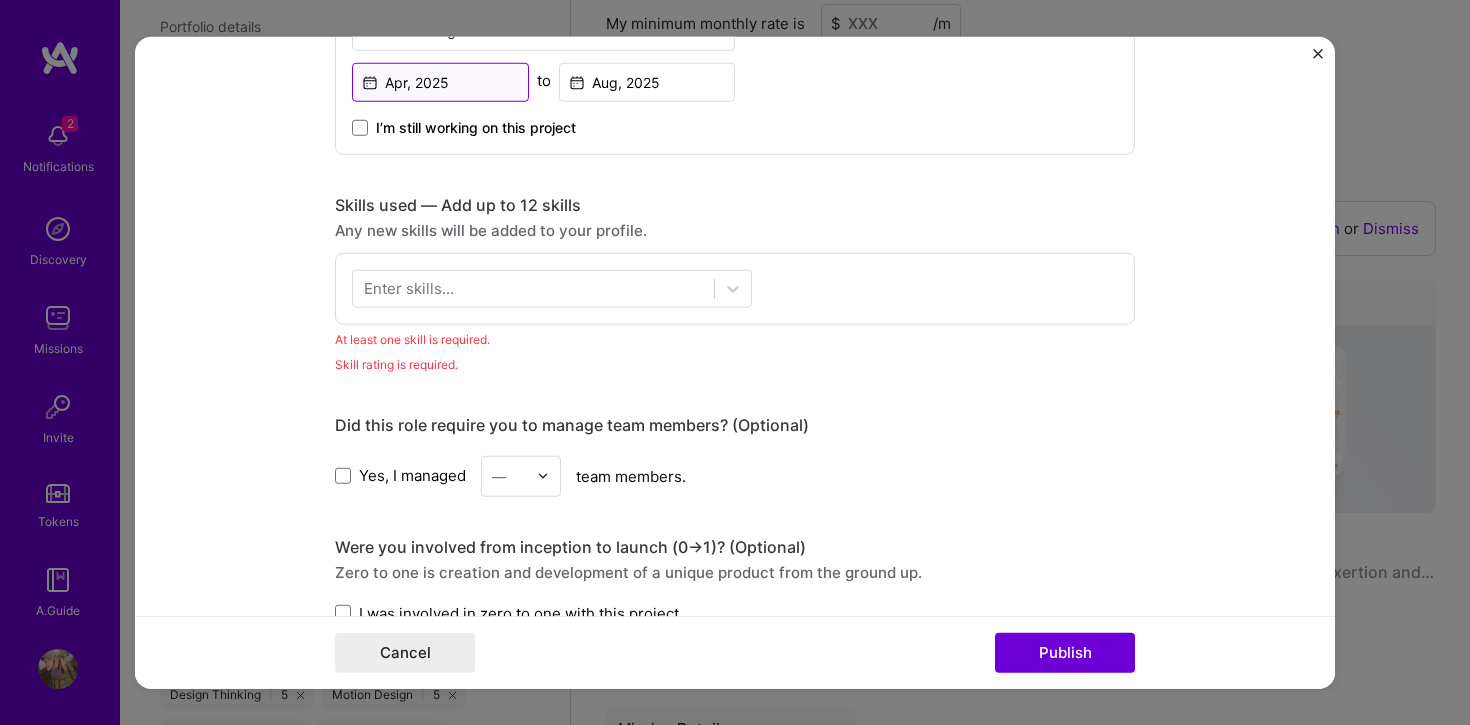 click on "Apr, 2025" at bounding box center [440, 81] 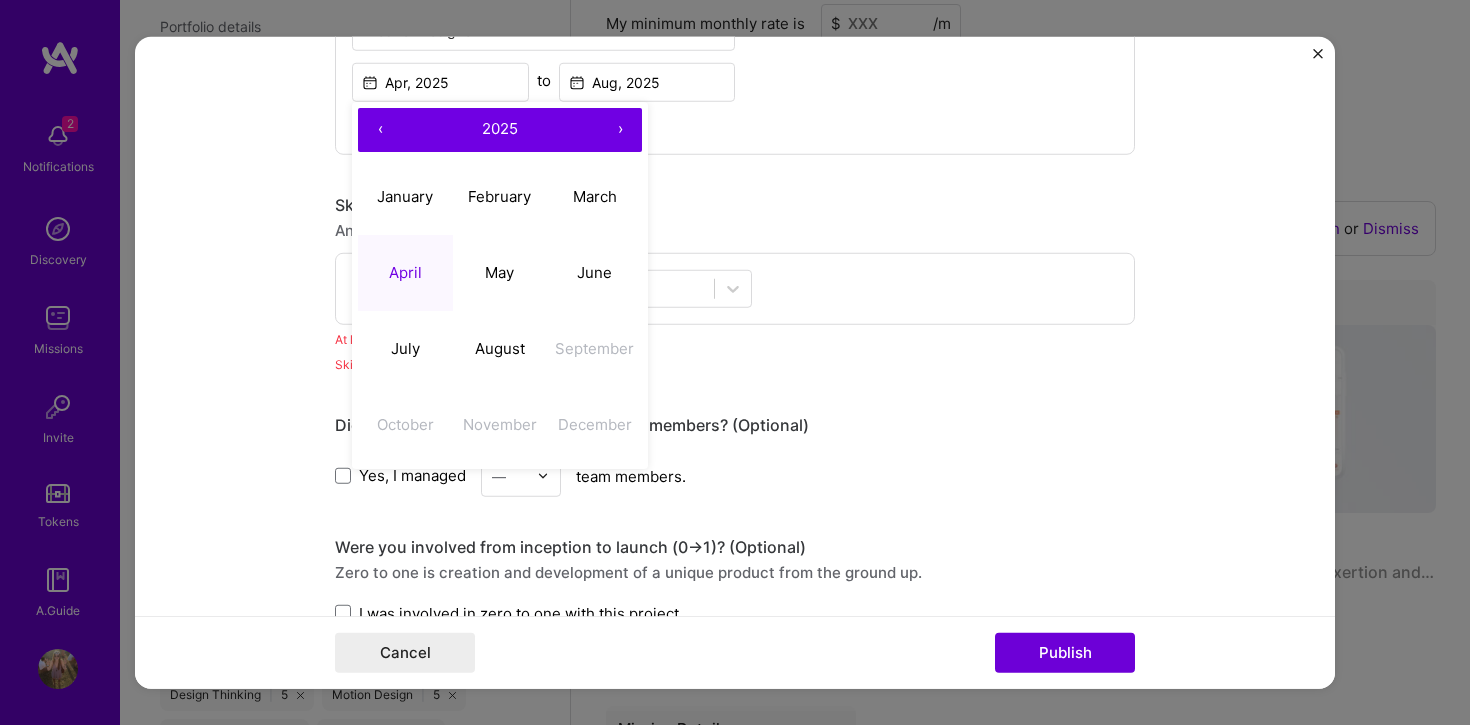 click on "‹" at bounding box center (380, 129) 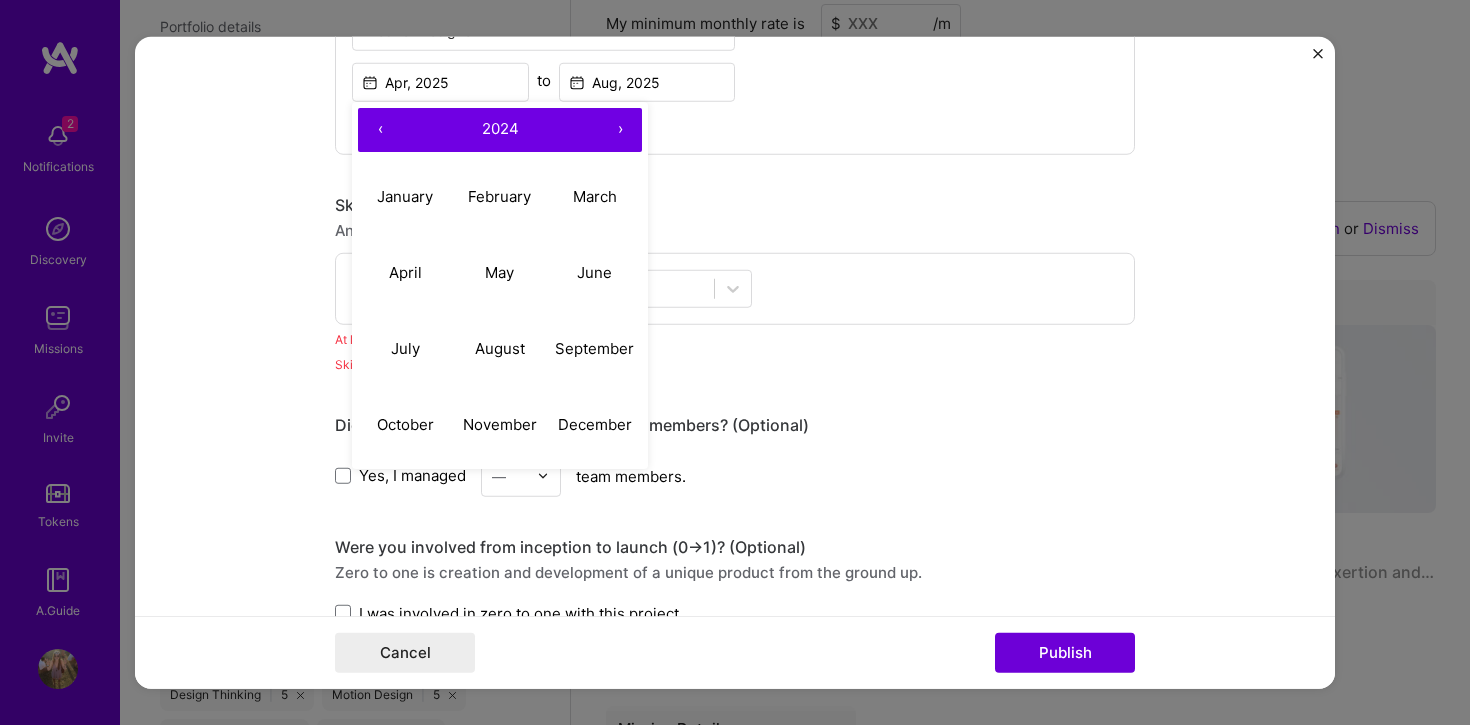 click on "‹" at bounding box center [380, 129] 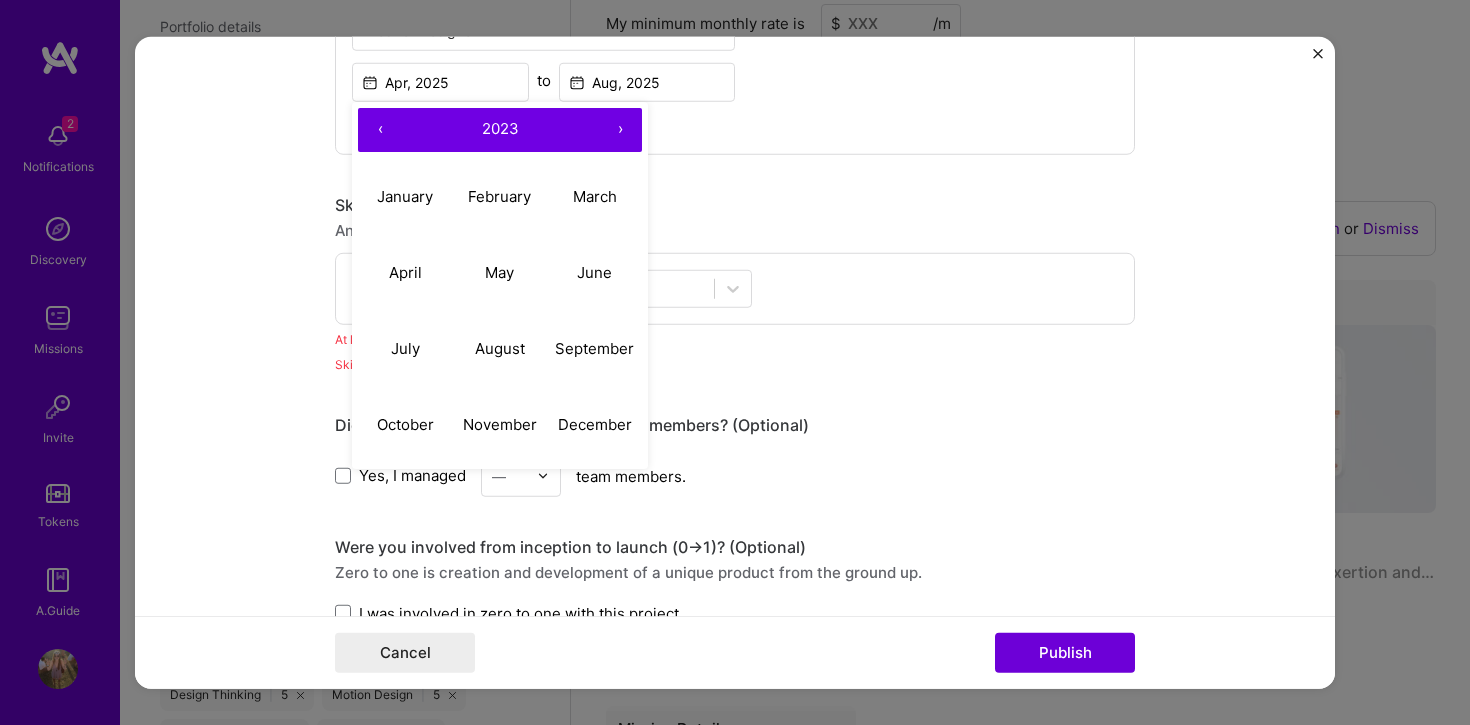 click on "‹" at bounding box center [380, 129] 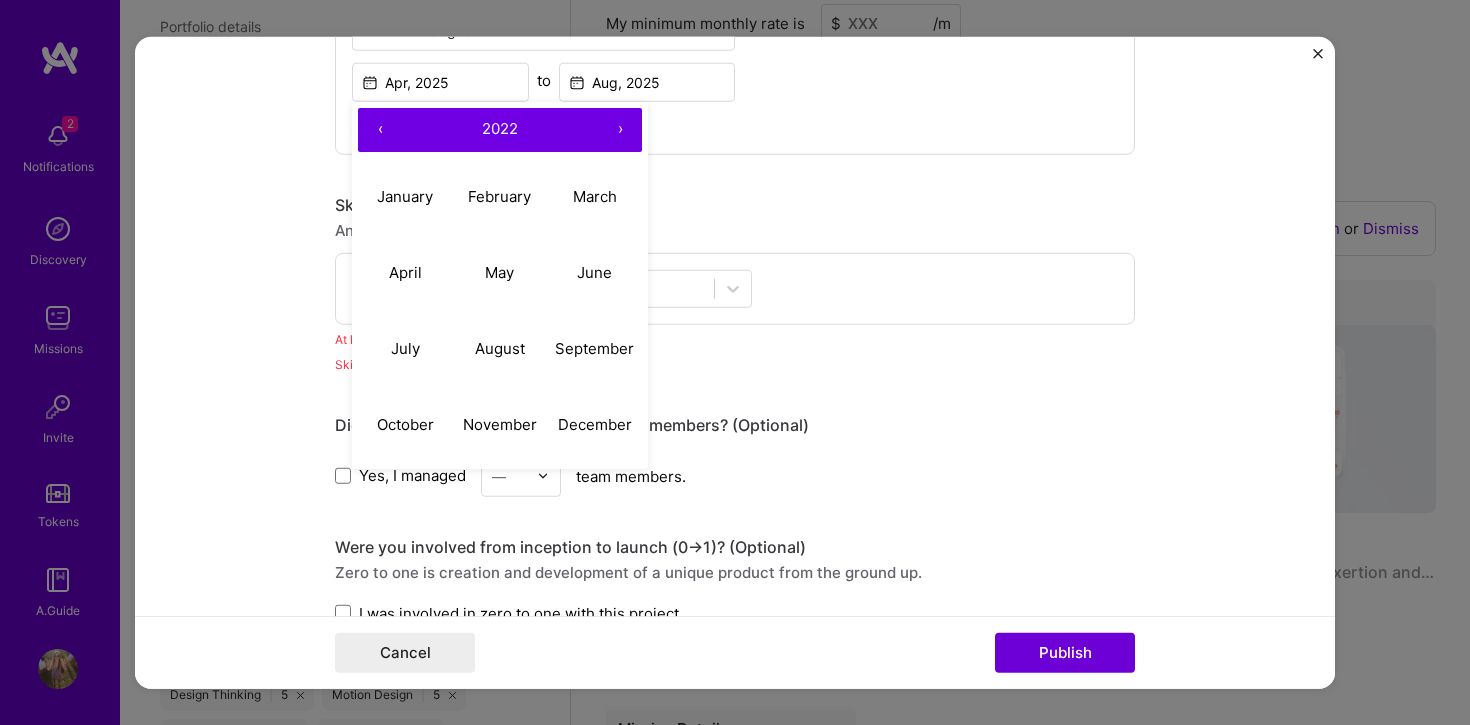 click on "‹" at bounding box center [380, 129] 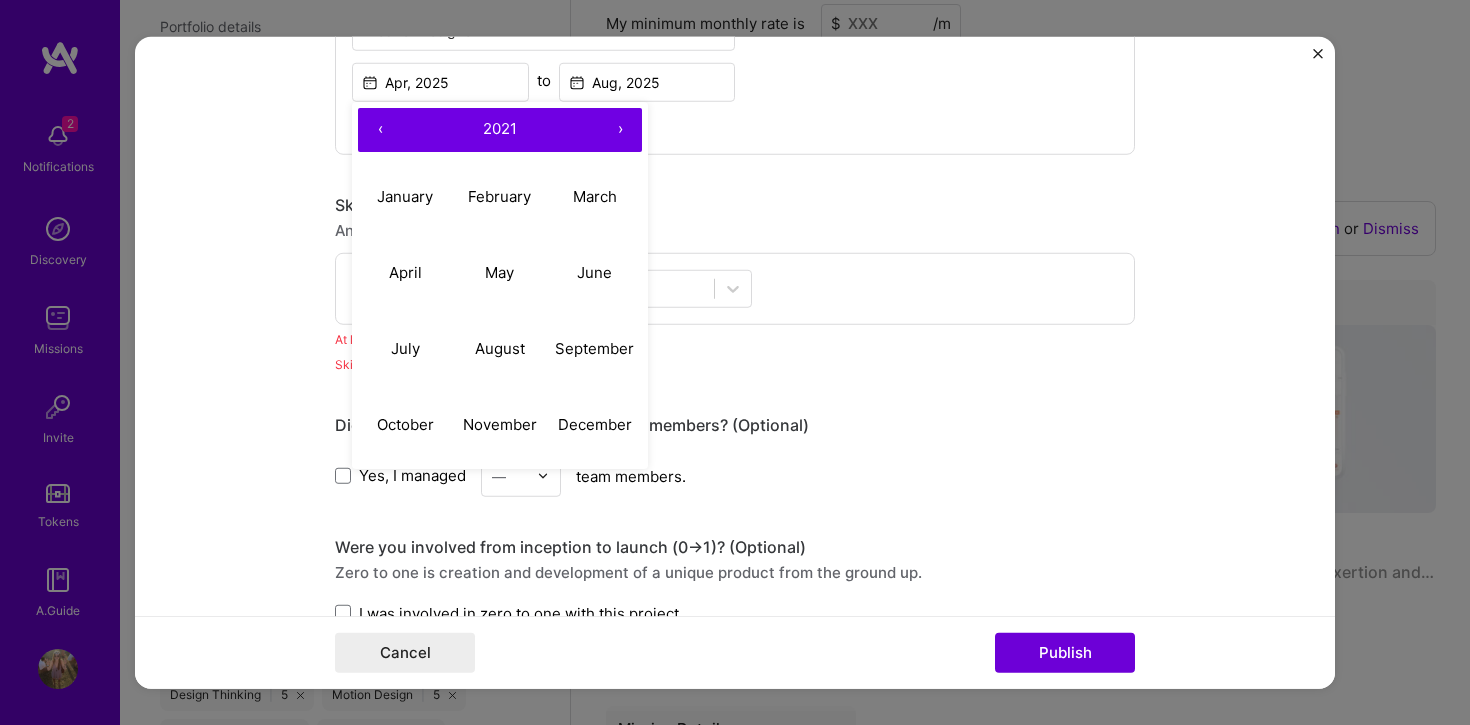 click on "‹" at bounding box center [380, 129] 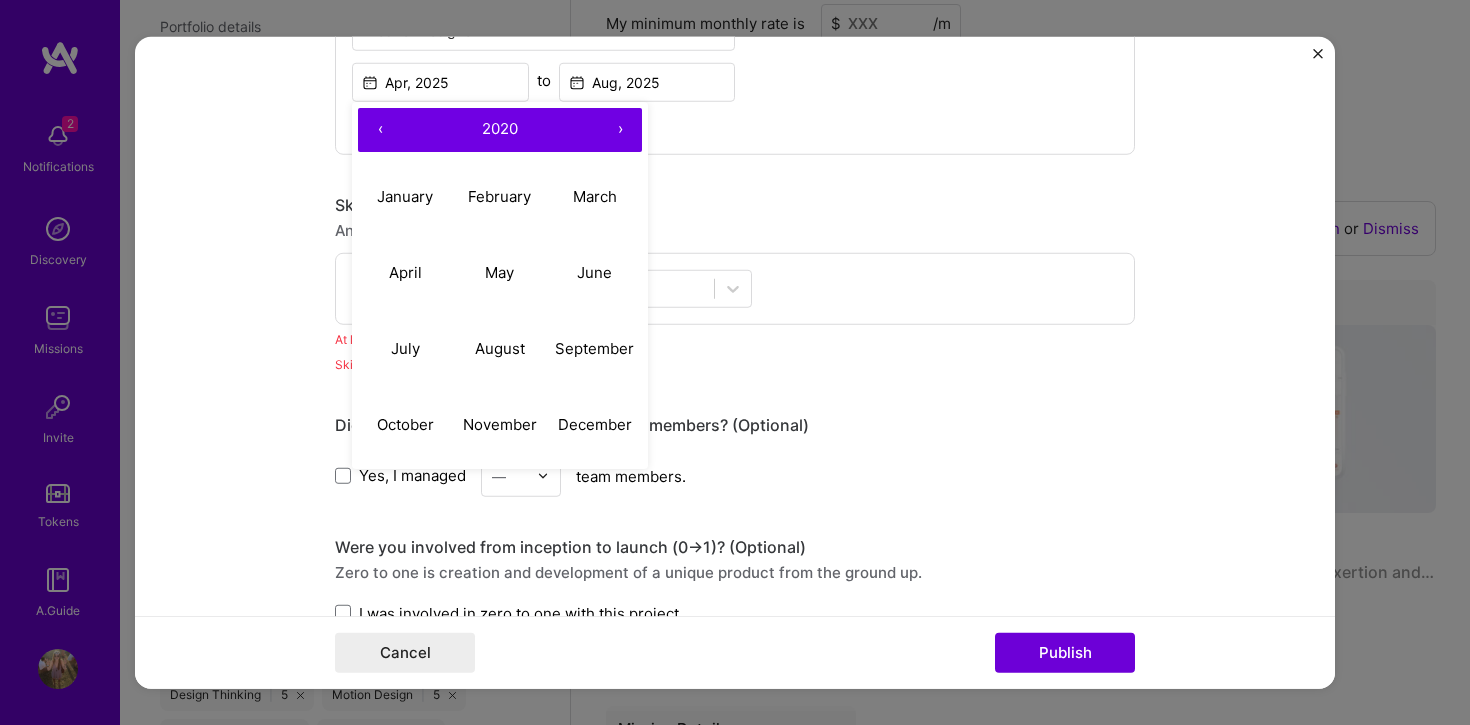 click on "‹" at bounding box center [380, 129] 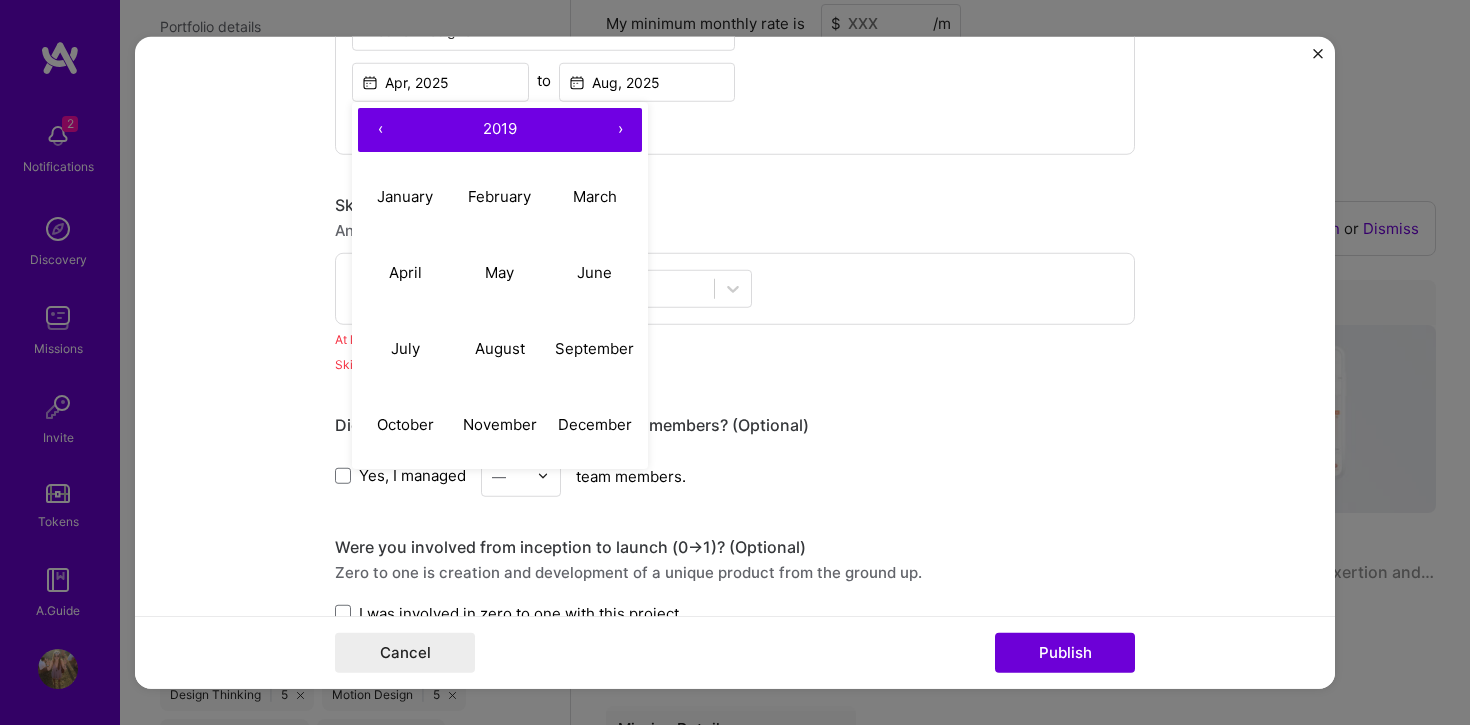 click on "‹" at bounding box center [380, 129] 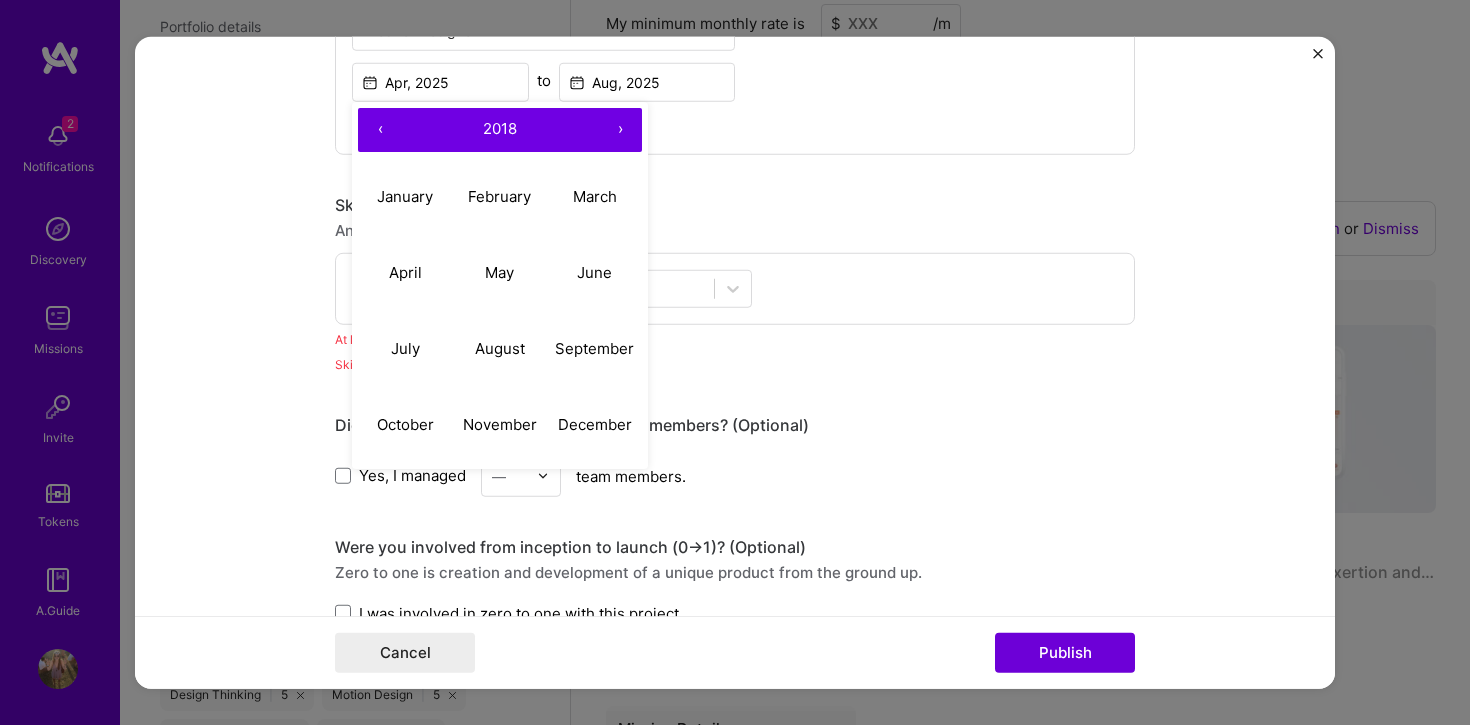 click on "›" at bounding box center (620, 129) 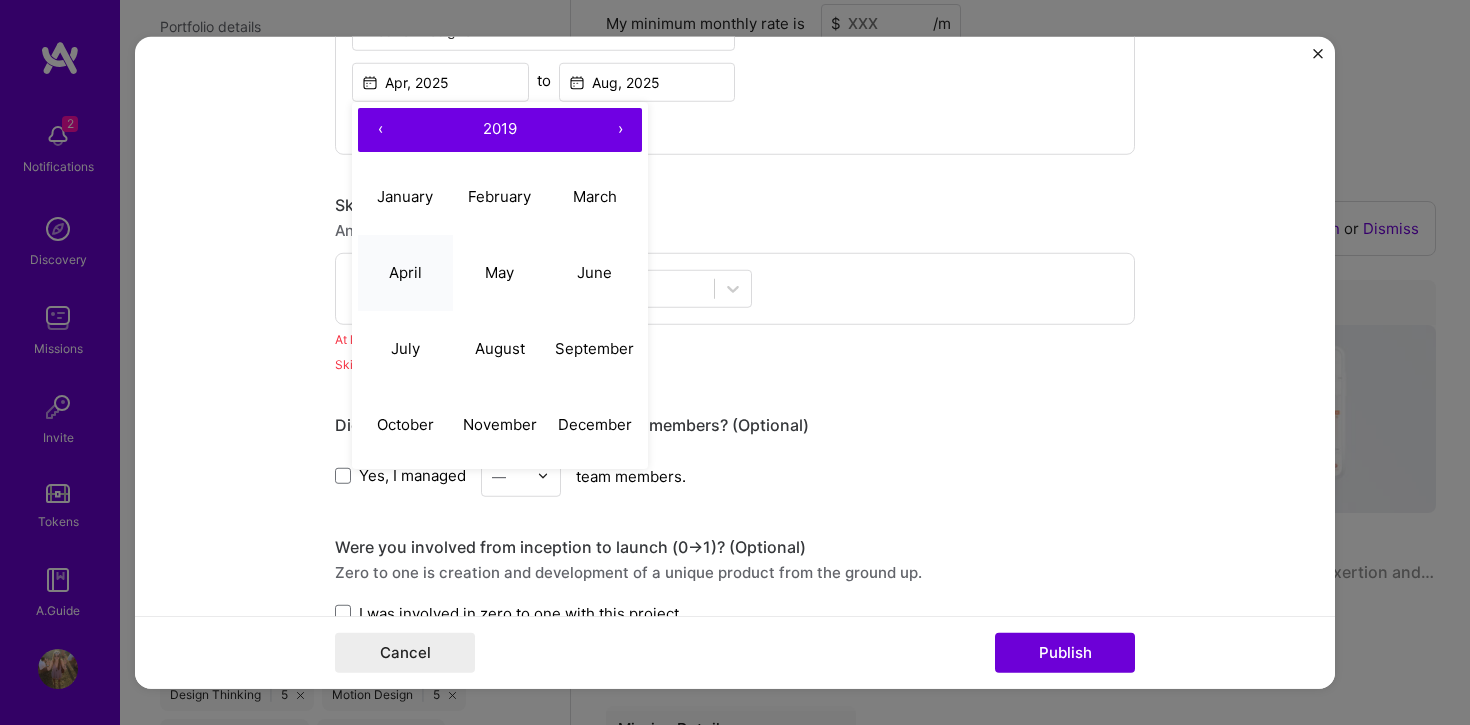 click on "April" at bounding box center [405, 273] 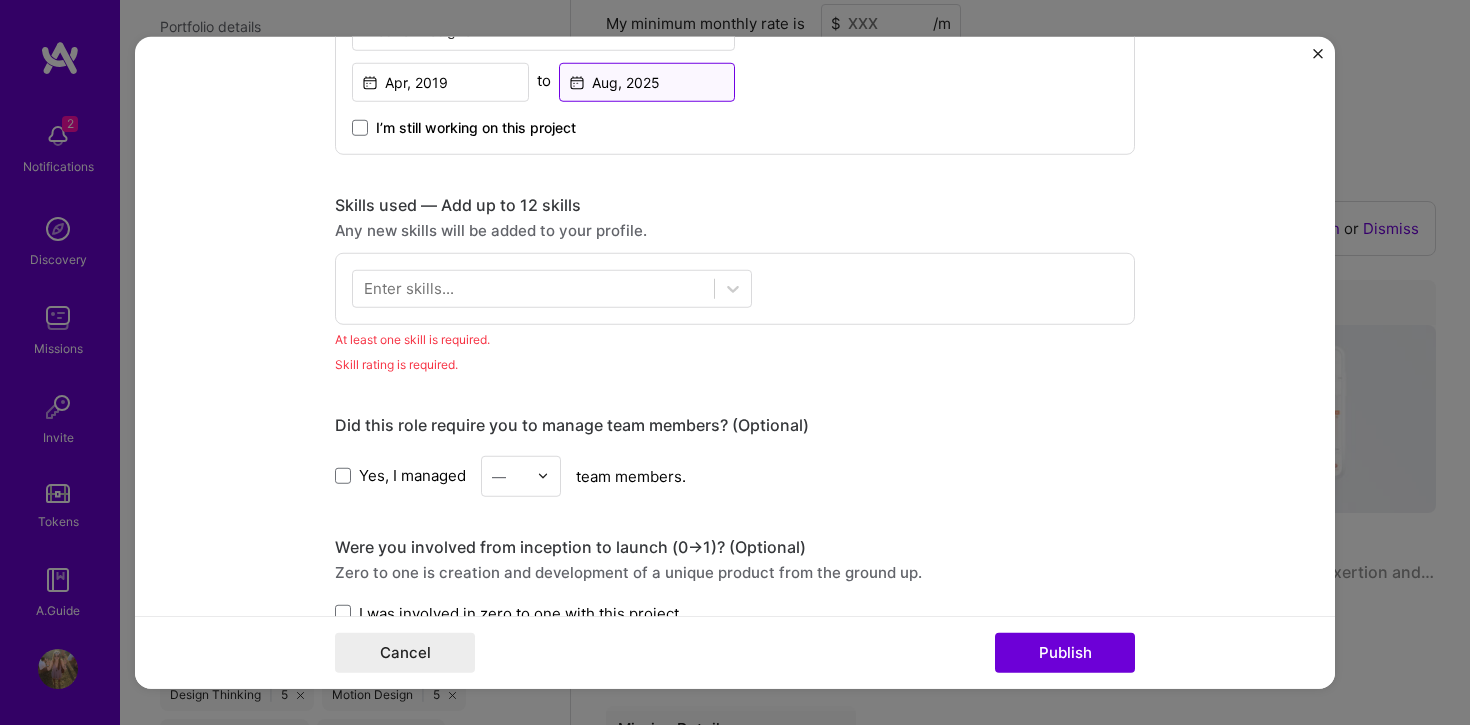 click on "Aug, 2025" at bounding box center (647, 81) 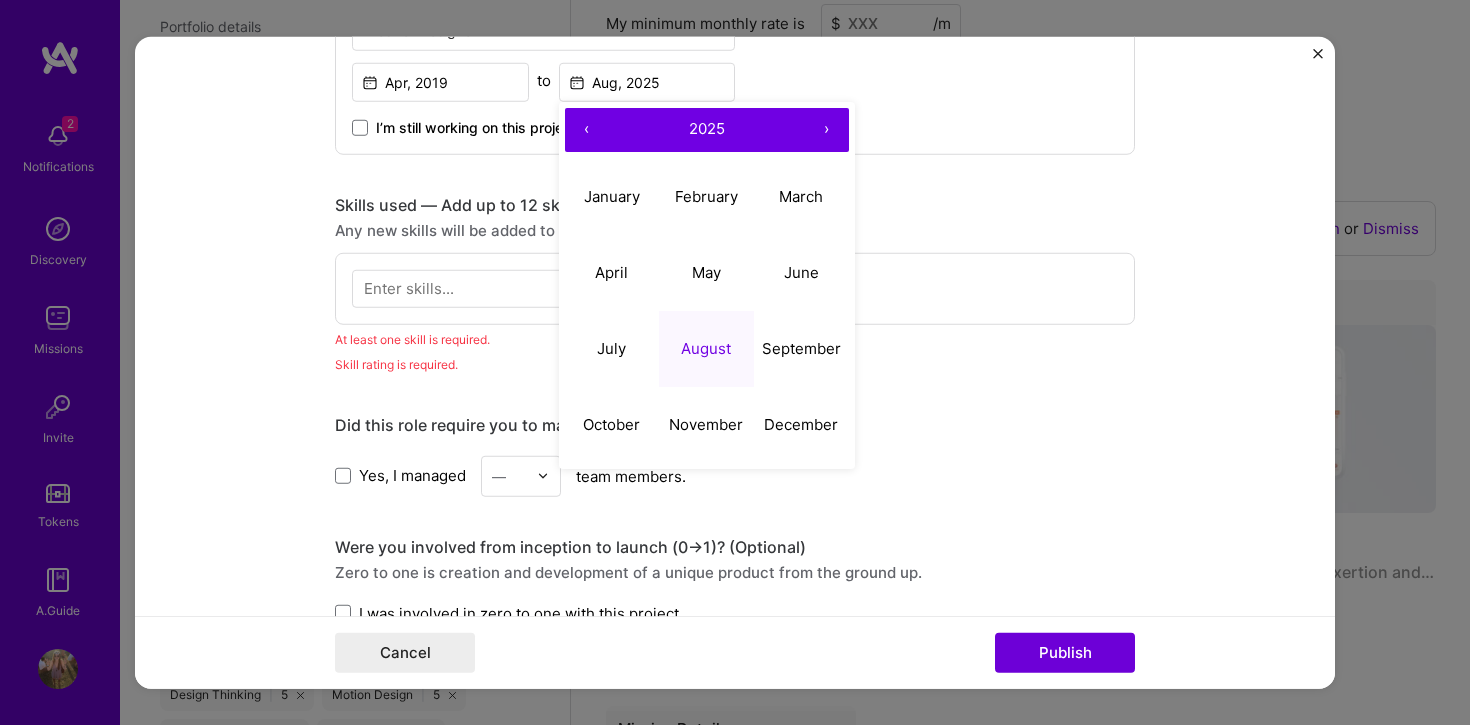 click on "‹" at bounding box center (587, 129) 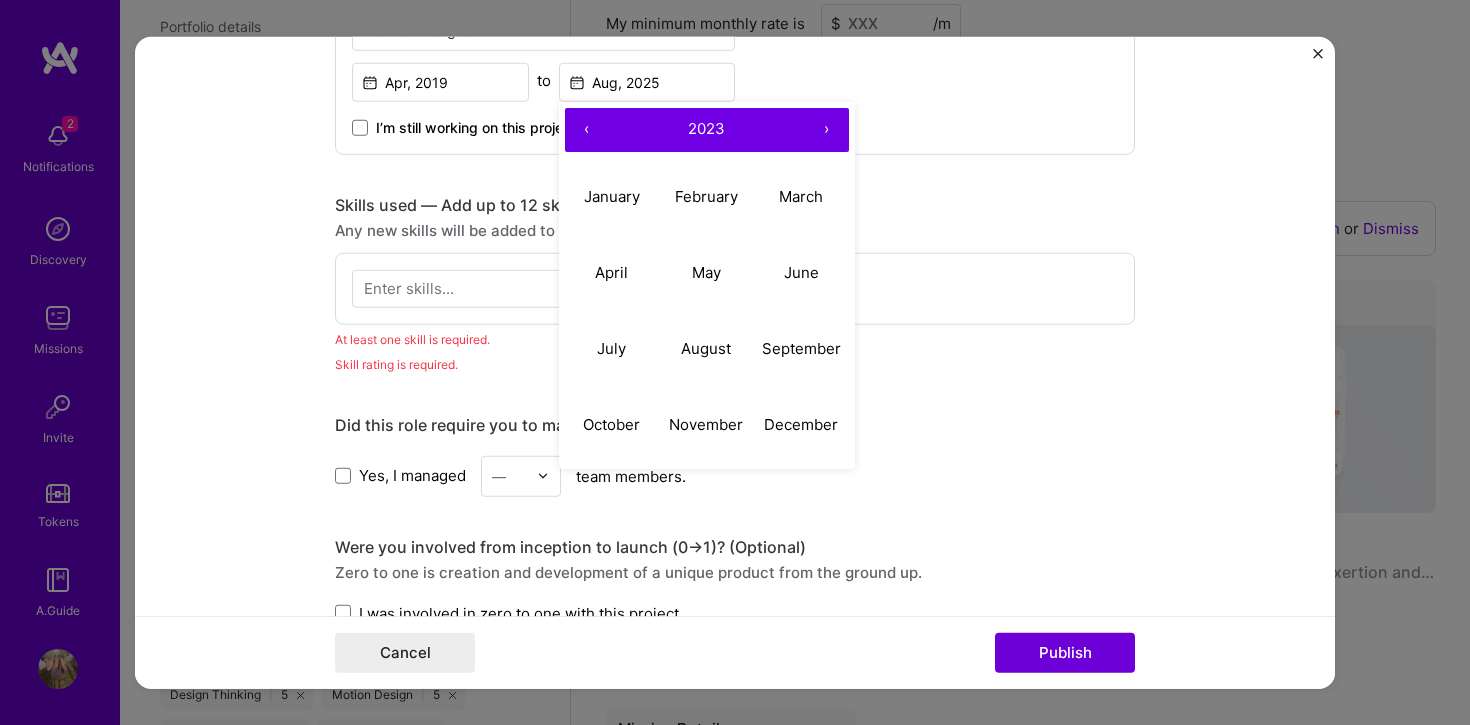 click on "‹" at bounding box center (587, 129) 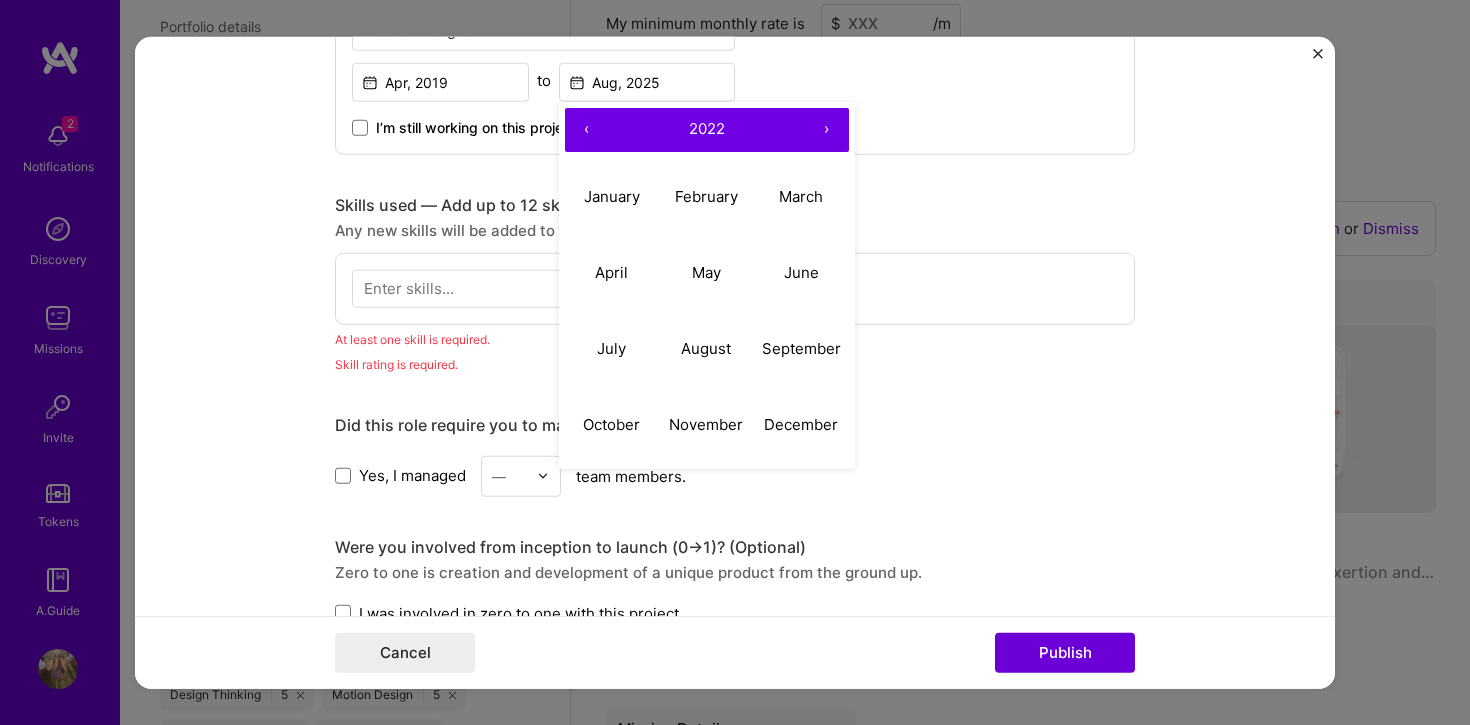 click on "‹" at bounding box center (587, 129) 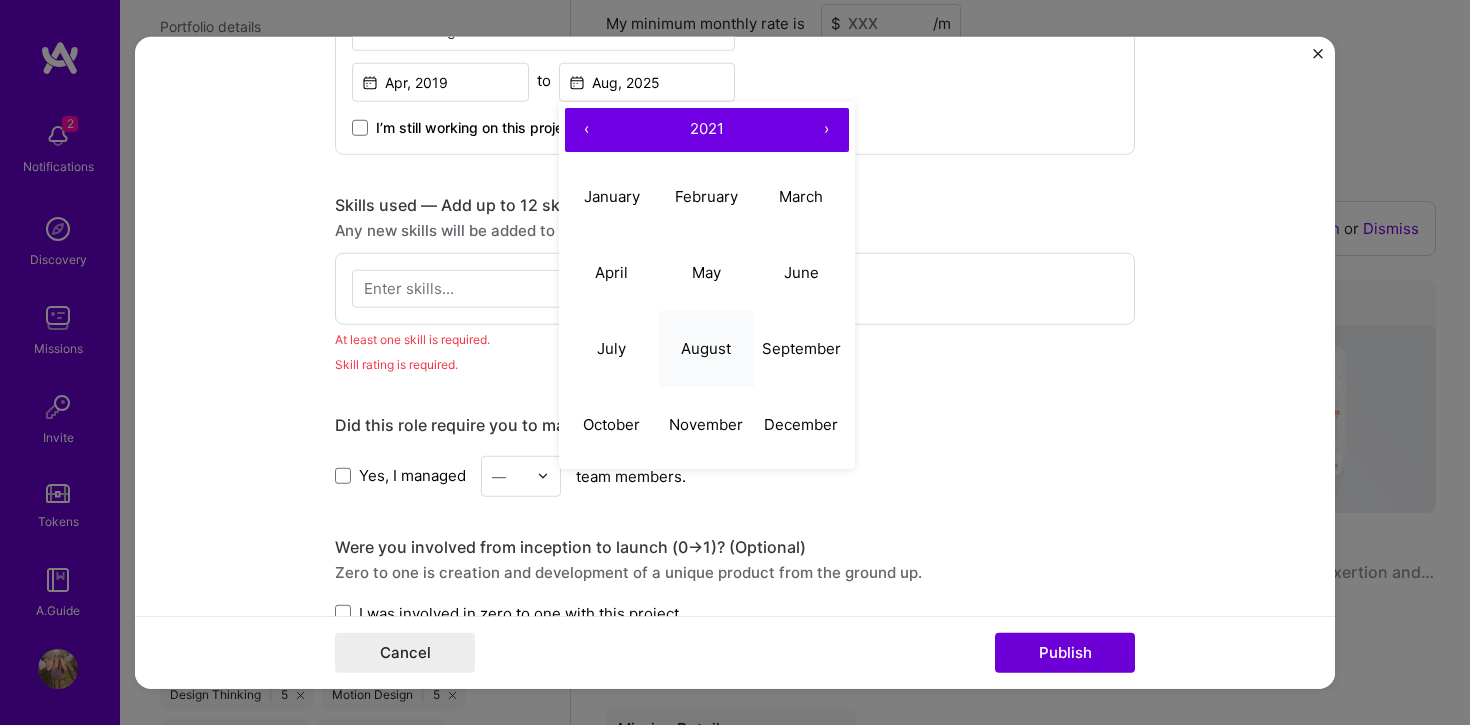 click on "August" at bounding box center [706, 348] 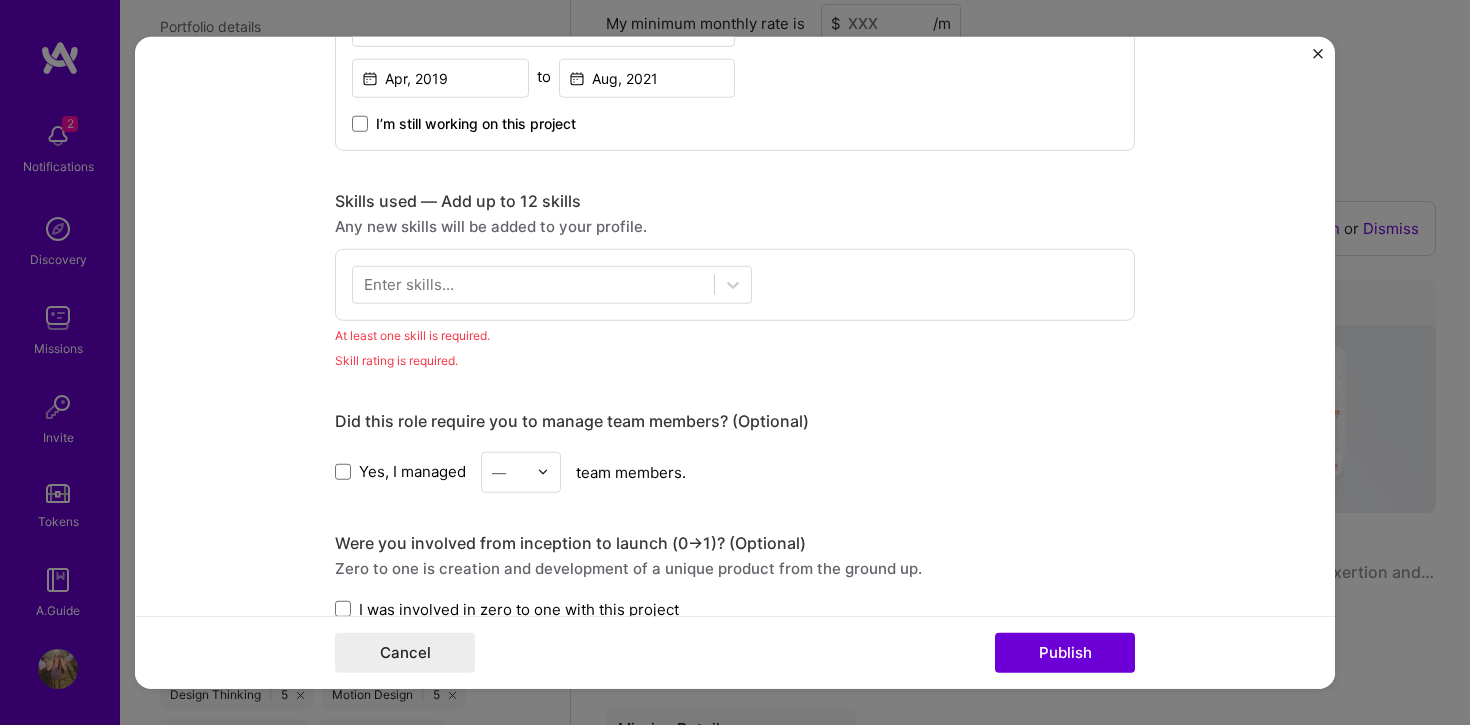scroll, scrollTop: 933, scrollLeft: 0, axis: vertical 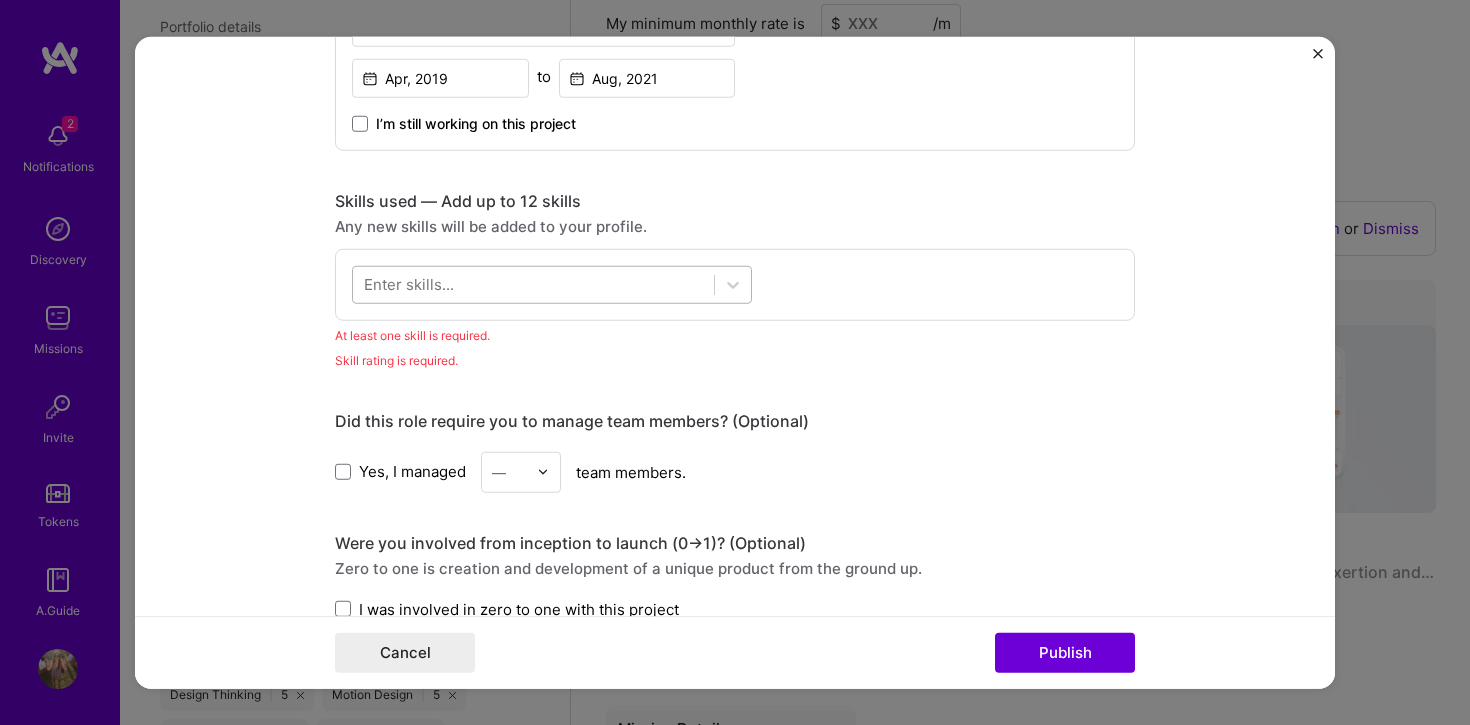 click at bounding box center [533, 284] 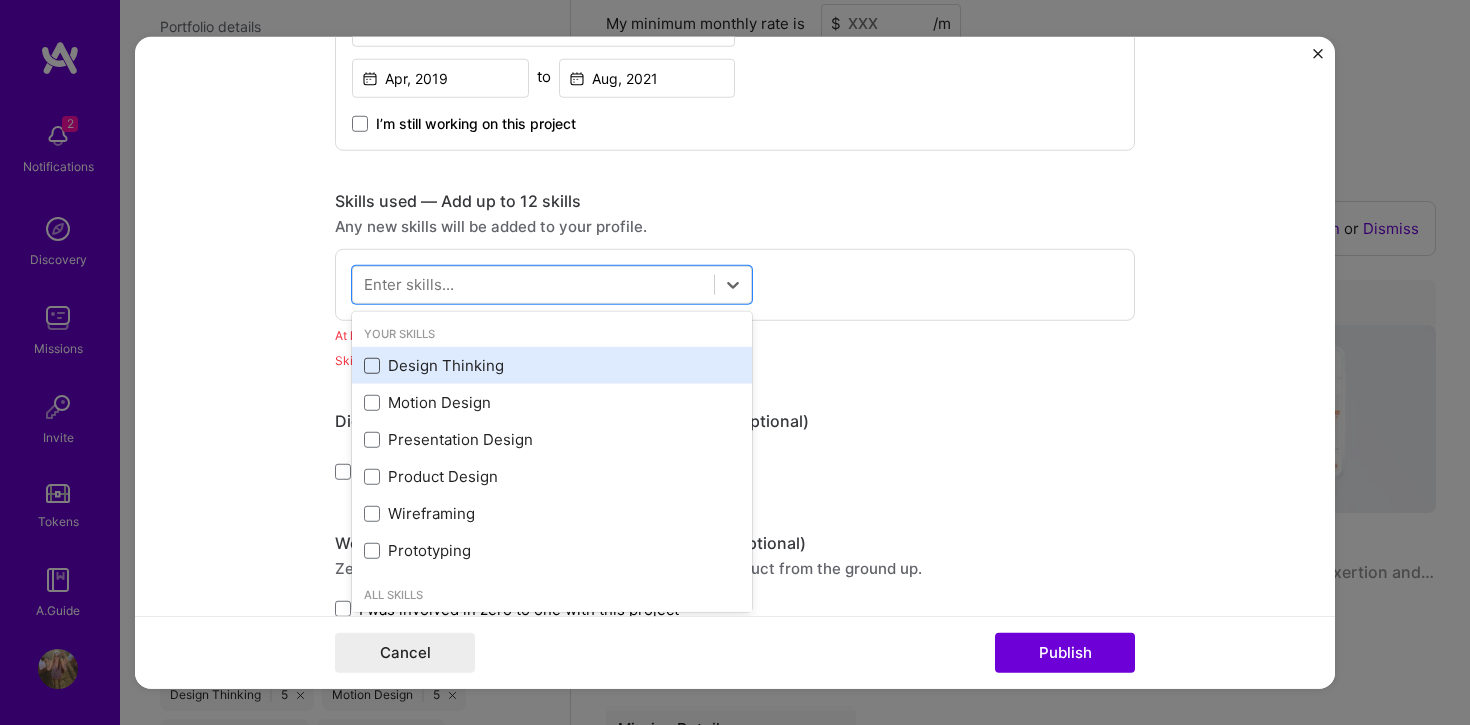 click at bounding box center (372, 366) 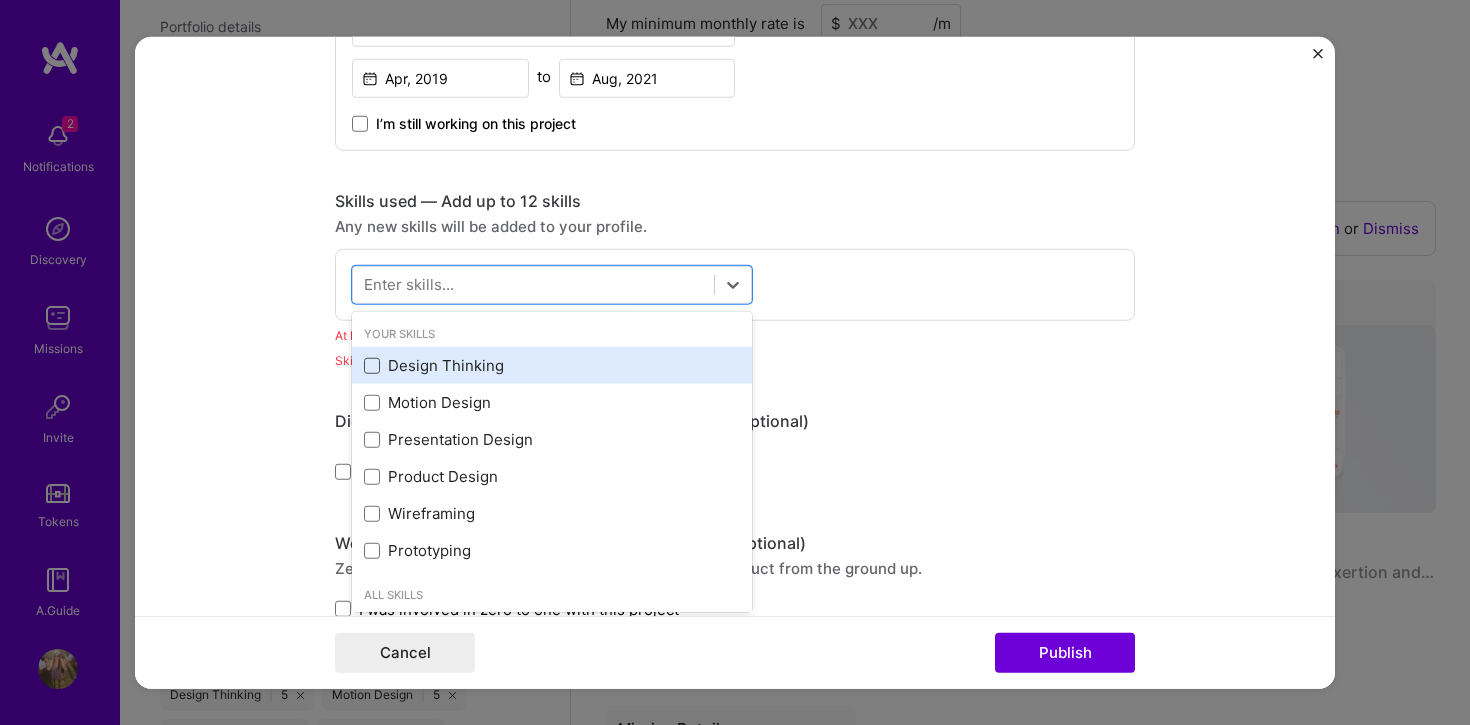 click at bounding box center [0, 0] 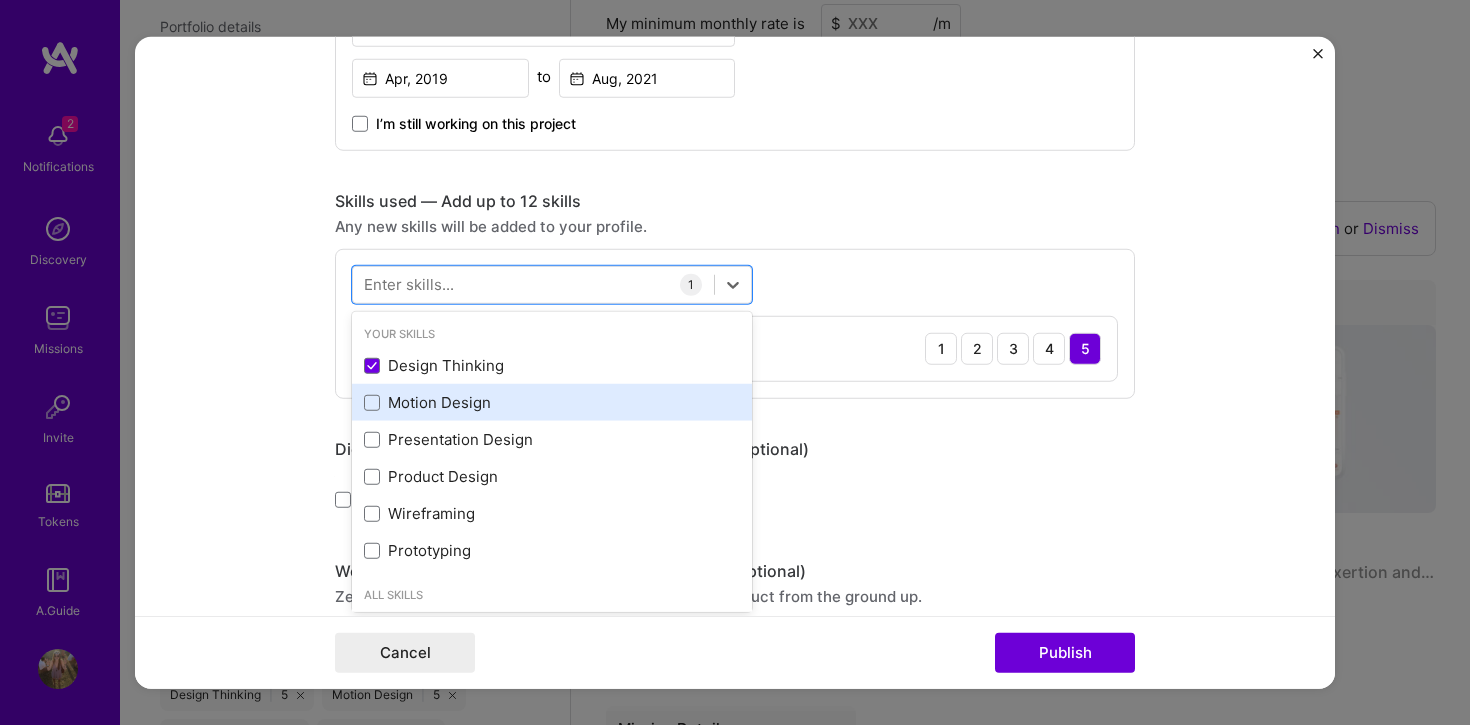 click on "Motion Design" at bounding box center (552, 402) 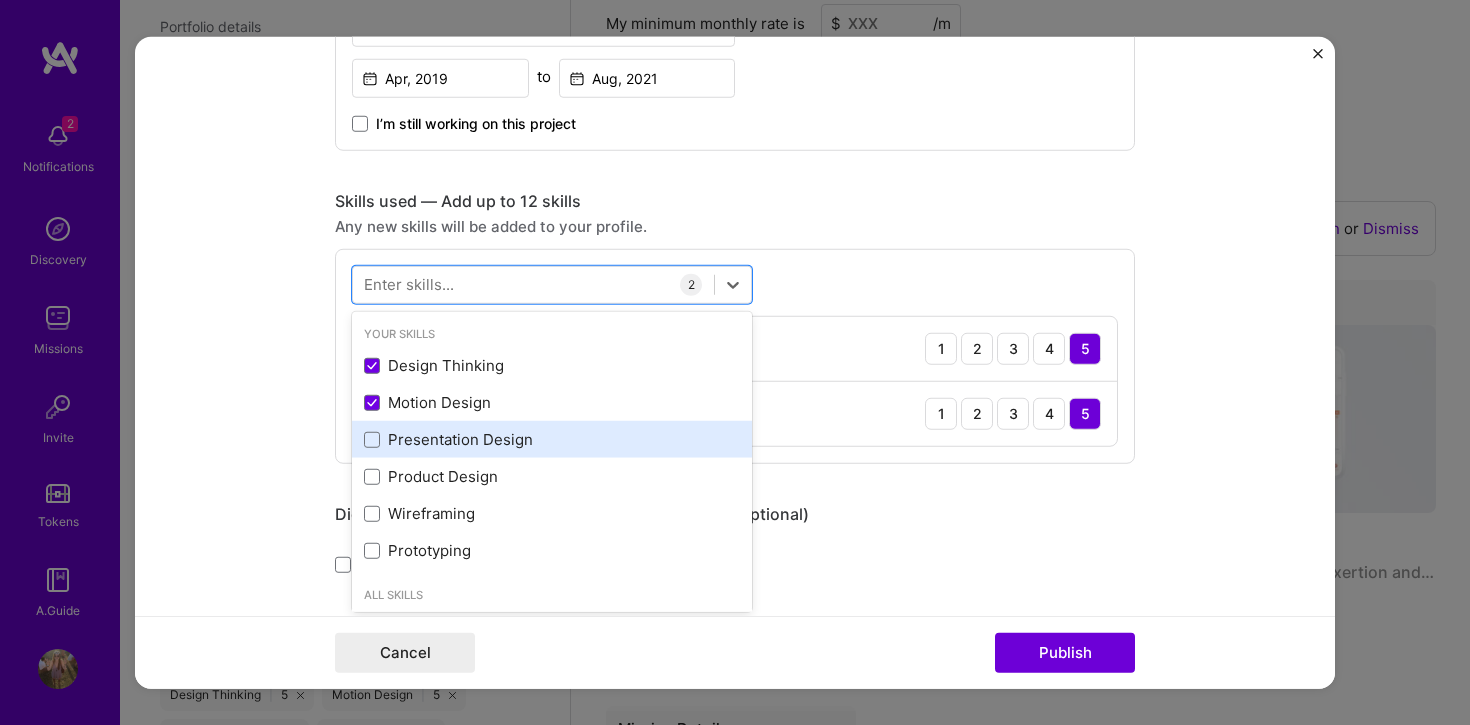 click on "Presentation Design" at bounding box center [552, 439] 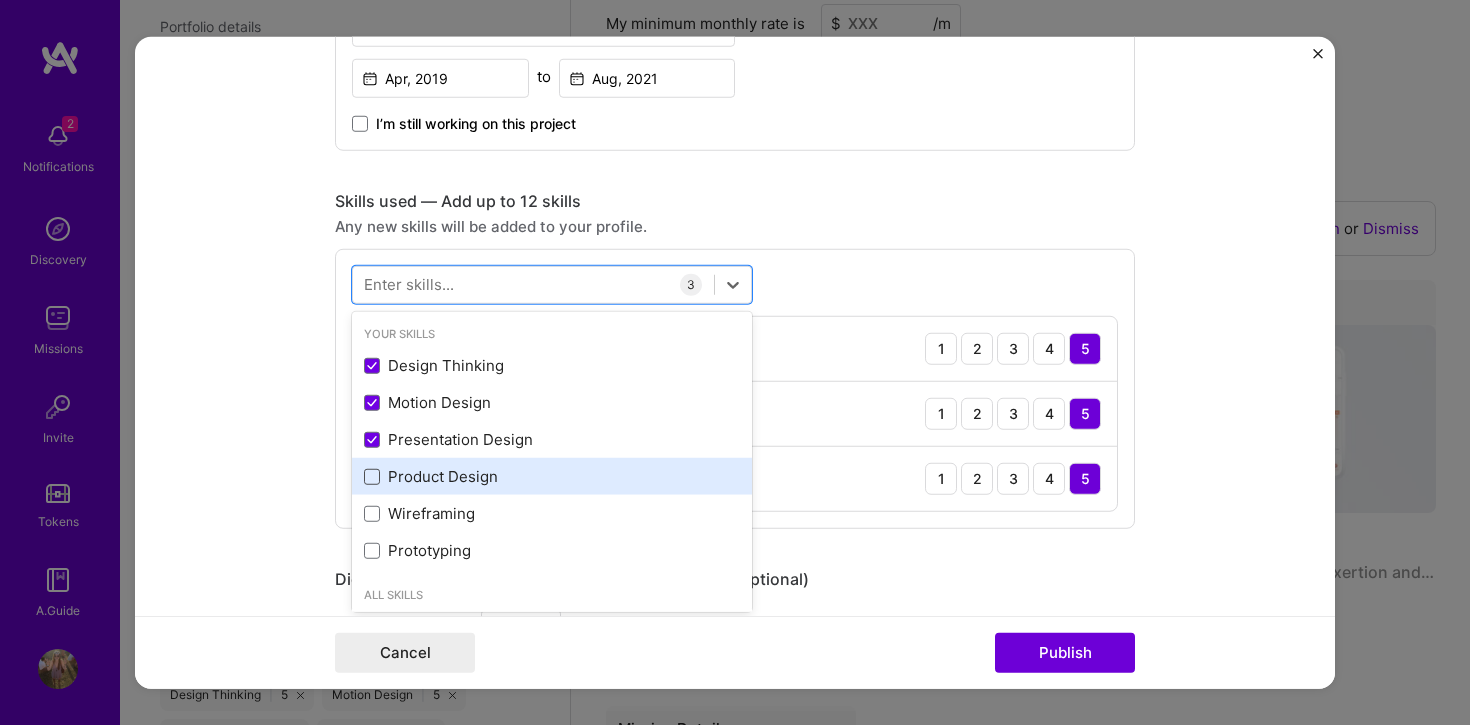 click at bounding box center (372, 477) 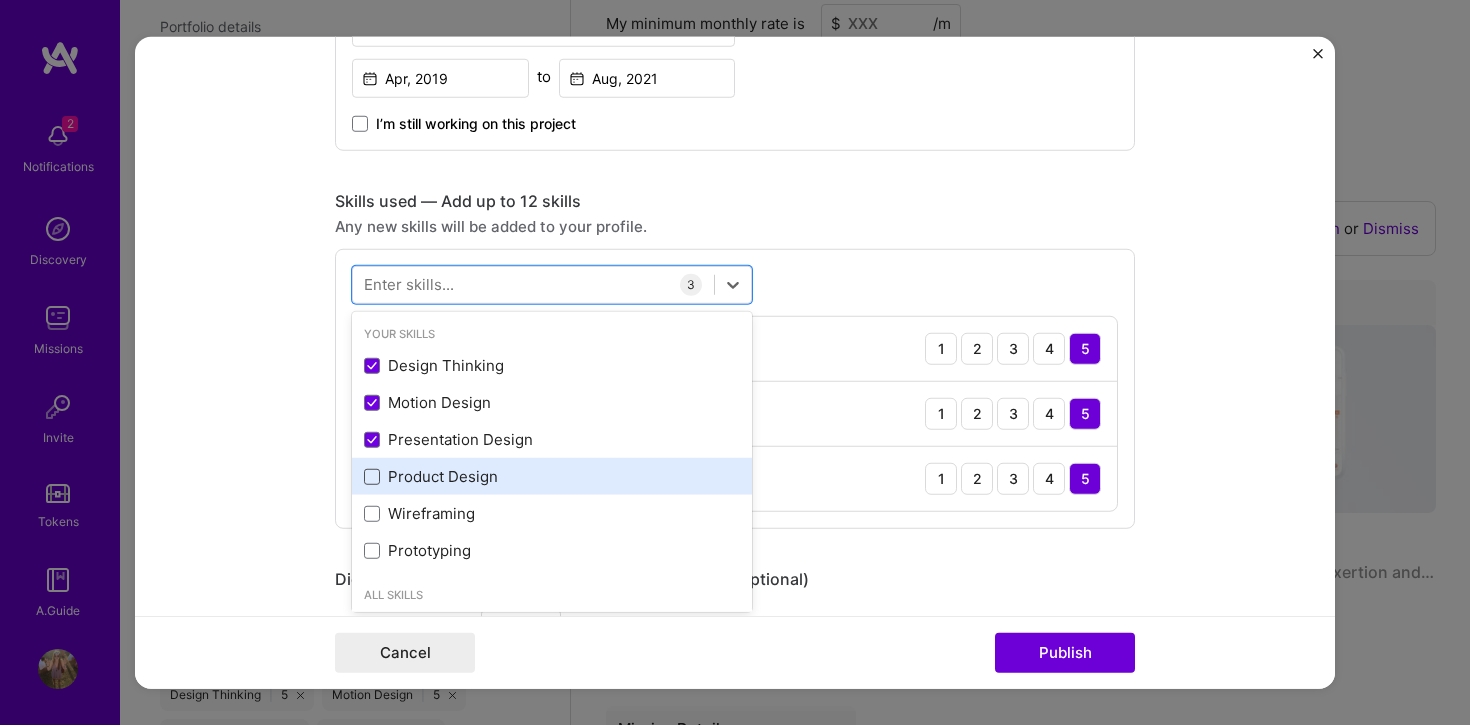 click at bounding box center [0, 0] 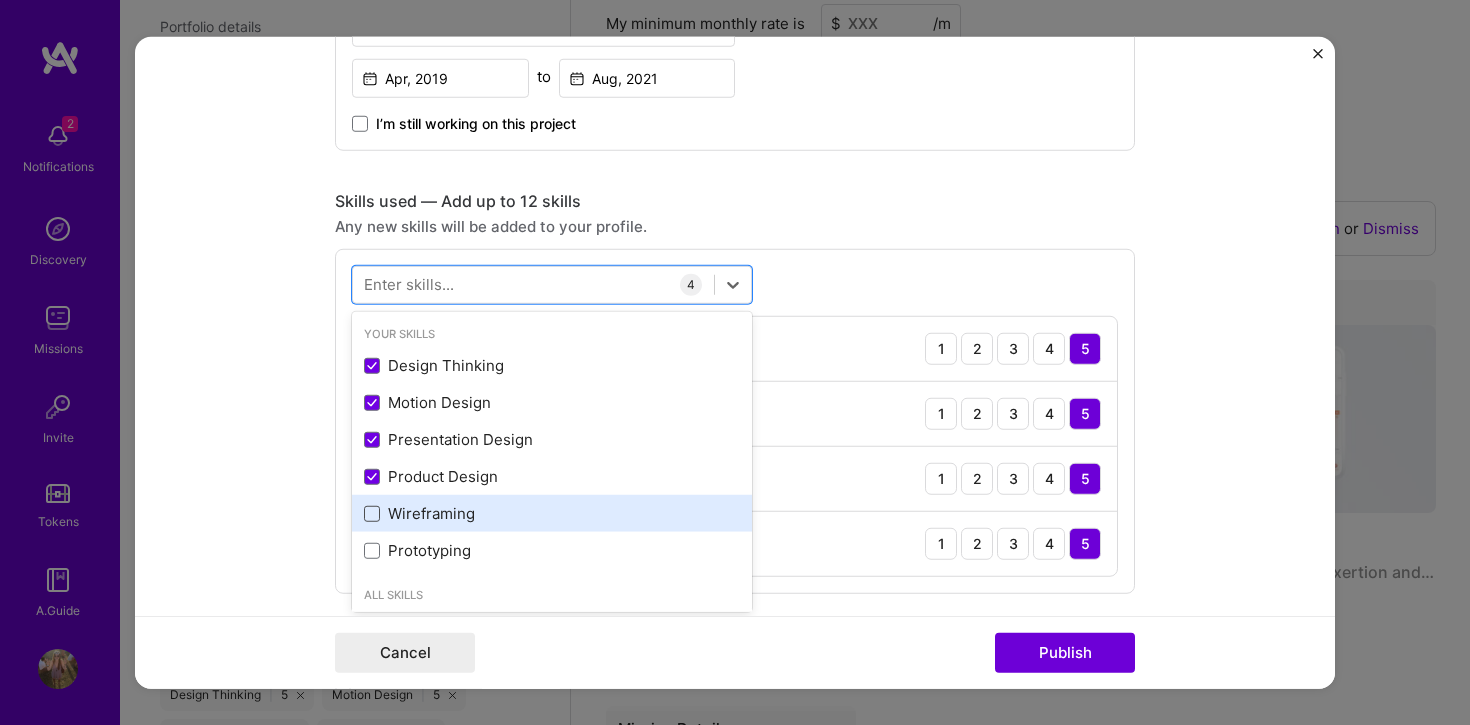 click at bounding box center (372, 514) 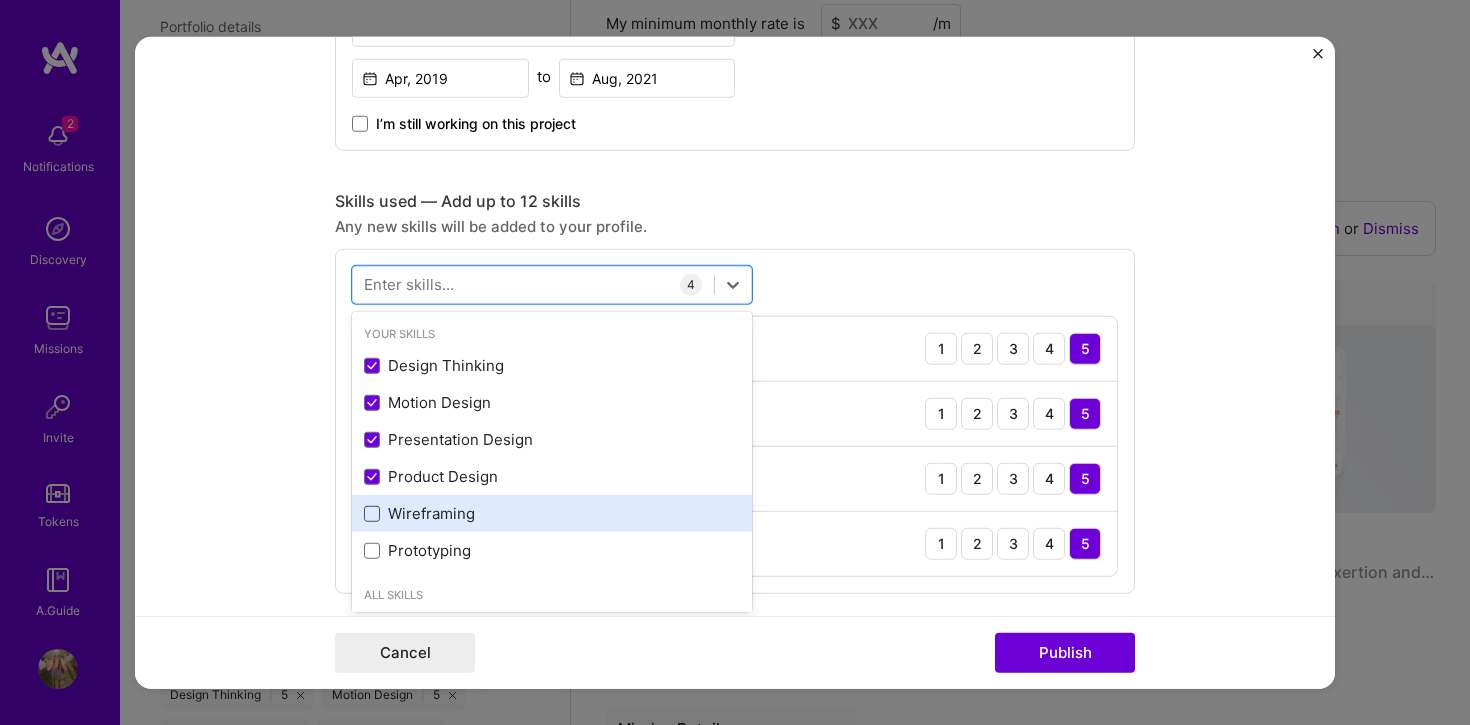 click at bounding box center (0, 0) 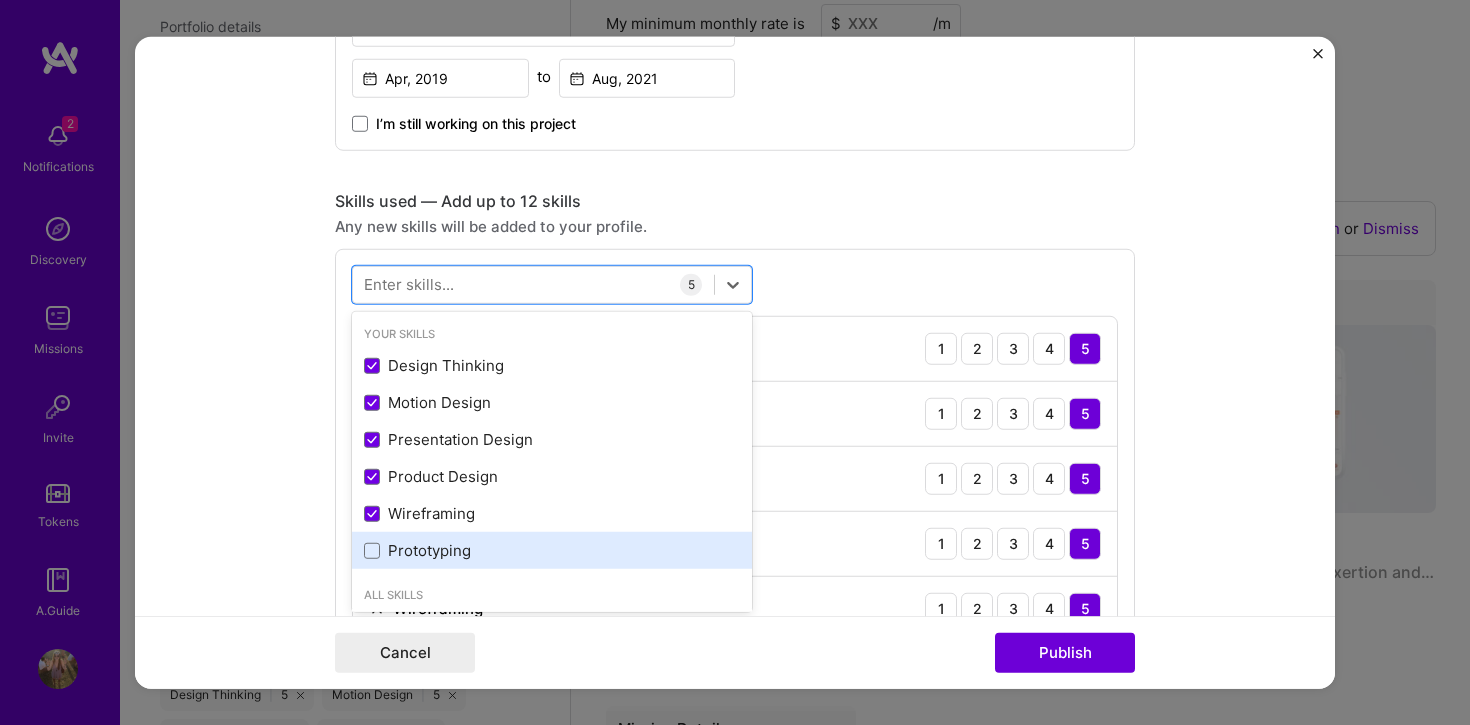 click on "Prototyping" at bounding box center [552, 550] 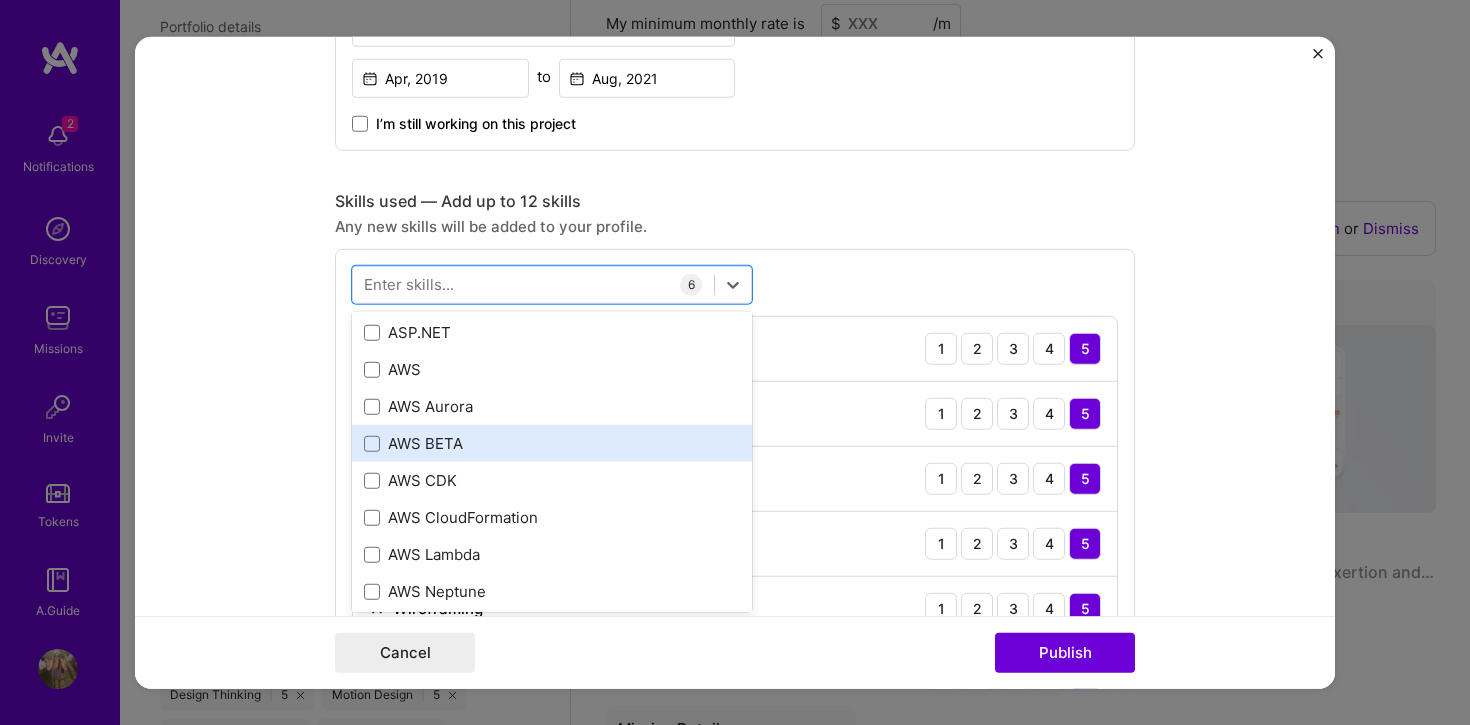 scroll, scrollTop: 561, scrollLeft: 0, axis: vertical 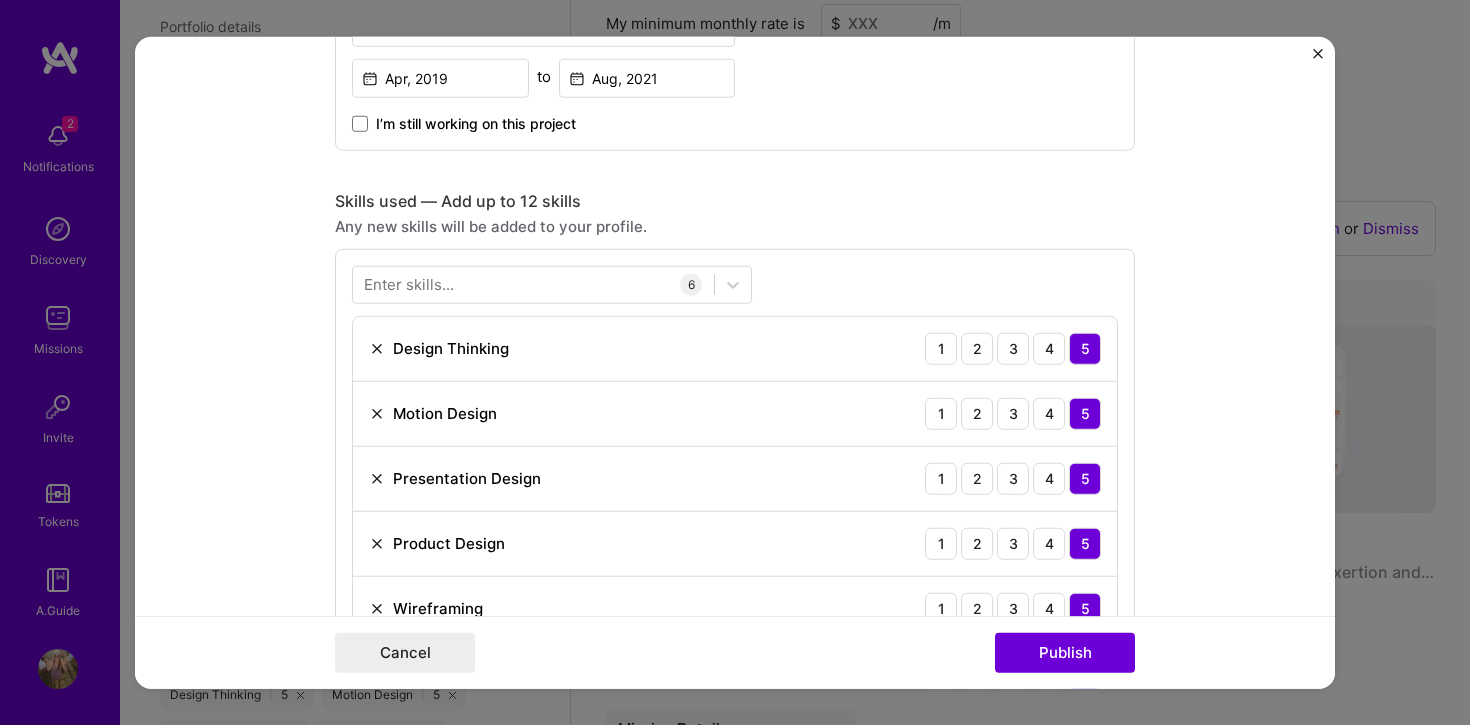 click on "This project is missing details. To be able to apply to missions with this project, you need to fill out the missing details. Project title Strava: Animated Onboarding Experience Company Strava
Project industry Industry 1 Project Link (Optional)
Drag and drop an image or   Upload file Upload file We recommend uploading at least 4 images. 1600x1200px or higher recommended. Max 5MB each. Role Sr Product Designer Lead Product Designer Apr, 2019
to Aug, 2021
I’m still working on this project Skills used — Add up to 12 skills Any new skills will be added to your profile. Enter skills... 6 Design Thinking 1 2 3 4 5 Motion Design 1 2 3 4 5 Presentation Design 1 2 3 4 5 Product Design 1 2 3 4 5 Wireframing 1 2 3 4 5 Prototyping 1 2 3 4 5 Did this role require you to manage team members? (Optional) Yes, I managed — team members. Were you involved from inception to launch (0  ->   348 /" at bounding box center (735, 554) 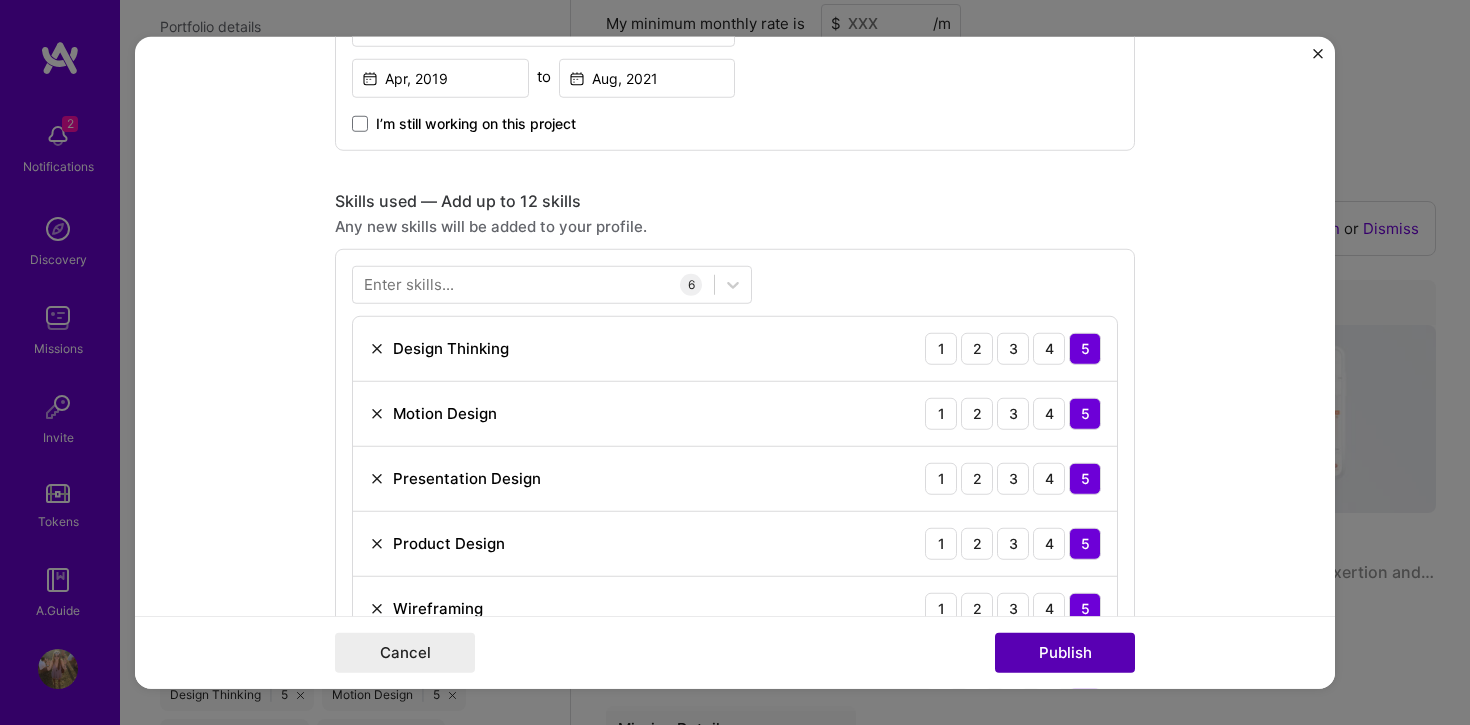 click on "Publish" at bounding box center (1065, 653) 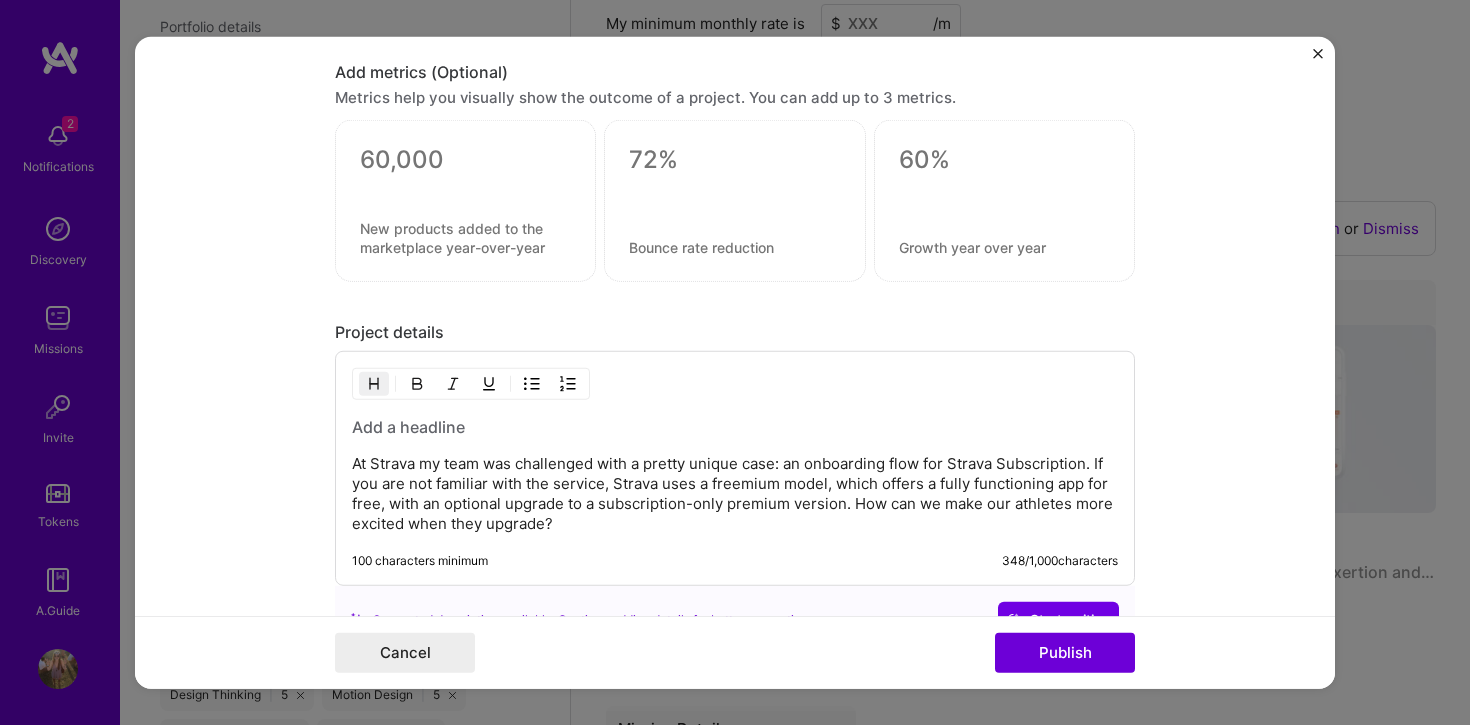 scroll, scrollTop: 2170, scrollLeft: 0, axis: vertical 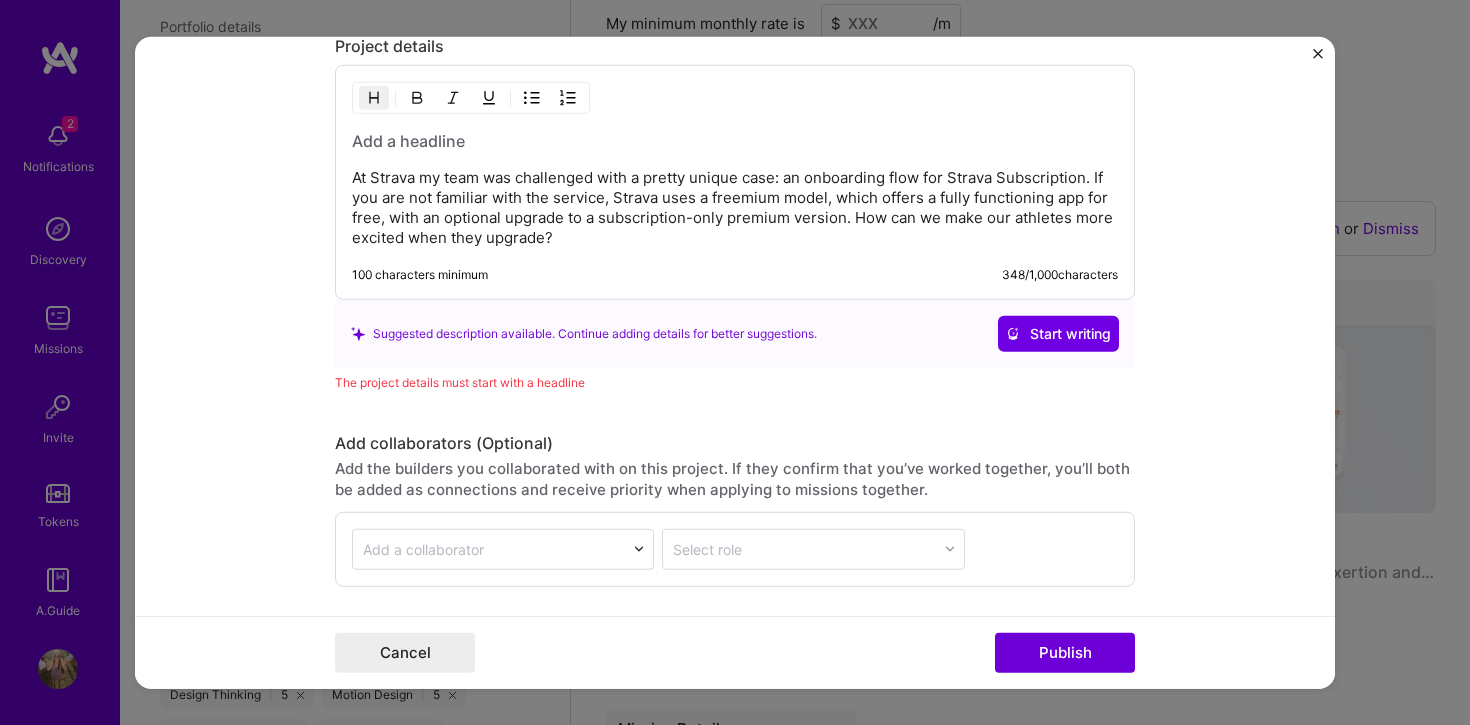 click at bounding box center (735, 141) 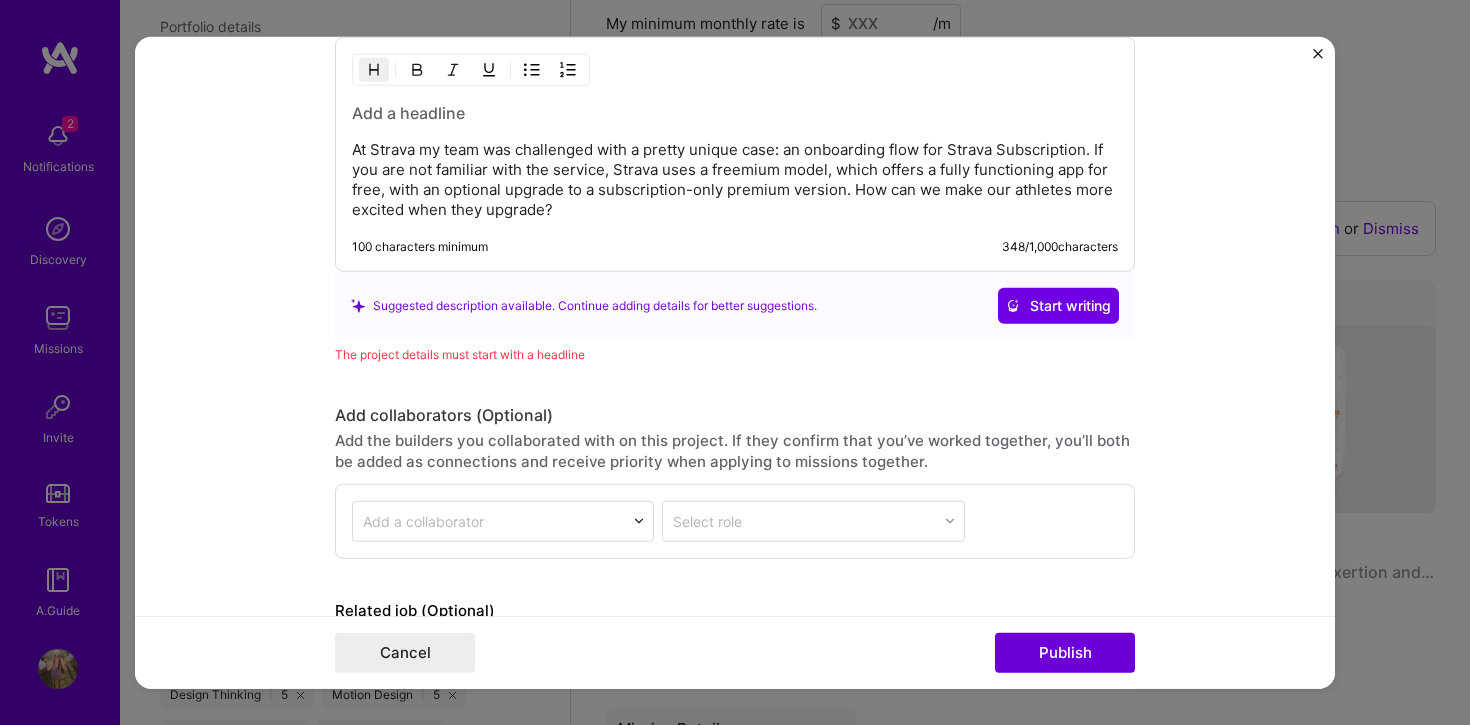 scroll, scrollTop: 2197, scrollLeft: 0, axis: vertical 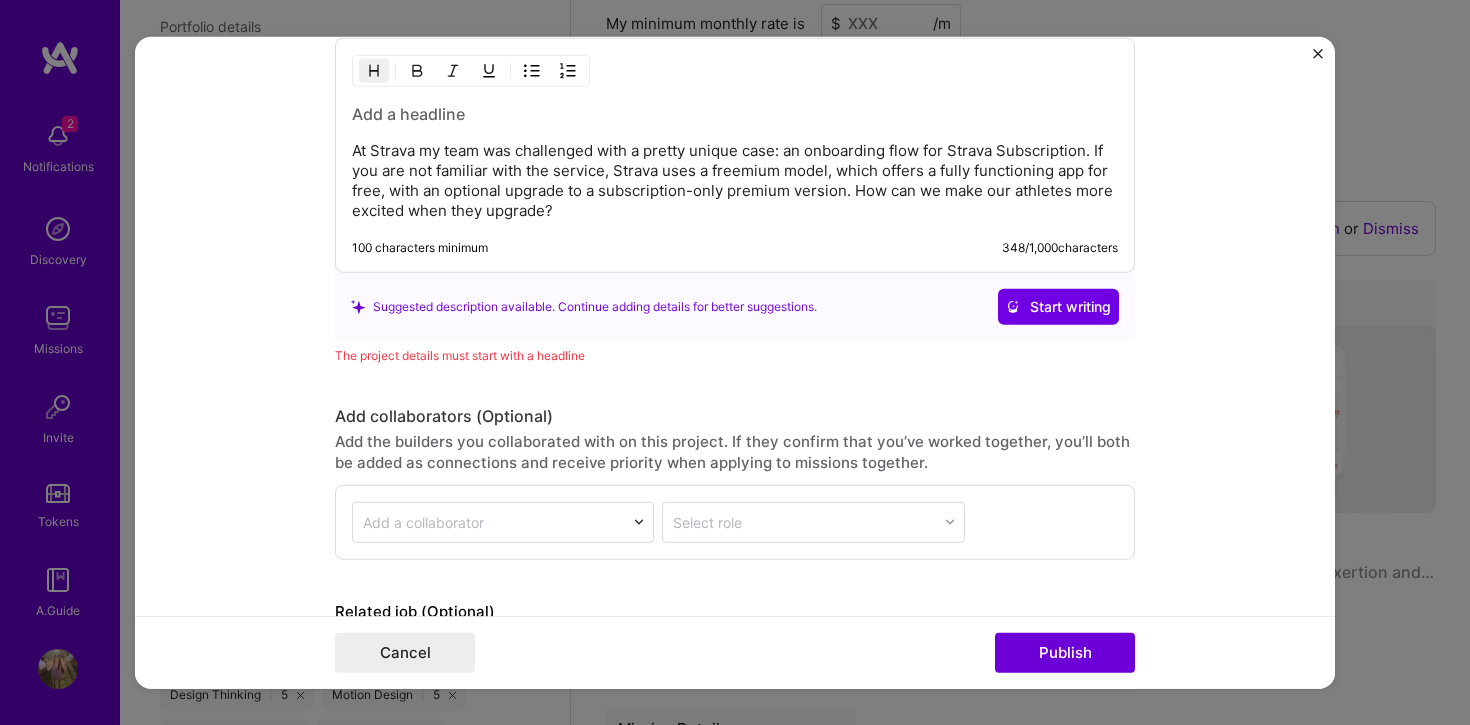 type 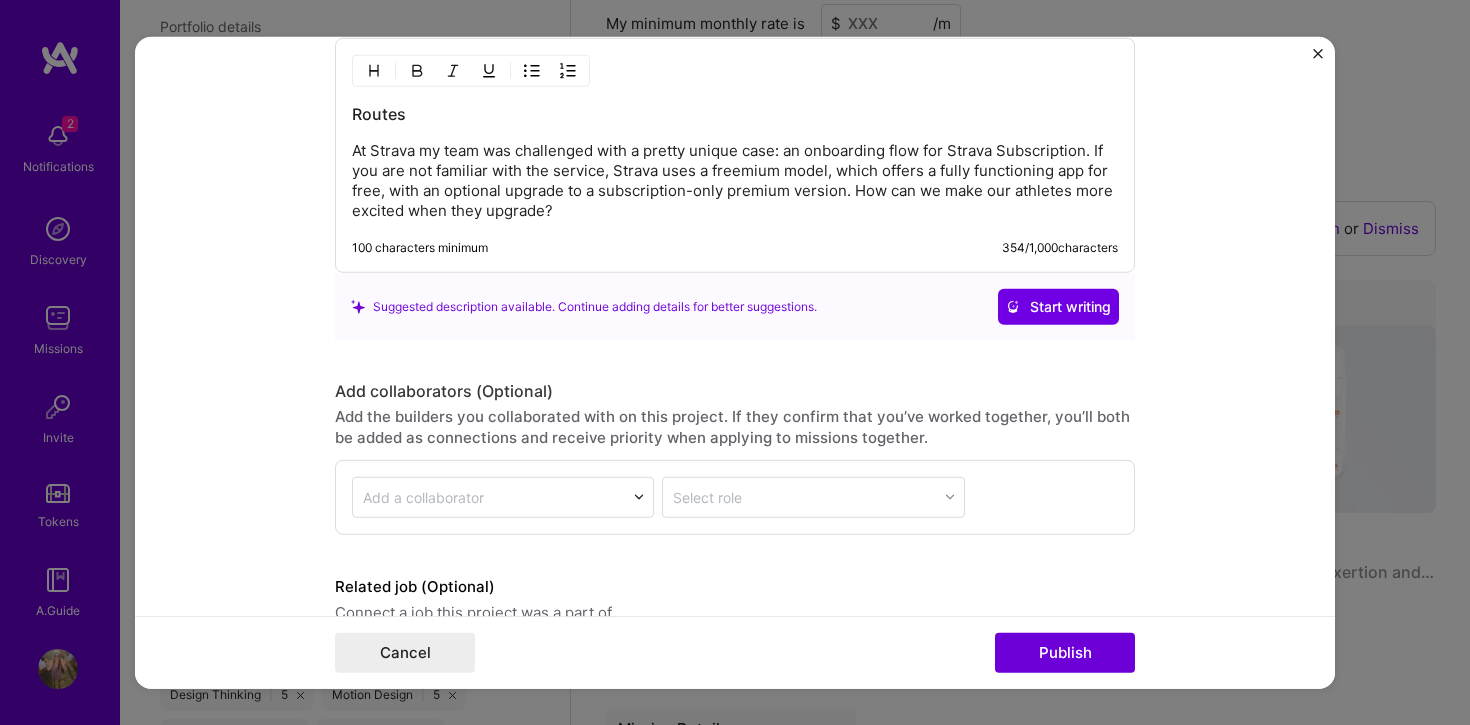 click on "At Strava my team was challenged with a pretty unique case: an onboarding flow for Strava Subscription. If you are not familiar with the service, Strava uses a freemium model, which offers a fully functioning app for free, with an optional upgrade to a subscription-only premium version. How can we make our athletes more excited when they upgrade?" at bounding box center [735, 181] 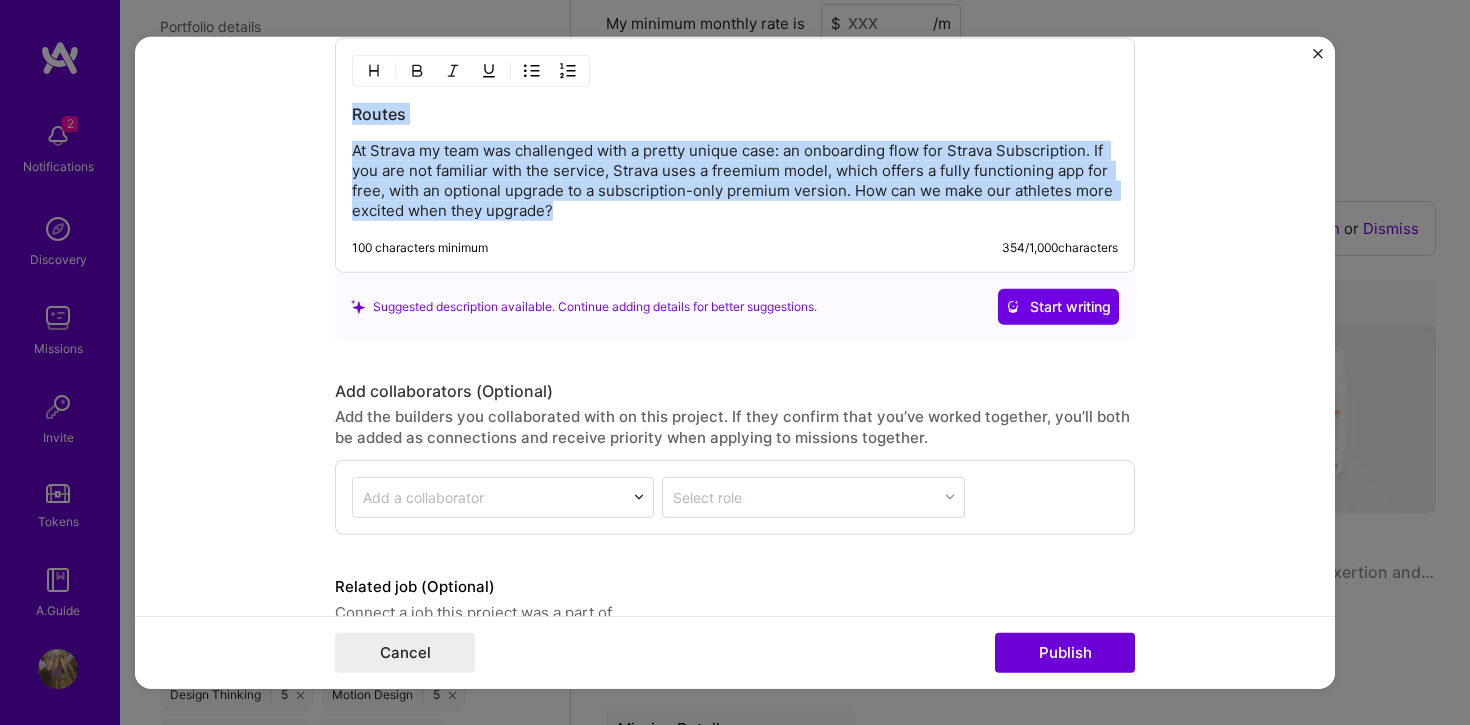 click on "At Strava my team was challenged with a pretty unique case: an onboarding flow for Strava Subscription. If you are not familiar with the service, Strava uses a freemium model, which offers a fully functioning app for free, with an optional upgrade to a subscription-only premium version. How can we make our athletes more excited when they upgrade?" at bounding box center (735, 181) 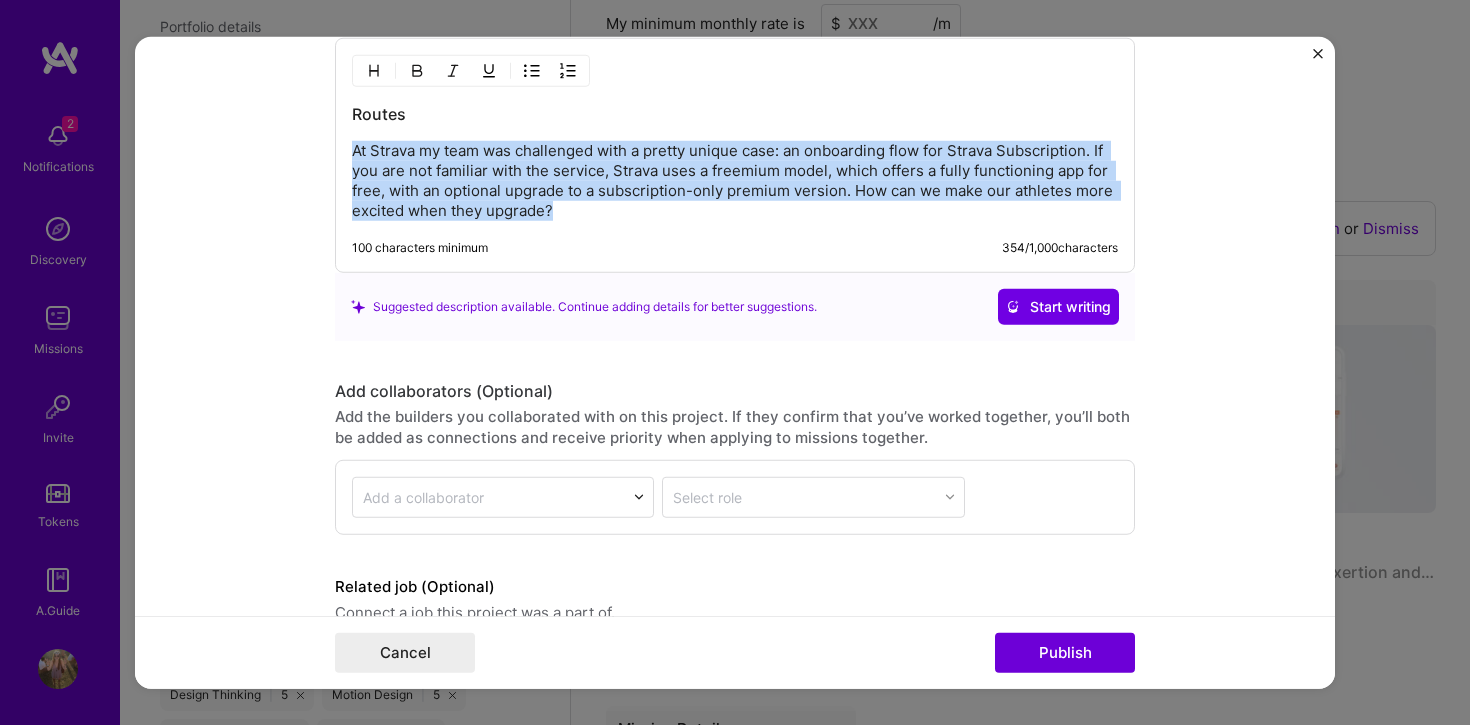 drag, startPoint x: 553, startPoint y: 211, endPoint x: 348, endPoint y: 149, distance: 214.17049 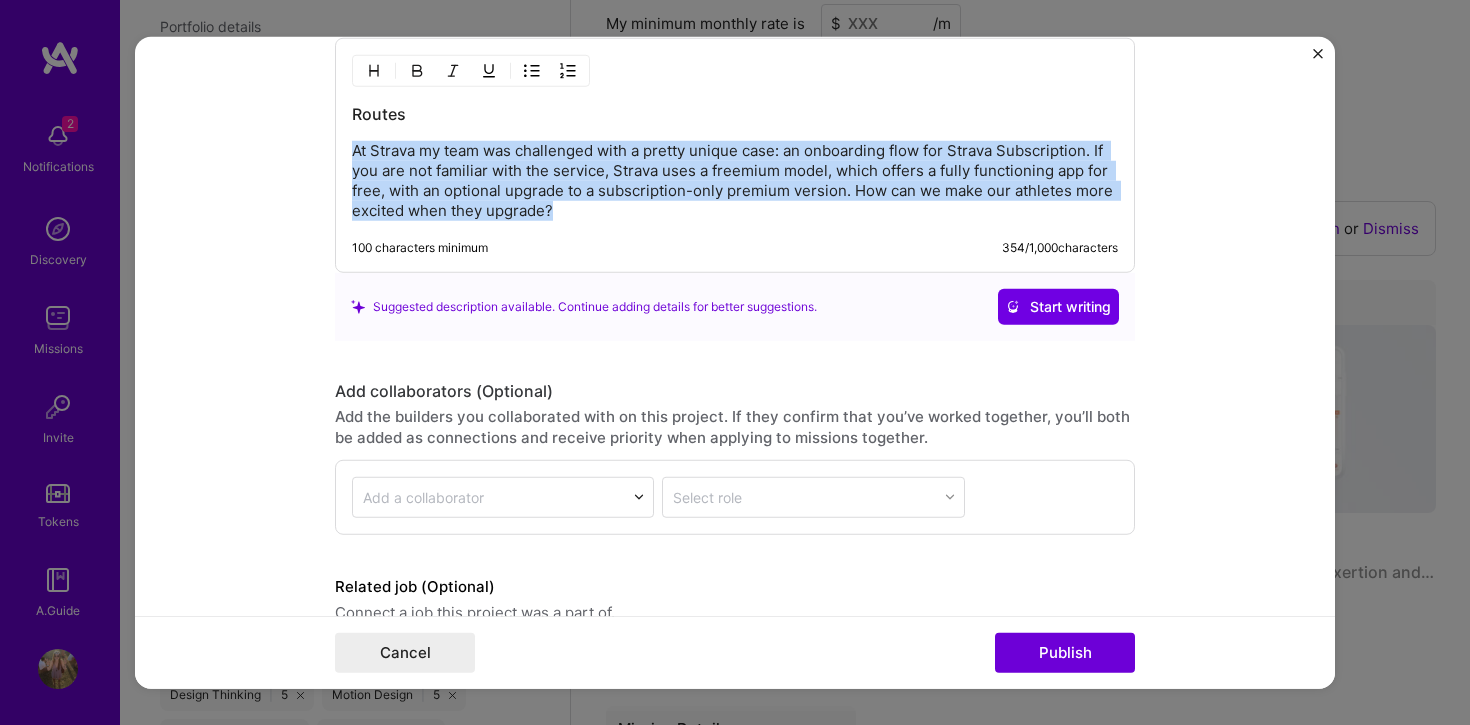 click on "At Strava my team was challenged with a pretty unique case: an onboarding flow for Strava Subscription. If you are not familiar with the service, Strava uses a freemium model, which offers a fully functioning app for free, with an optional upgrade to a subscription-only premium version. How can we make our athletes more excited when they upgrade?" at bounding box center [735, 181] 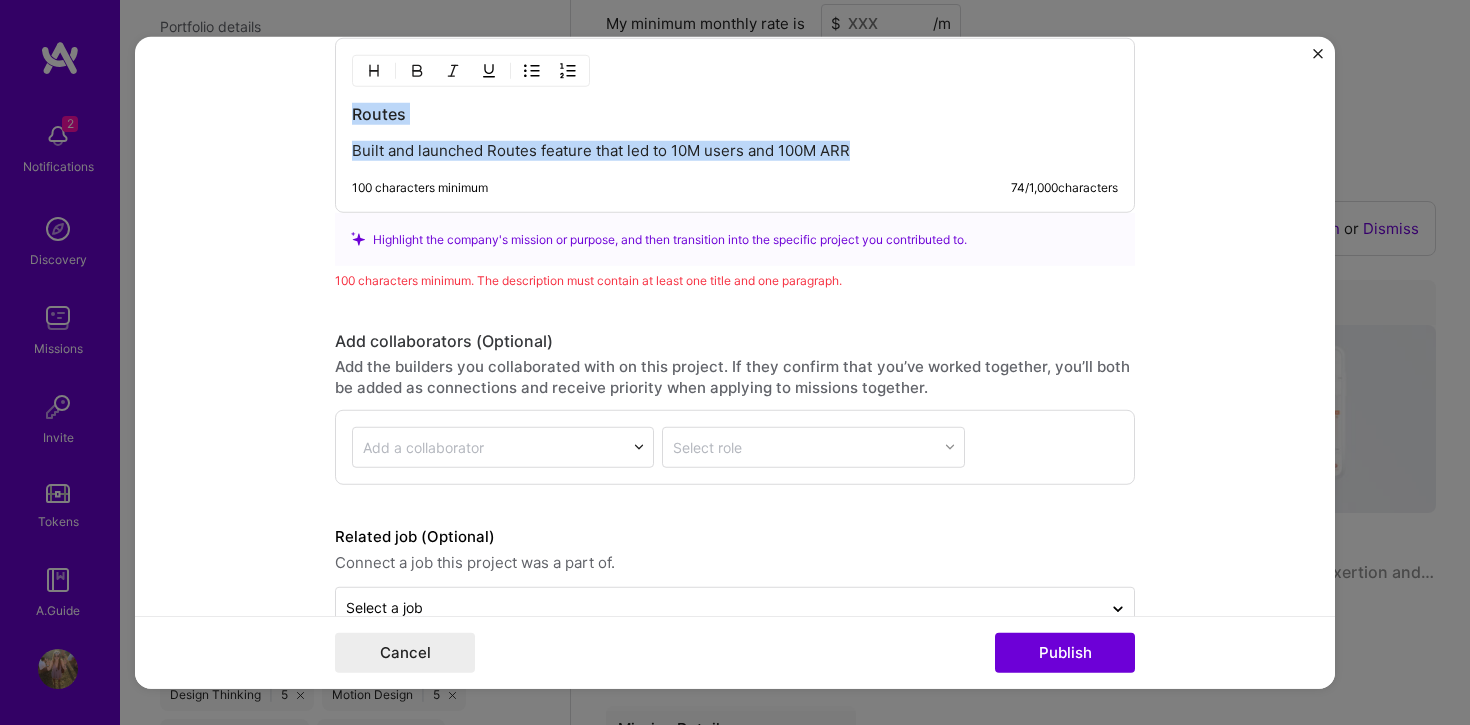 click on "Built and launched Routes feature that led to 10M users and 100M ARR" at bounding box center (735, 151) 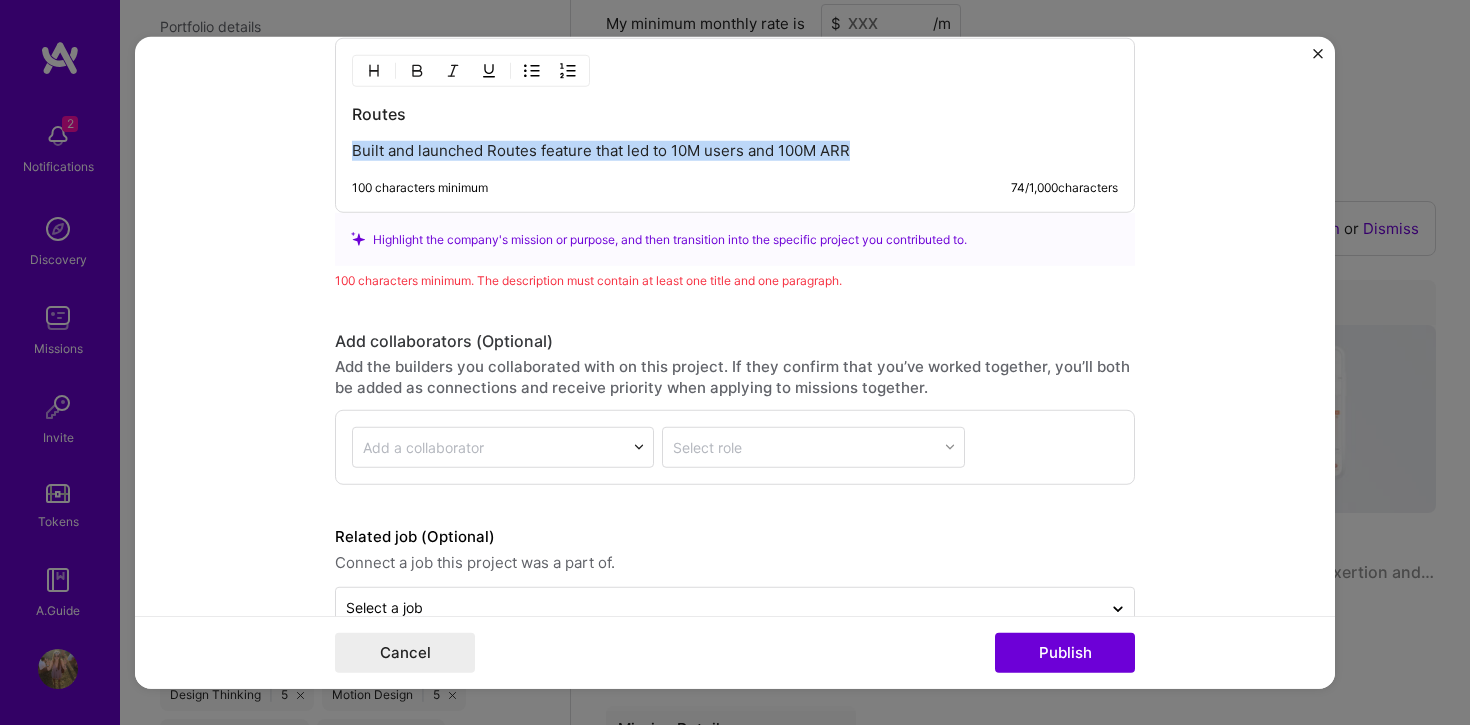 drag, startPoint x: 868, startPoint y: 152, endPoint x: 336, endPoint y: 140, distance: 532.1353 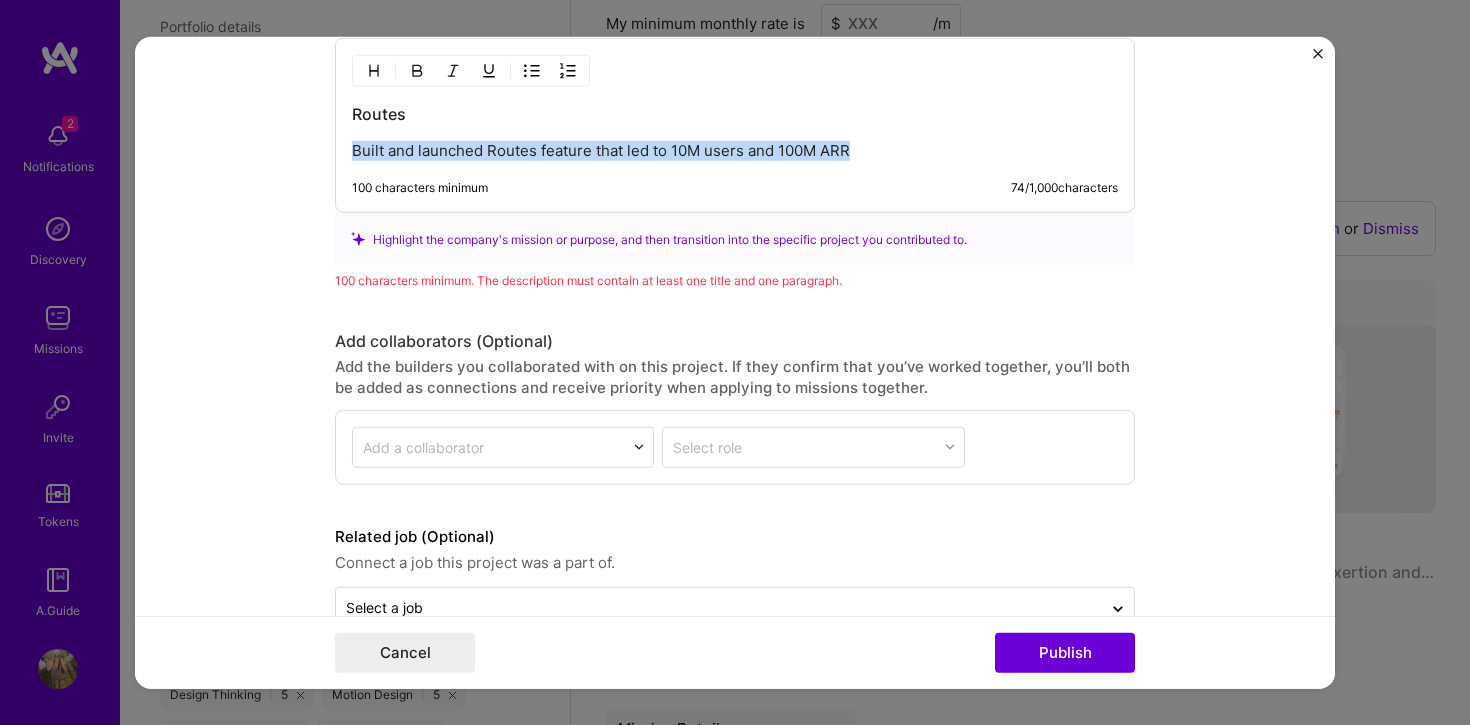 click on "Routes Built and launched Routes feature that led to 10M users and 100M ARR 100 characters minimum 74 / 1,000  characters" at bounding box center (735, 125) 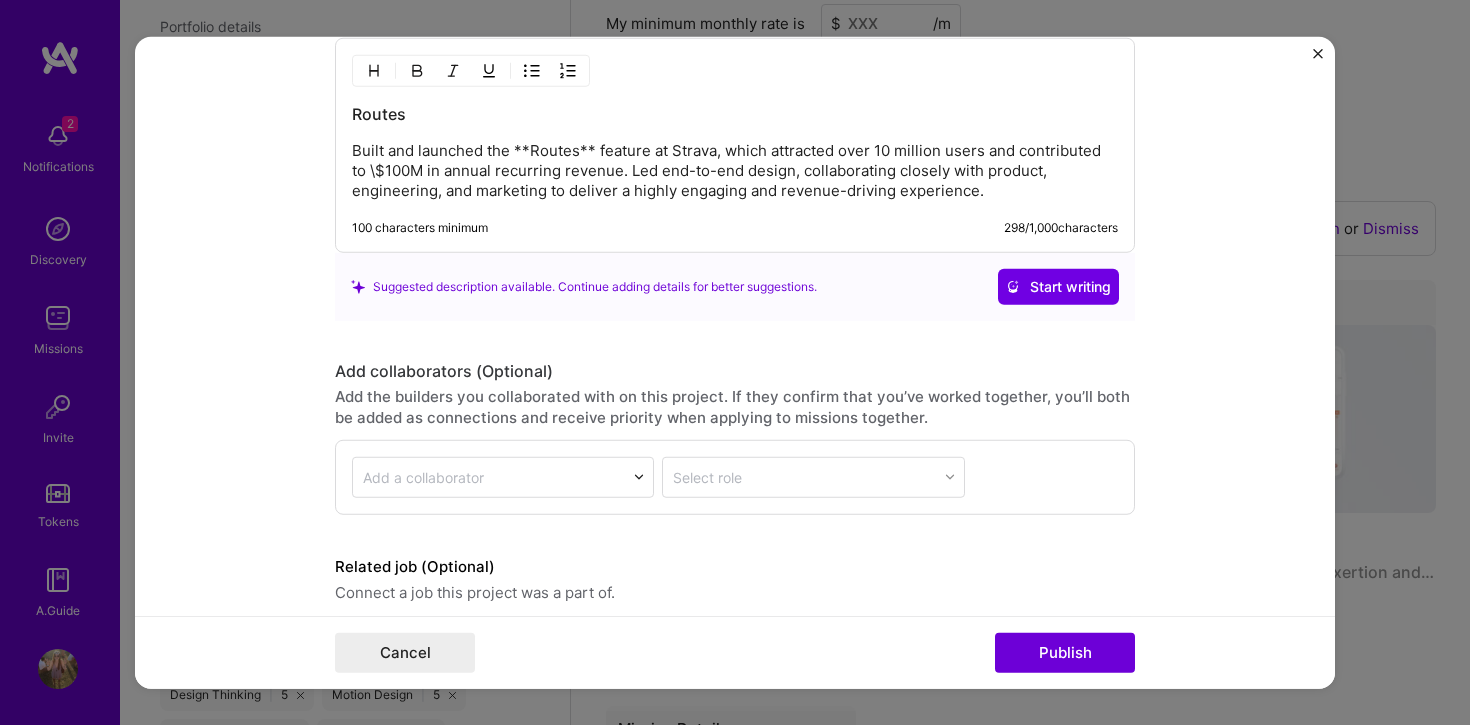 click on "Built and launched the **Routes** feature at Strava, which attracted over 10 million users and contributed to \$100M in annual recurring revenue. Led end-to-end design, collaborating closely with product, engineering, and marketing to deliver a highly engaging and revenue-driving experience." at bounding box center [735, 171] 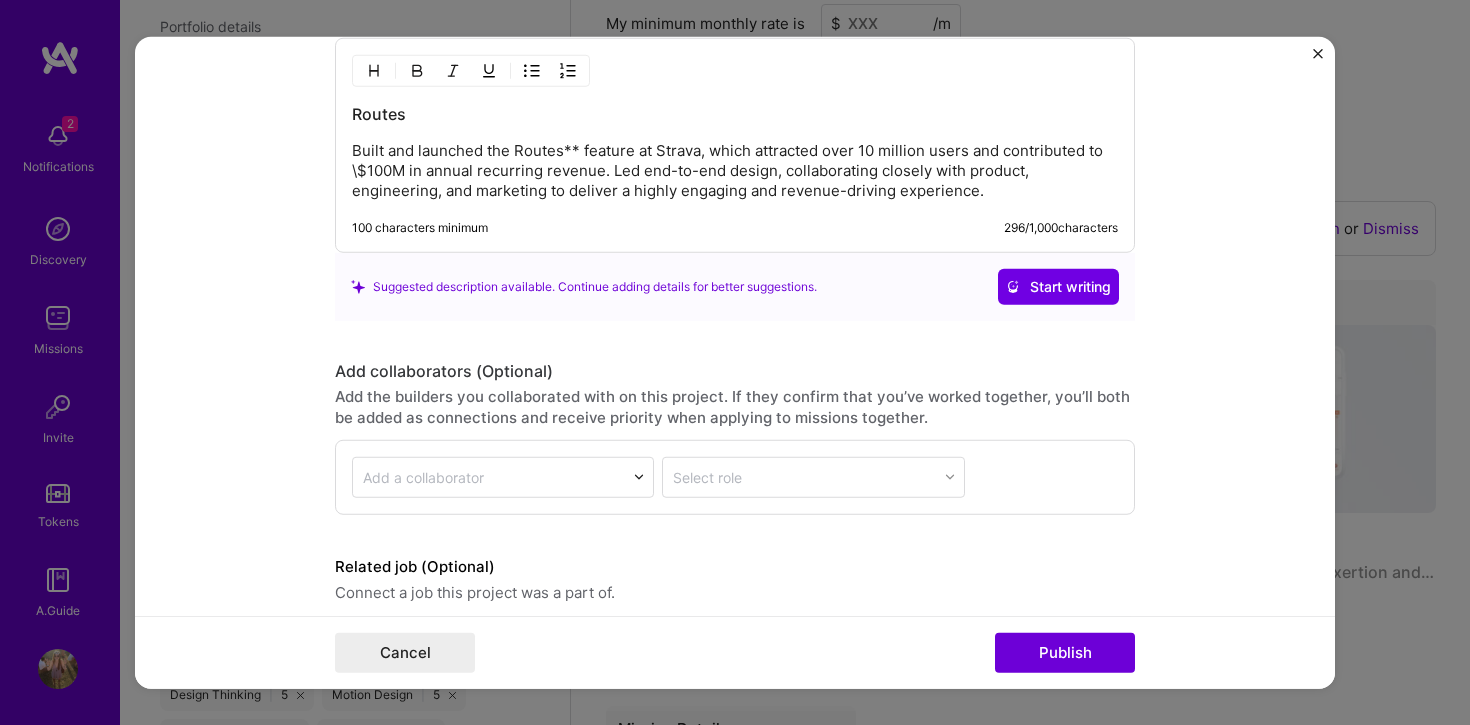 click on "Built and launched the Routes** feature at Strava, which attracted over 10 million users and contributed to \$100M in annual recurring revenue. Led end-to-end design, collaborating closely with product, engineering, and marketing to deliver a highly engaging and revenue-driving experience." at bounding box center [735, 171] 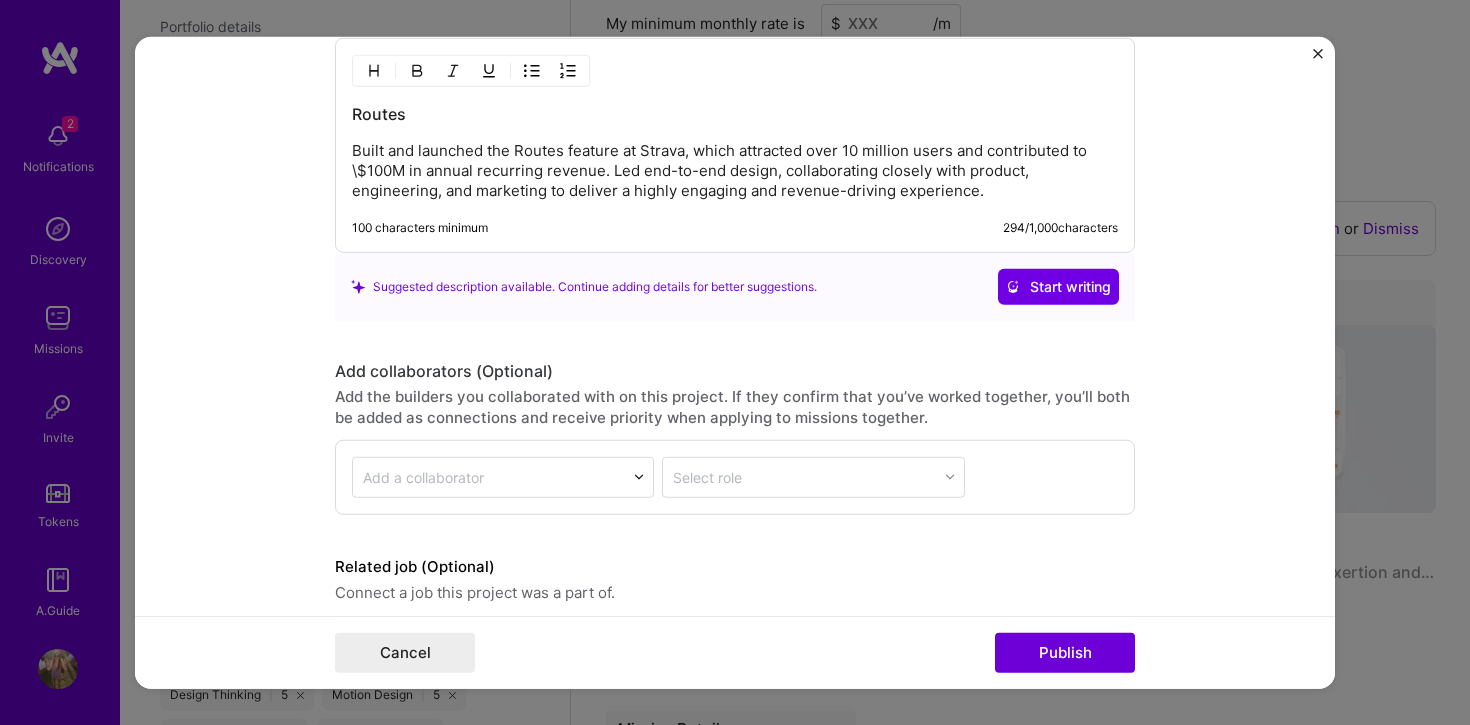 click on "Built and launched the Routes feature at Strava, which attracted over 10 million users and contributed to \$100M in annual recurring revenue. Led end-to-end design, collaborating closely with product, engineering, and marketing to deliver a highly engaging and revenue-driving experience." at bounding box center [735, 171] 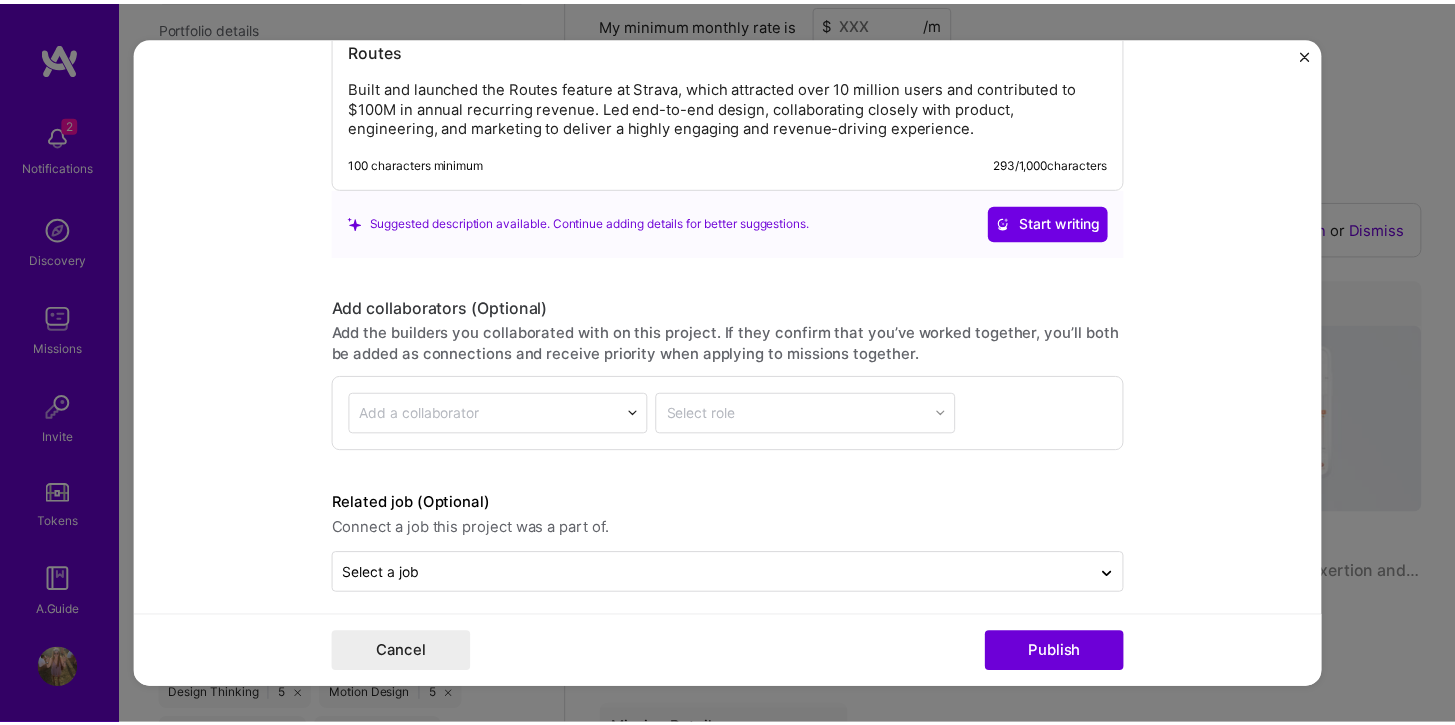 scroll, scrollTop: 2277, scrollLeft: 0, axis: vertical 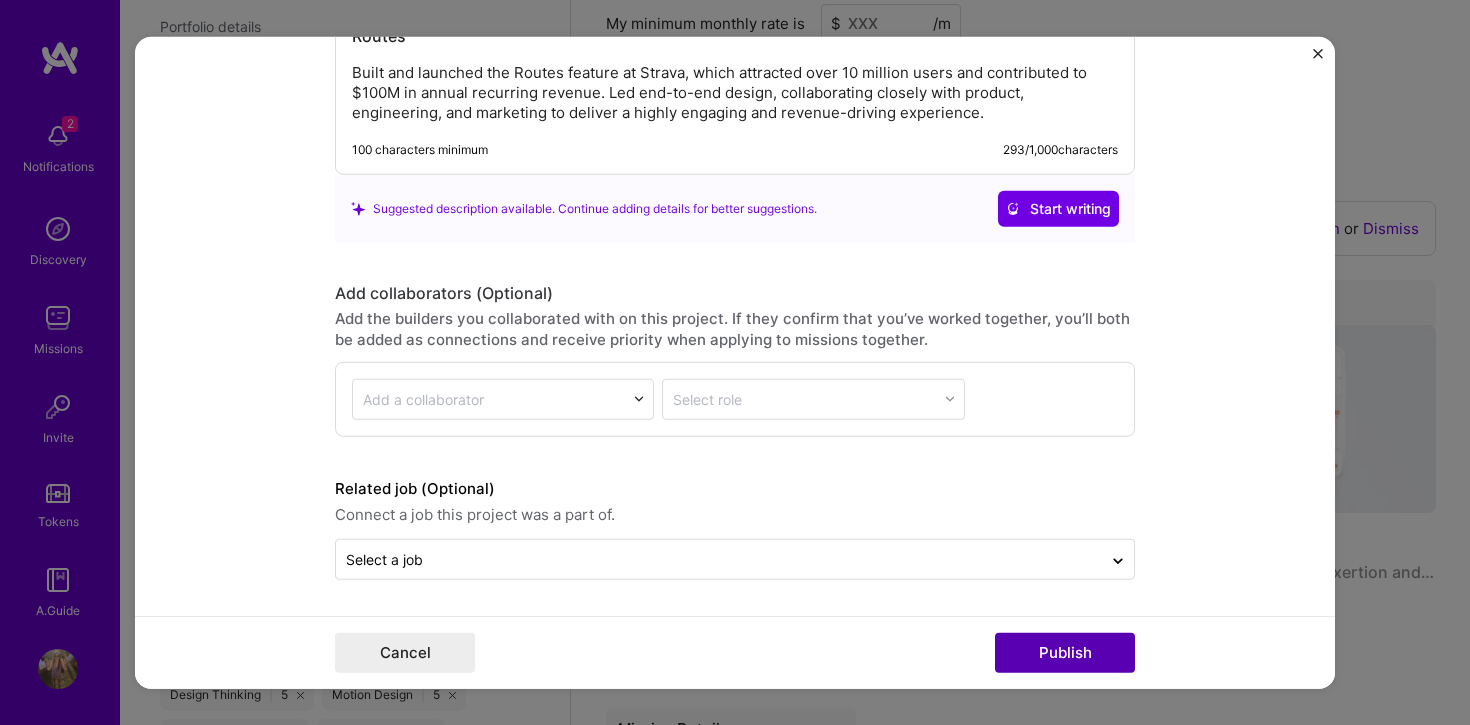 click on "Publish" at bounding box center [1065, 653] 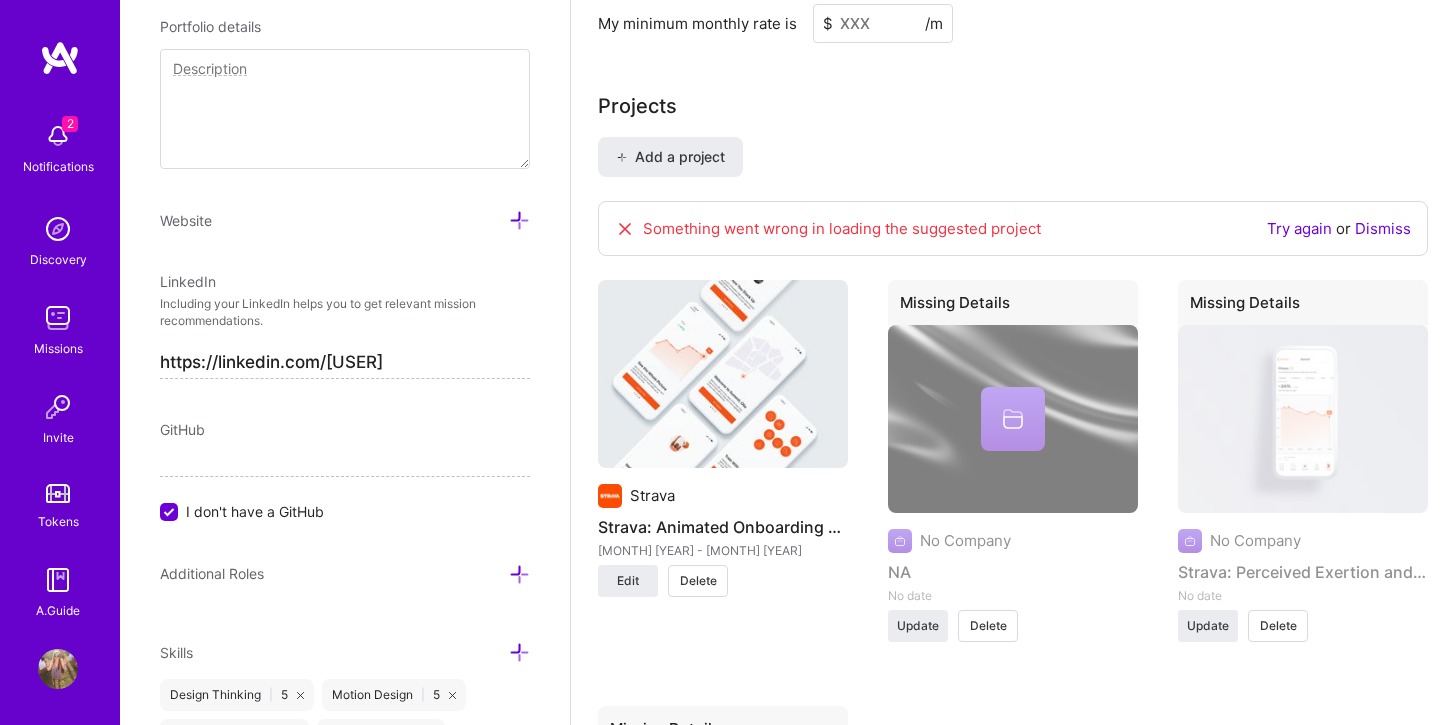 click on "Delete" at bounding box center (988, 626) 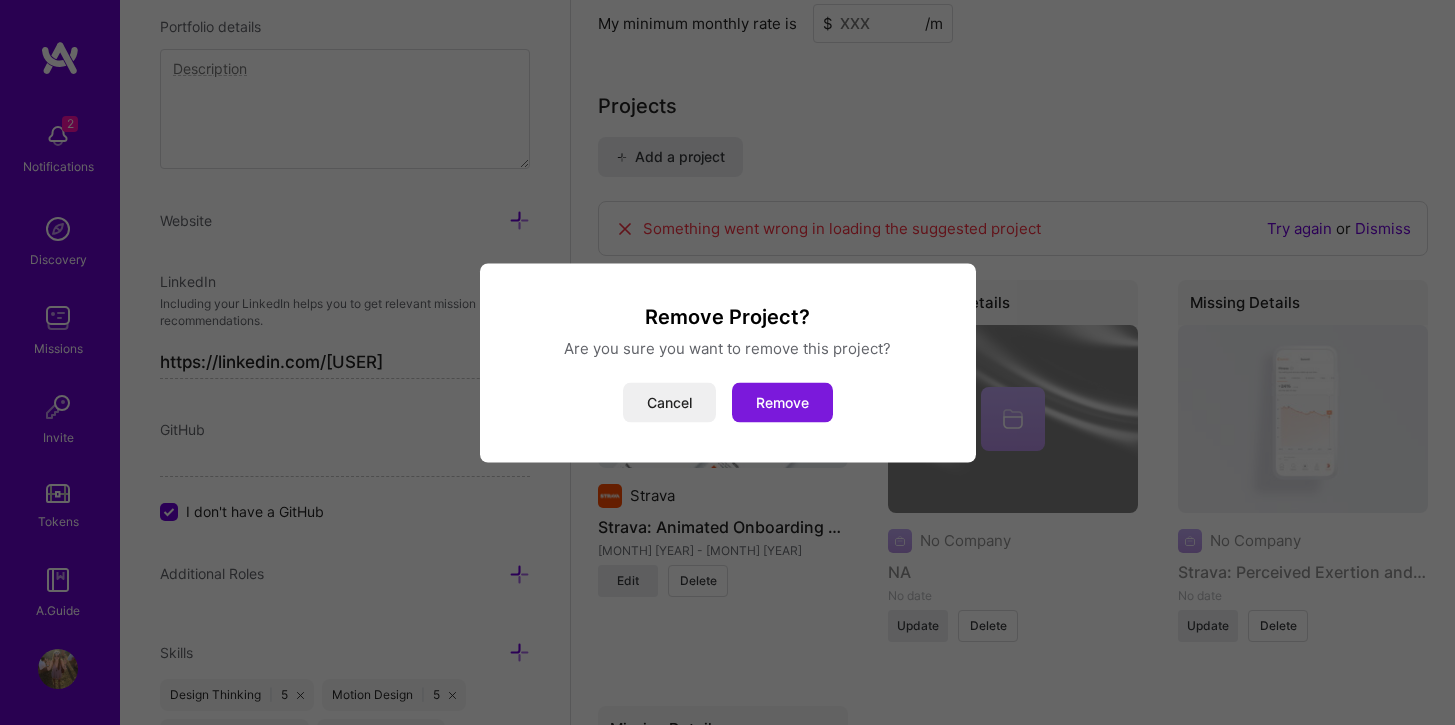 click on "Remove" at bounding box center [782, 402] 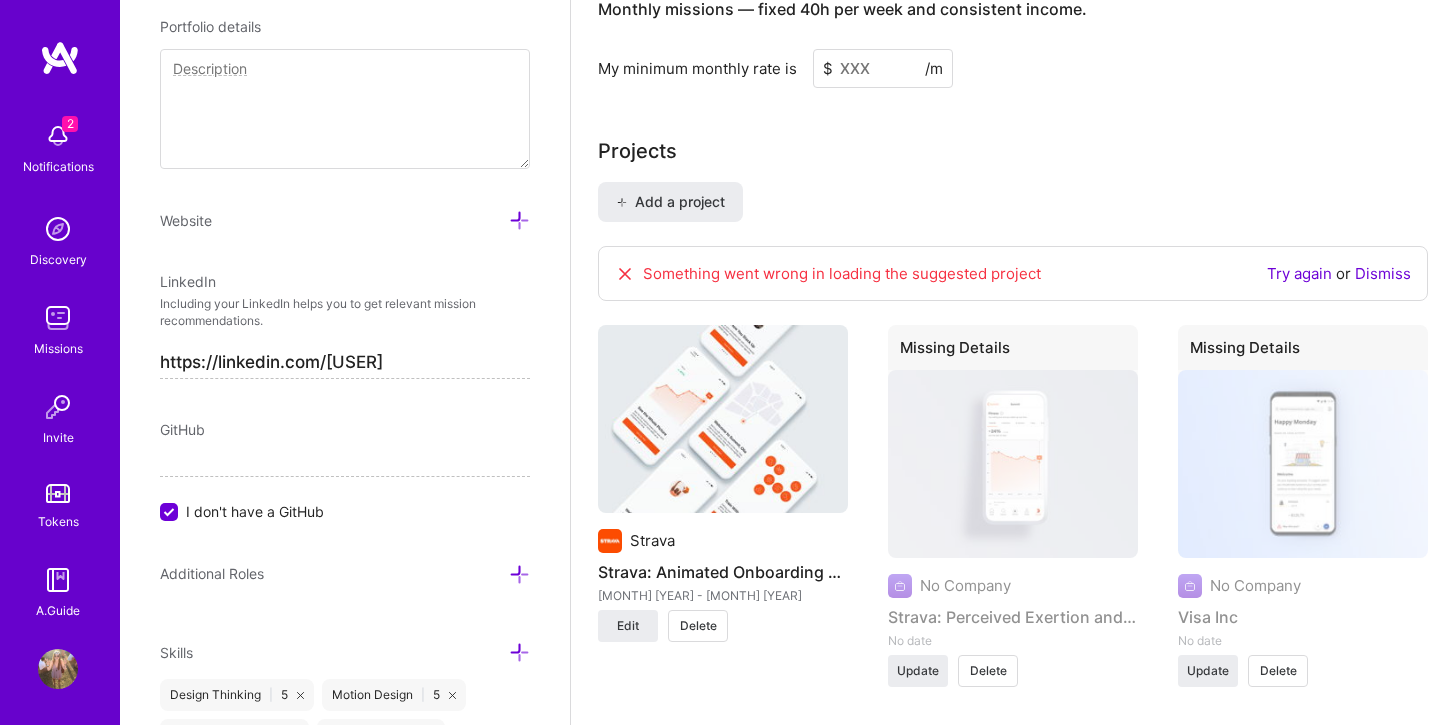 scroll, scrollTop: 1539, scrollLeft: 0, axis: vertical 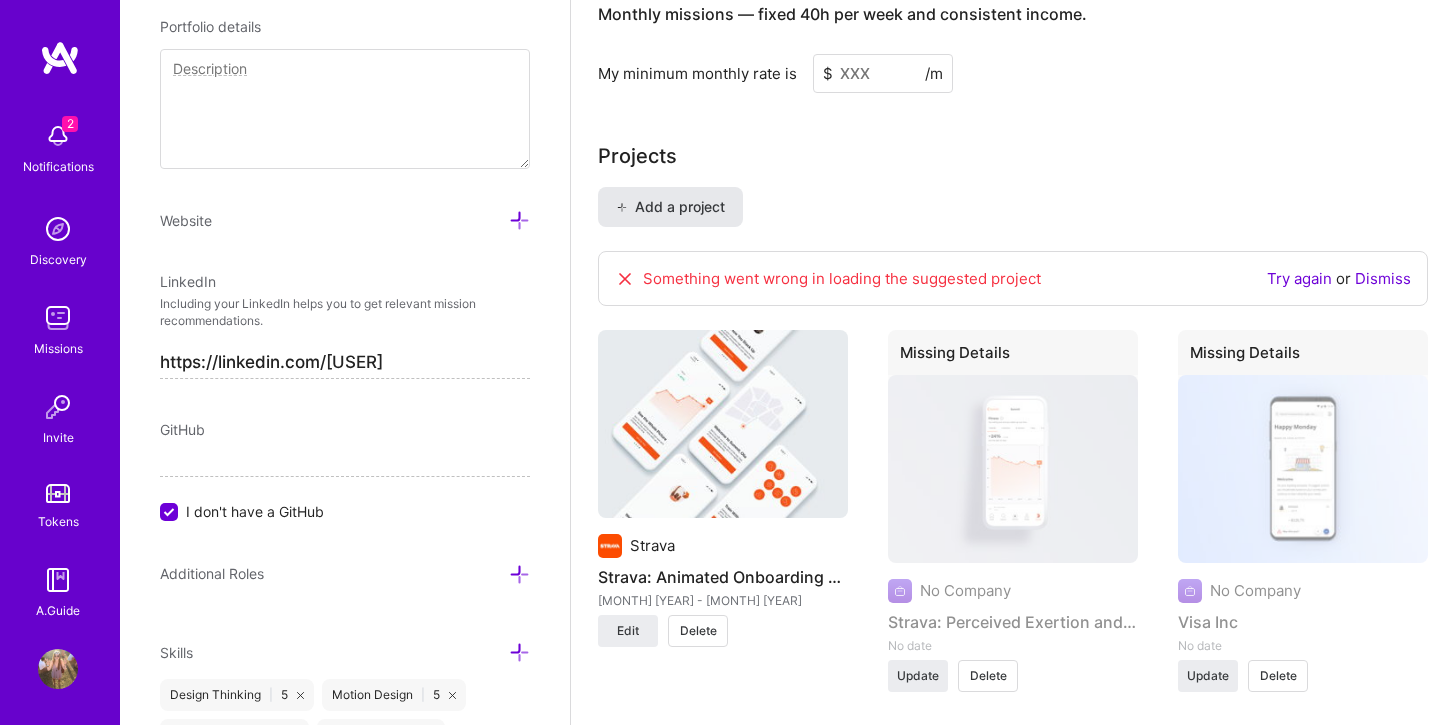 click on "Add a project" at bounding box center (670, 207) 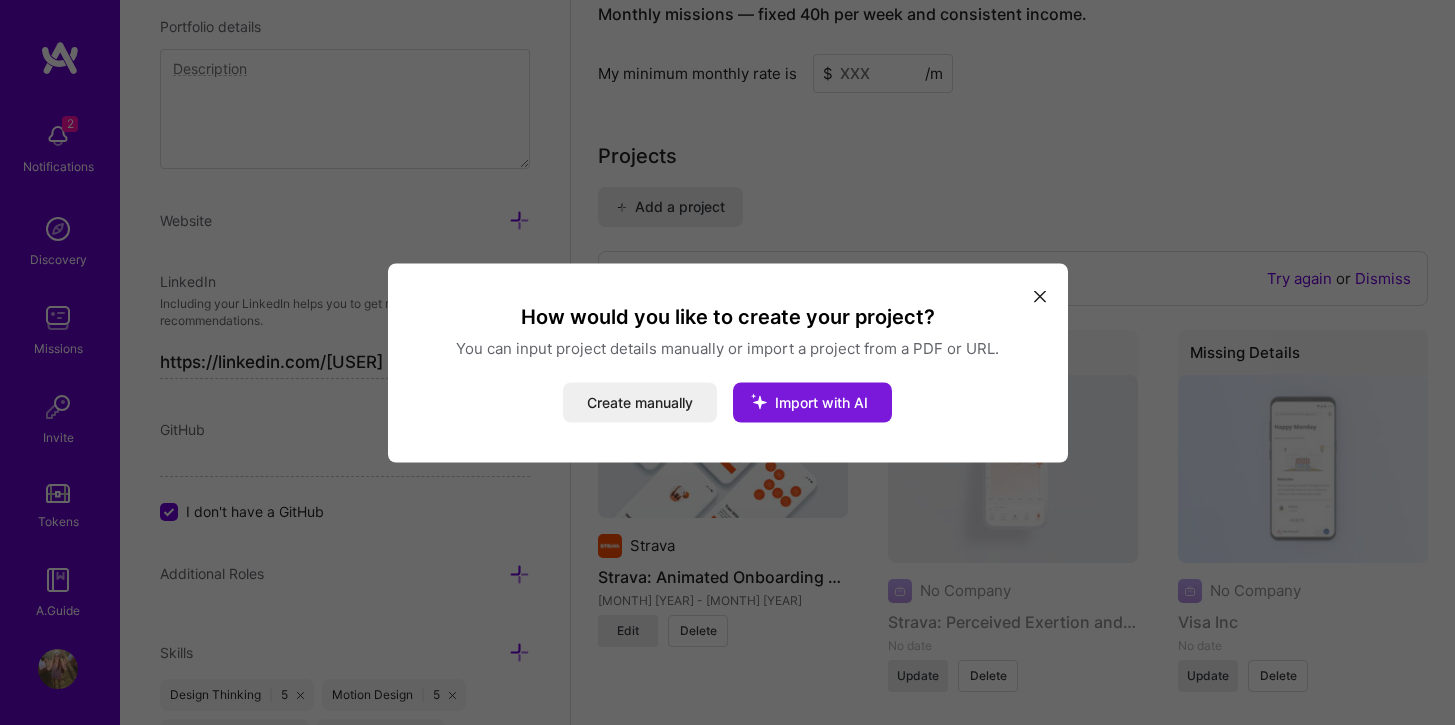 click on "Import with AI" at bounding box center [821, 401] 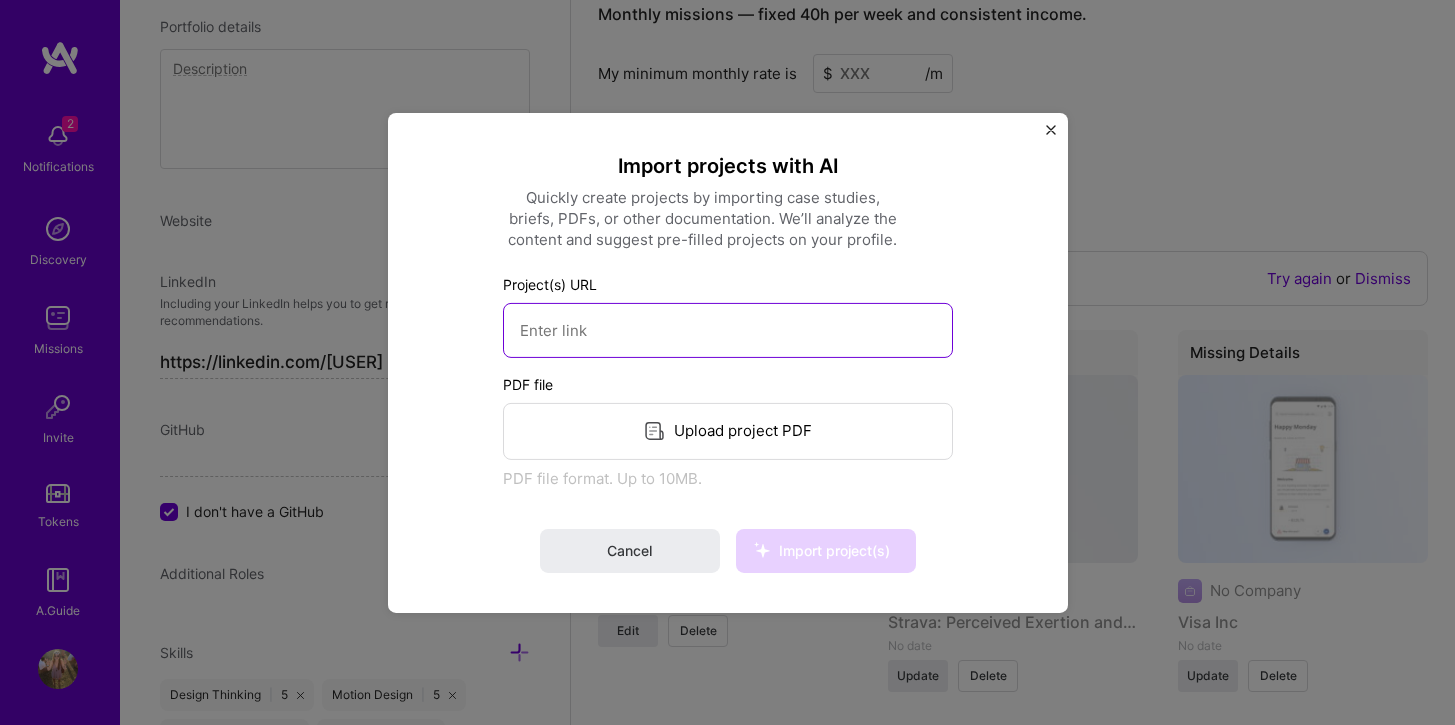 click at bounding box center (728, 329) 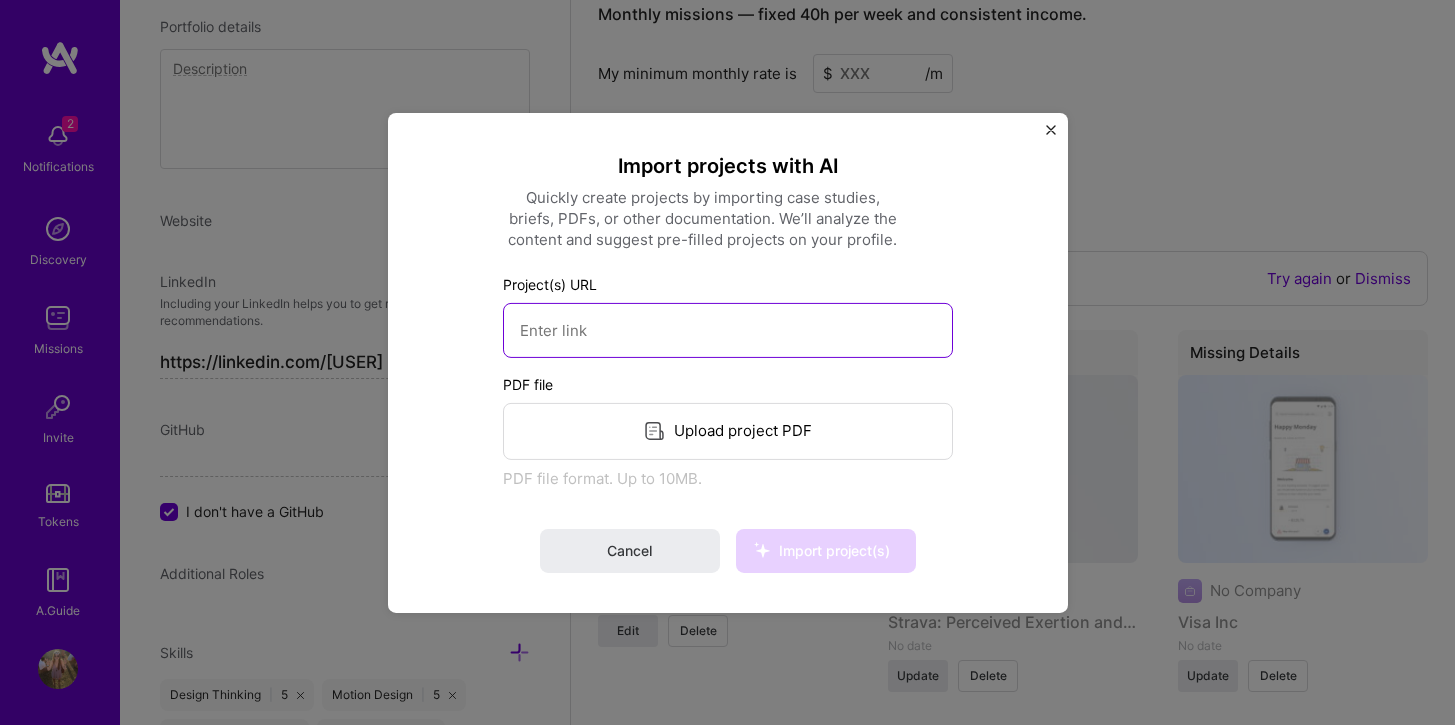 paste on "https://about.fb.com/news/2022/09/community-chats-on-messenger-and-facebook/" 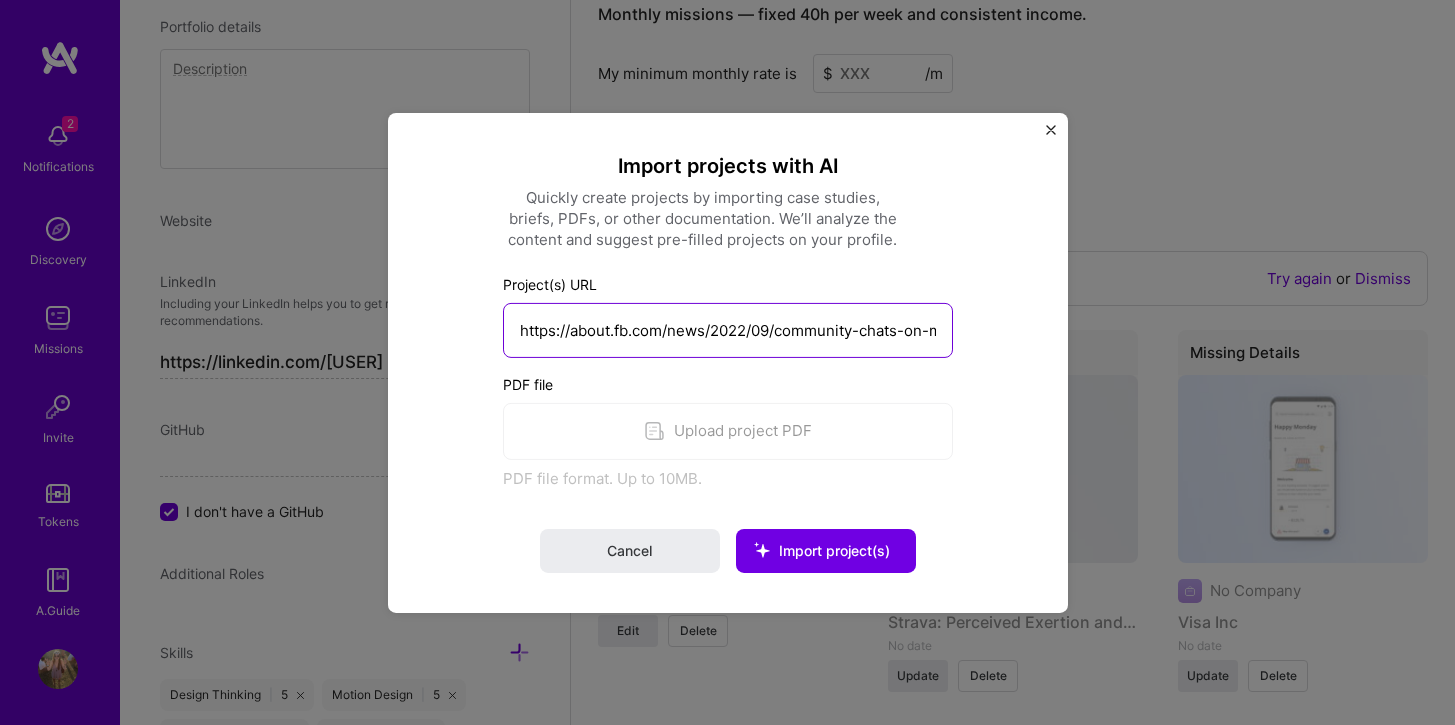 scroll, scrollTop: 0, scrollLeft: 189, axis: horizontal 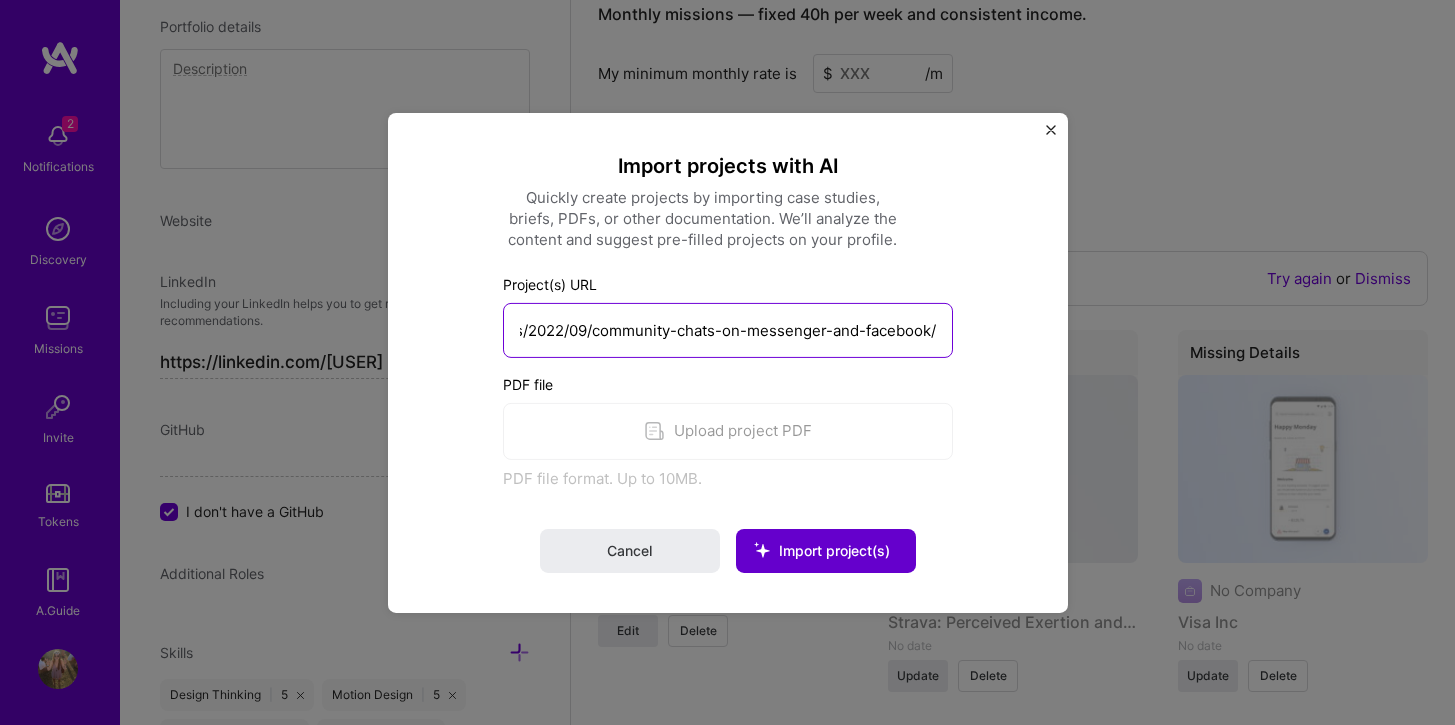 type on "https://about.fb.com/news/2022/09/community-chats-on-messenger-and-facebook/" 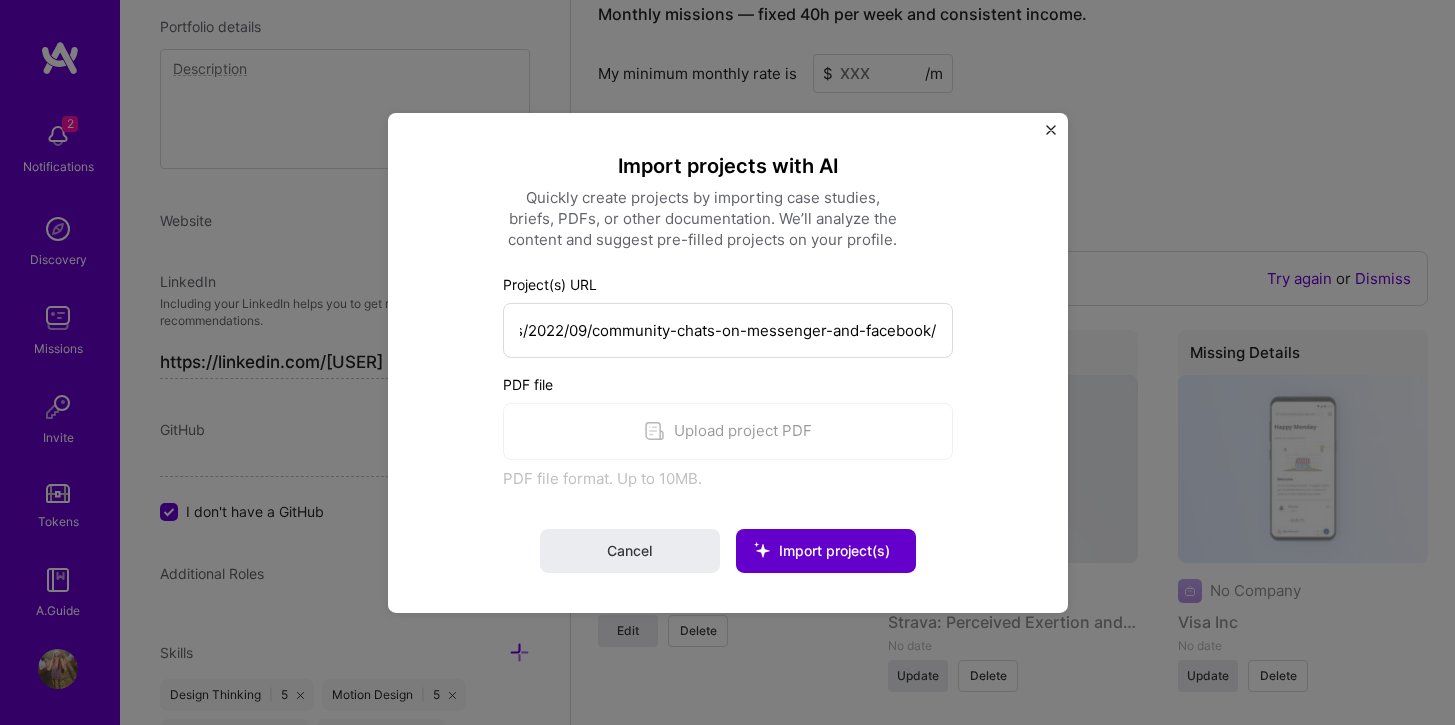 click on "Import project(s)" at bounding box center (834, 550) 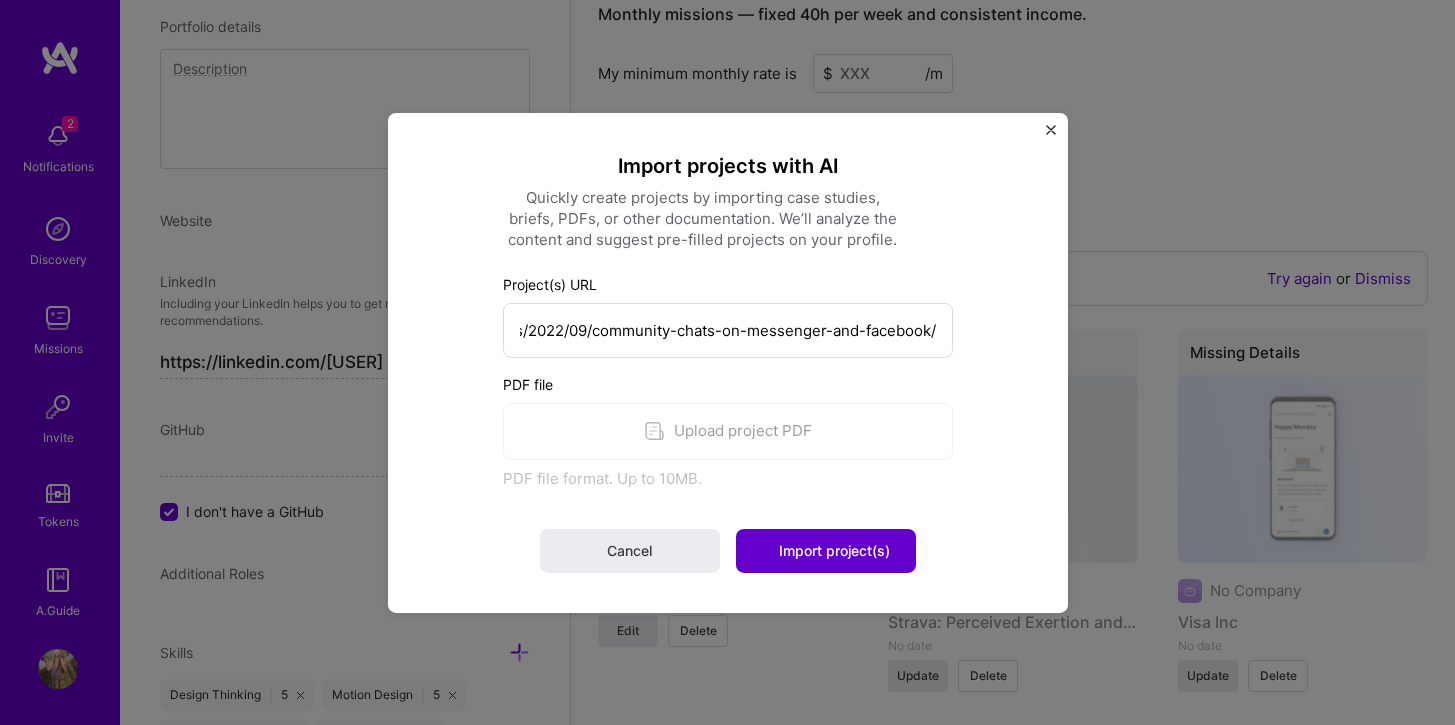 scroll, scrollTop: 0, scrollLeft: 0, axis: both 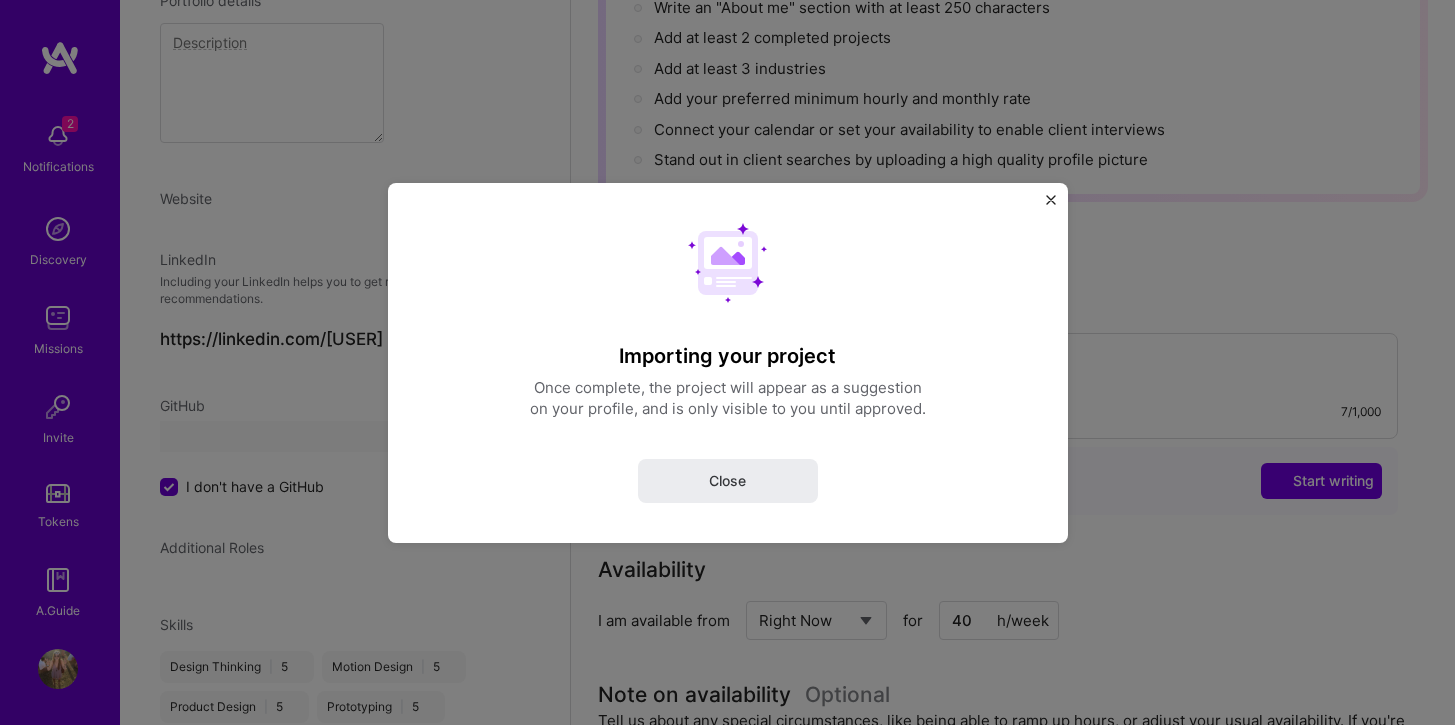 select on "US" 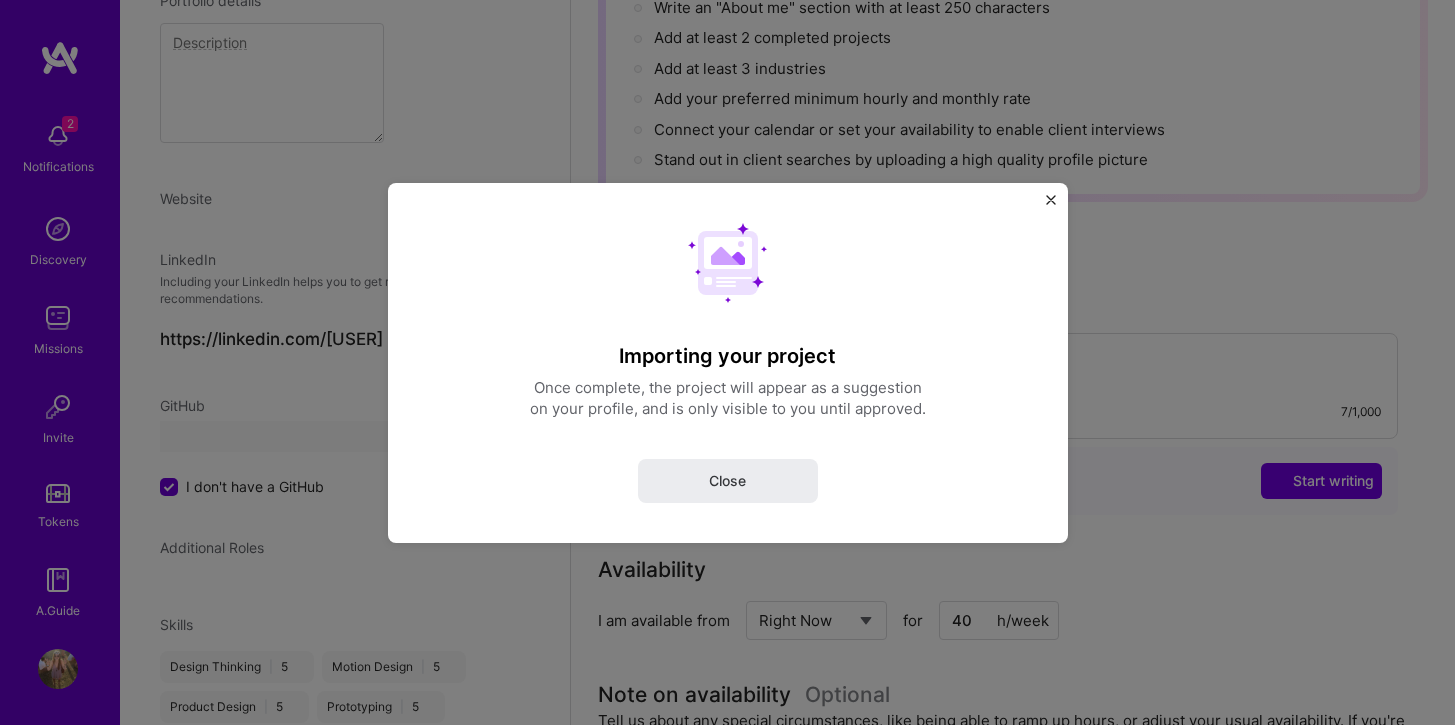 select on "Right Now" 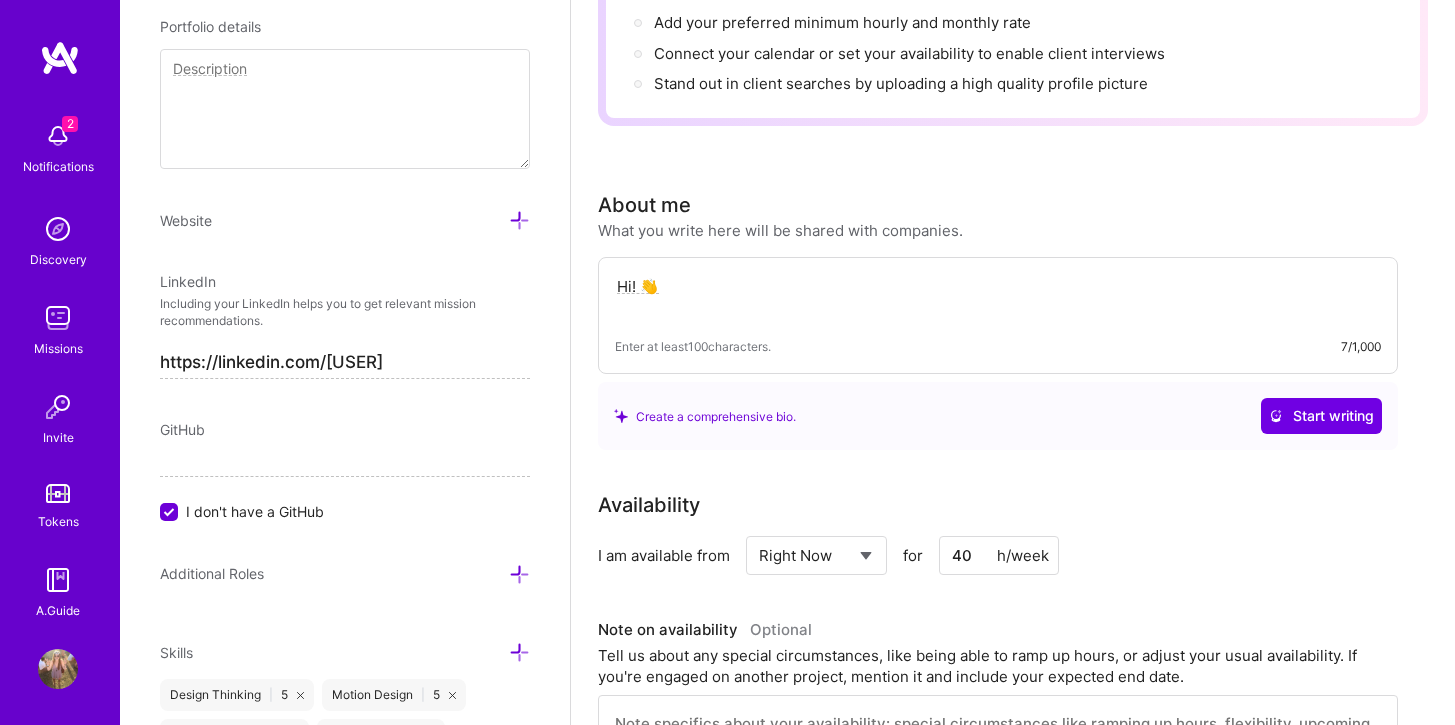 scroll, scrollTop: 0, scrollLeft: 0, axis: both 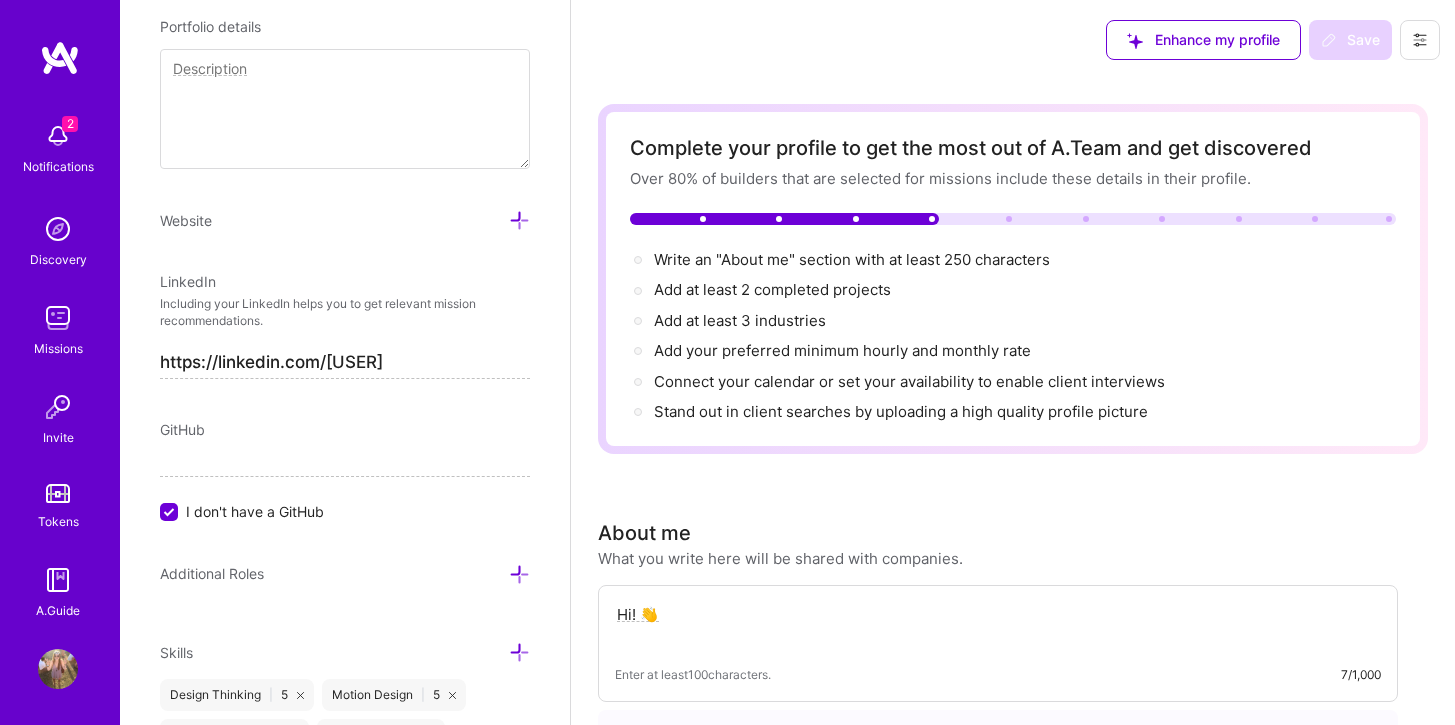 click at bounding box center [58, 136] 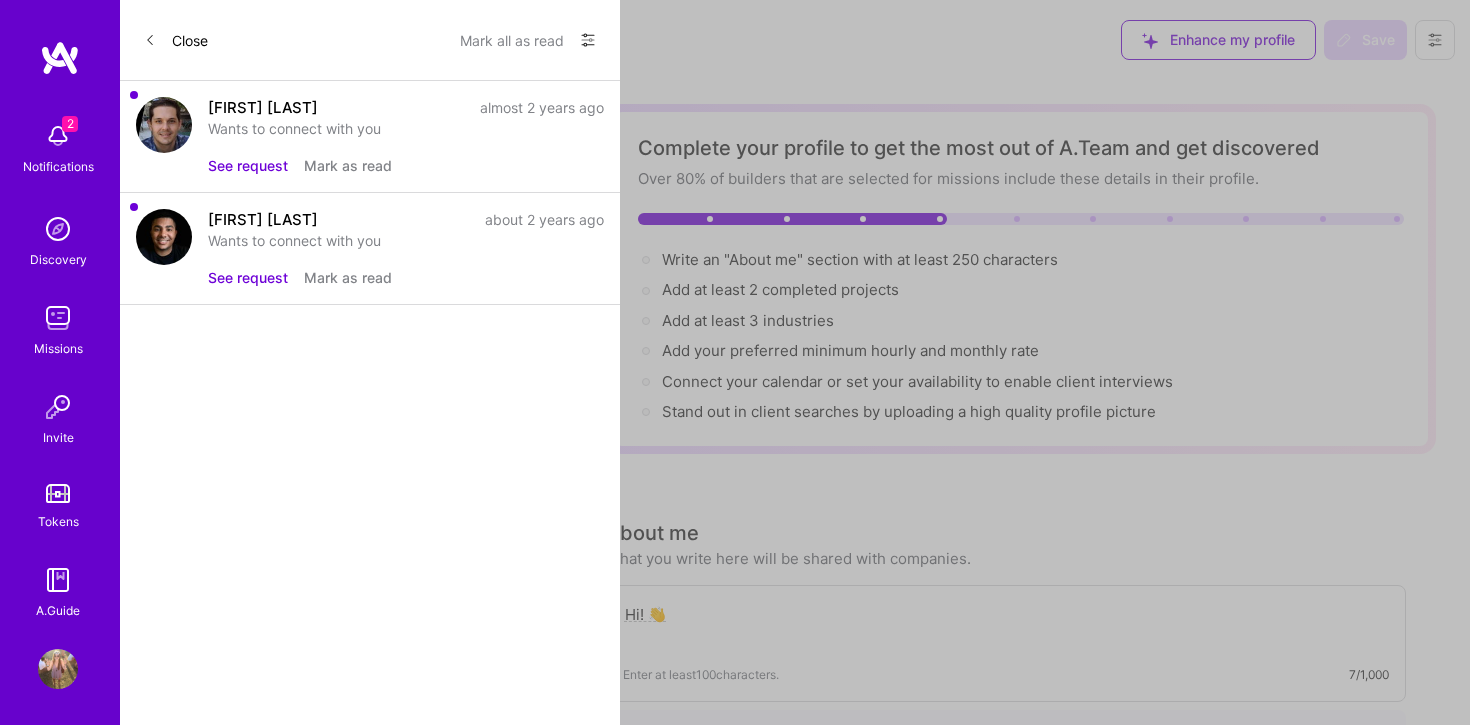 click on "Wants to connect with you" at bounding box center (406, 240) 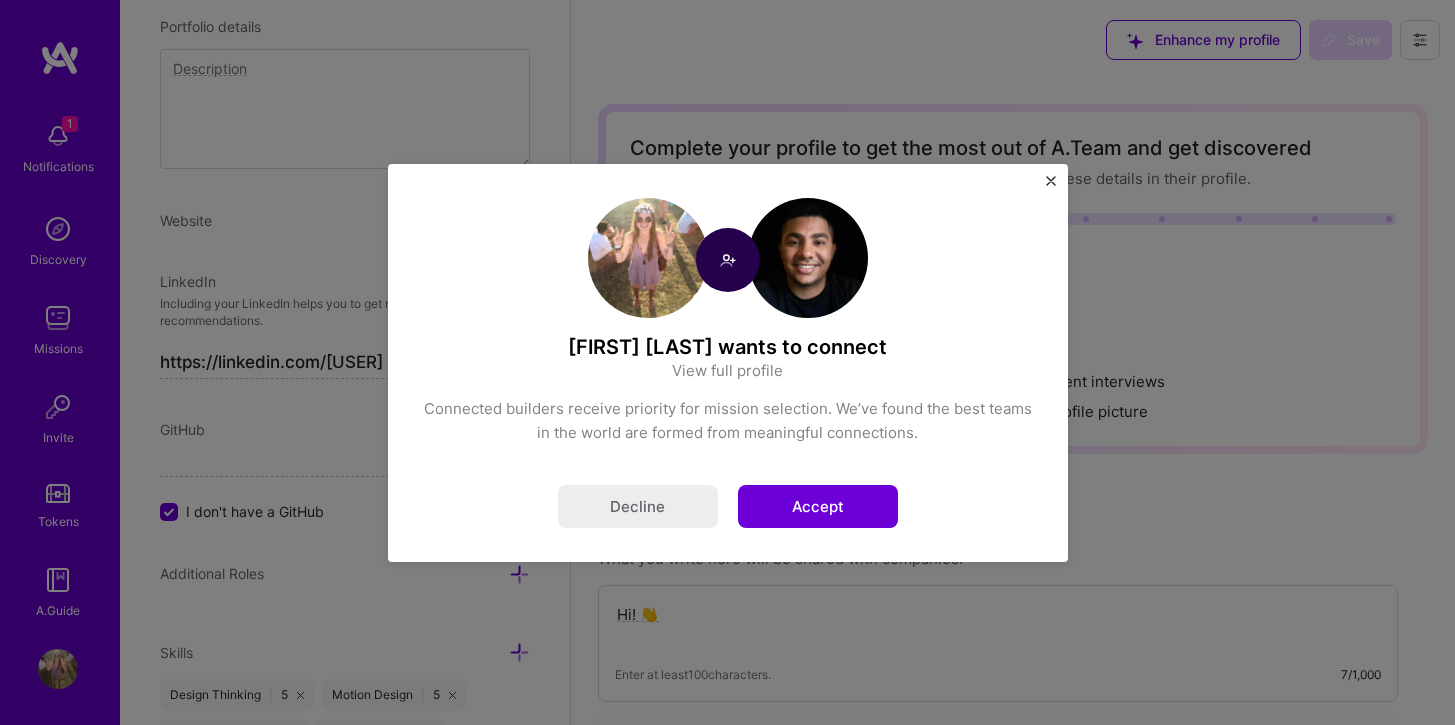 click on "Accept" at bounding box center [818, 506] 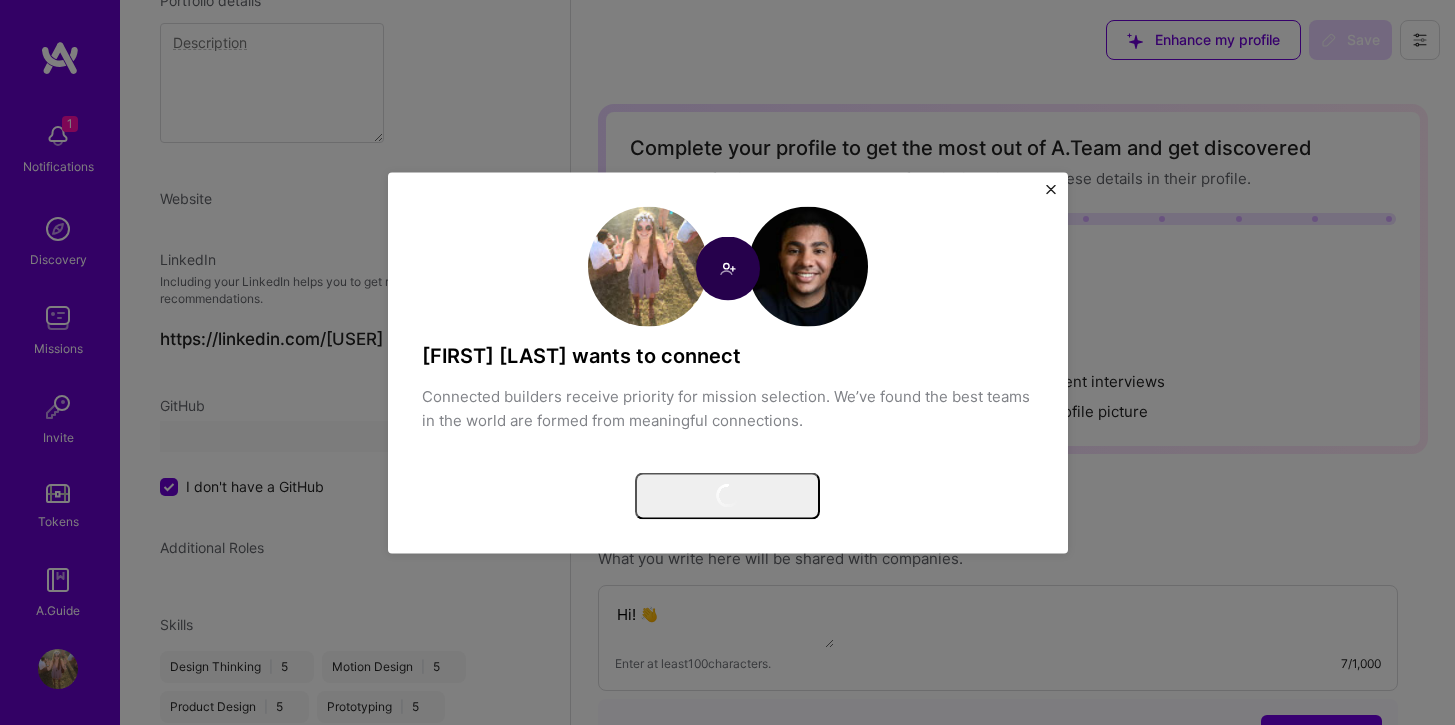 scroll, scrollTop: 90, scrollLeft: 0, axis: vertical 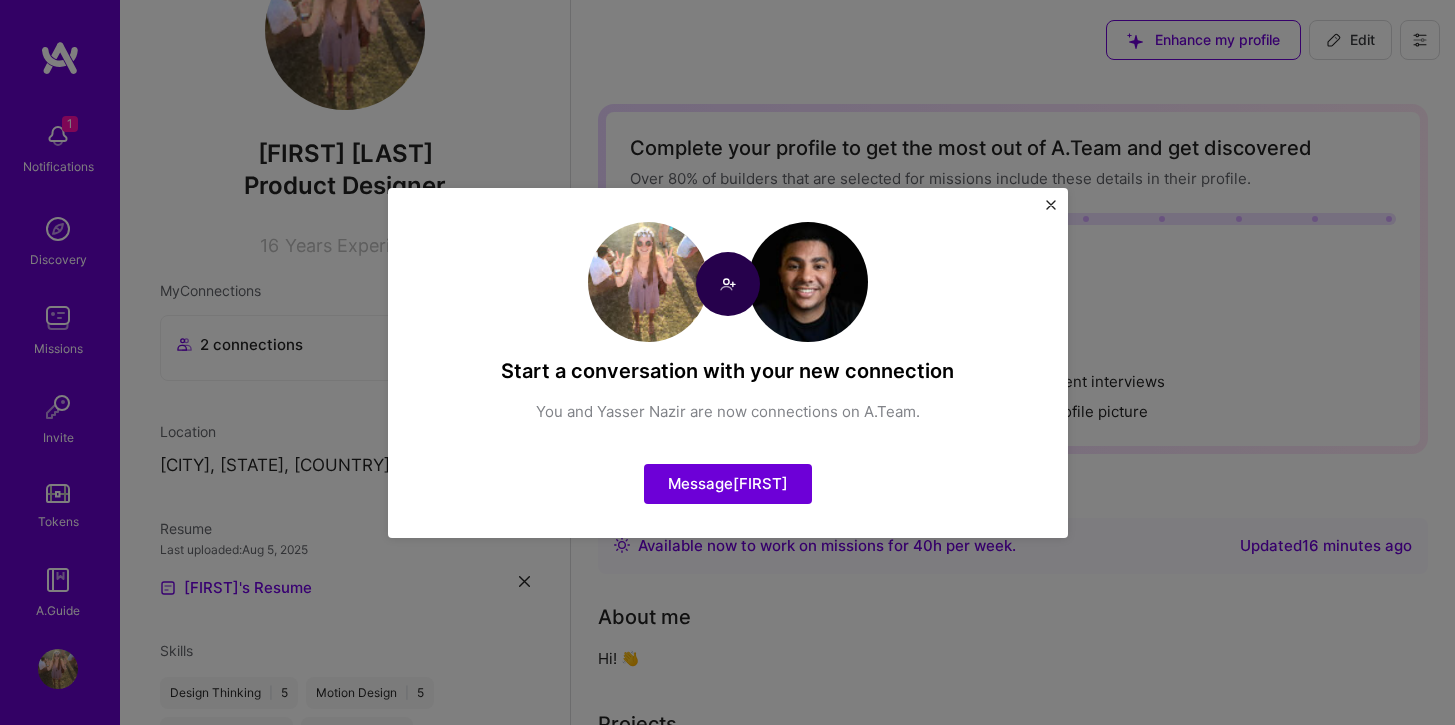 click at bounding box center (1051, 205) 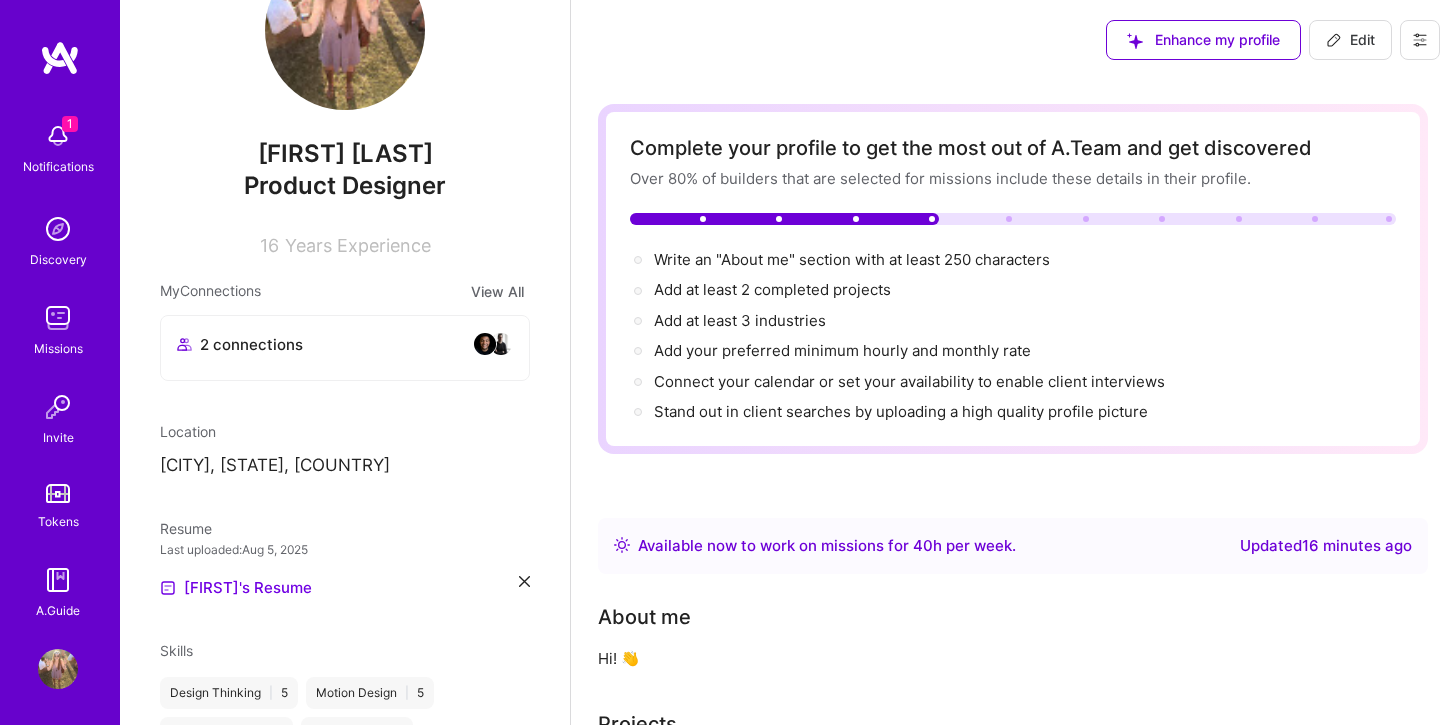 click at bounding box center (58, 136) 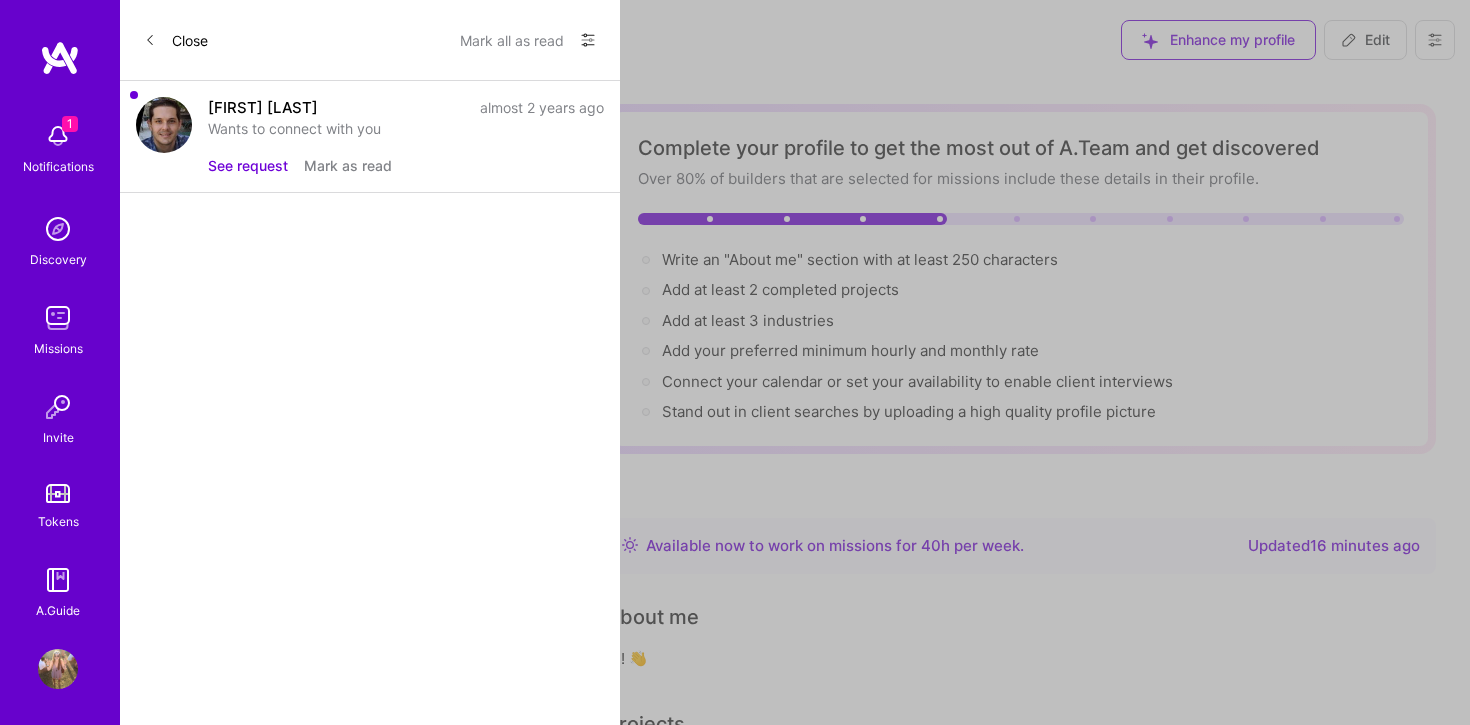 click on "See request" at bounding box center [248, 165] 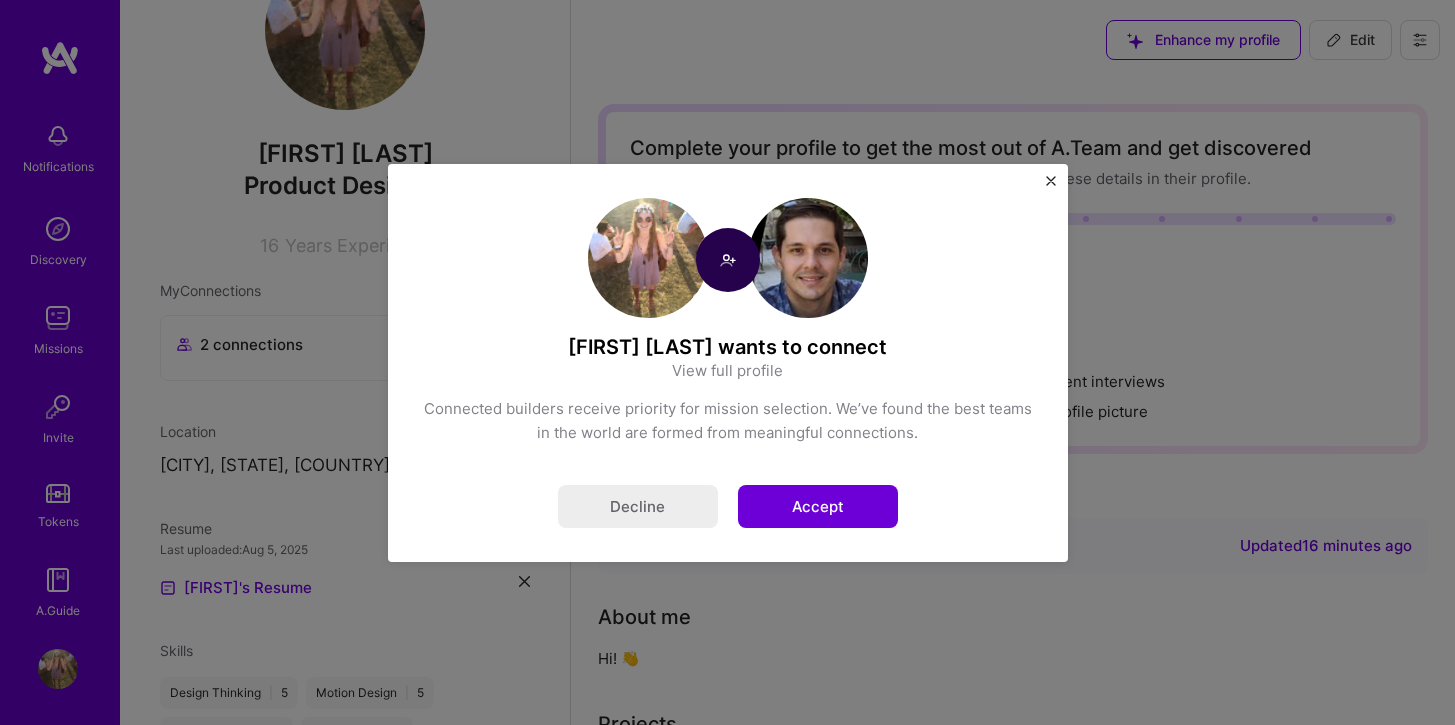 click on "Accept" at bounding box center [818, 506] 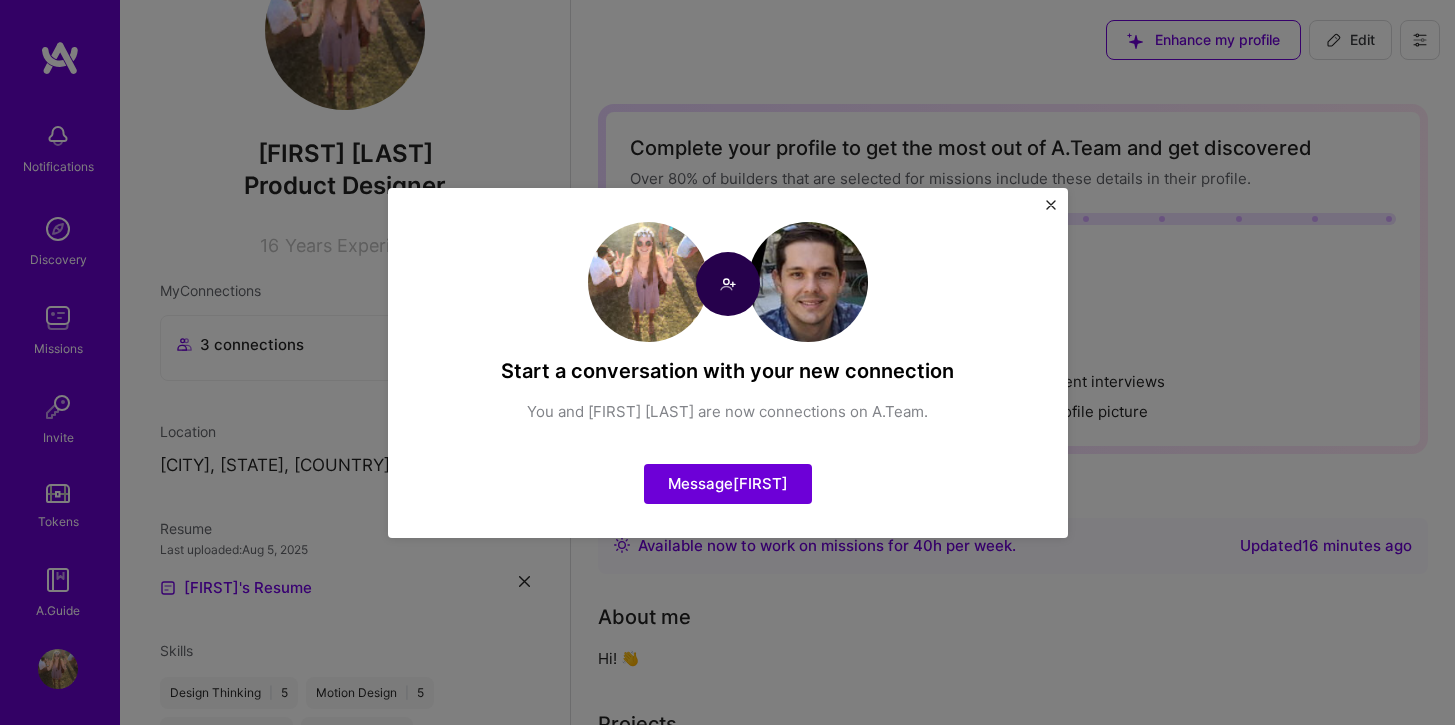 click on "Start a conversation with your new connection You and [FIRST] [LAST] are now connections on A.Team. Message  [FIRST]" at bounding box center (727, 362) 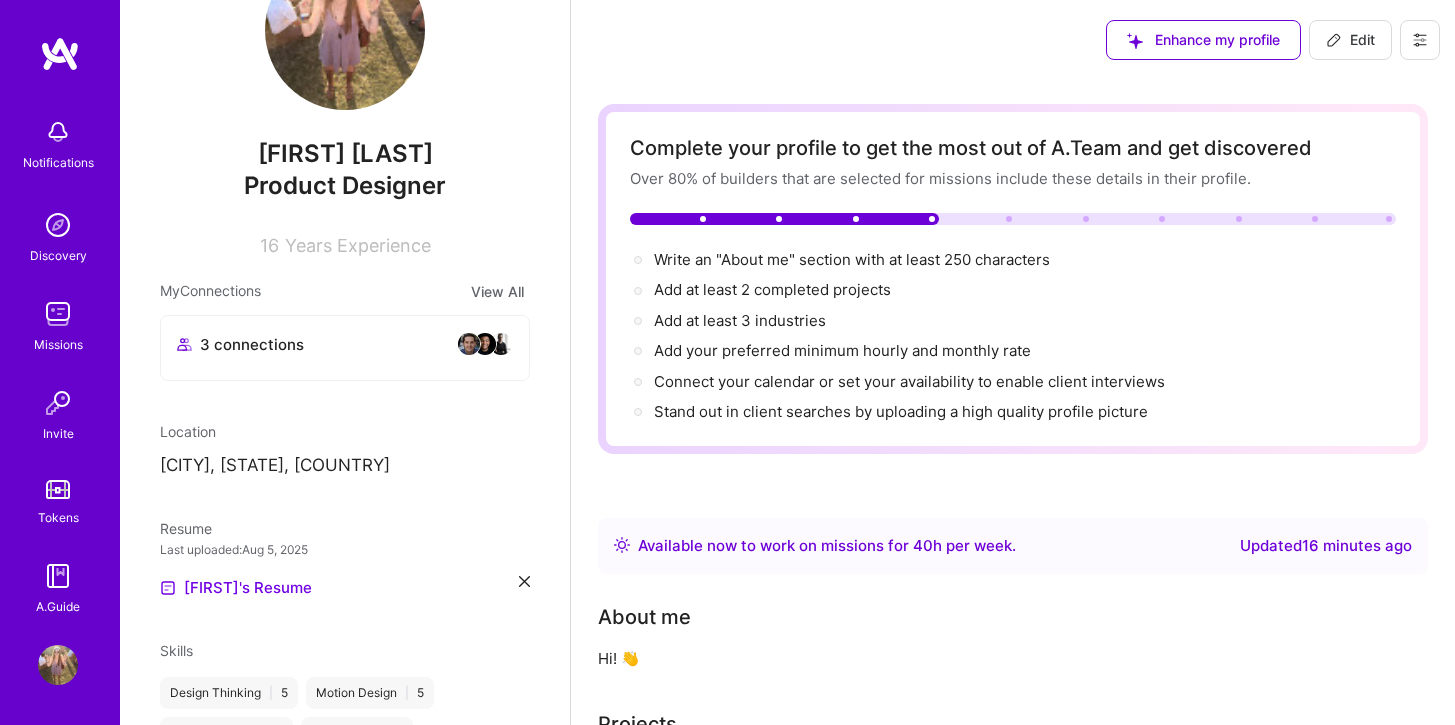 scroll, scrollTop: 0, scrollLeft: 0, axis: both 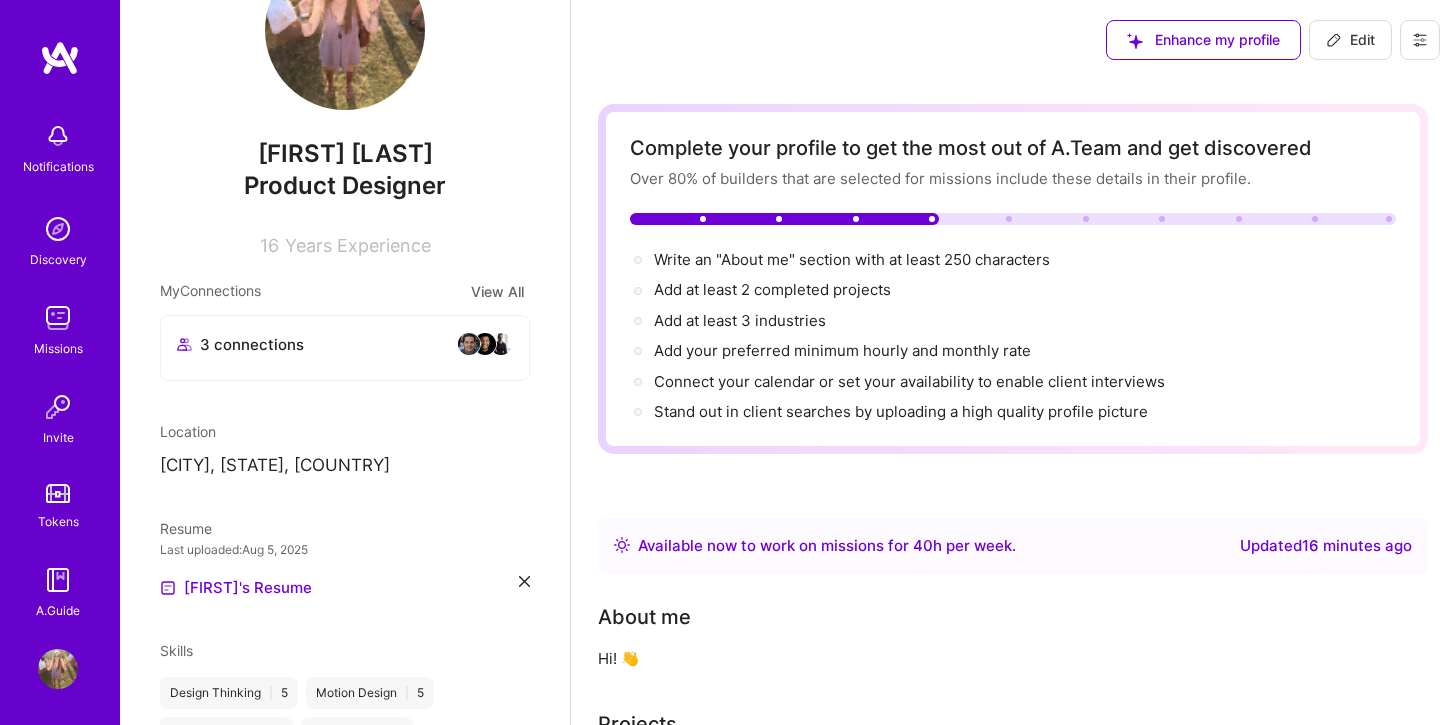 click at bounding box center (58, 318) 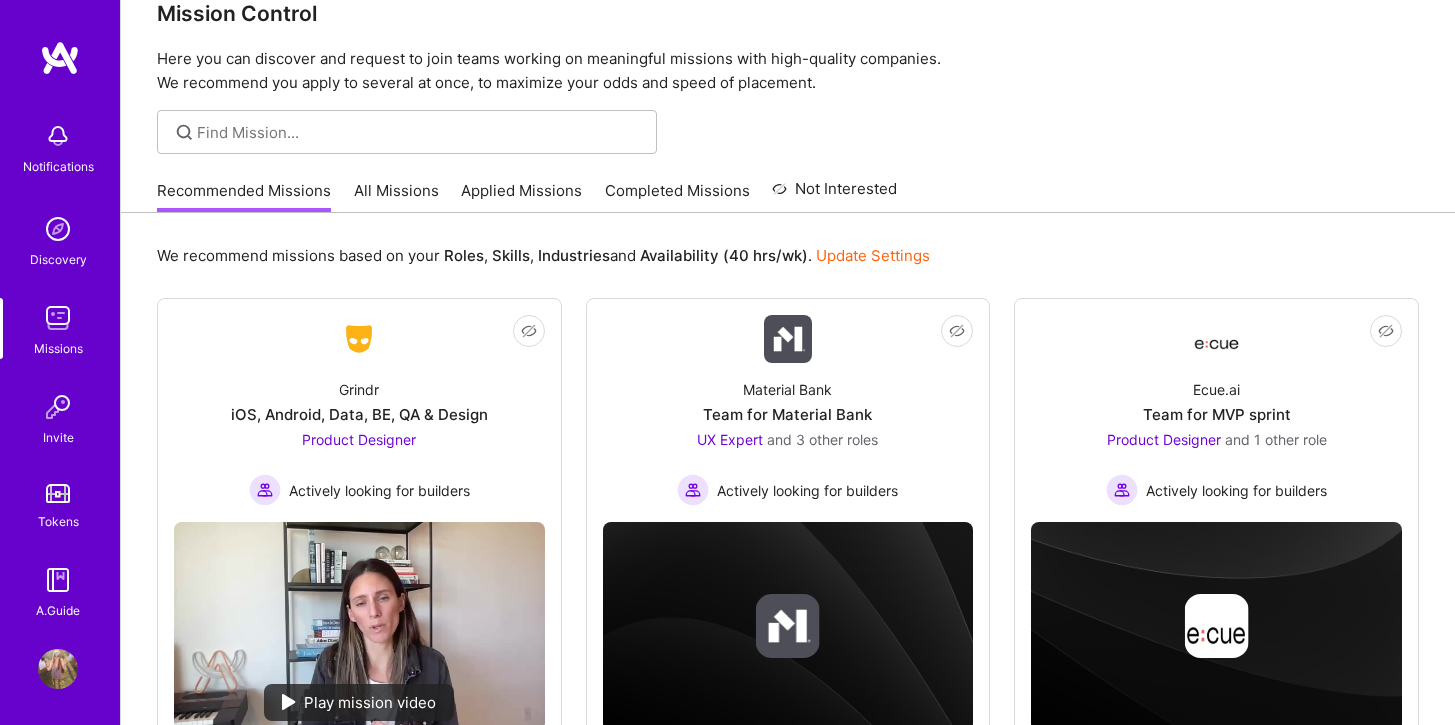 scroll, scrollTop: 109, scrollLeft: 0, axis: vertical 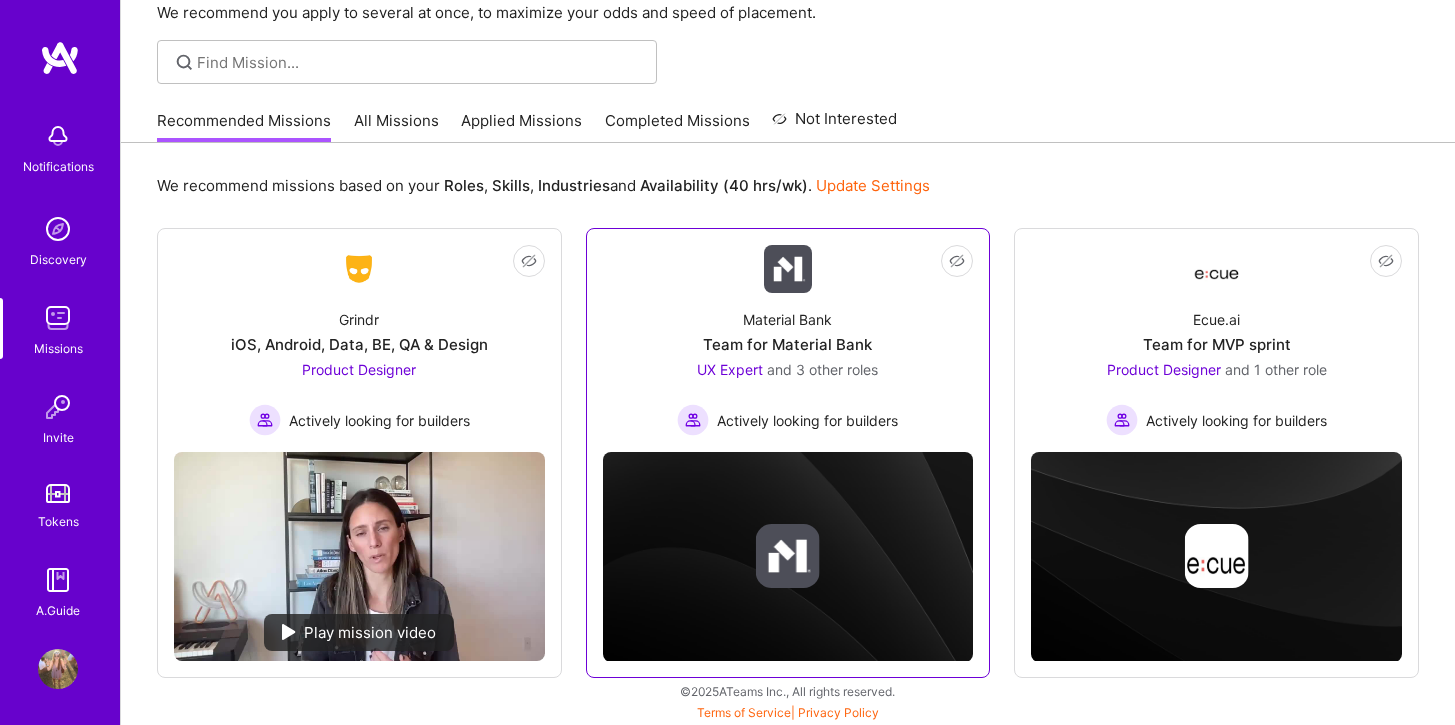 click on "Not Interested Material Bank Team for Material Bank UX Expert   and 3 other roles Actively looking for builders" at bounding box center (788, 340) 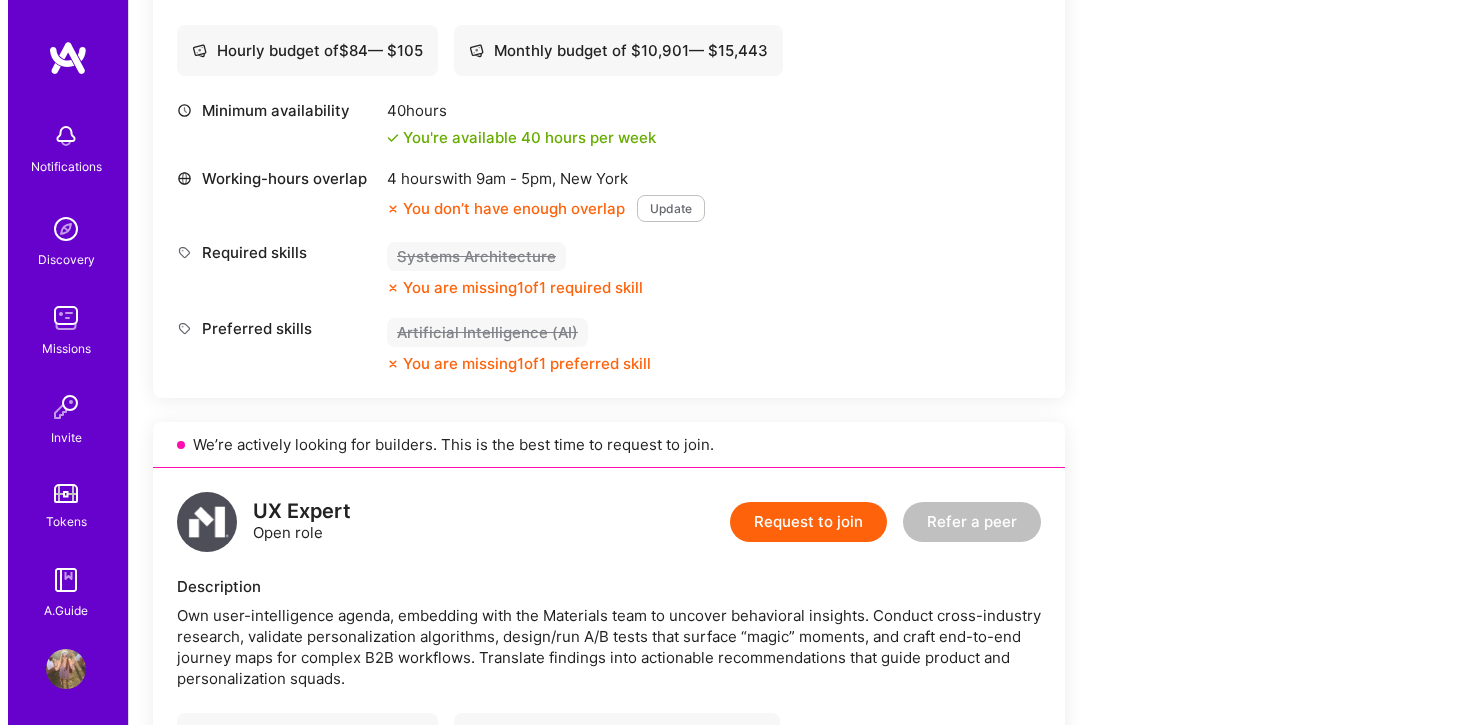 scroll, scrollTop: 2691, scrollLeft: 0, axis: vertical 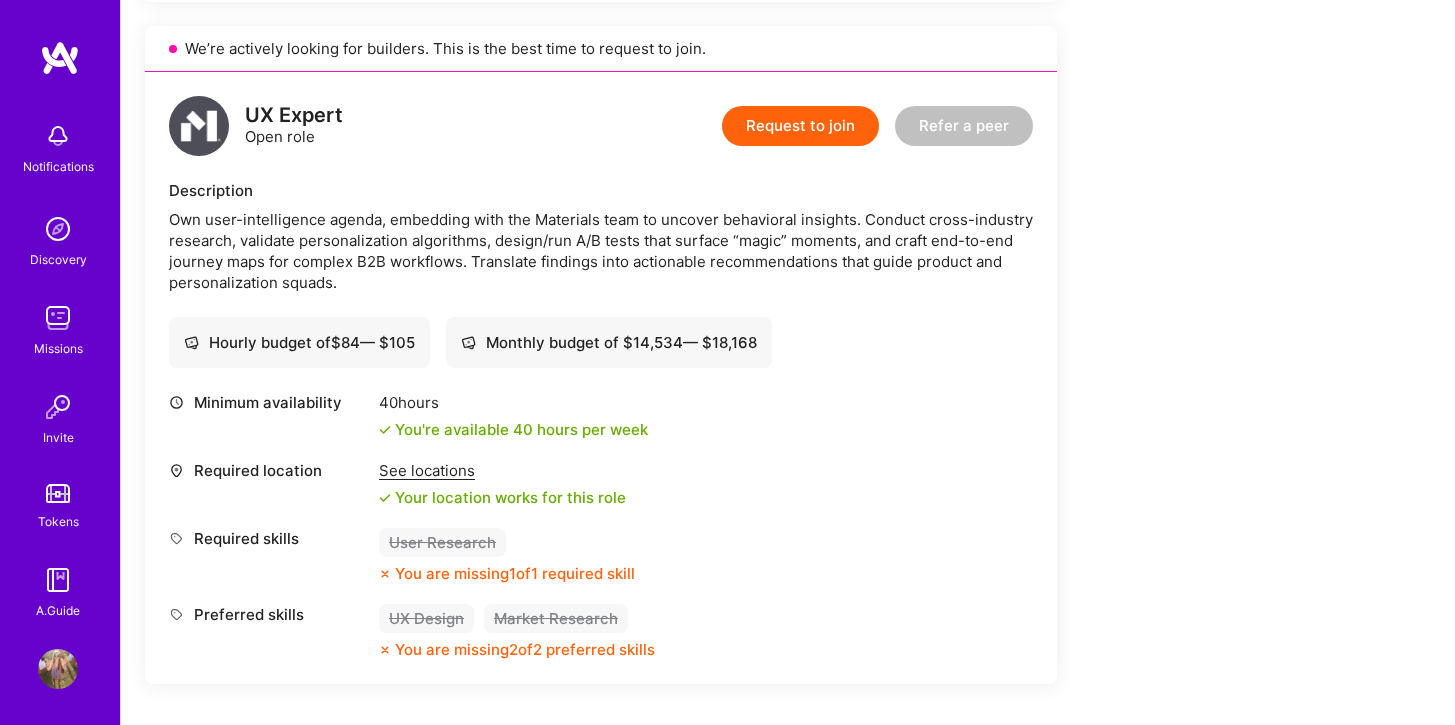 click on "Request to join" at bounding box center [800, 126] 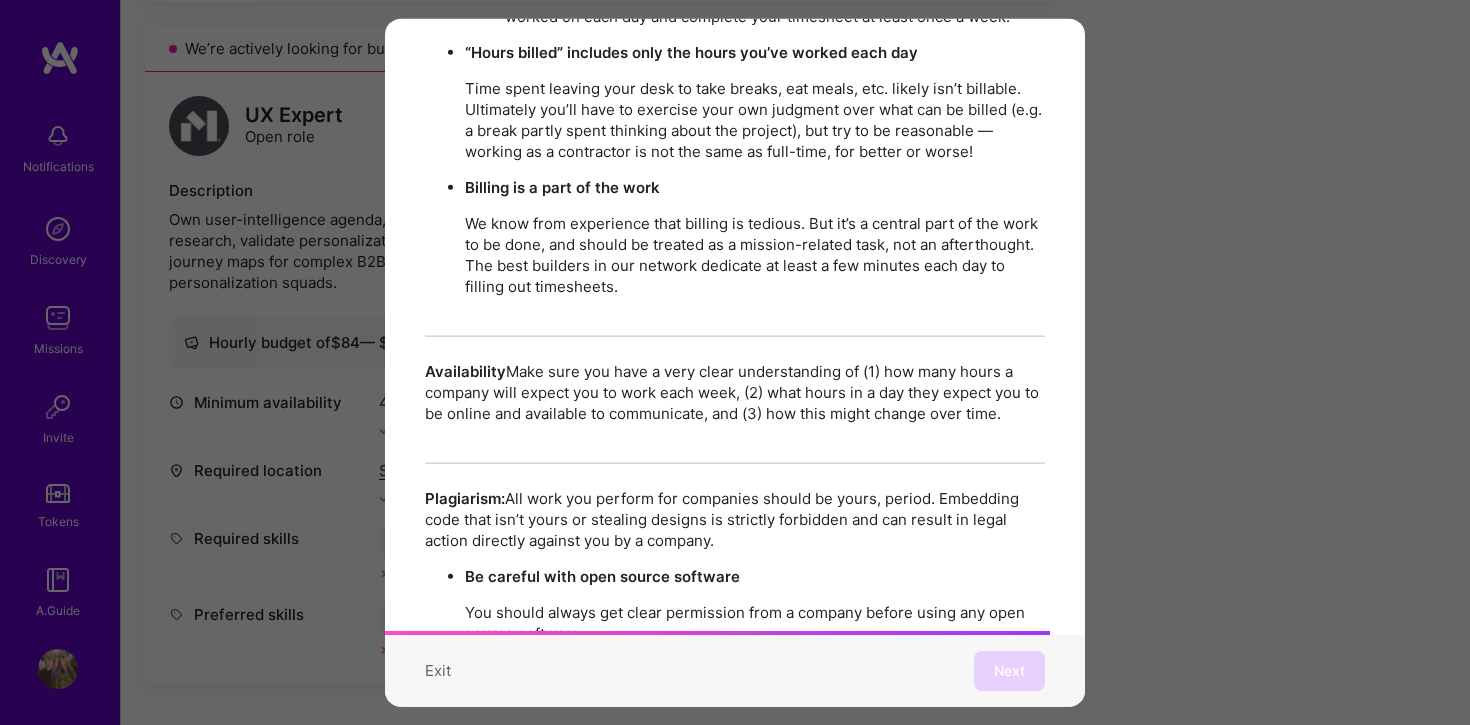 scroll, scrollTop: 3260, scrollLeft: 0, axis: vertical 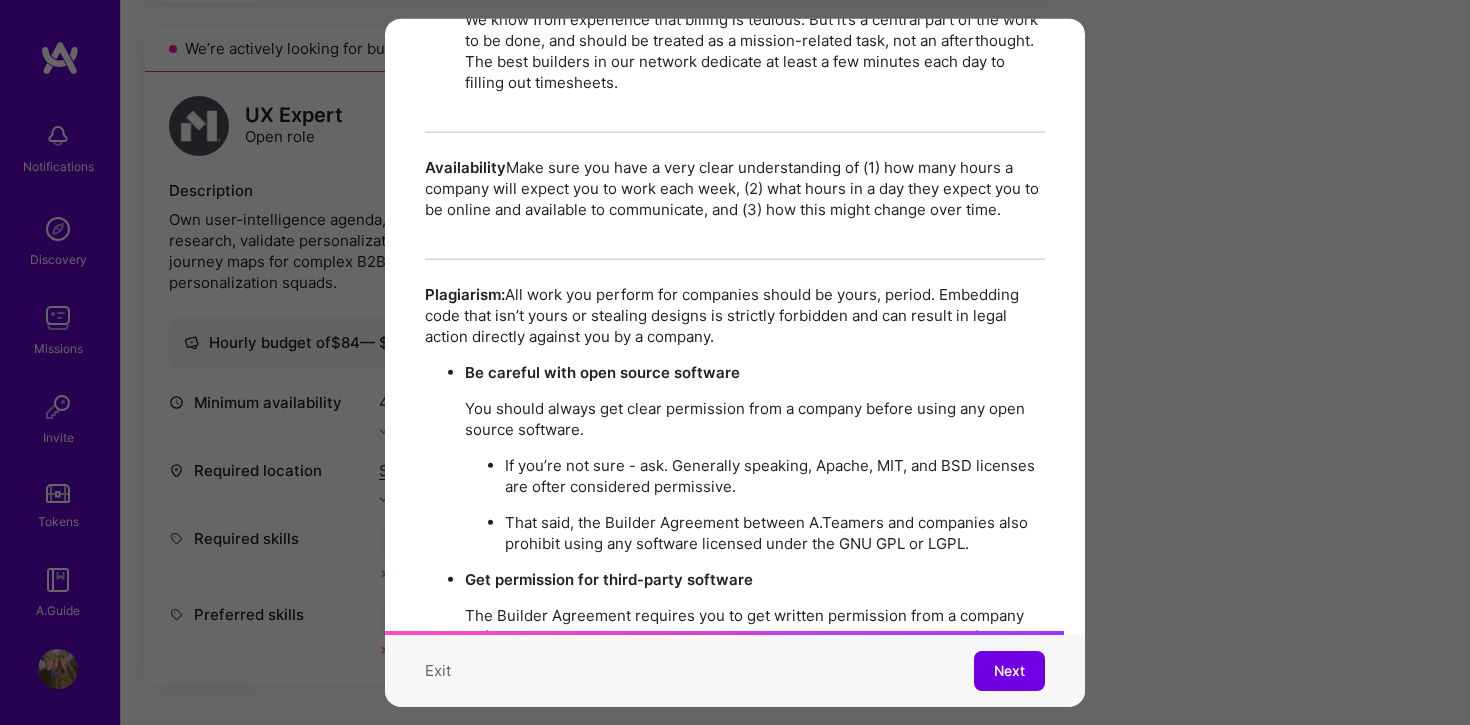 click on "Mission Code of Conduct  This is the A.Team Mission Code of Conduct. Our vision is to transform the way companies build and the way people work. As with any new model, especially one that emphasizes autonomy, we’re iterating on these guidelines to make all of us successful, safe, and the experience as rewarding as can be! We worked with a committee of 10 builders to draft these guidelines. The aim is to ensure builders and companies have the best possible experiences working together — experiences that lead to increased trust, and then longer and repeated engagements, which benefits everyone. This document applies after you’ve joined a mission. Refer to the “Platform Code of Conduct” for general guidelines.   Questions? Shoot a note to  help@[DOMAIN].team   😎   As a reminder: you  can report any suspected violations to   community@[DOMAIN].team  or anonymously   here . Everything will be kept strictly confidential. Professionalism: Confidentiality: Post-Engagement   Over-Communicate: Methods of communication" at bounding box center [735, 362] 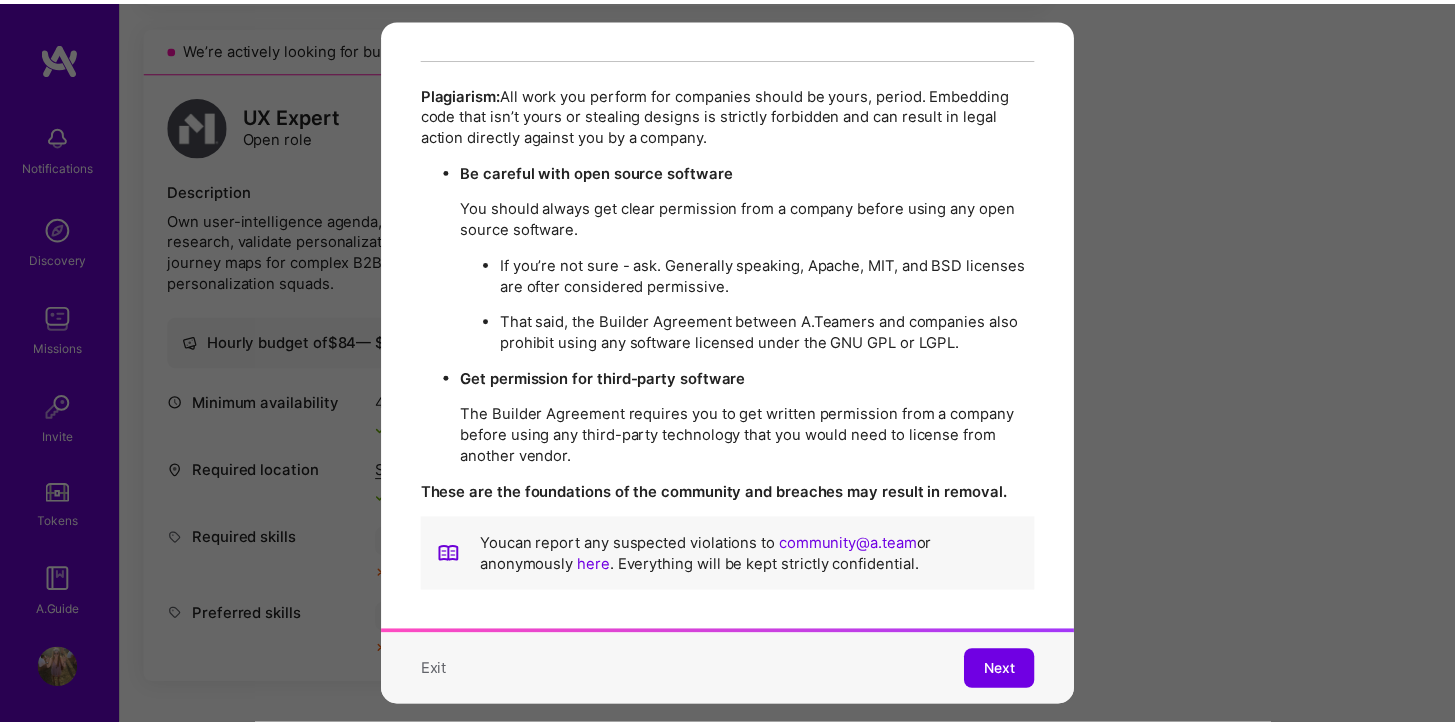 scroll, scrollTop: 3476, scrollLeft: 0, axis: vertical 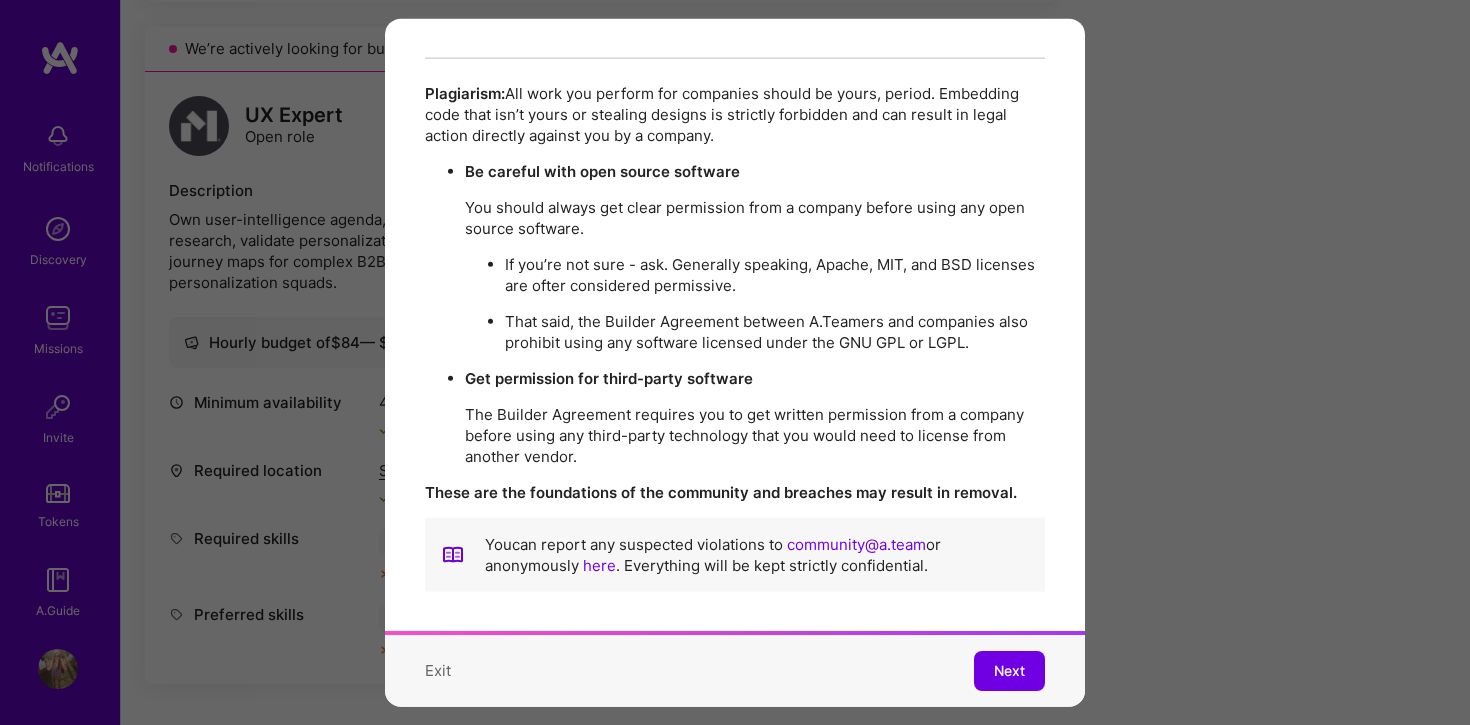 click on "Exit" at bounding box center (438, 670) 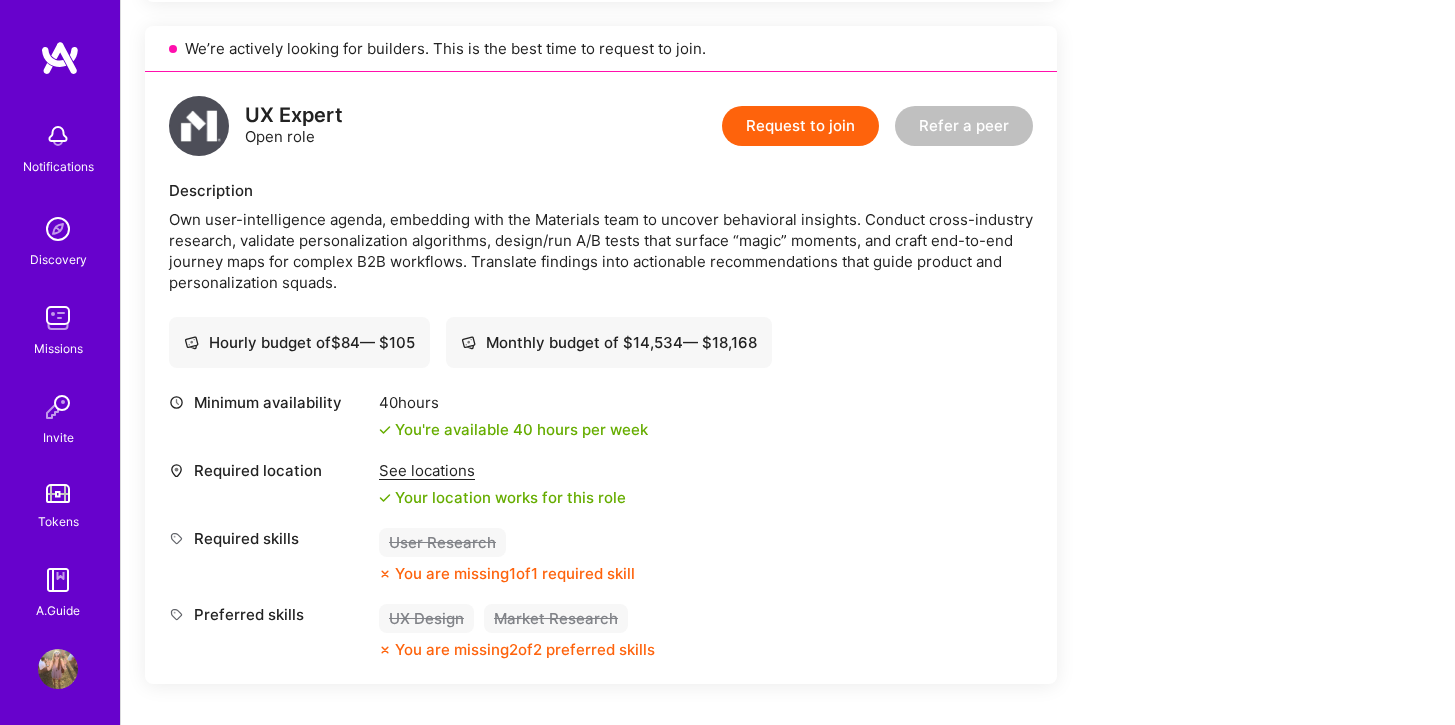 click at bounding box center [58, 669] 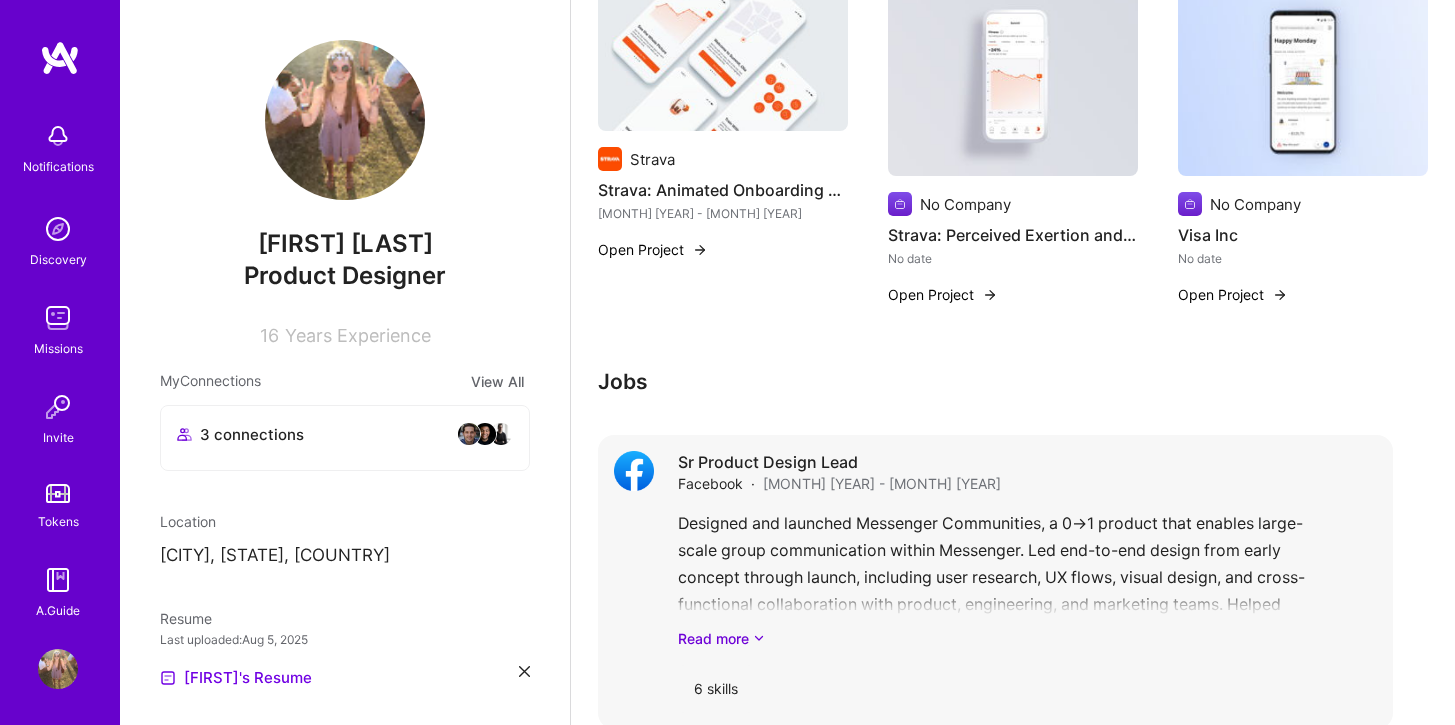 scroll, scrollTop: 0, scrollLeft: 0, axis: both 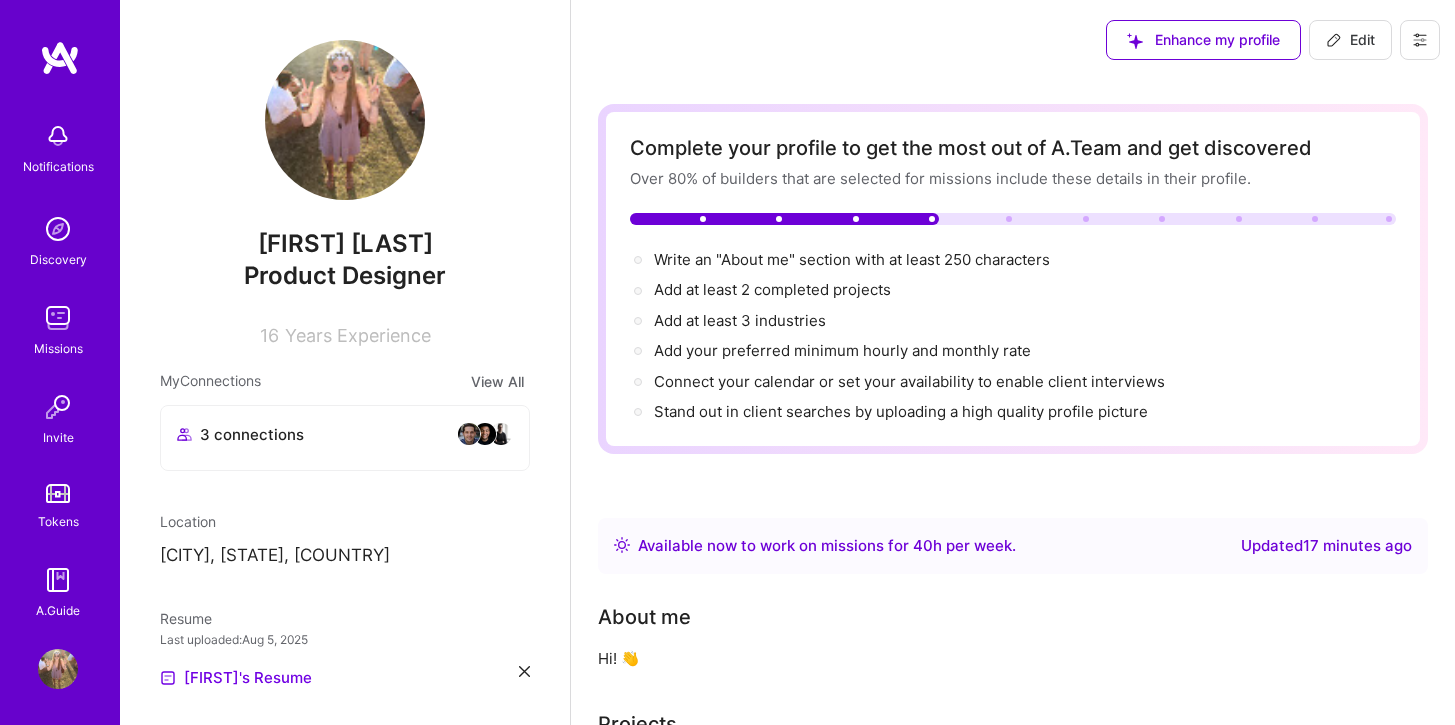click on "Edit" at bounding box center (1350, 40) 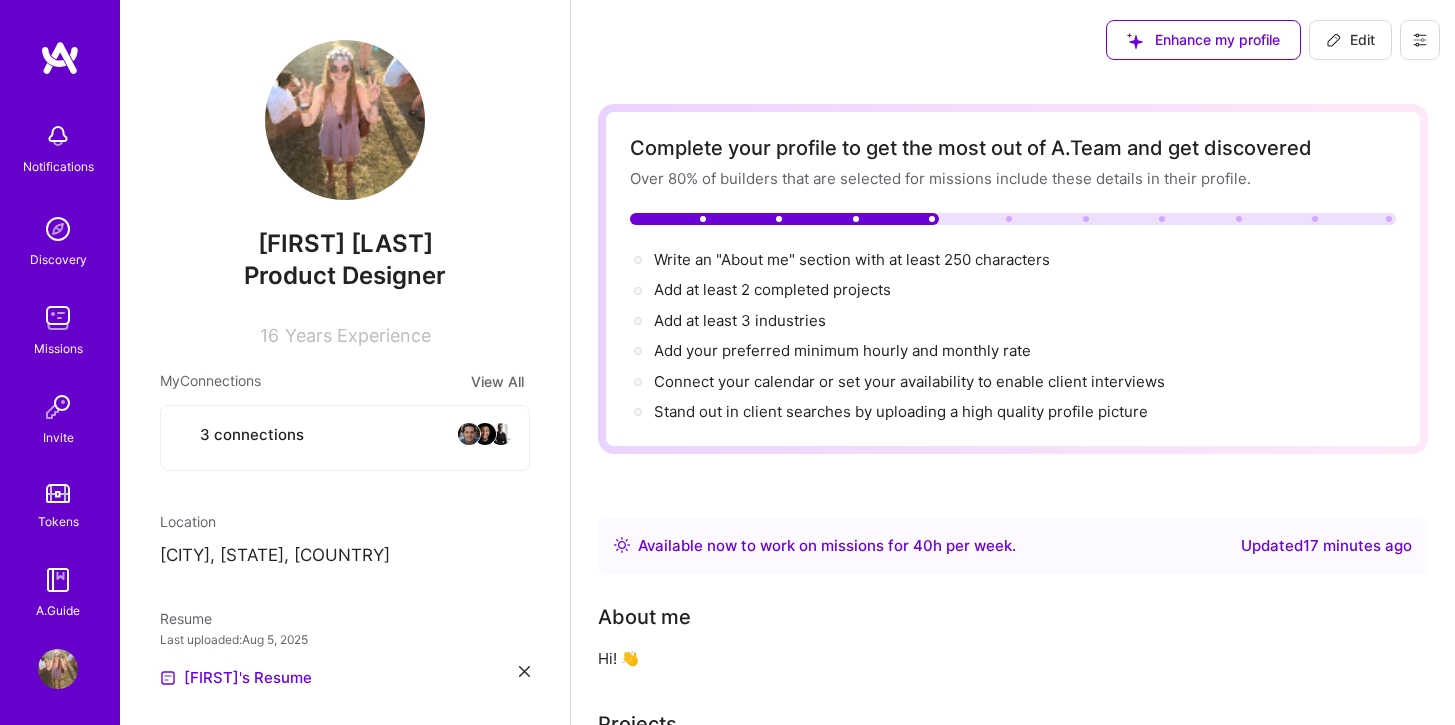 scroll, scrollTop: 1141, scrollLeft: 0, axis: vertical 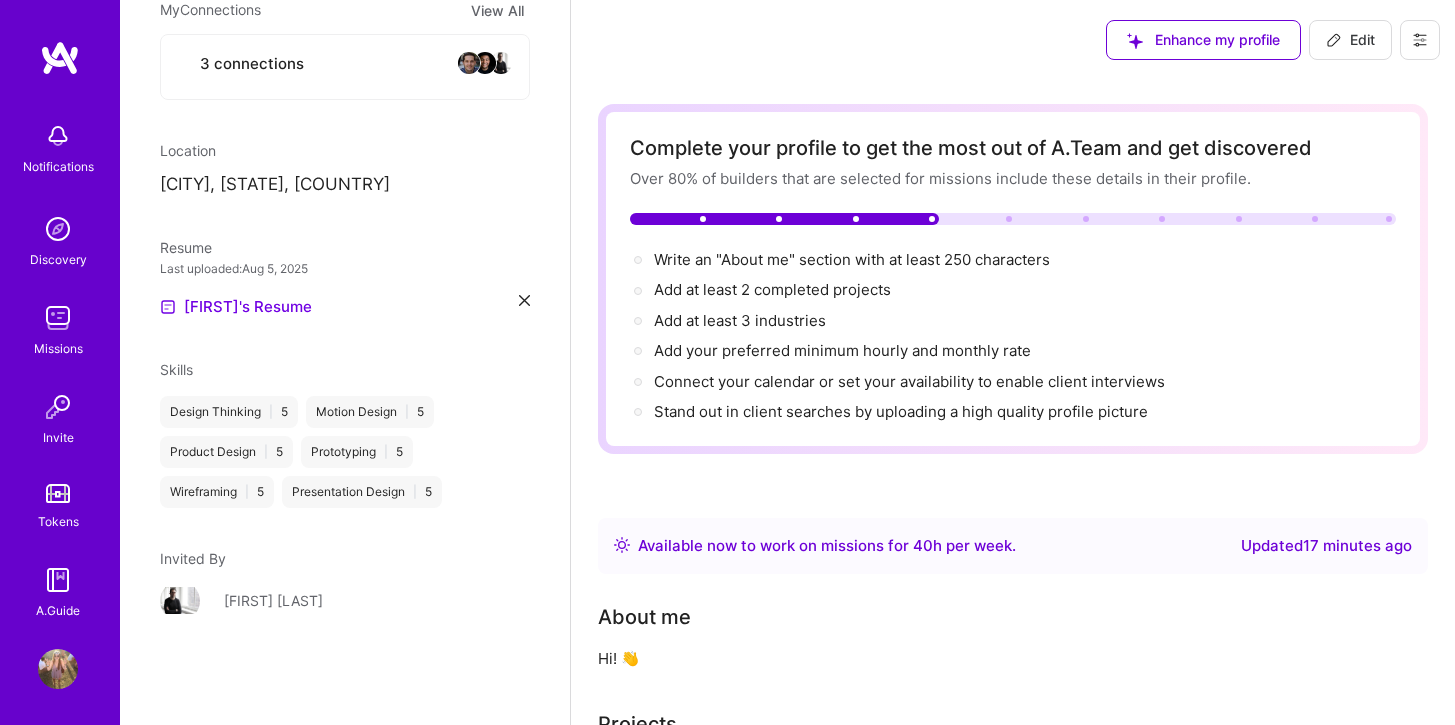 select on "US" 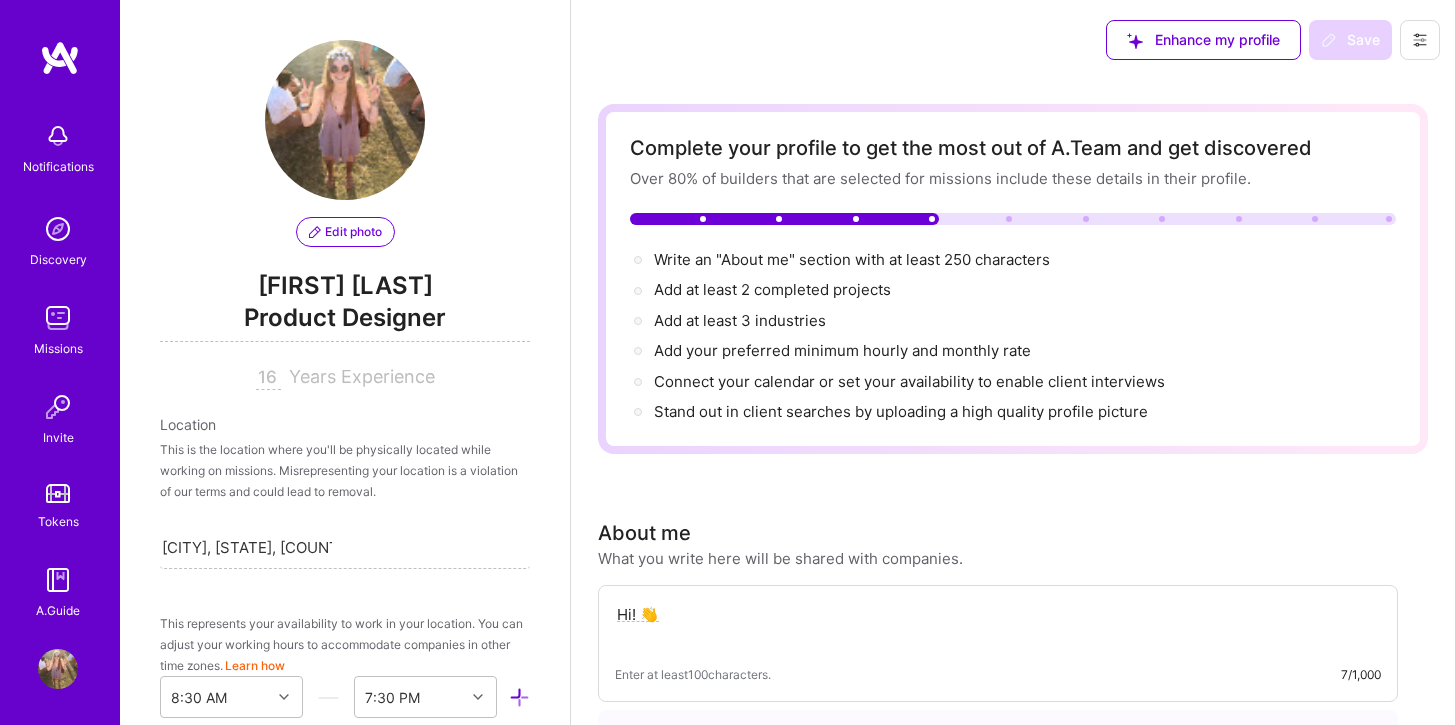 scroll, scrollTop: 270, scrollLeft: 0, axis: vertical 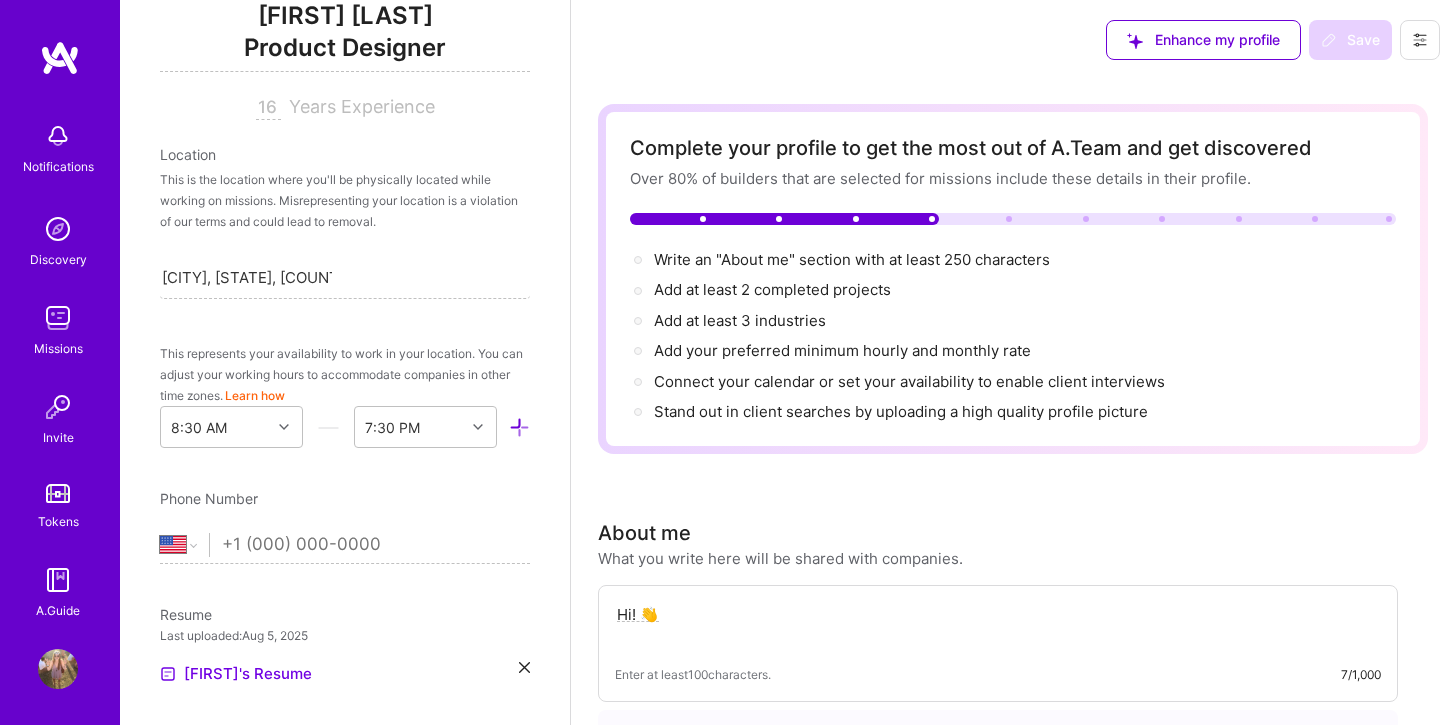 click on "16" at bounding box center [268, 108] 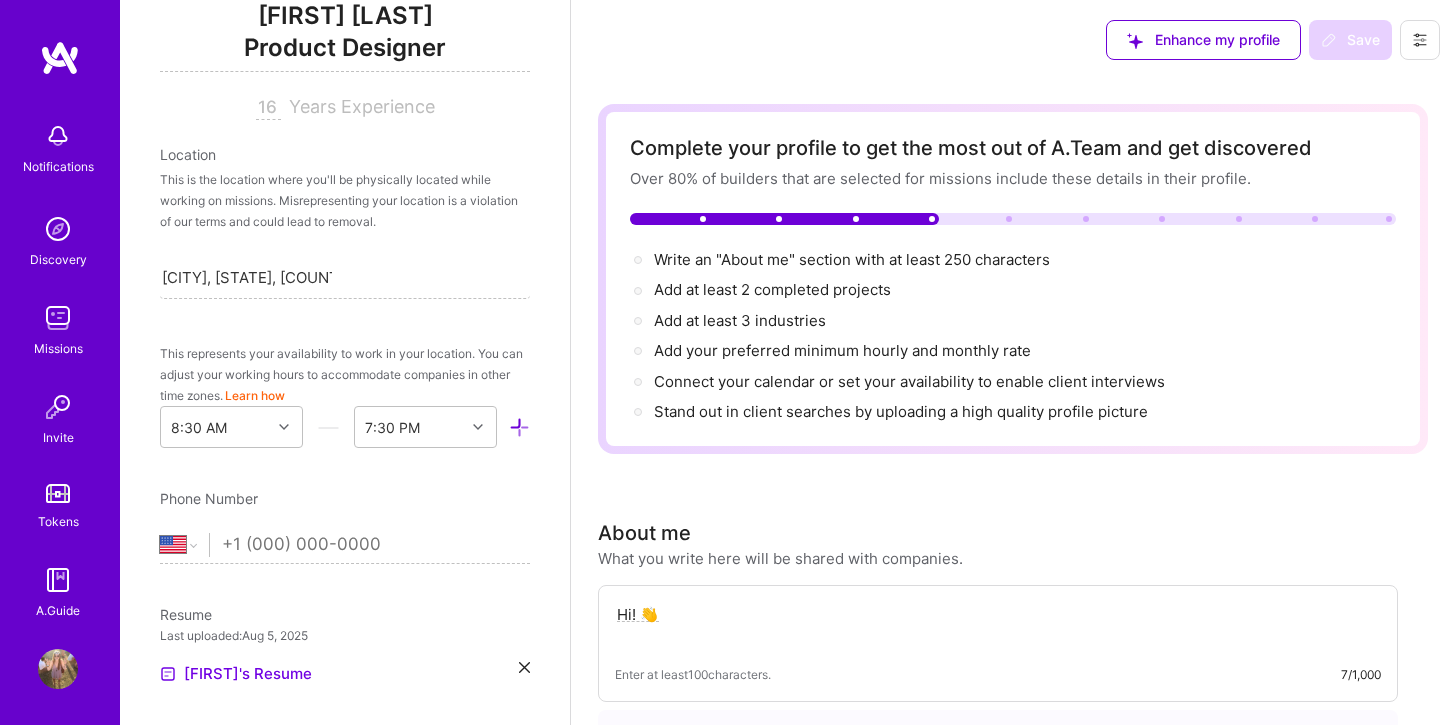click on "16" at bounding box center (268, 108) 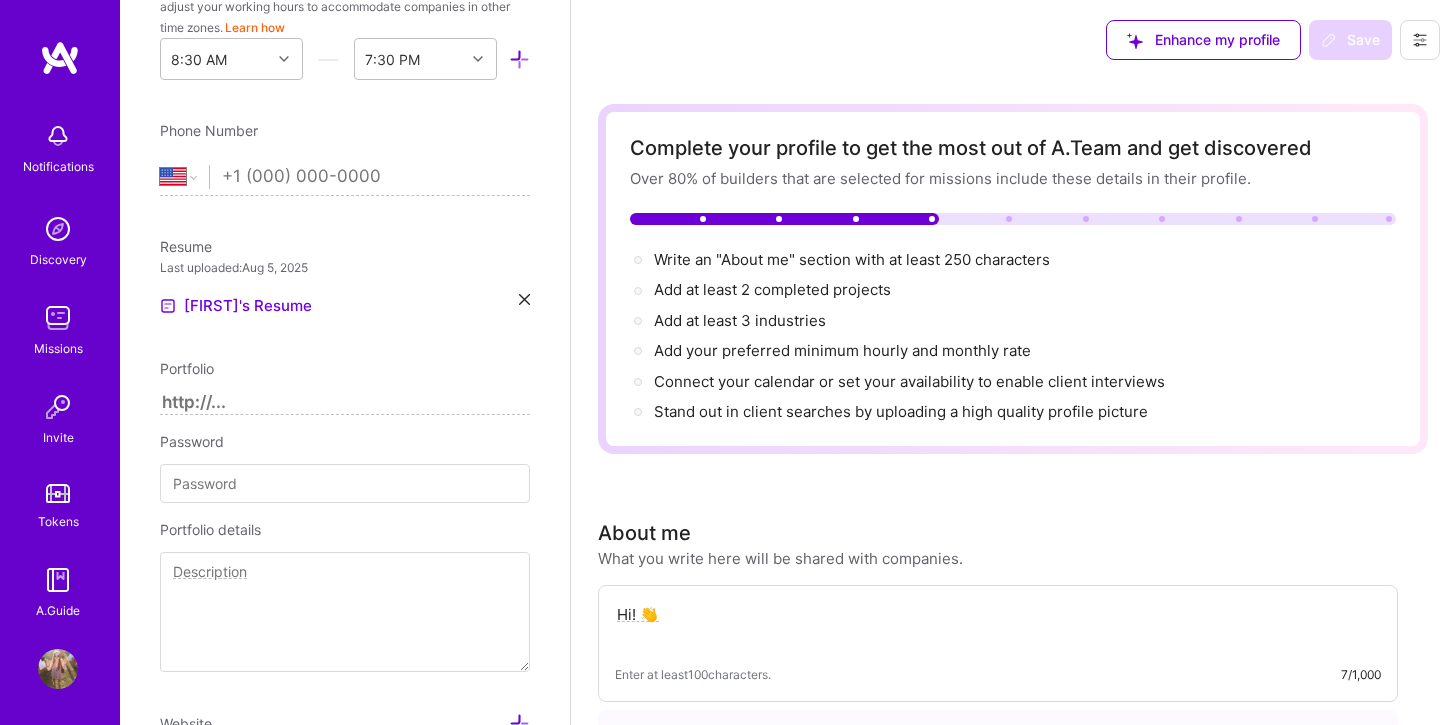 scroll, scrollTop: 893, scrollLeft: 0, axis: vertical 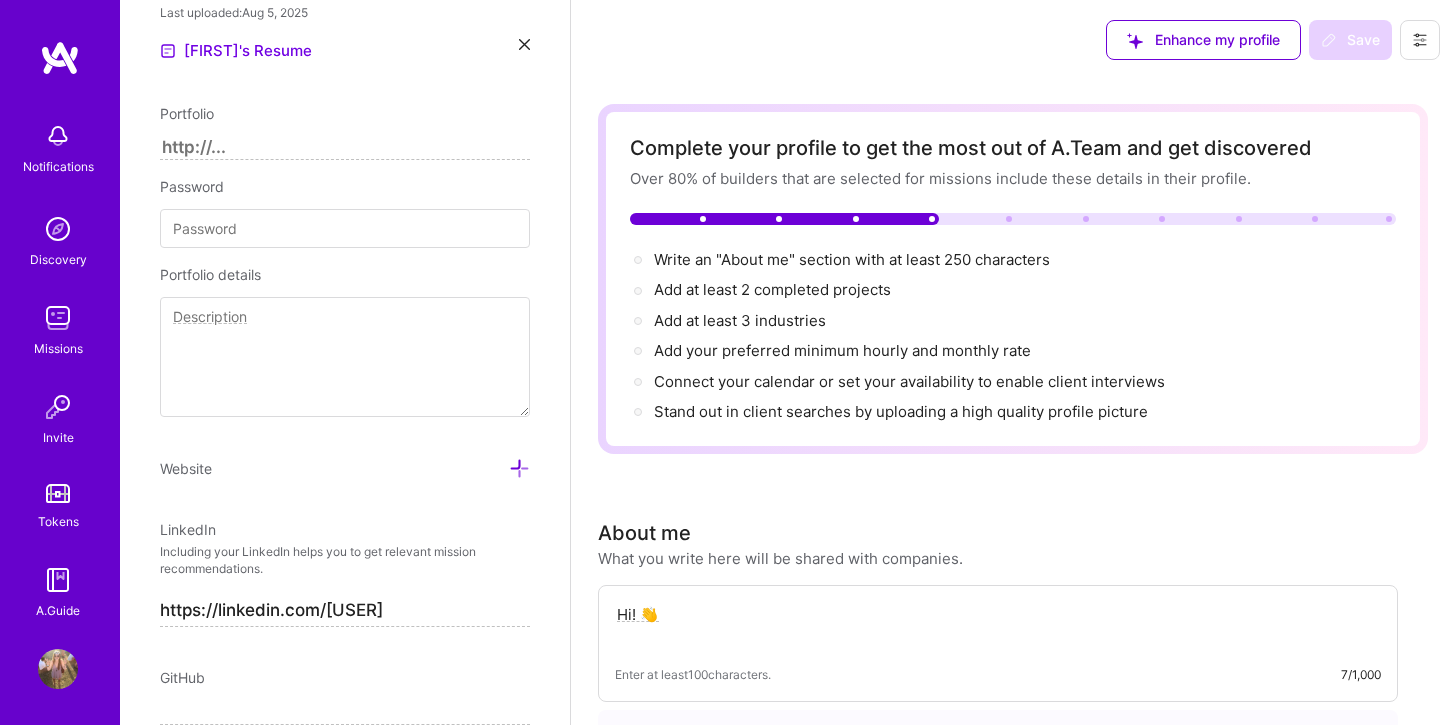 click at bounding box center [345, 148] 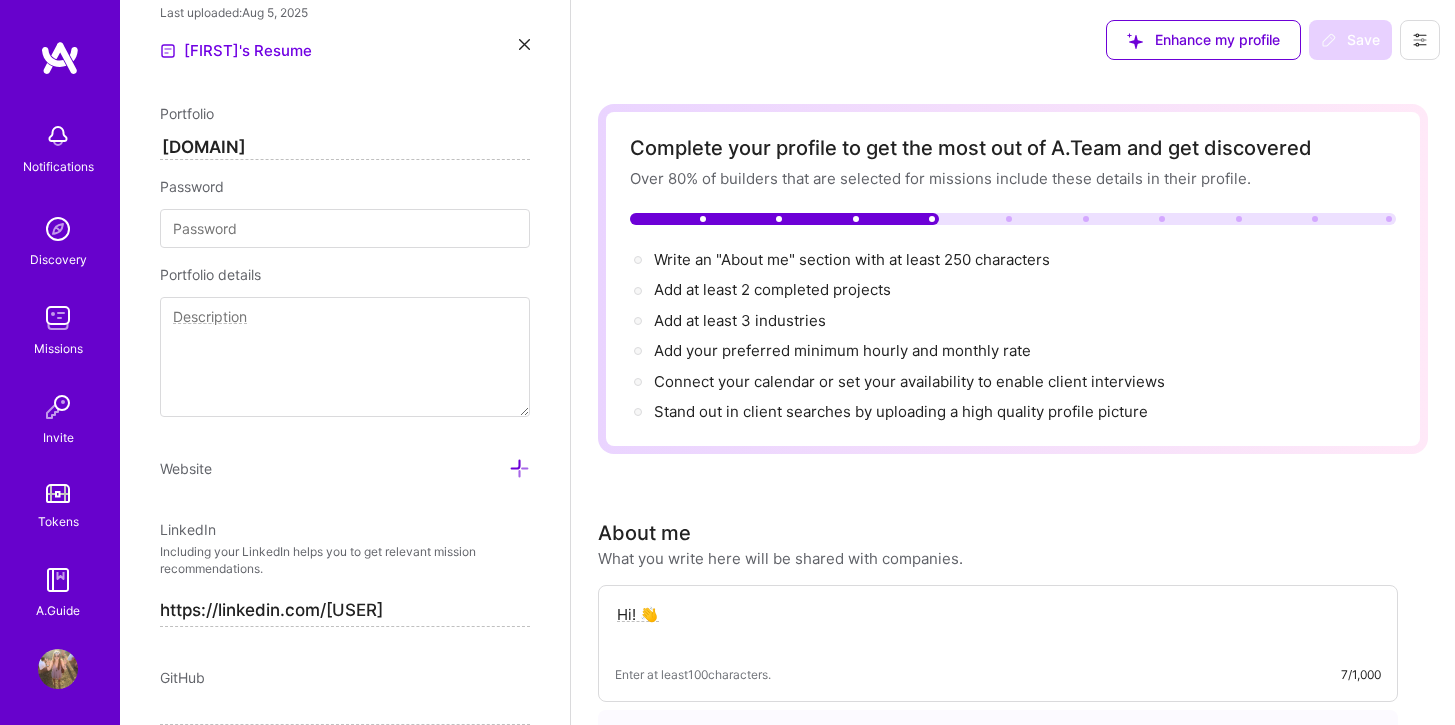 type on "https://[DOMAIN]" 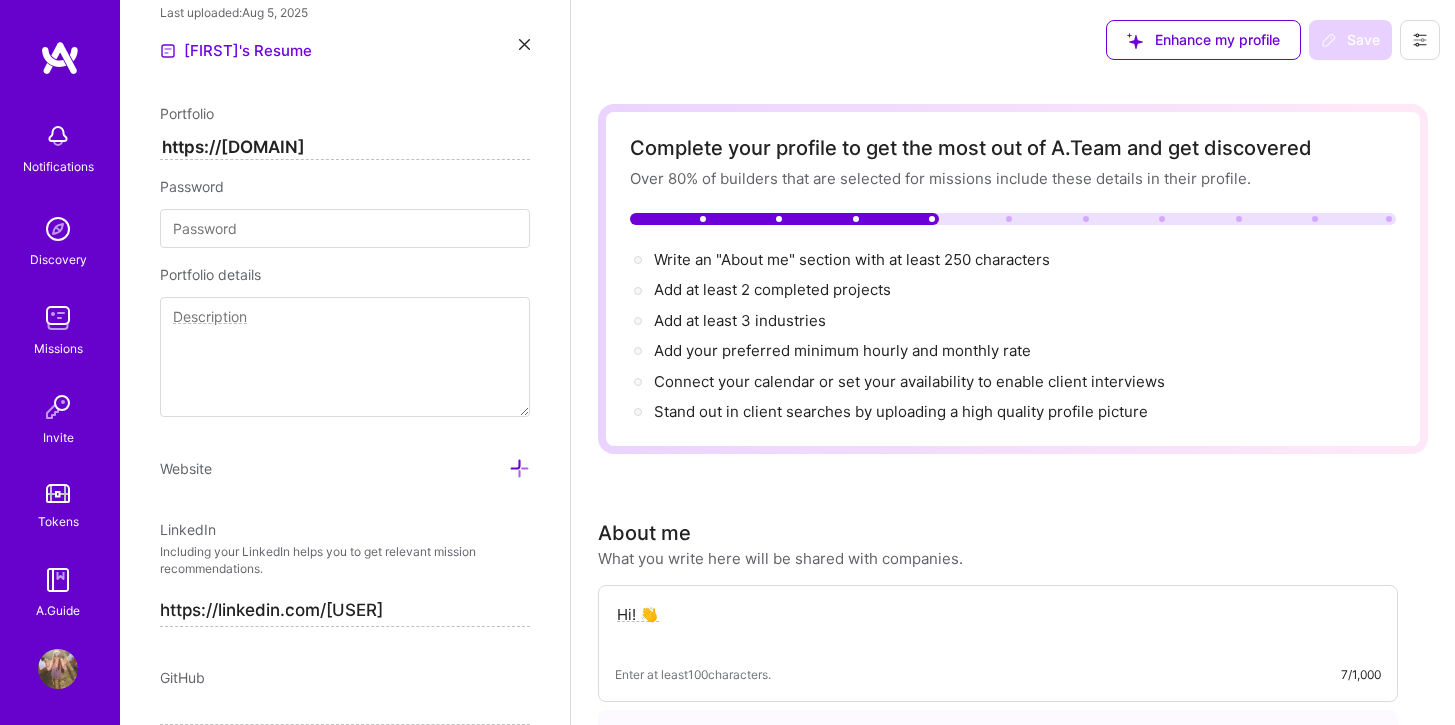 click on "https://linkedin.com/[USER]" at bounding box center (345, 611) 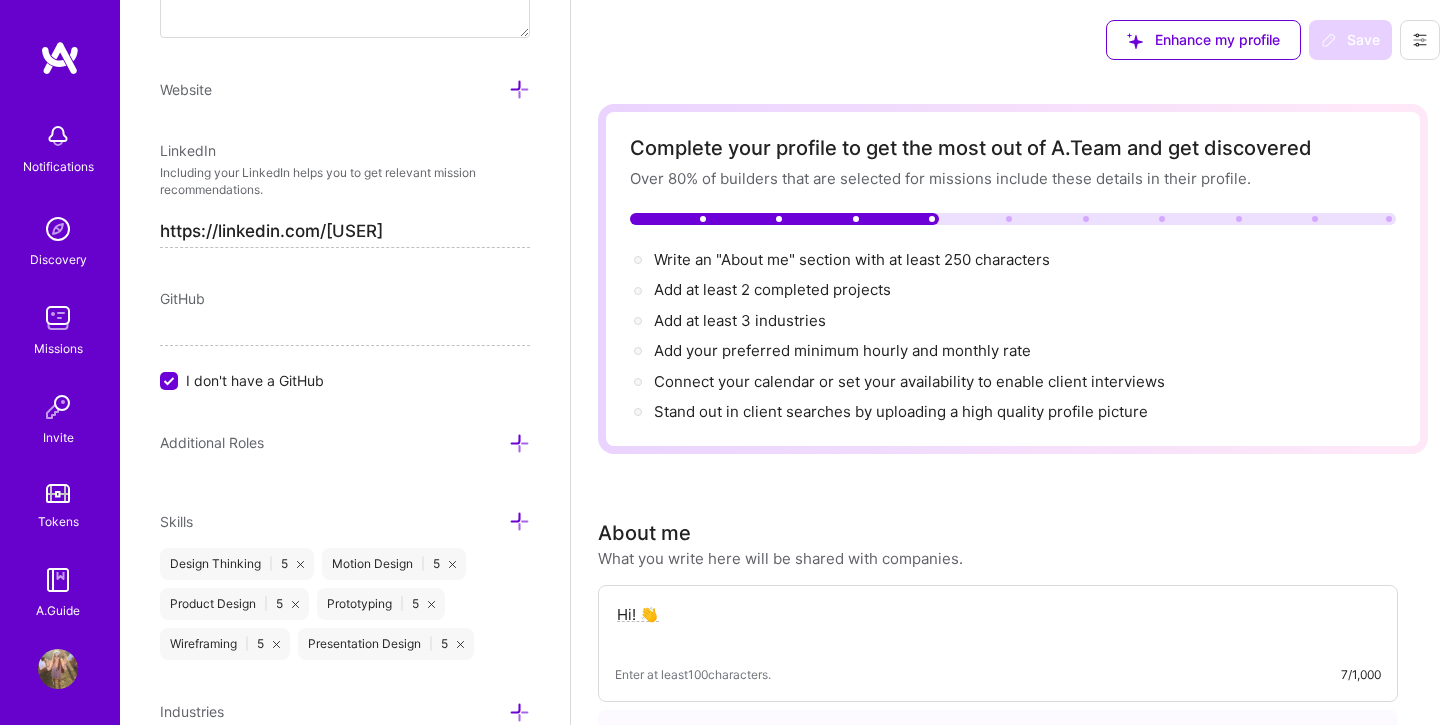 scroll, scrollTop: 1333, scrollLeft: 0, axis: vertical 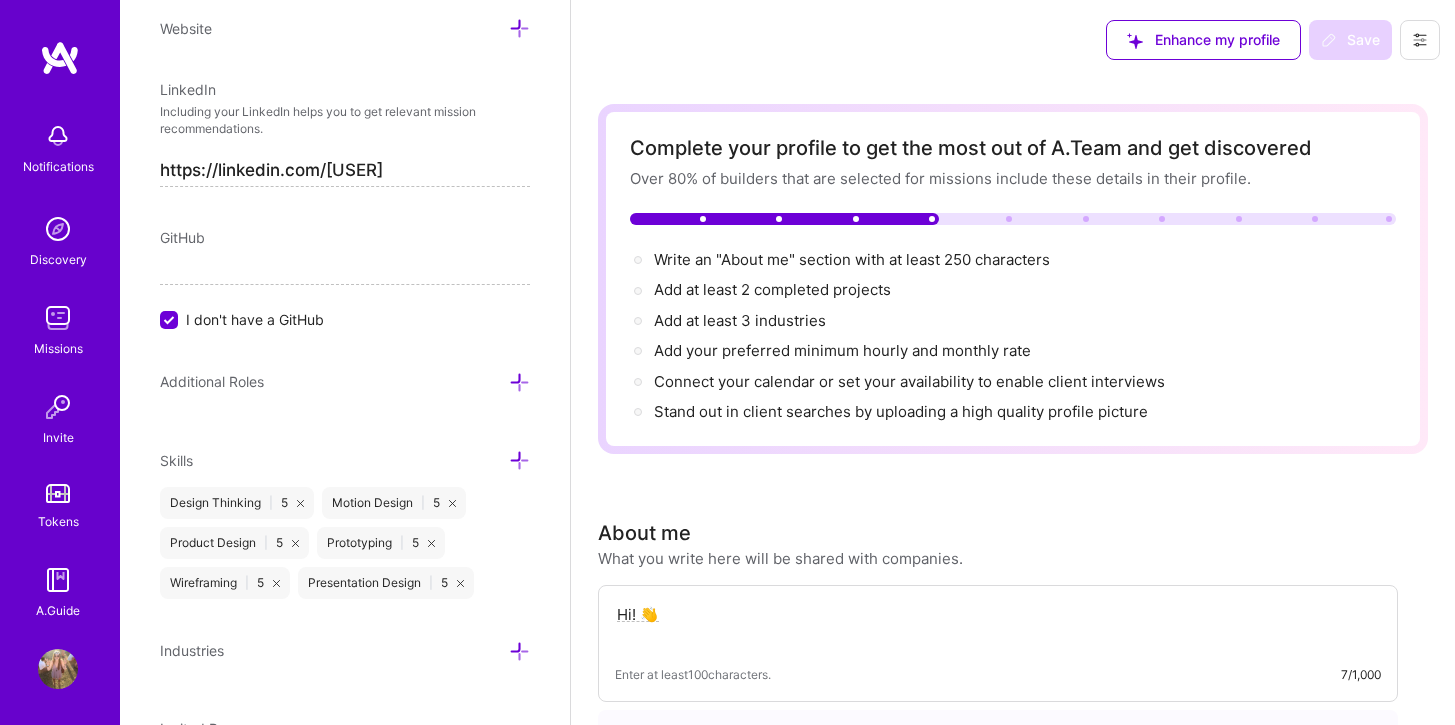 click at bounding box center (519, 460) 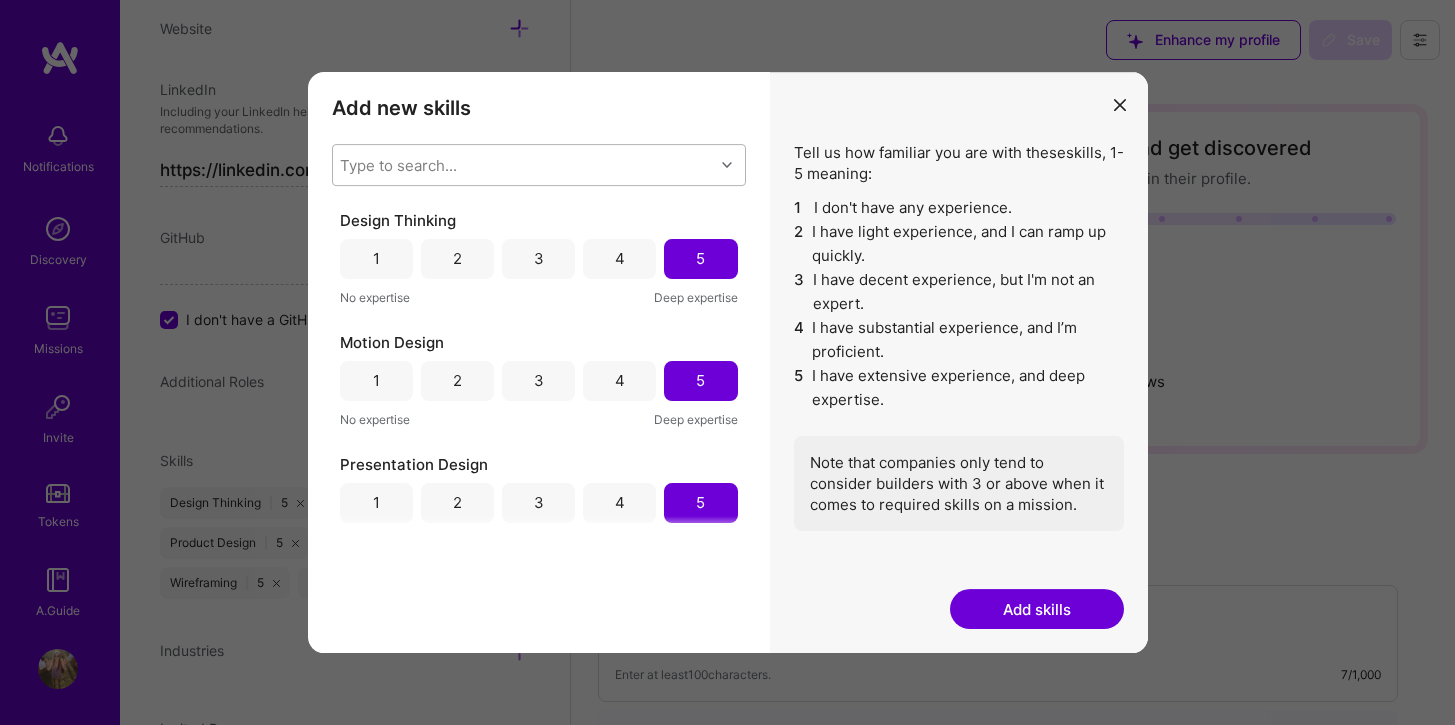 click on "Type to search..." at bounding box center [523, 165] 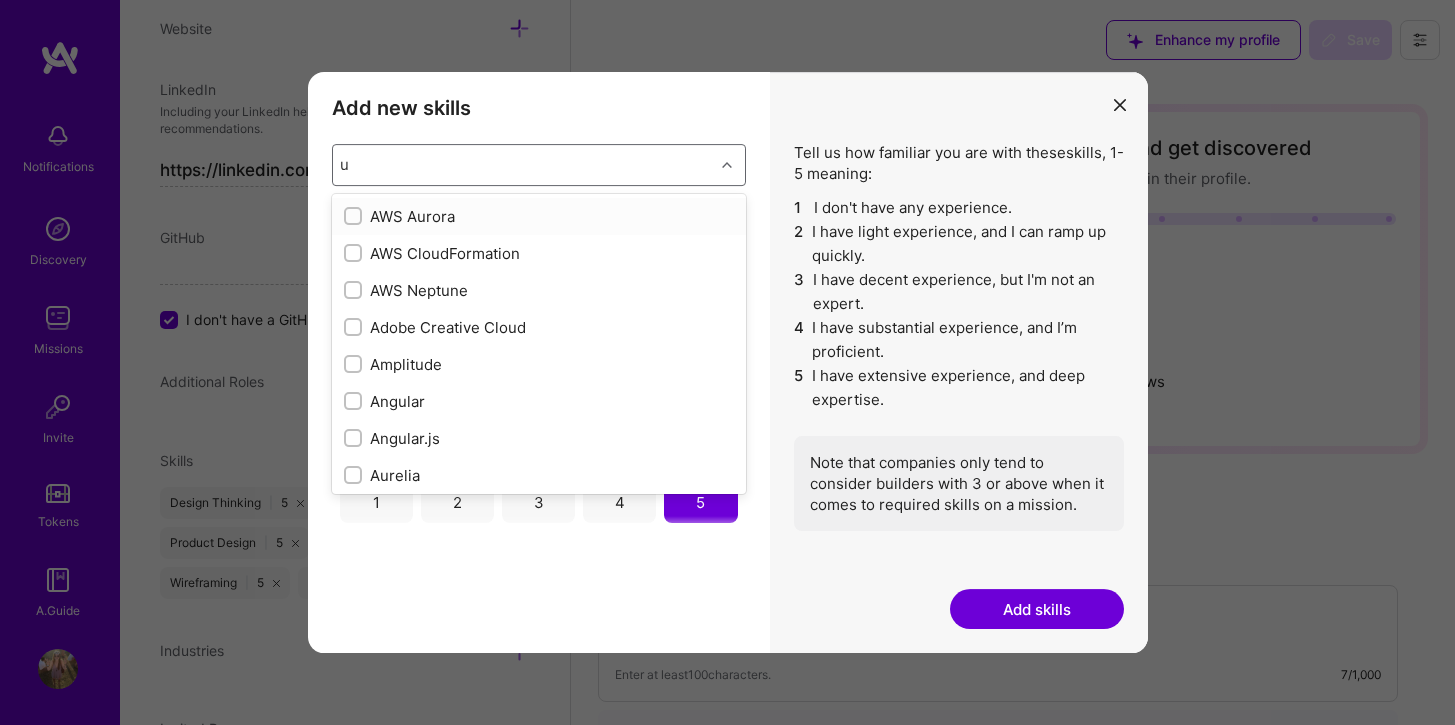 type on "ux" 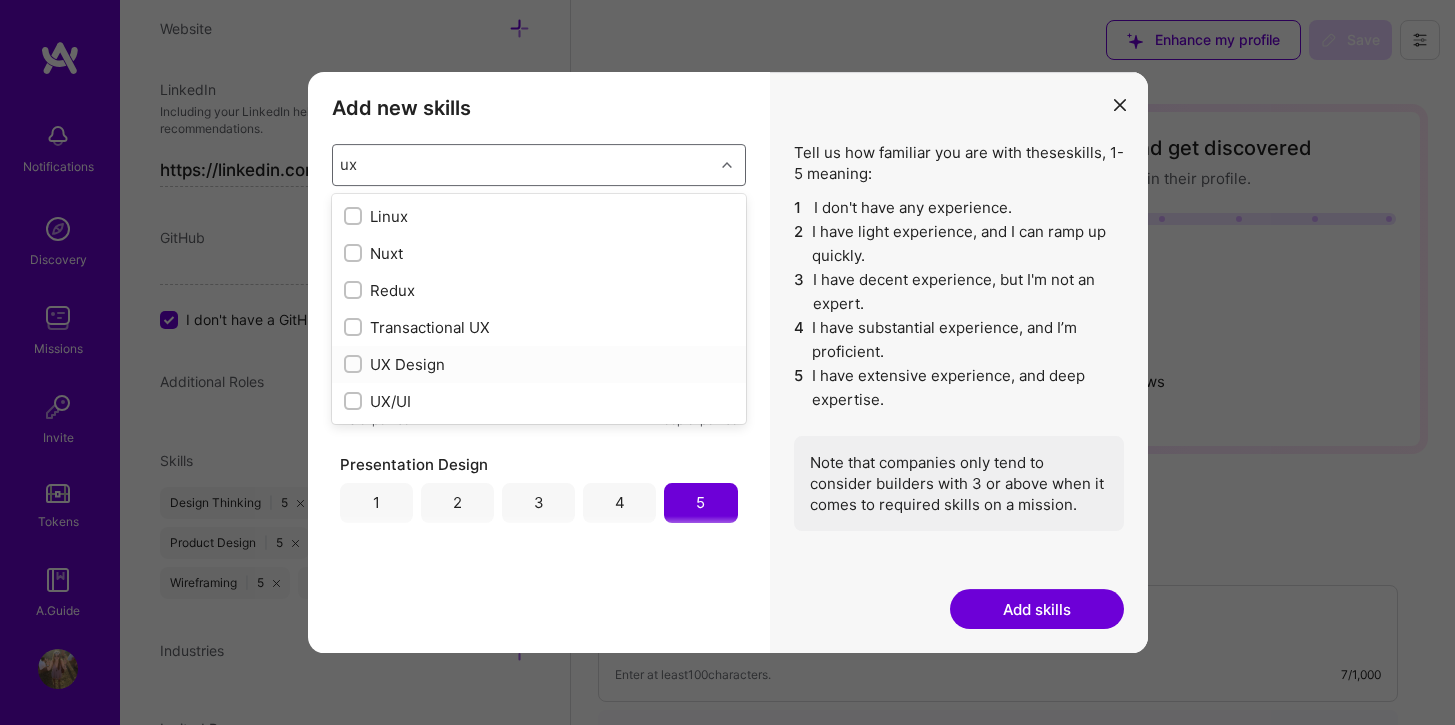 click on "UX Design" at bounding box center [539, 364] 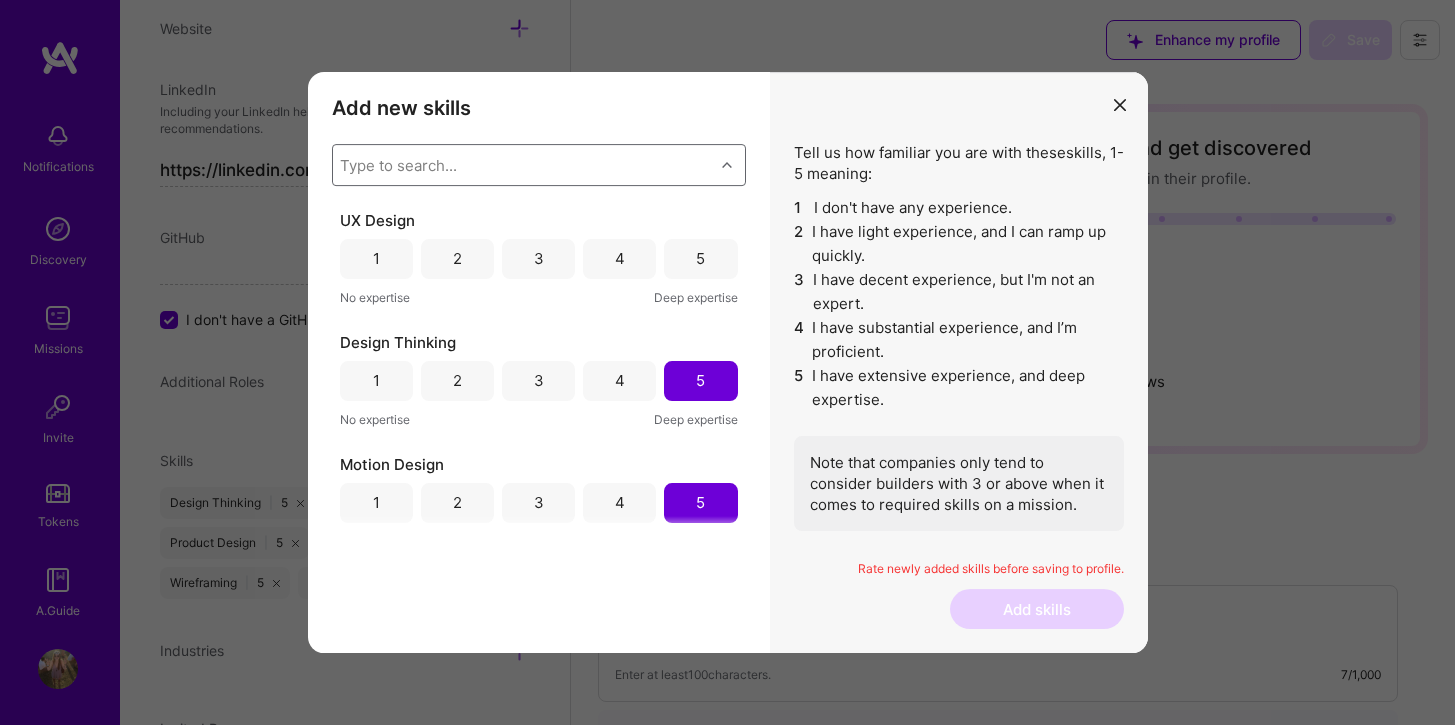 click on "Type to search..." at bounding box center (398, 164) 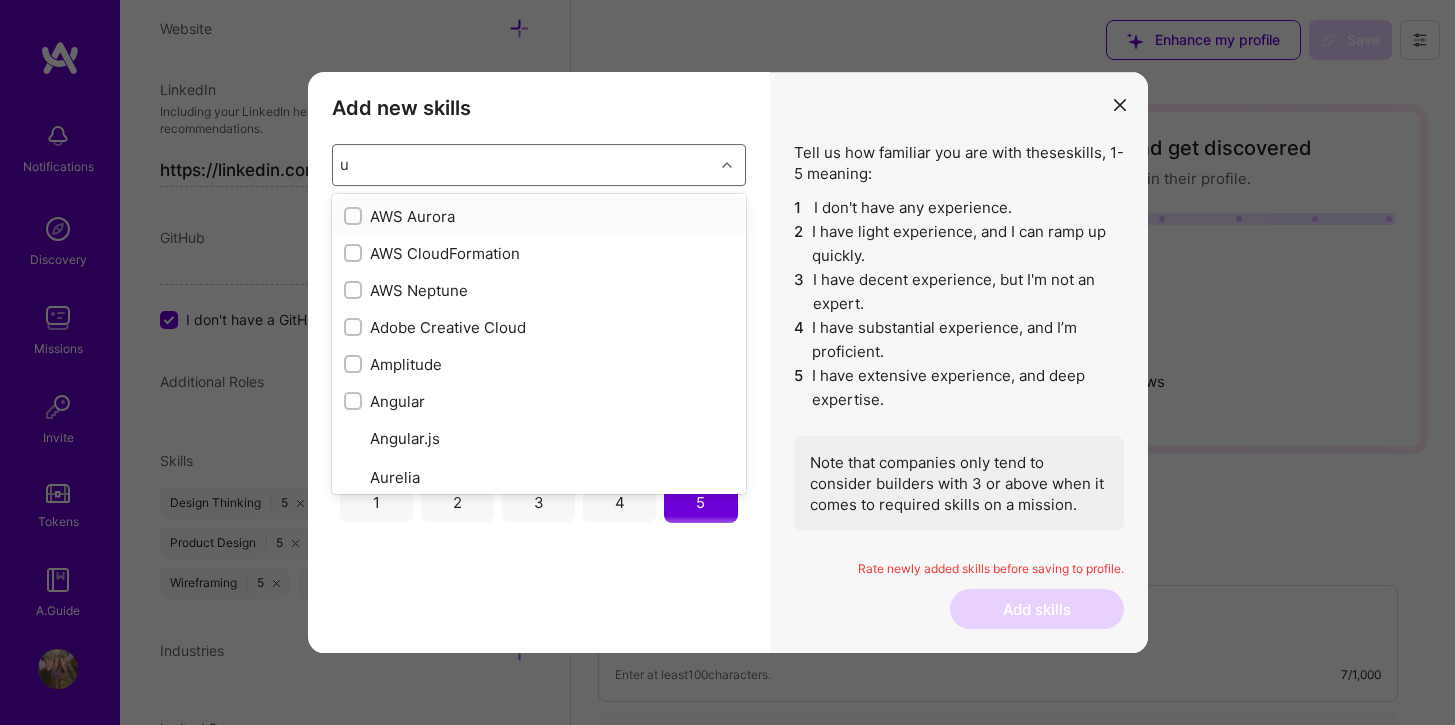 type on "ux" 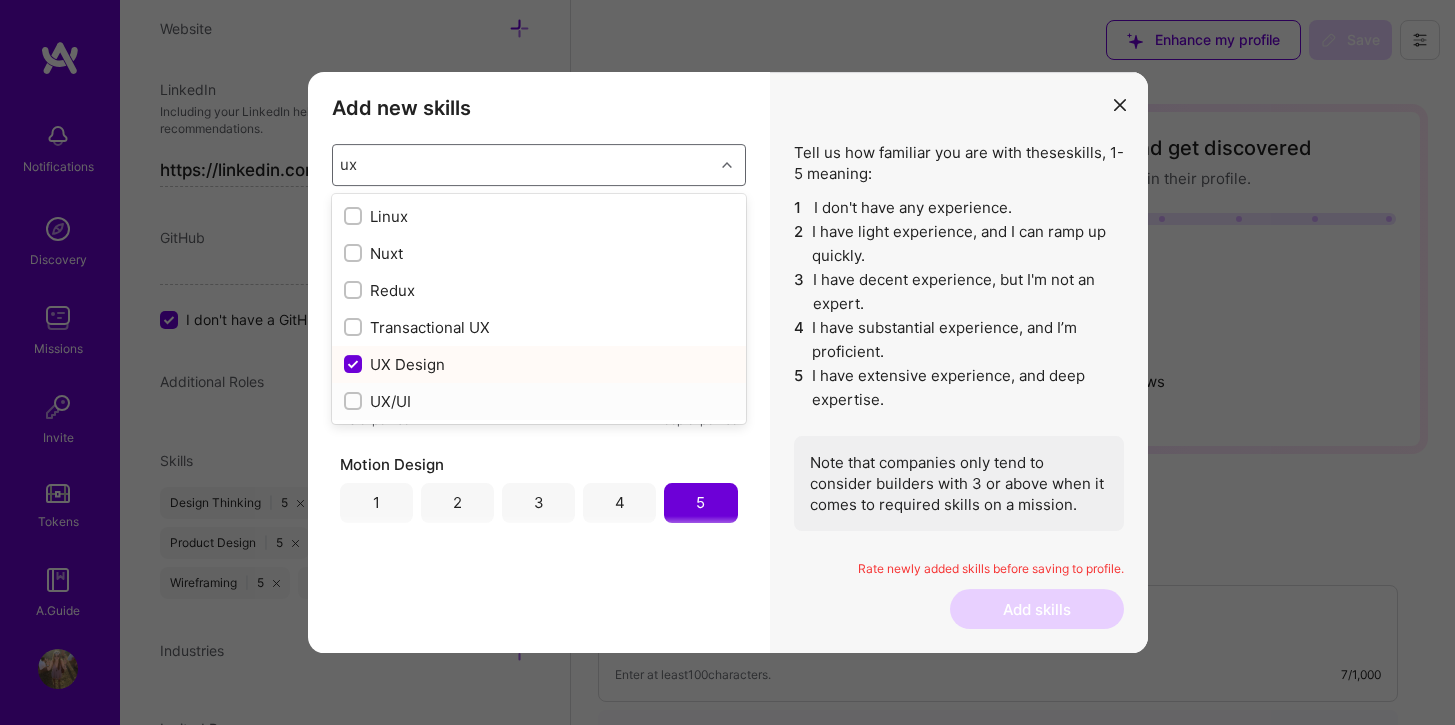 click at bounding box center (355, 402) 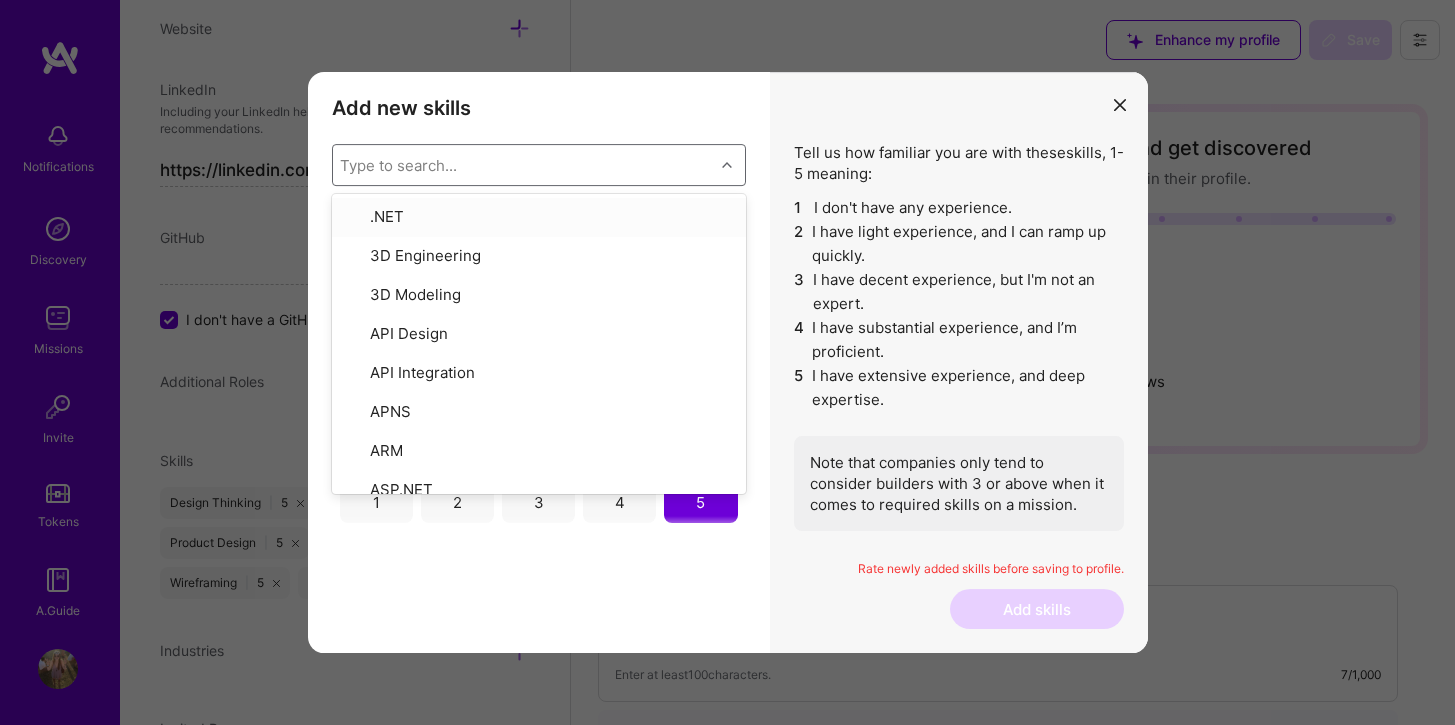 click on "Type to search..." at bounding box center (398, 164) 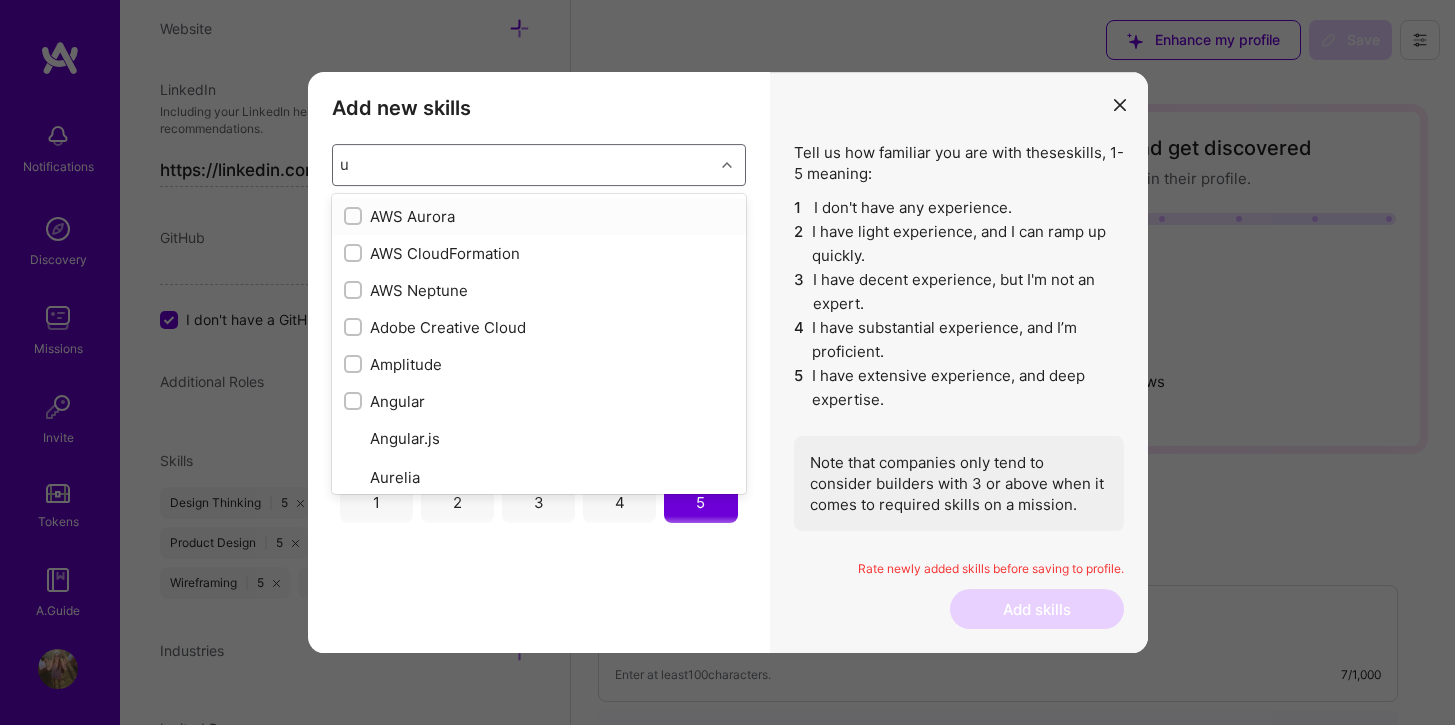 type on "ux" 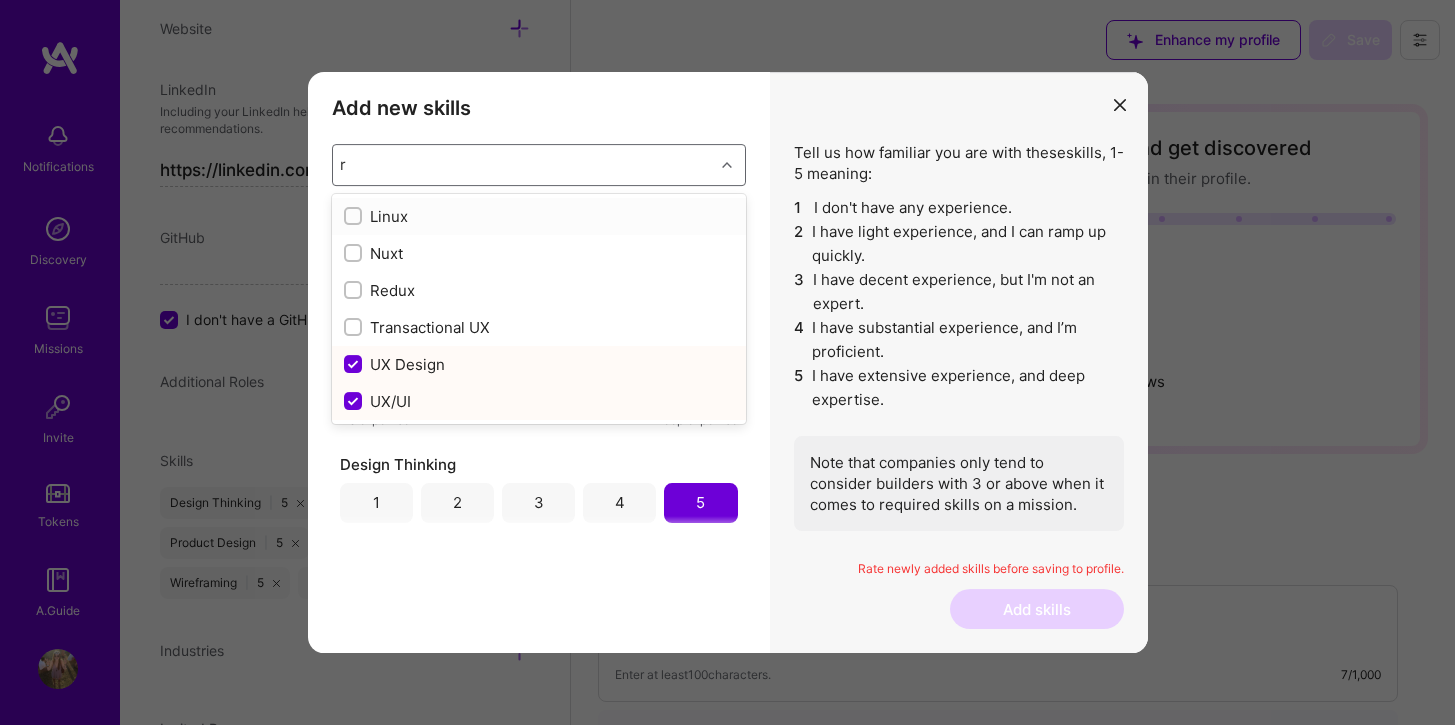 type on "re" 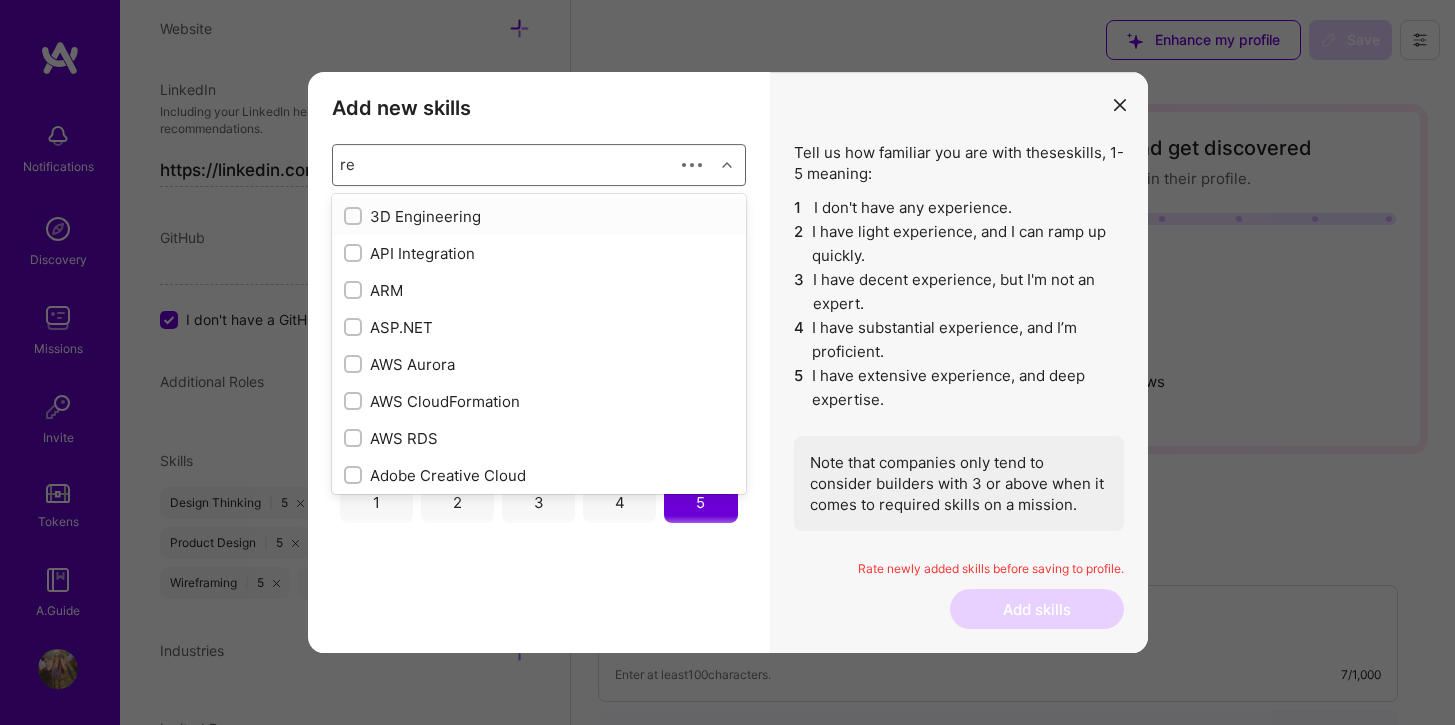 checkbox on "true" 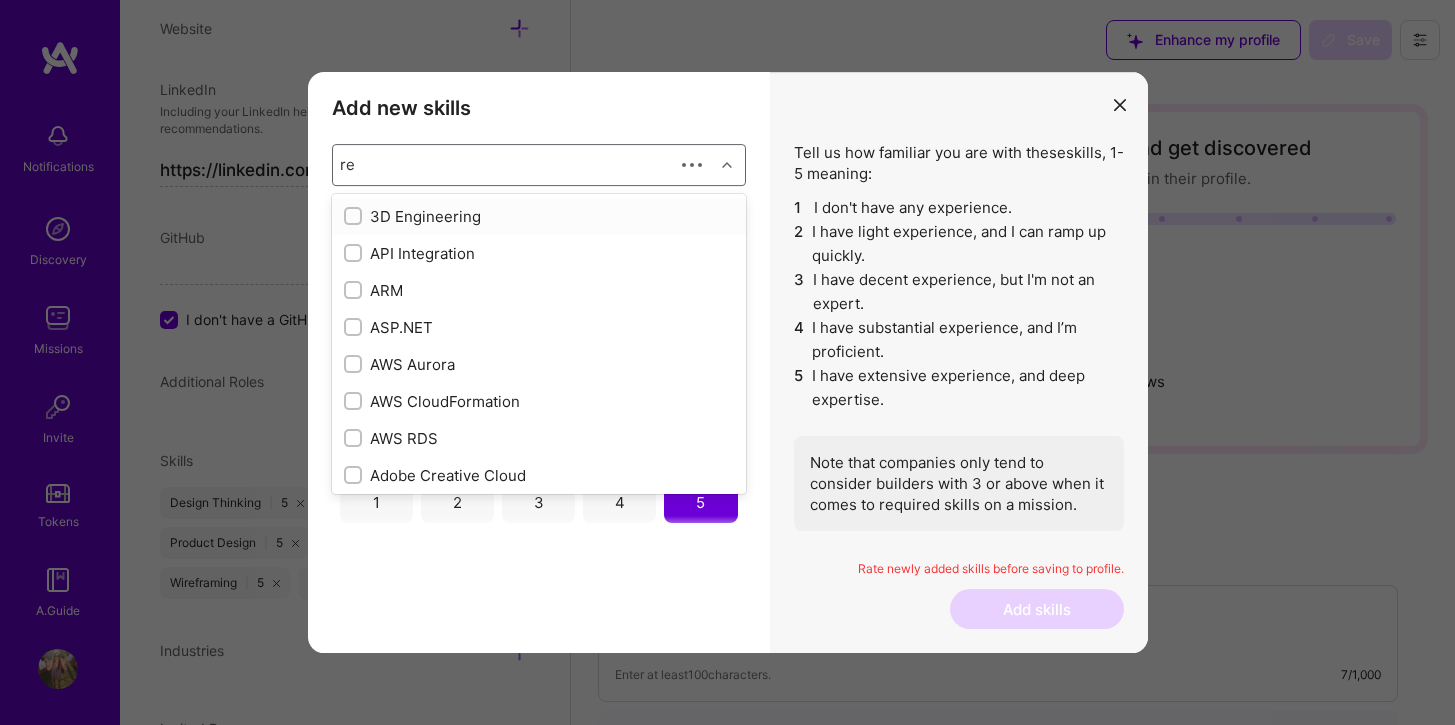 checkbox on "true" 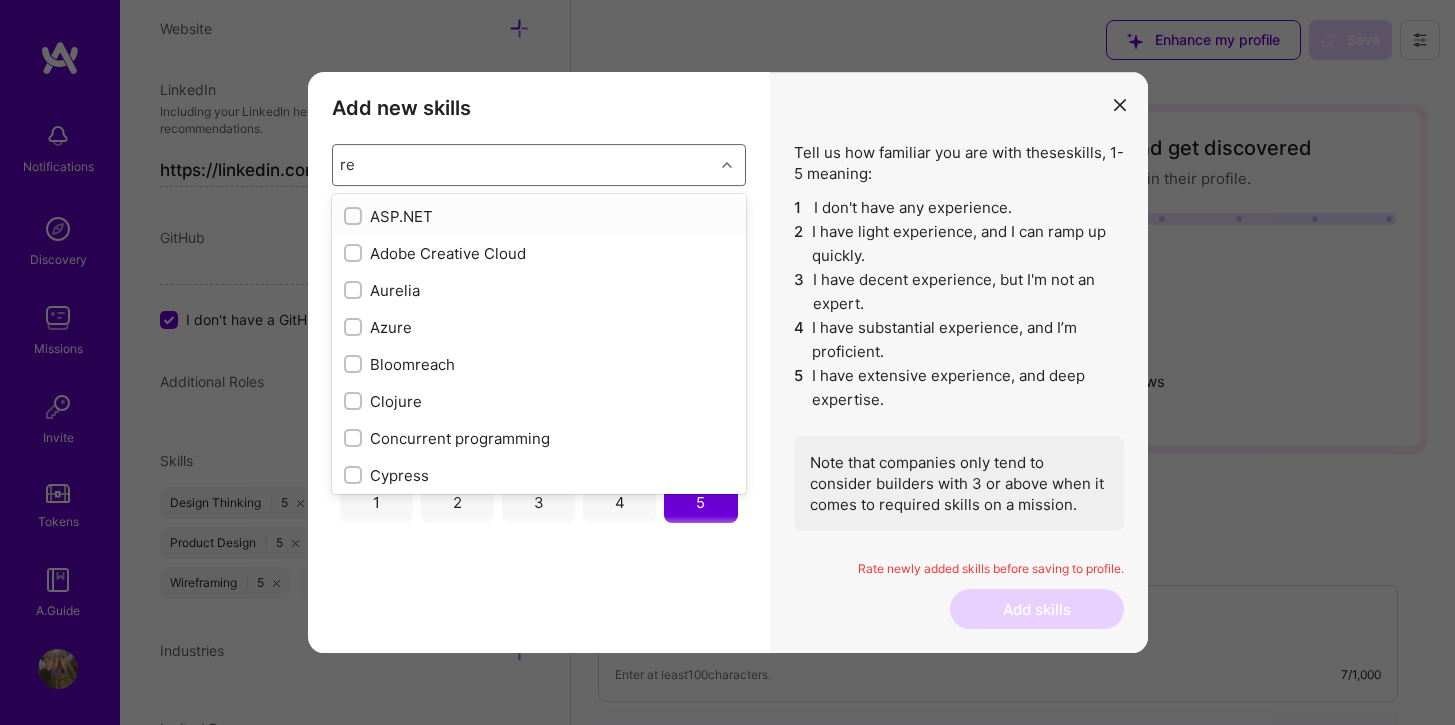 type on "res" 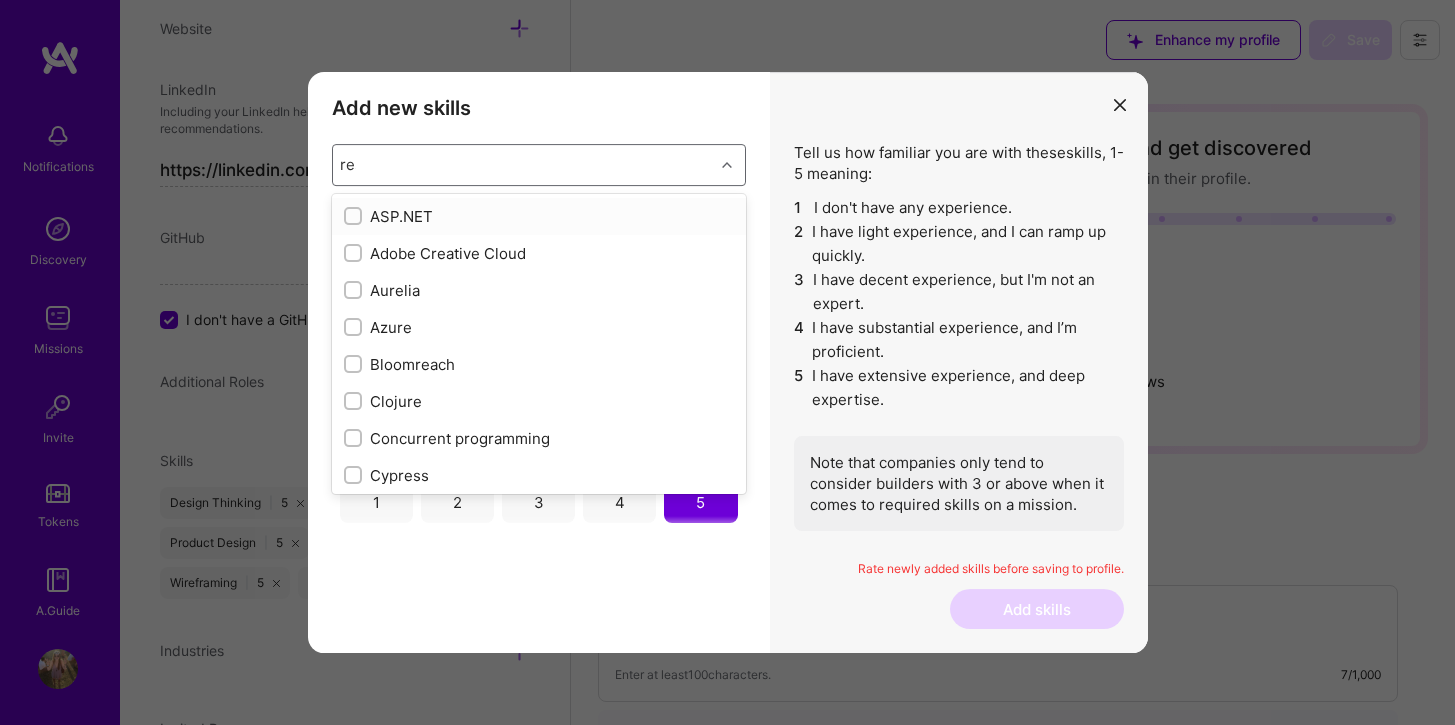 checkbox on "true" 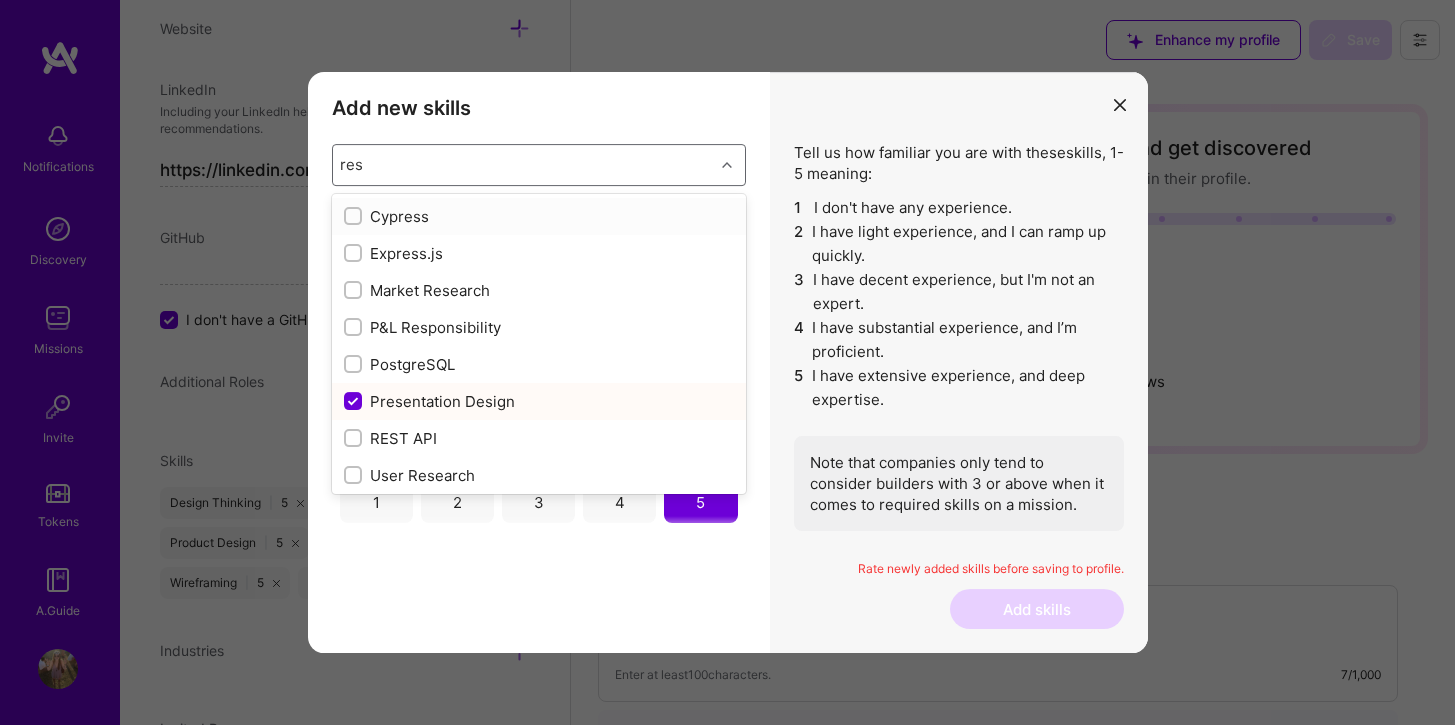 type on "rese" 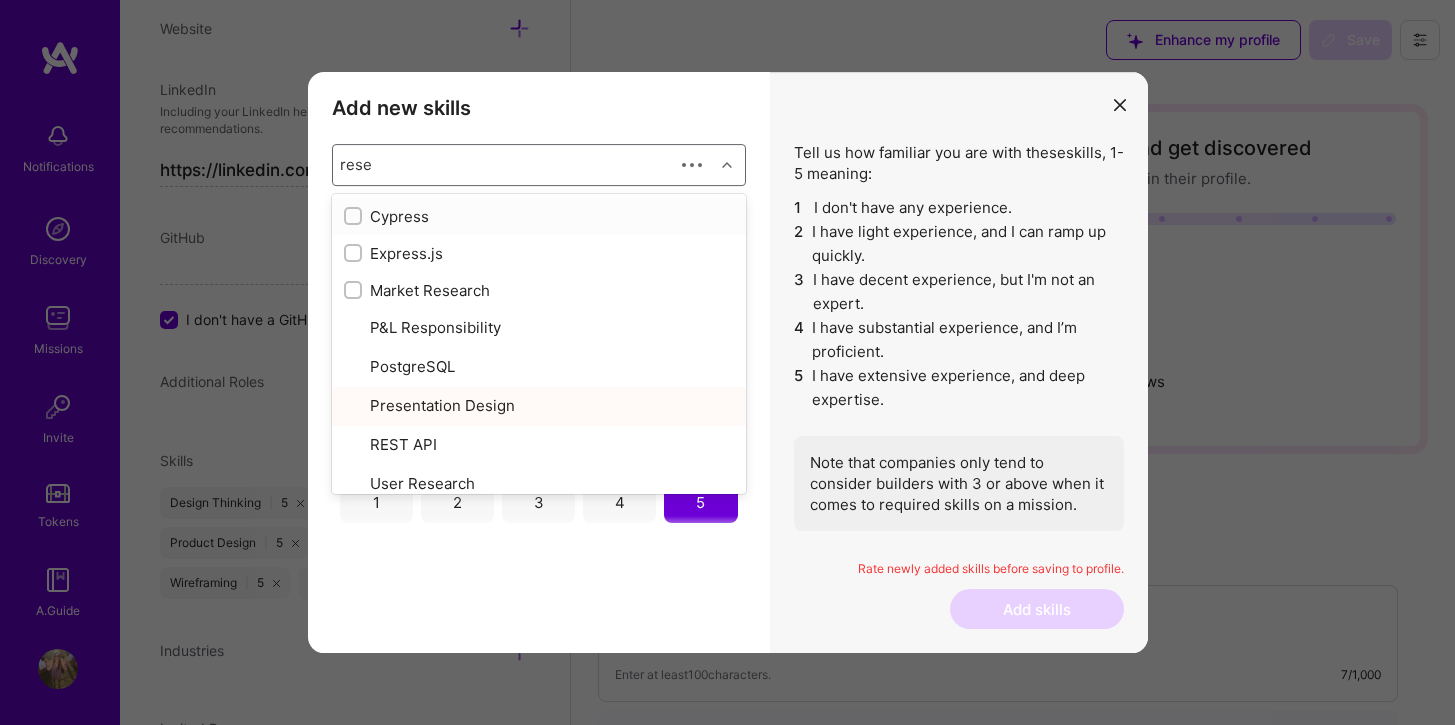checkbox on "true" 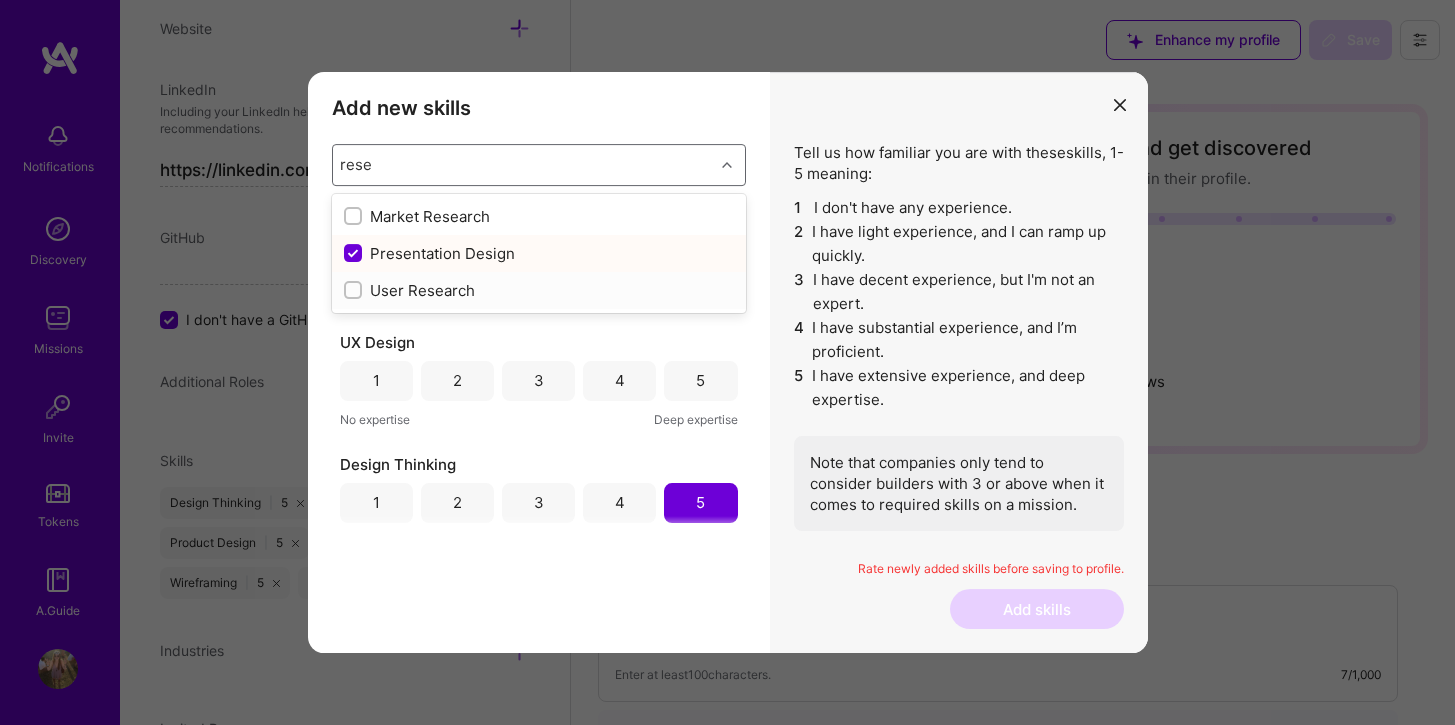 click at bounding box center (355, 291) 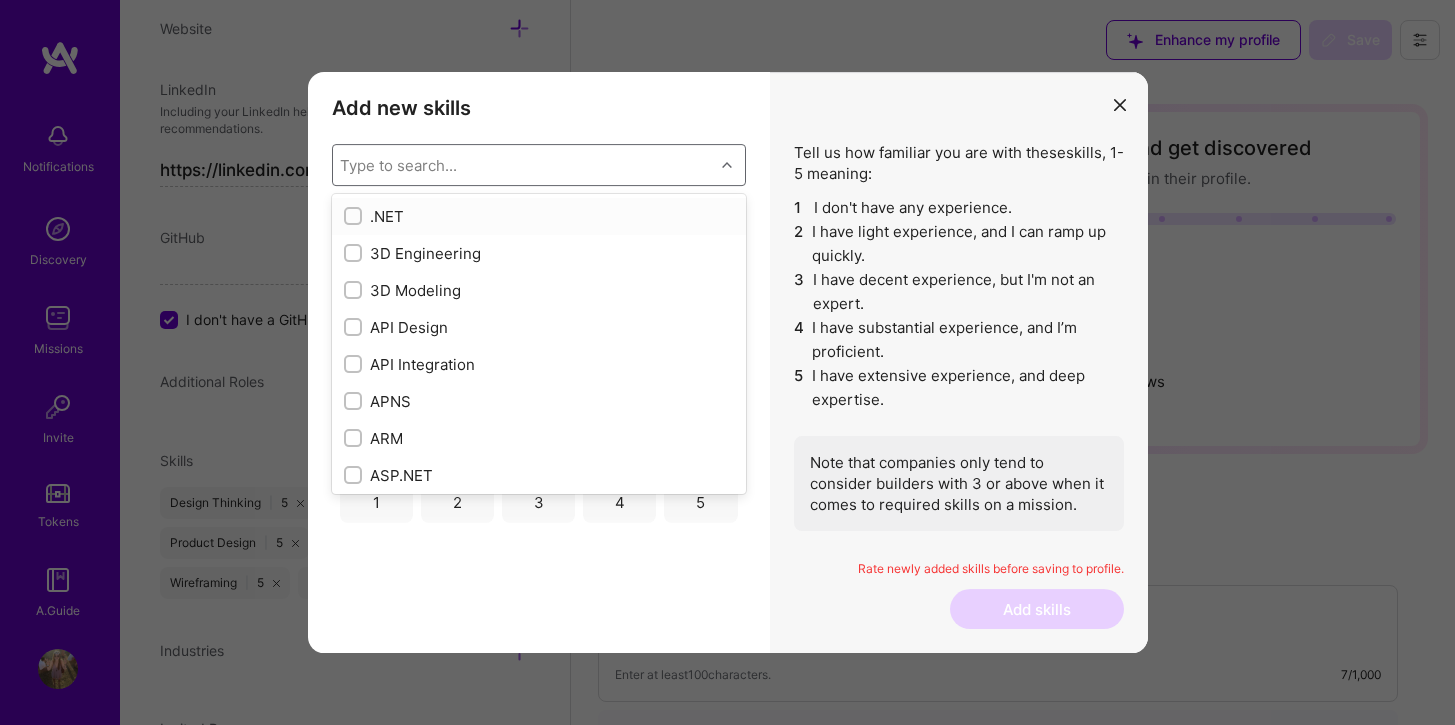 type on "r" 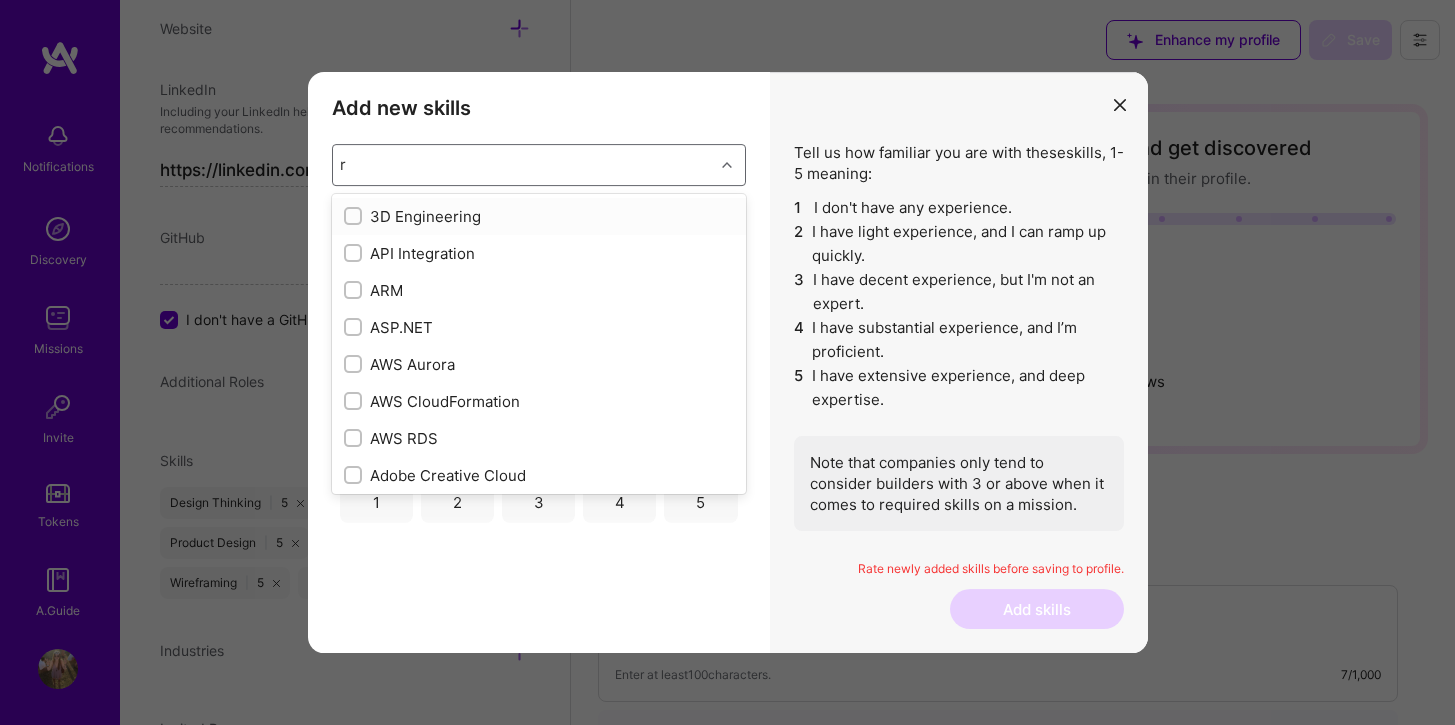 type on "re" 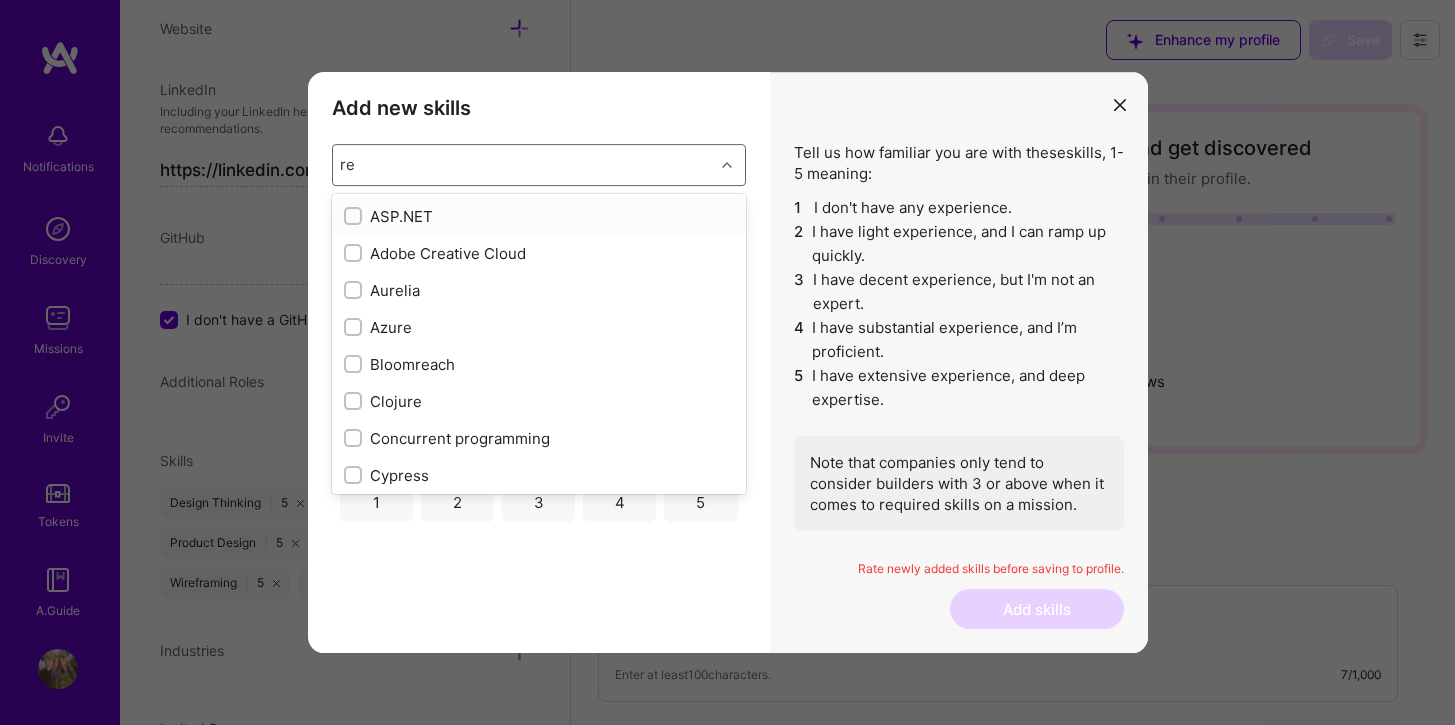 type on "res" 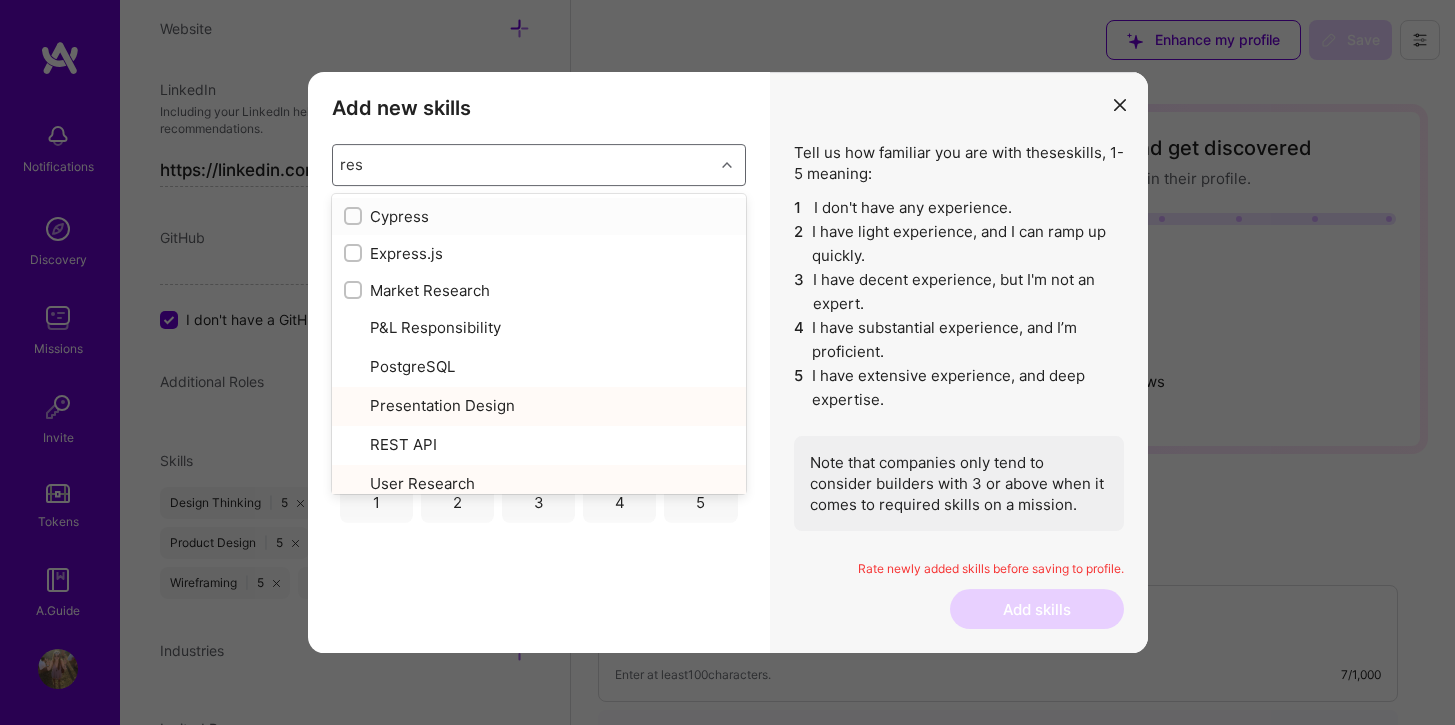 type on "rese" 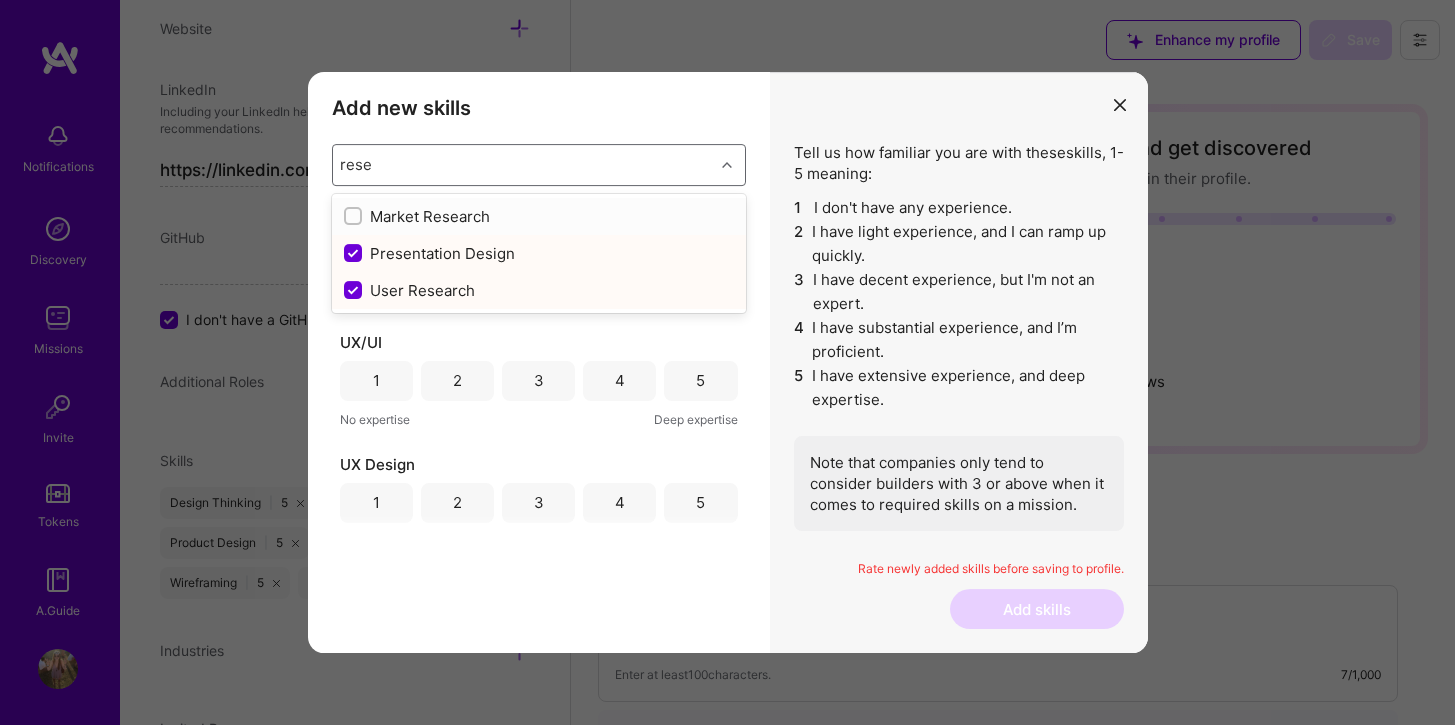 click at bounding box center [355, 217] 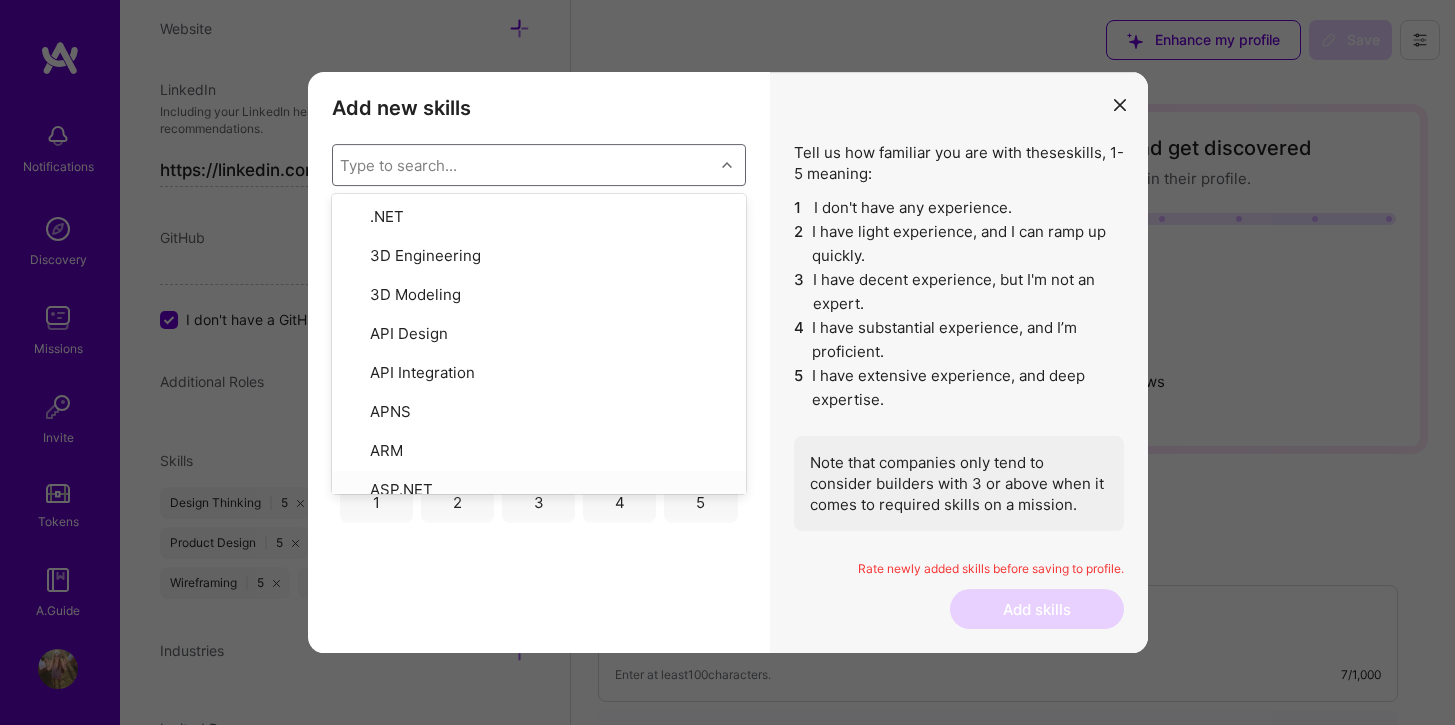 click on "Add new skills Tell us how familiar you are with given skills, using between 1 (No experience) and 5 (Expert). option Market Research, selected. option ASP.NET focused, 8 of 378. 378 results available. Use Up and Down to choose options, press Enter to select the currently focused option, press Escape to exit the menu, press Tab to select the option and exit the menu. Type to search... .NET 3D Engineering 3D Modeling API Design API Integration APNS ARM ASP.NET AWS AWS Aurora AWS BETA AWS CDK AWS CloudFormation AWS Lambda AWS Neptune AWS RDS Ada Adobe Creative Cloud Adobe Experience Manager Affiliate Marketing Agile Agora Airflow Airtable Algorithm Design Amazon Athena Amplitude Analytics Android Angular Angular.js Ansible Apache Kafka Apex (Salesforce) Apollo App Clip (iOS) ArangoDB Artifactory Artificial Intelligence (AI) Assembly Async.io Aurelia Authentication Automated Testing Azure BLE (Bluetooth) Babylon.js Backbone.js Backlog Prioritization BigQuery Blockchain / Crypto Blog Bloomreach Bootstrap JS Boto3" at bounding box center [539, 363] 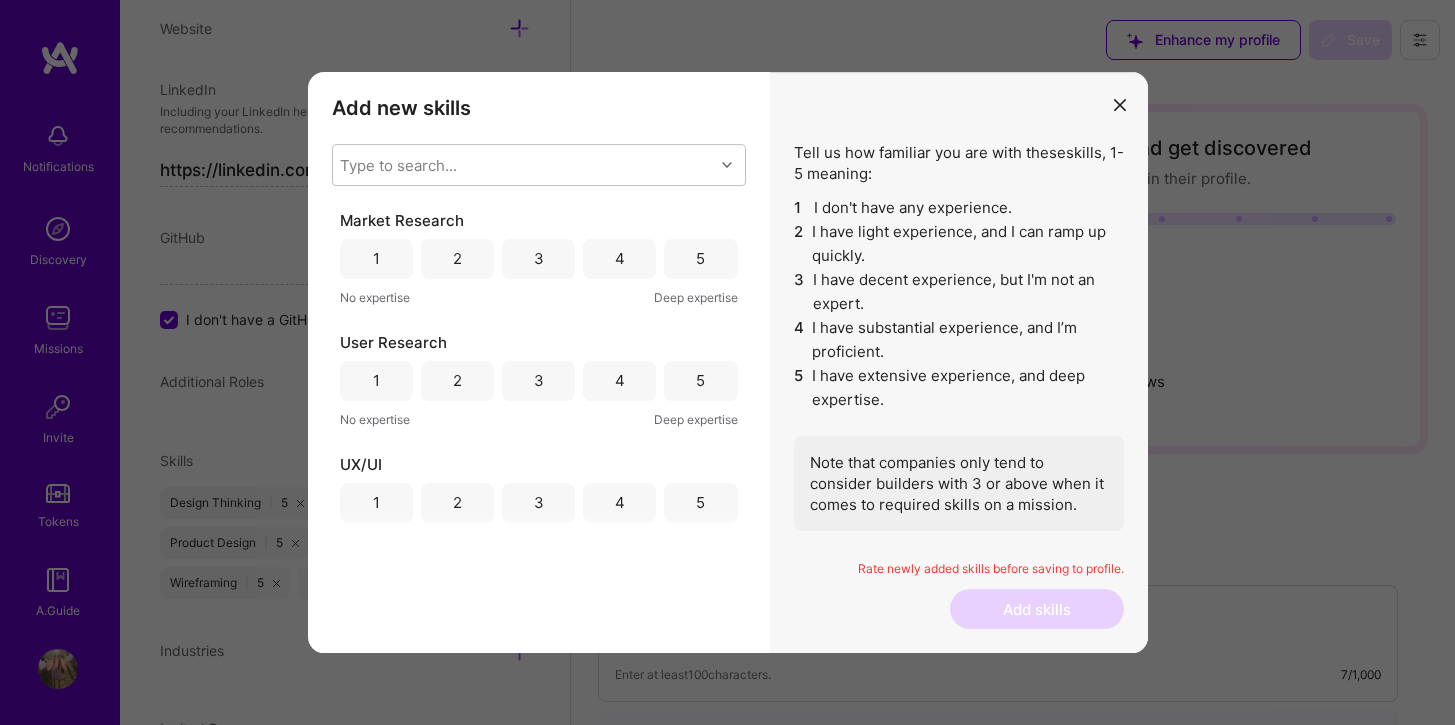 click on "Rate newly added skills before saving to profile." at bounding box center [959, 575] 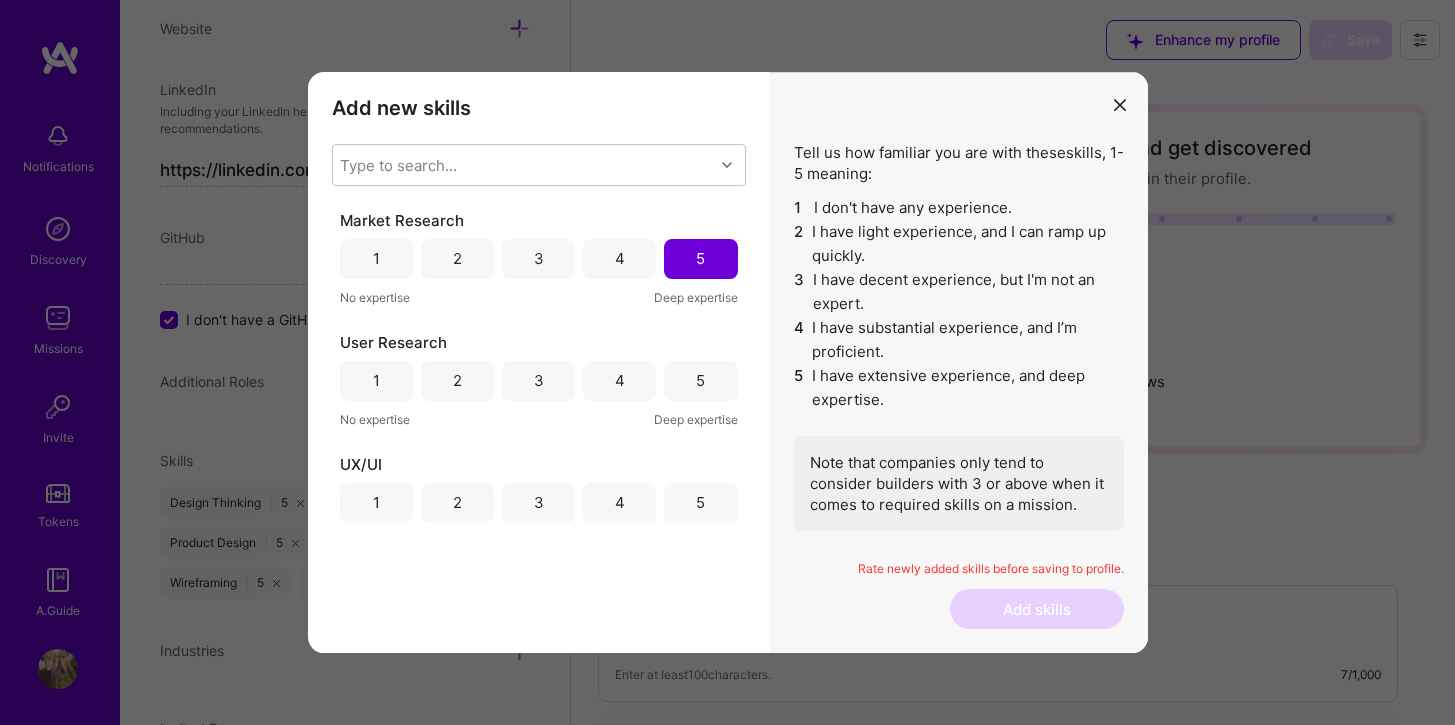 click on "5" at bounding box center [700, 380] 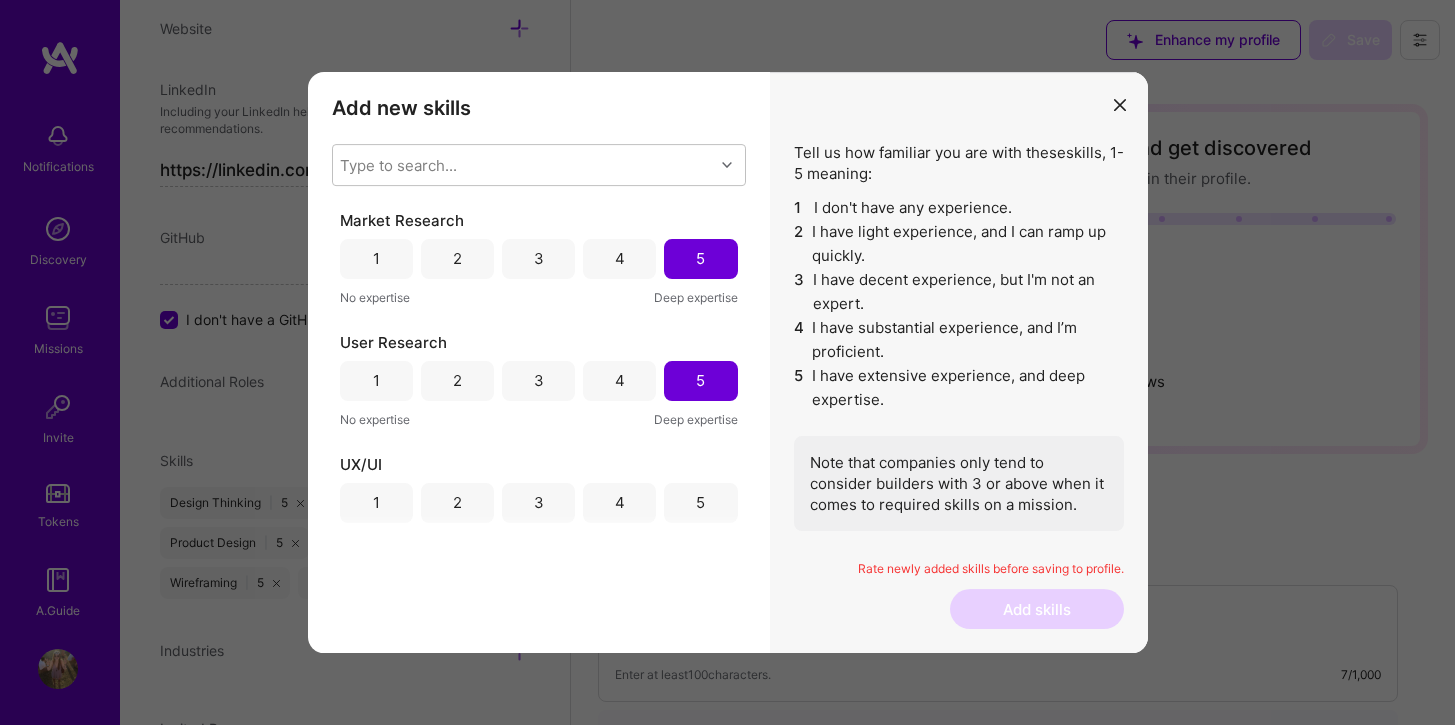 click on "5" at bounding box center [700, 503] 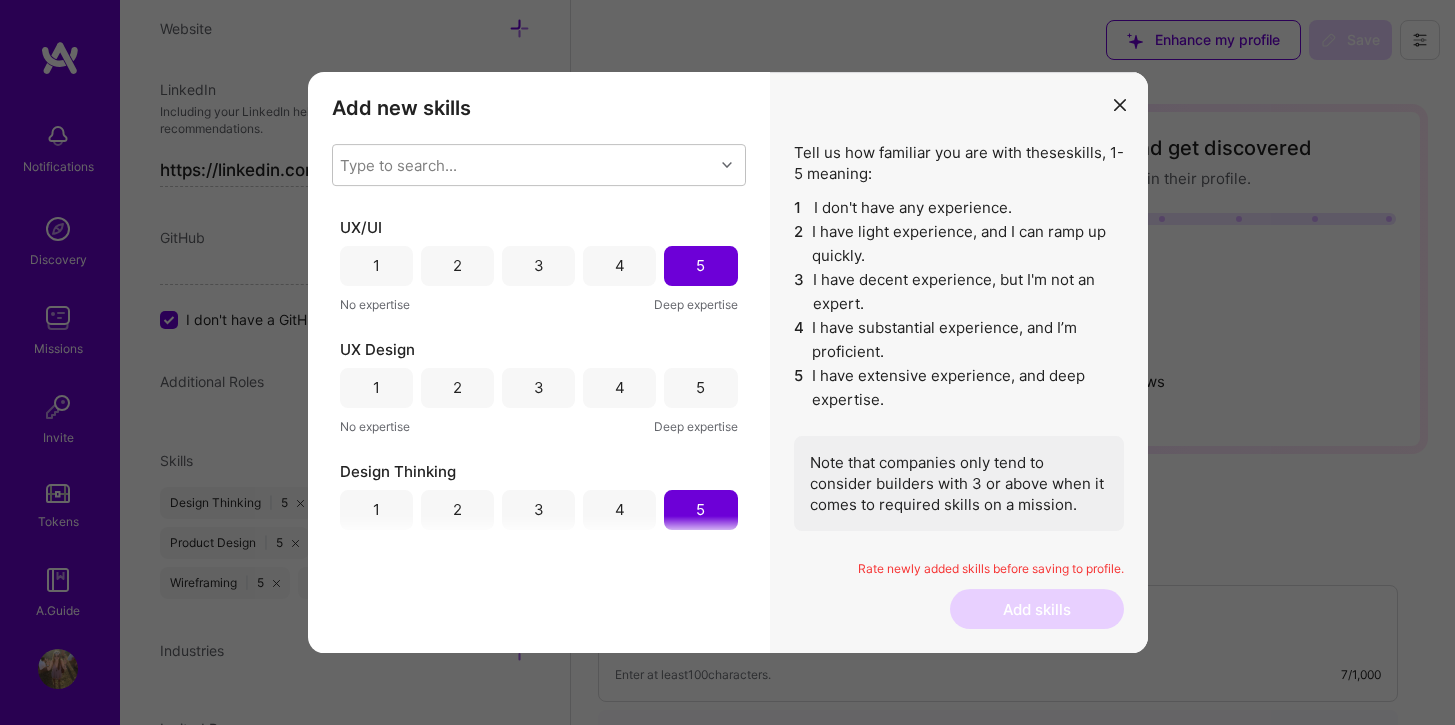 scroll, scrollTop: 356, scrollLeft: 0, axis: vertical 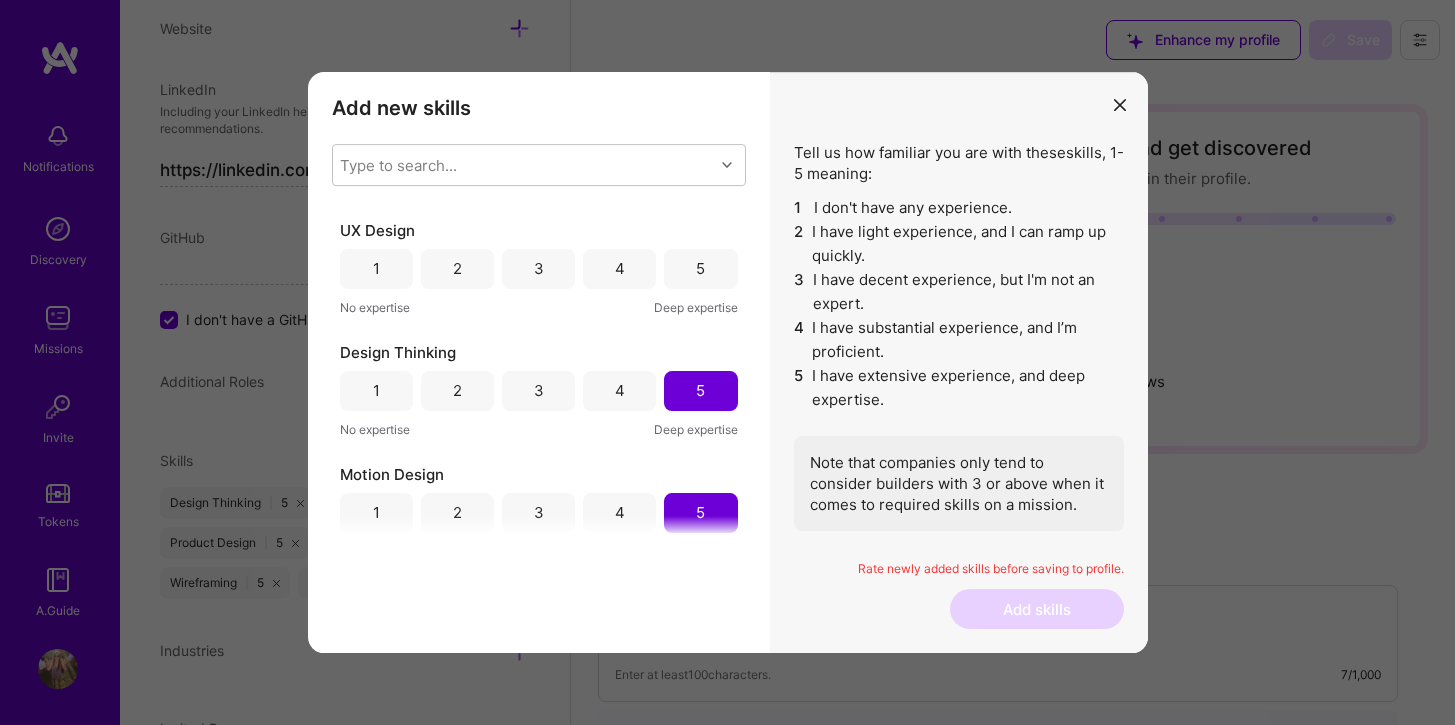 click on "5" at bounding box center (700, 268) 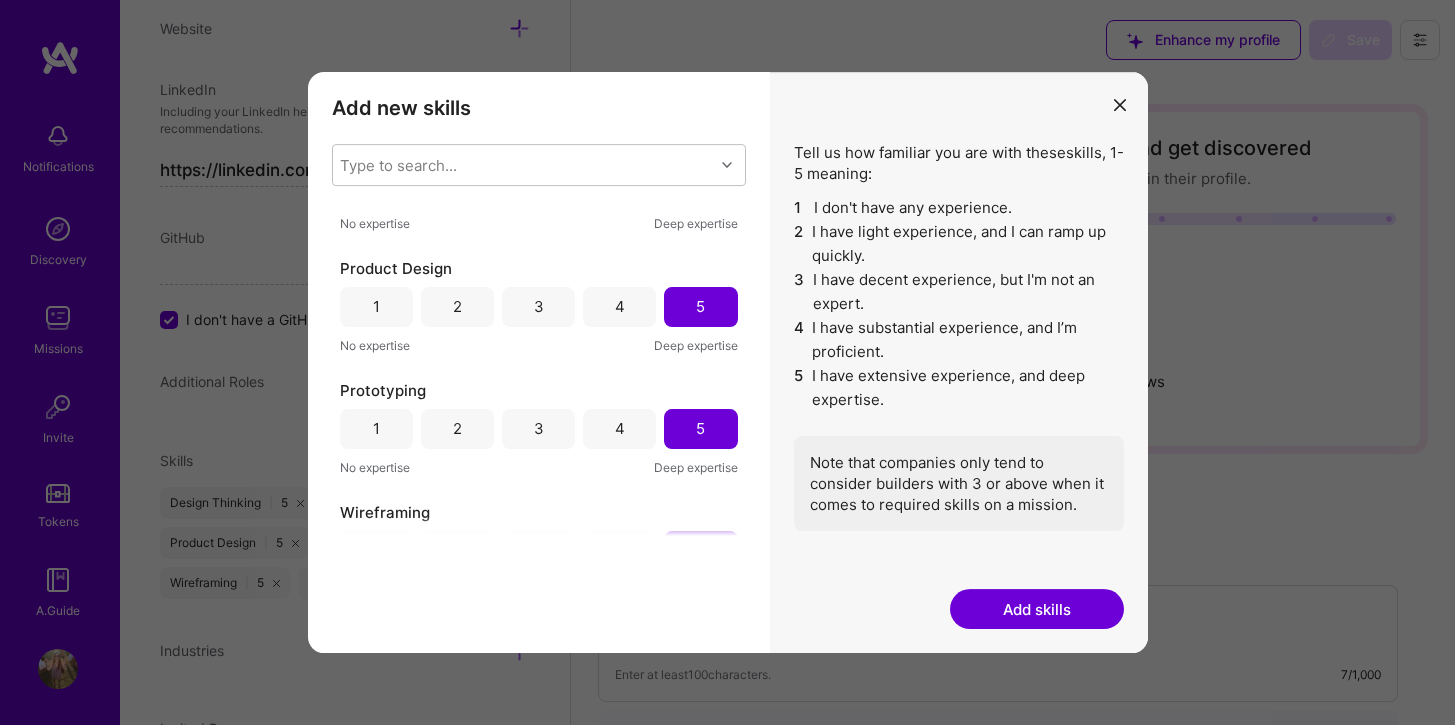 scroll, scrollTop: 869, scrollLeft: 0, axis: vertical 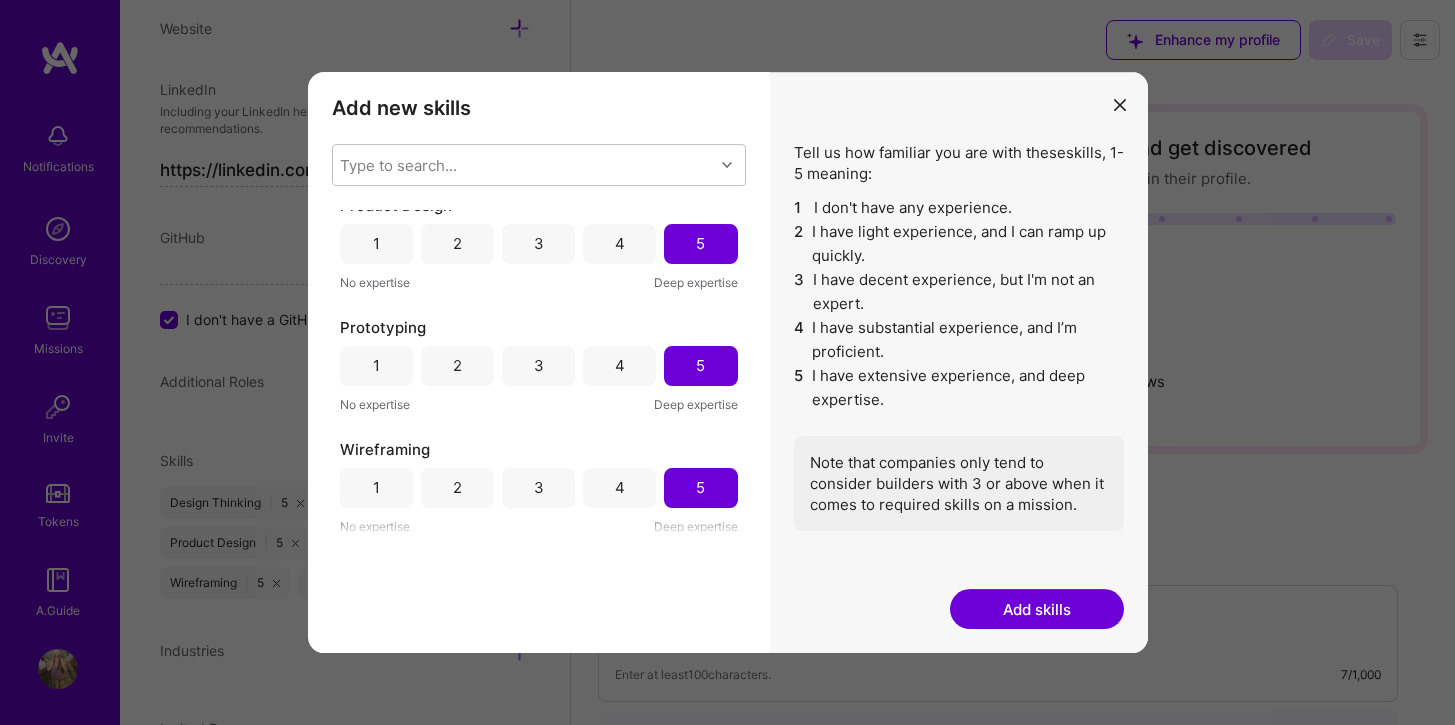 click on "Add skills" at bounding box center [1037, 609] 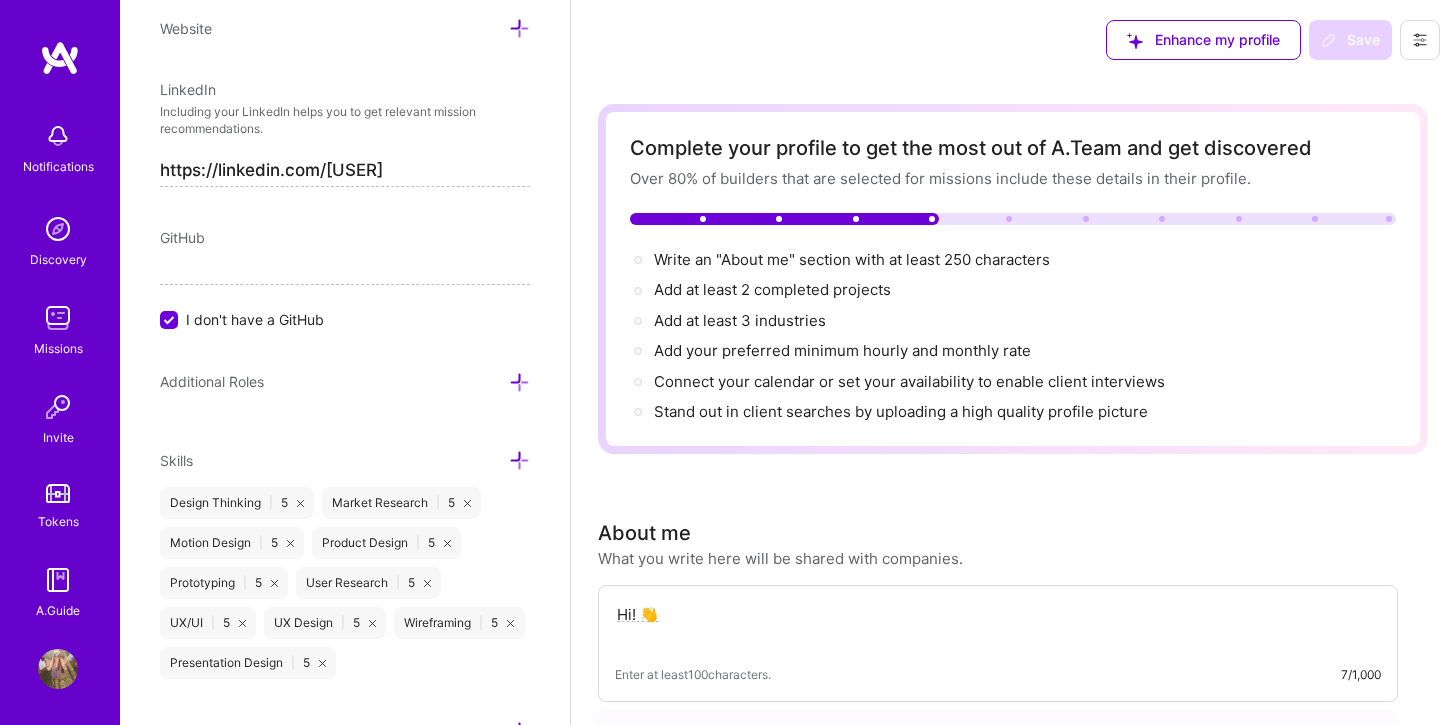 click on "Missions" at bounding box center [58, 328] 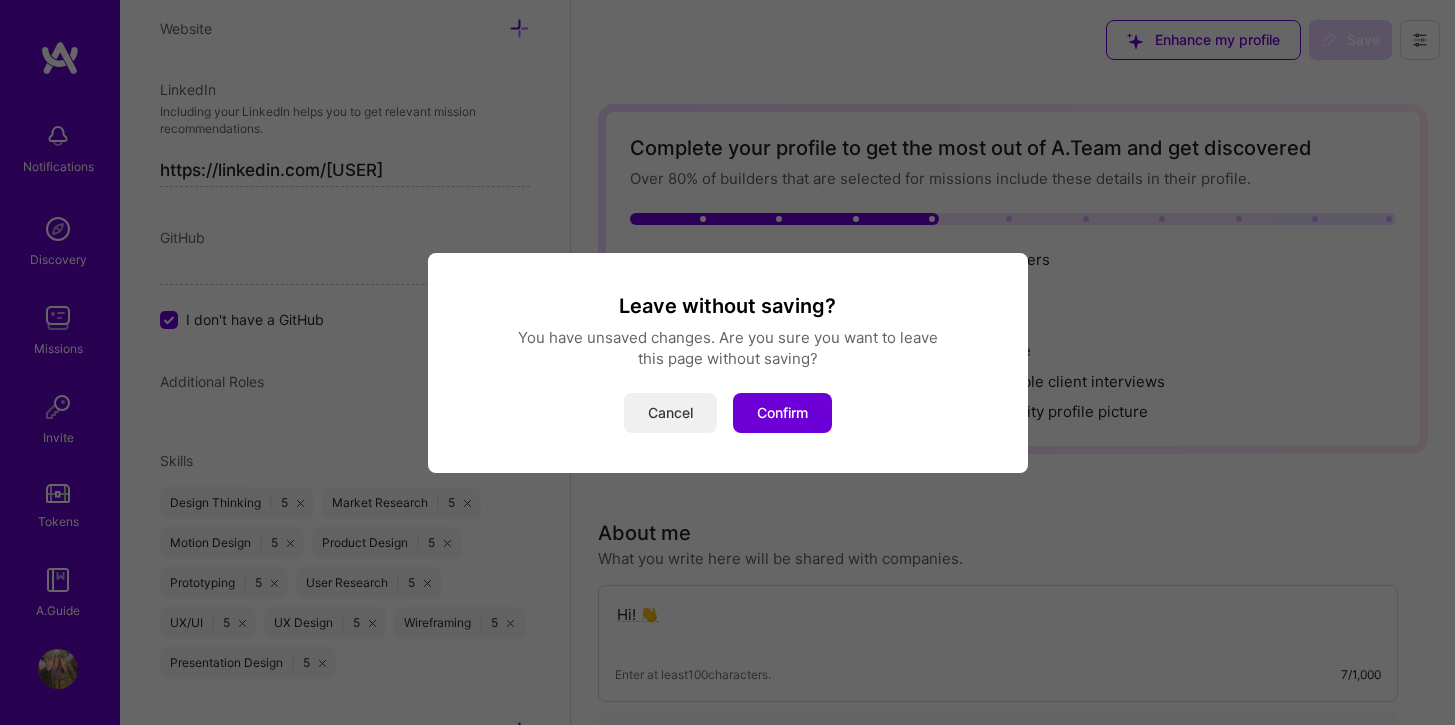 click on "Cancel" at bounding box center [670, 413] 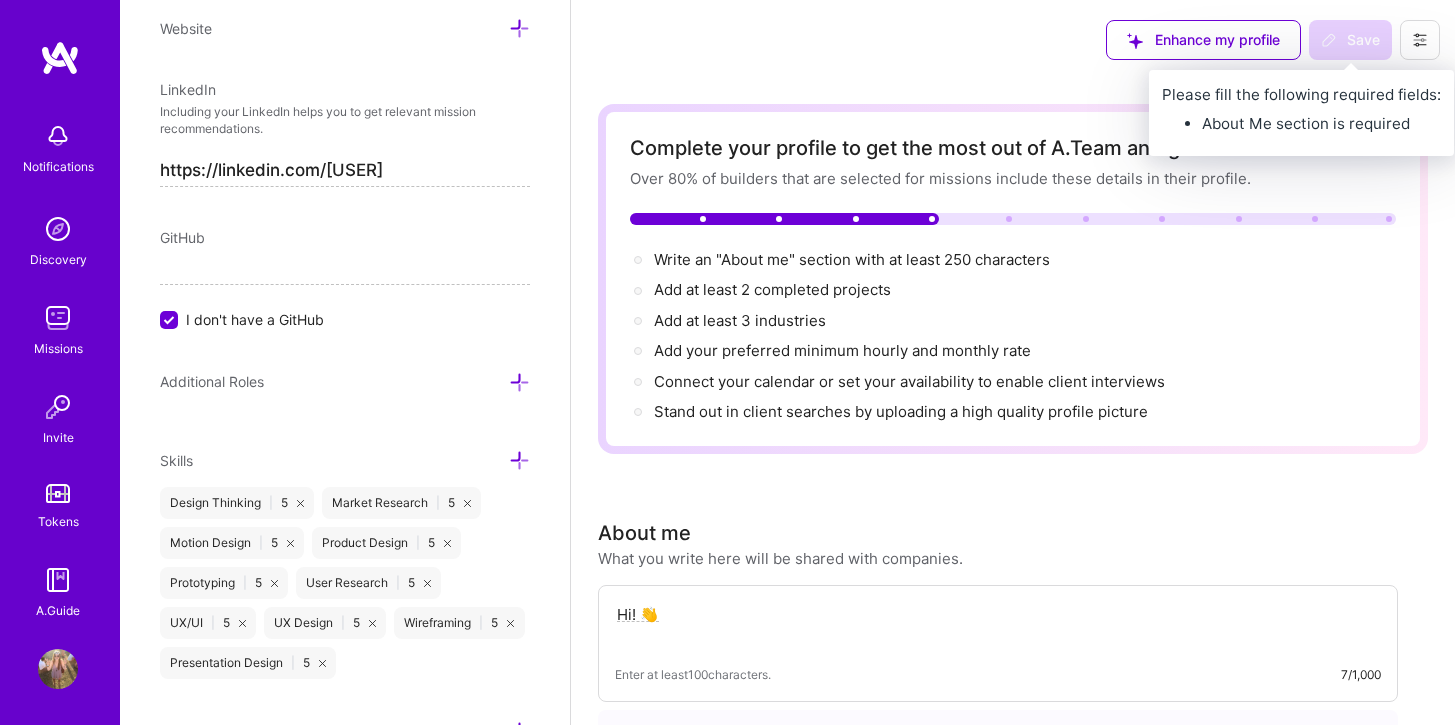 click on "Save" at bounding box center (1350, 40) 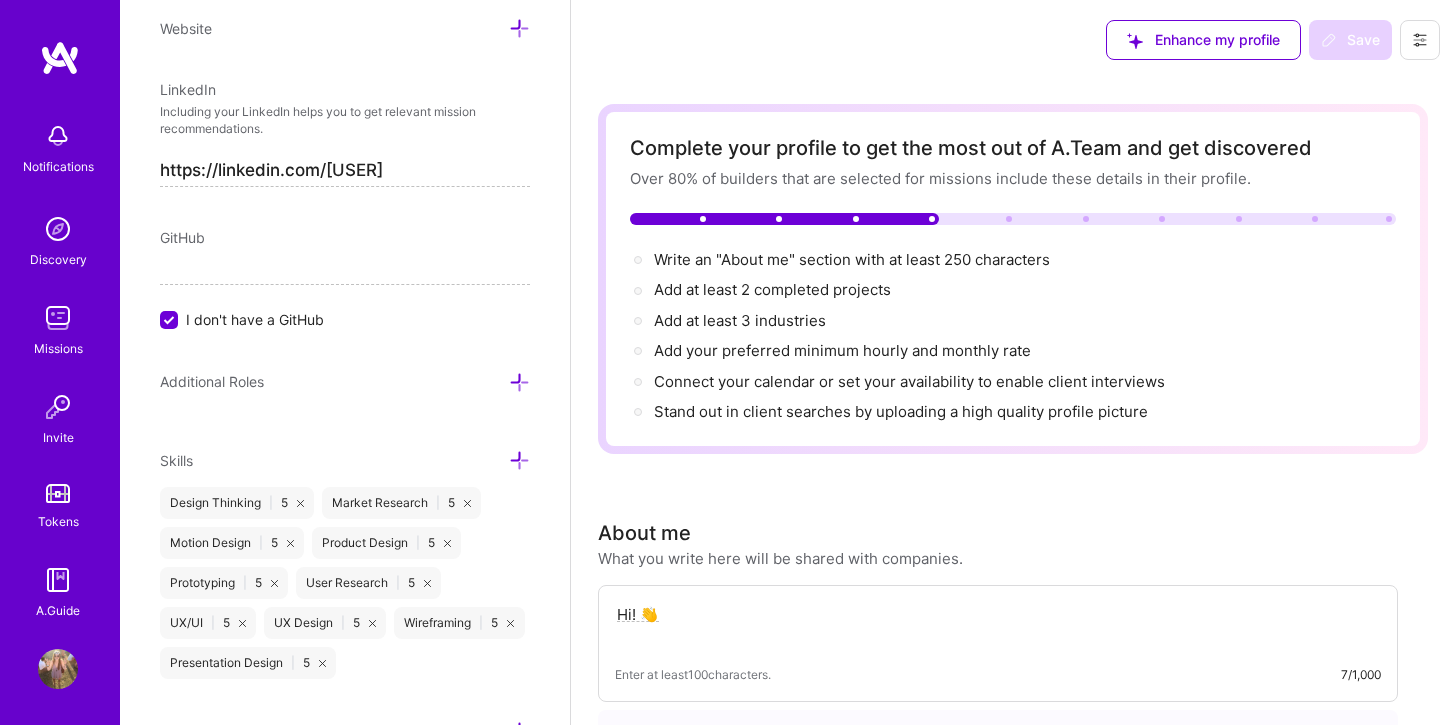 click on "Save" at bounding box center [1350, 40] 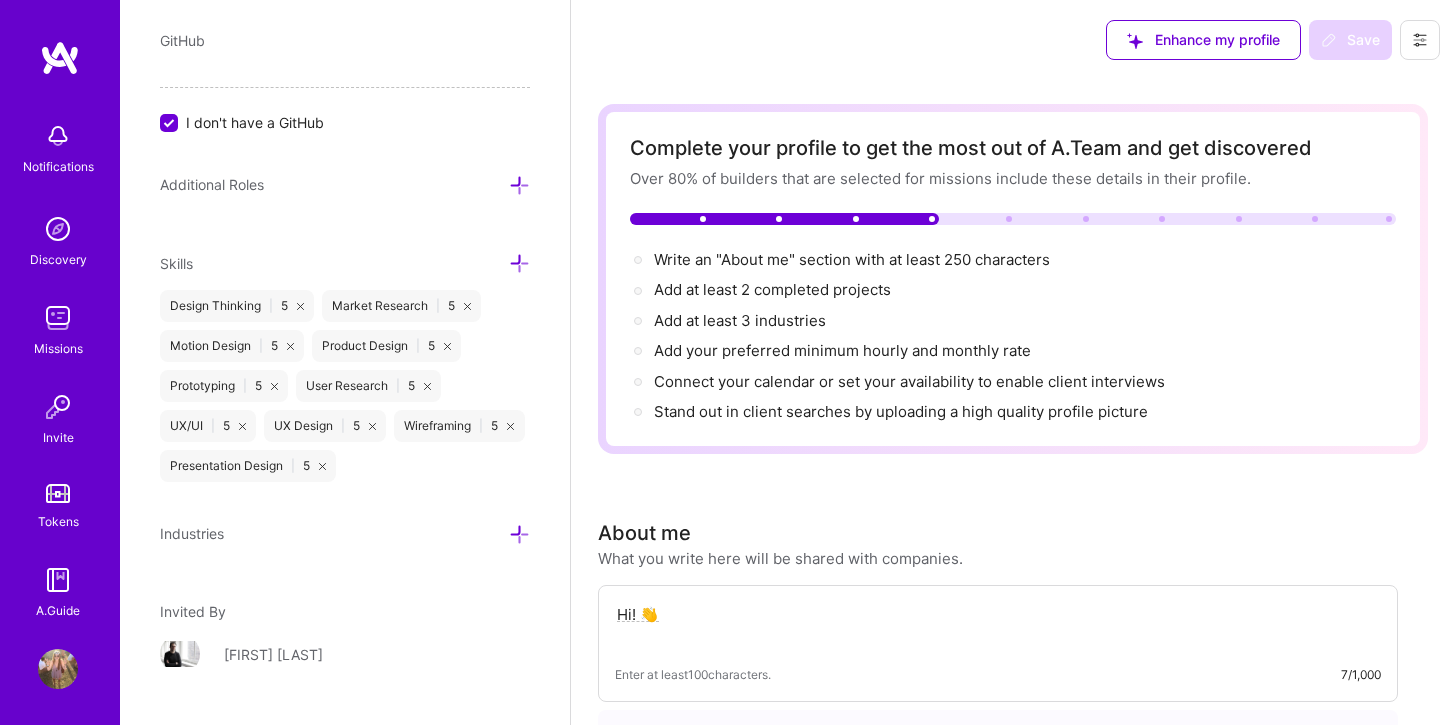 scroll, scrollTop: 1581, scrollLeft: 0, axis: vertical 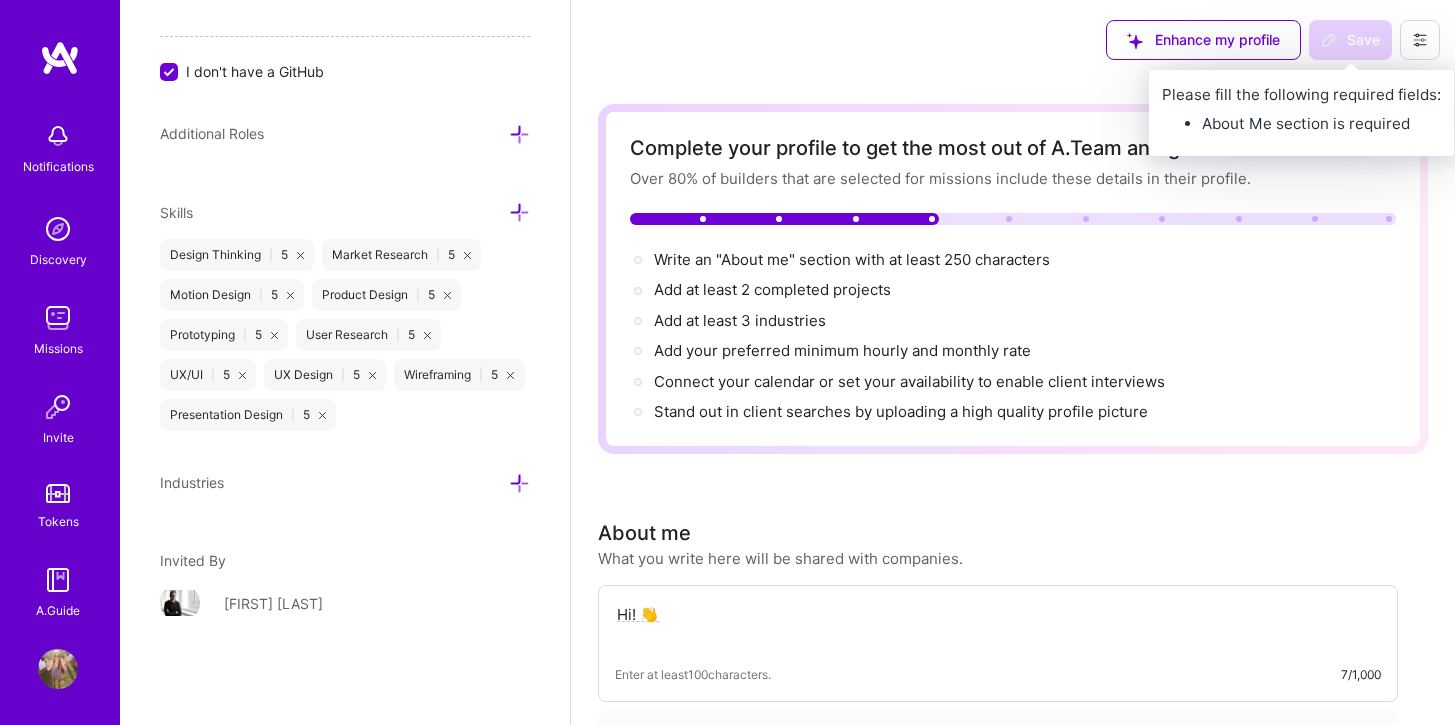 click on "Save" at bounding box center (1350, 40) 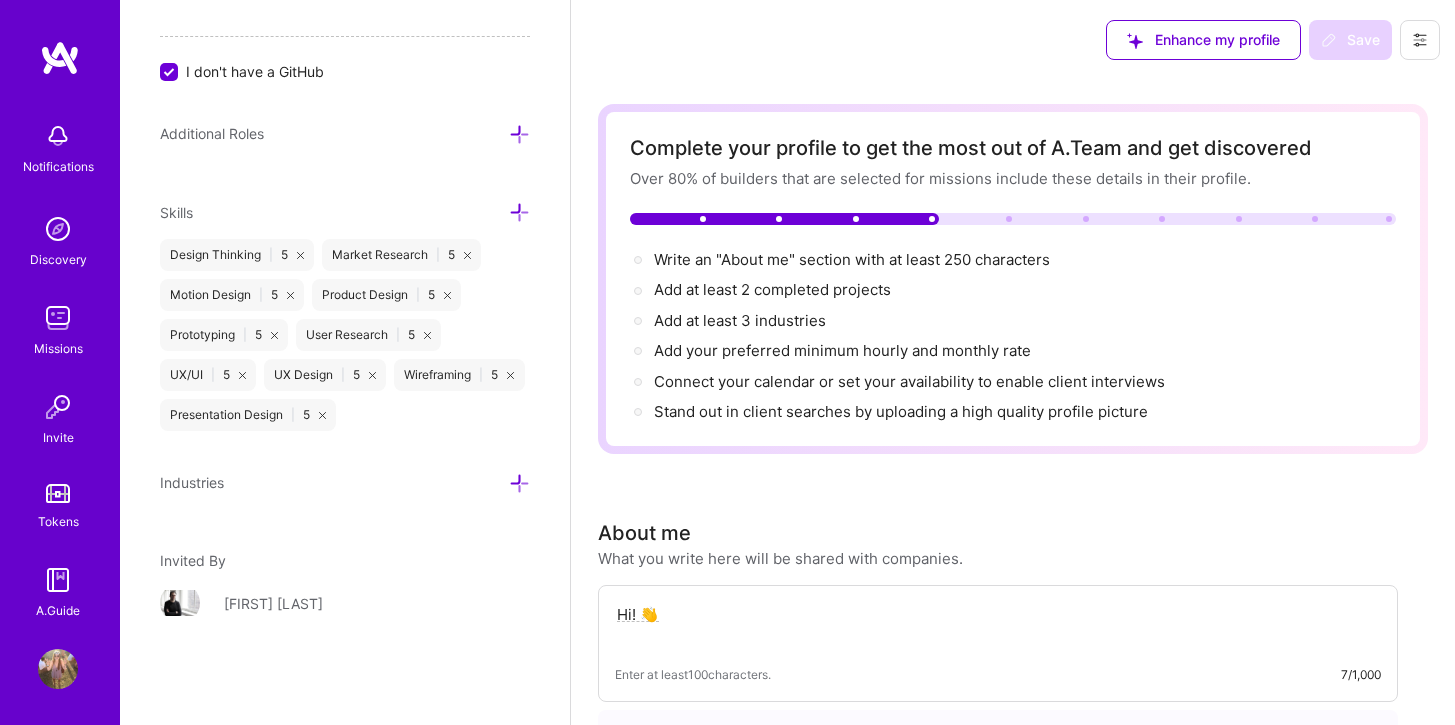 click on "Save" at bounding box center (1350, 40) 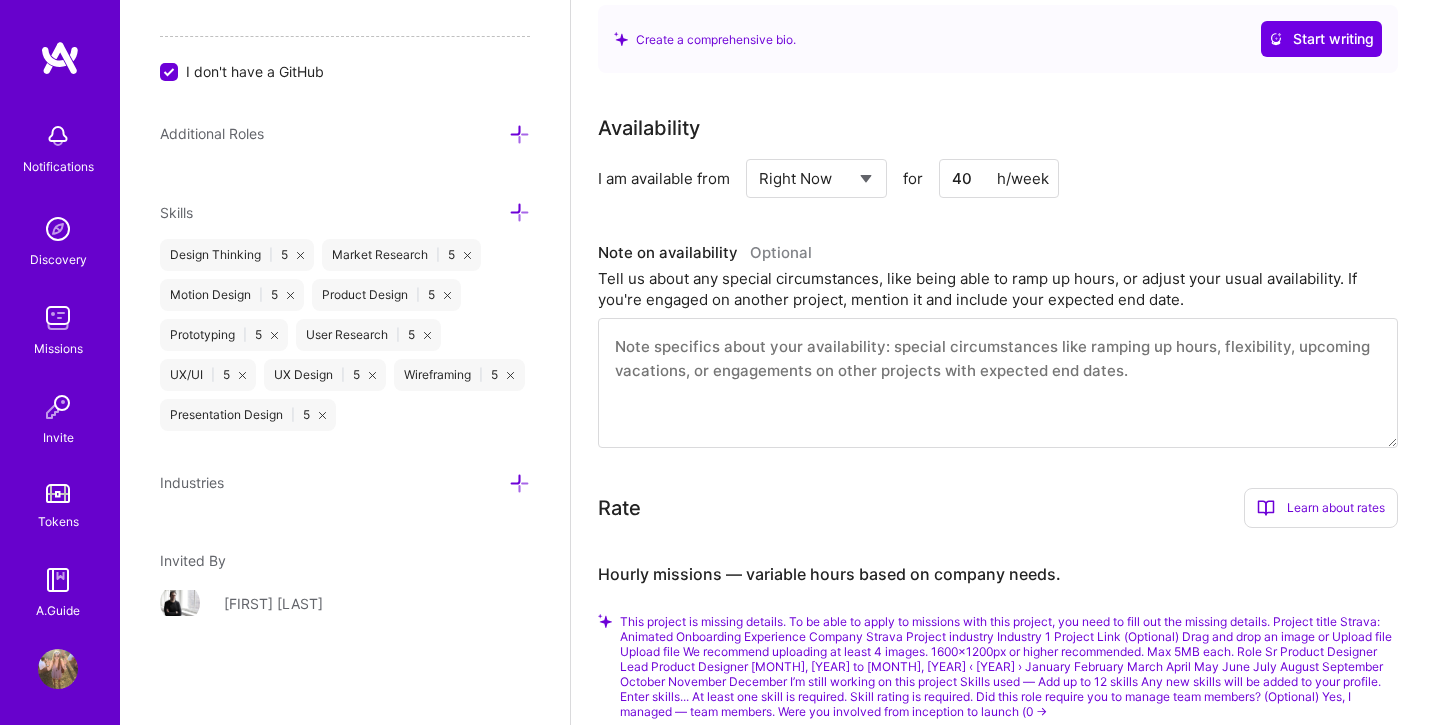 scroll, scrollTop: 569, scrollLeft: 0, axis: vertical 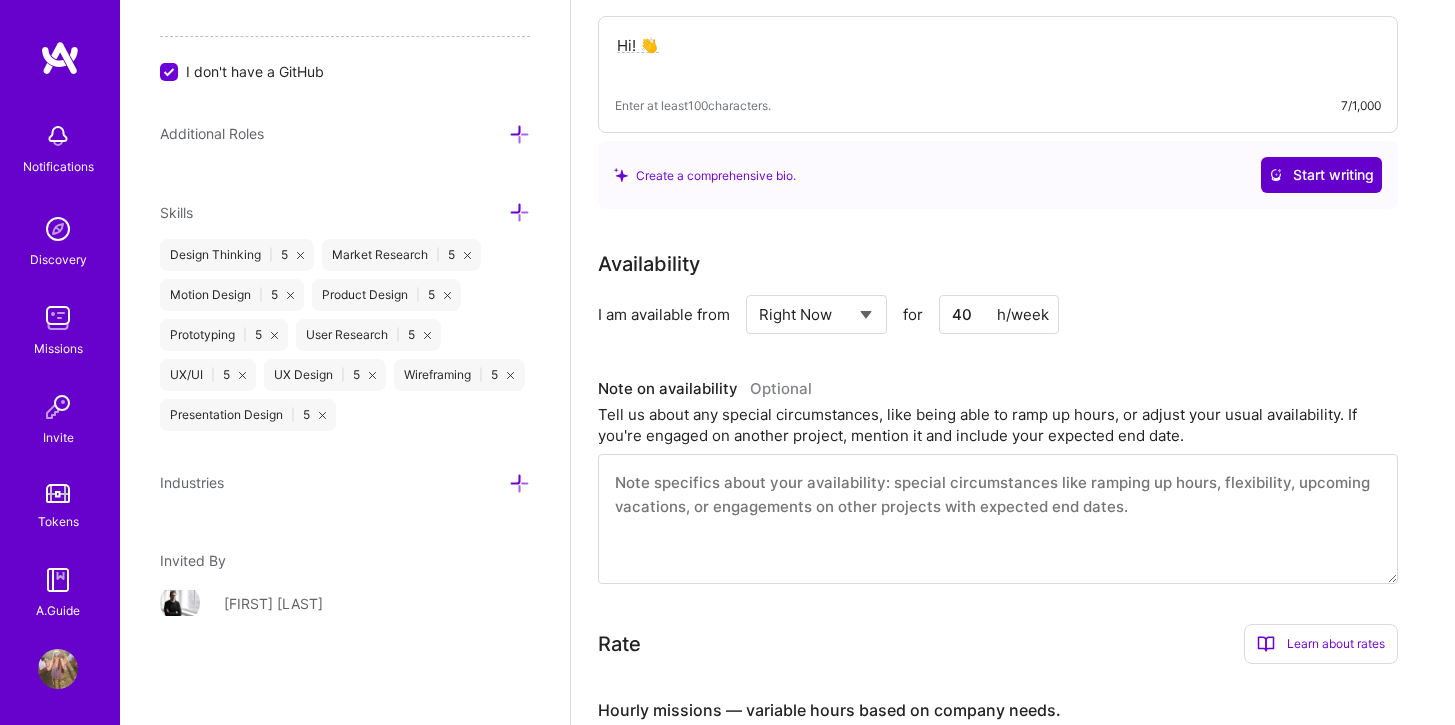 click on "Start writing" at bounding box center (1321, 175) 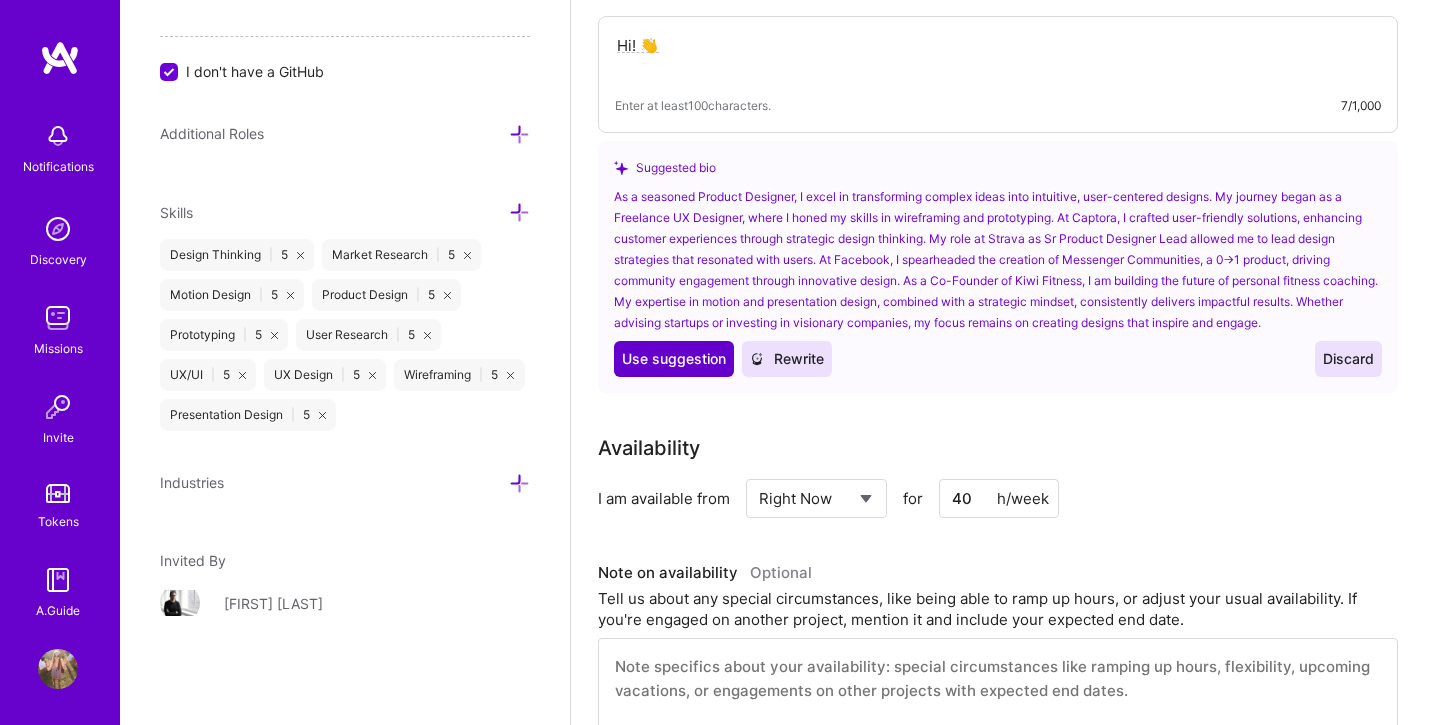 click on "Use suggestion" at bounding box center [674, 359] 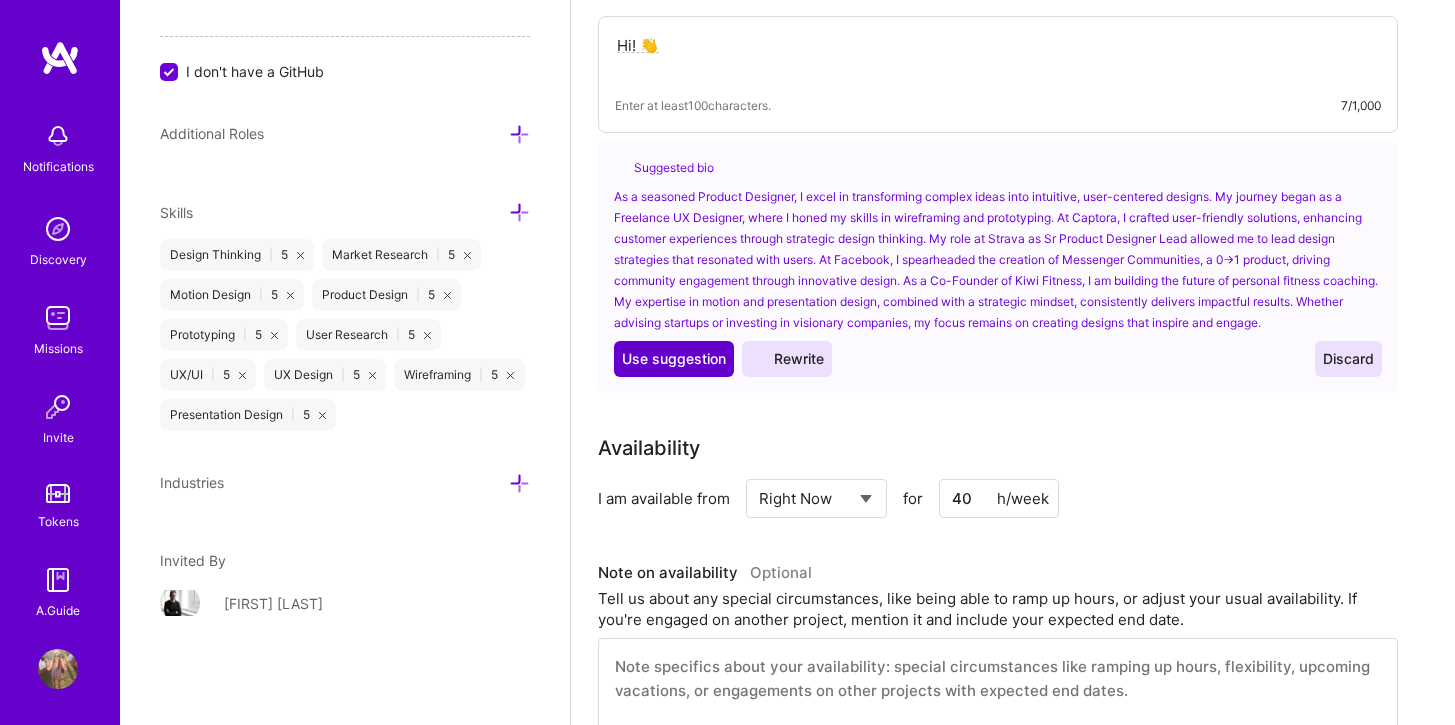 type on "As a seasoned Product Designer, I excel in transforming complex ideas into intuitive, user-centered designs. My journey began as a Freelance UX Designer, where I honed my skills in wireframing and prototyping. At Captora, I crafted user-friendly solutions, enhancing customer experiences through strategic design thinking. My role at Strava as Sr Product Designer Lead allowed me to lead design strategies that resonated with users. At Facebook, I spearheaded the creation of Messenger Communities, a 0→1 product, driving community engagement through innovative design. As a Co-Founder of Kiwi Fitness, I am building the future of personal fitness coaching. My expertise in motion and presentation design, combined with a strategic mindset, consistently delivers impactful results. Whether advising startups or investing in visionary companies, my focus remains on creating designs that inspire and engage." 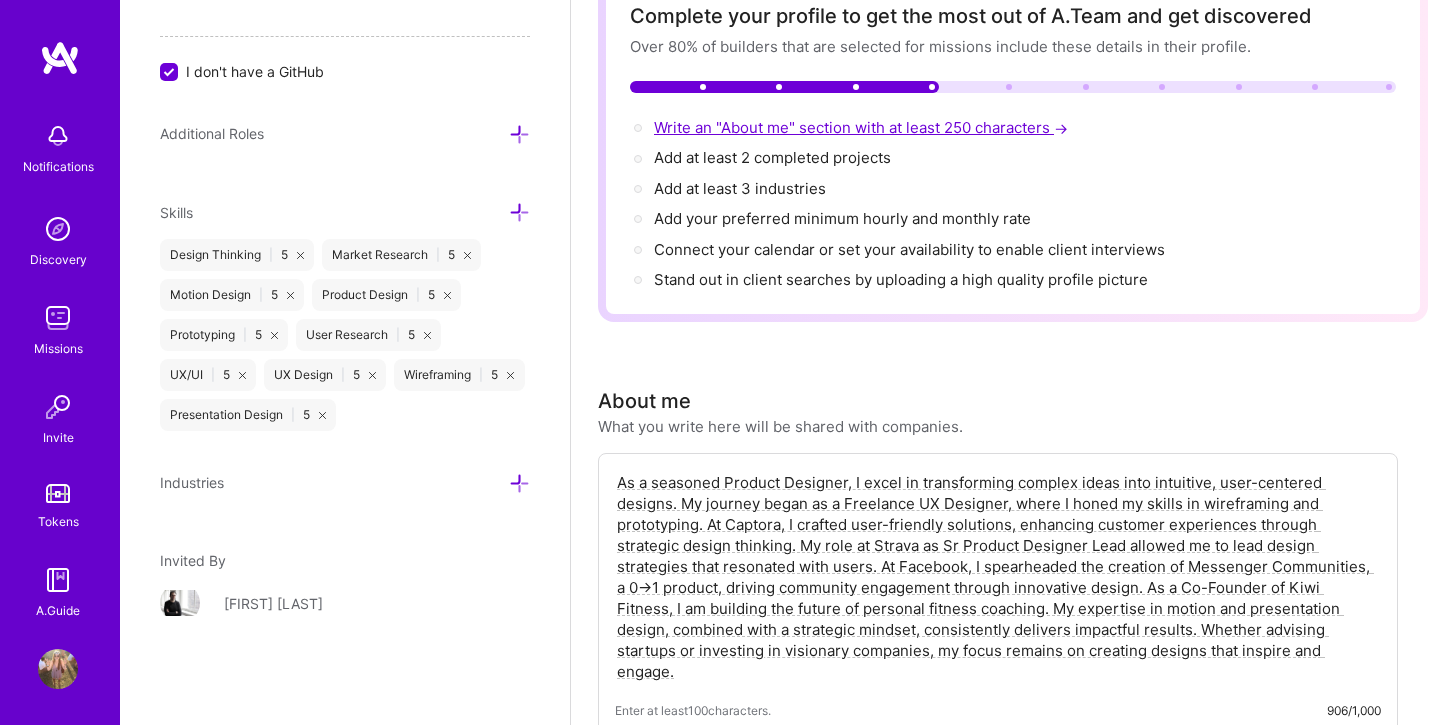 scroll, scrollTop: 0, scrollLeft: 0, axis: both 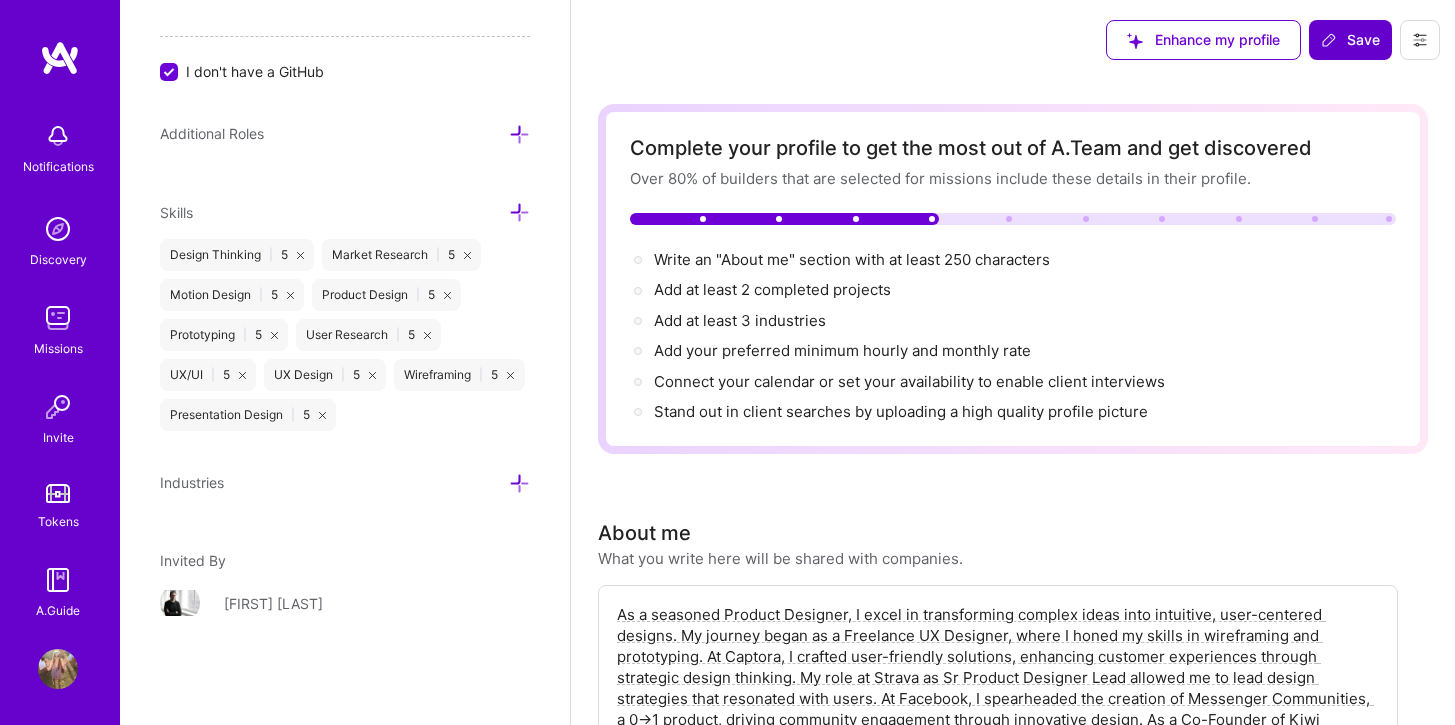 click on "Save" at bounding box center [1350, 40] 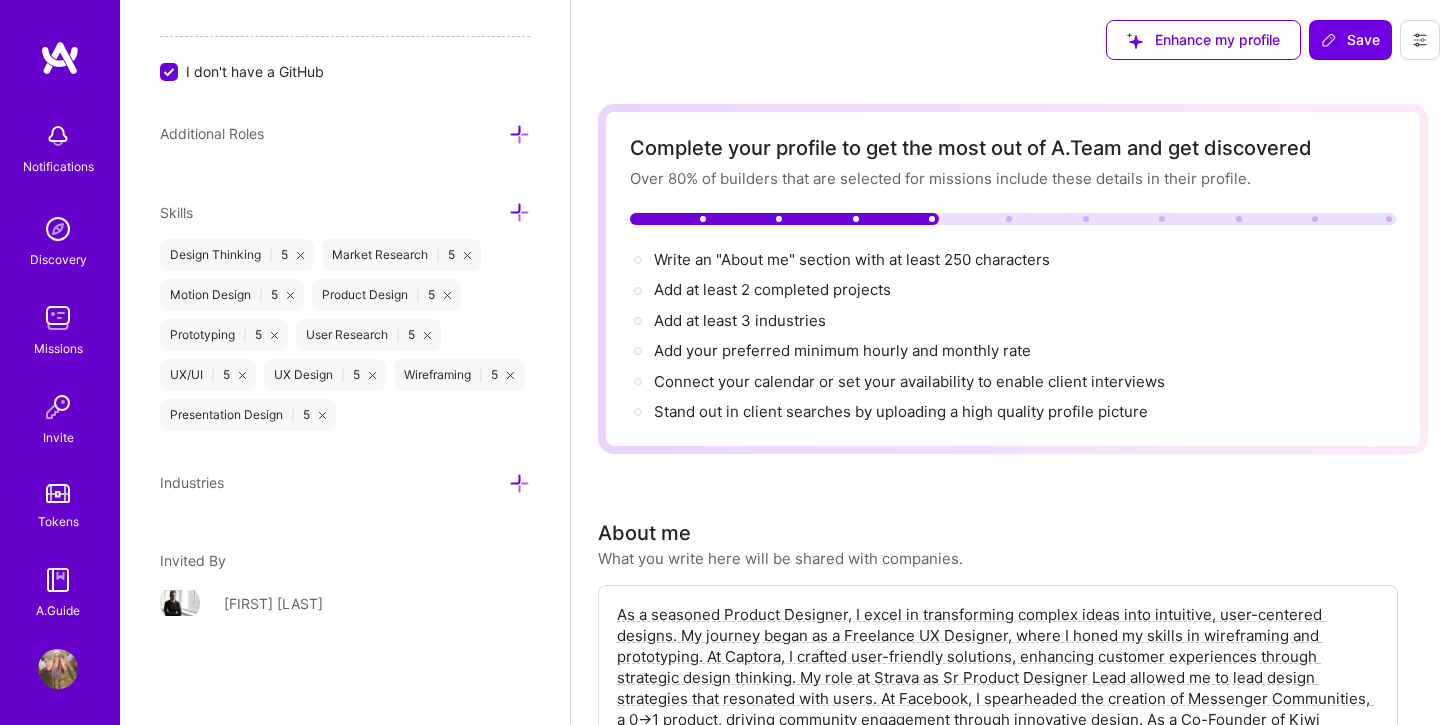 click at bounding box center [58, 318] 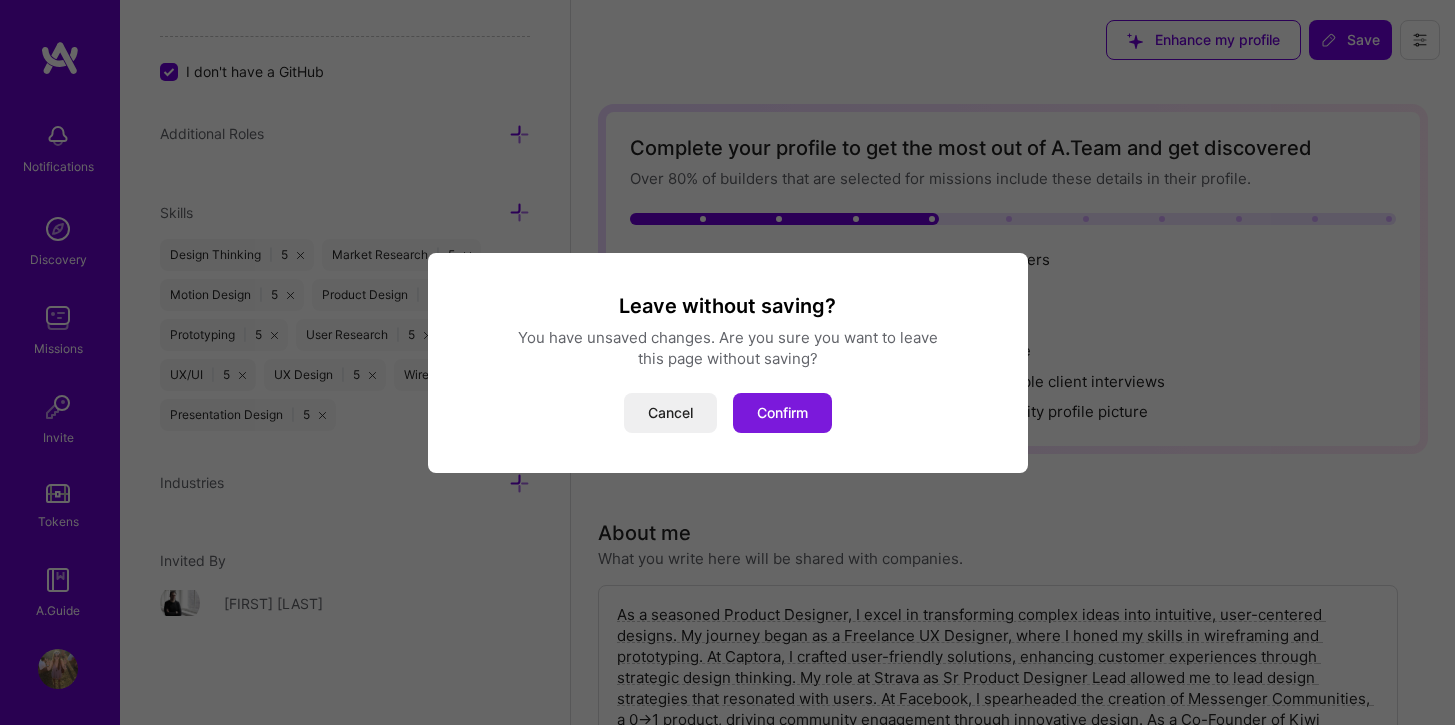 click on "Confirm" at bounding box center [782, 413] 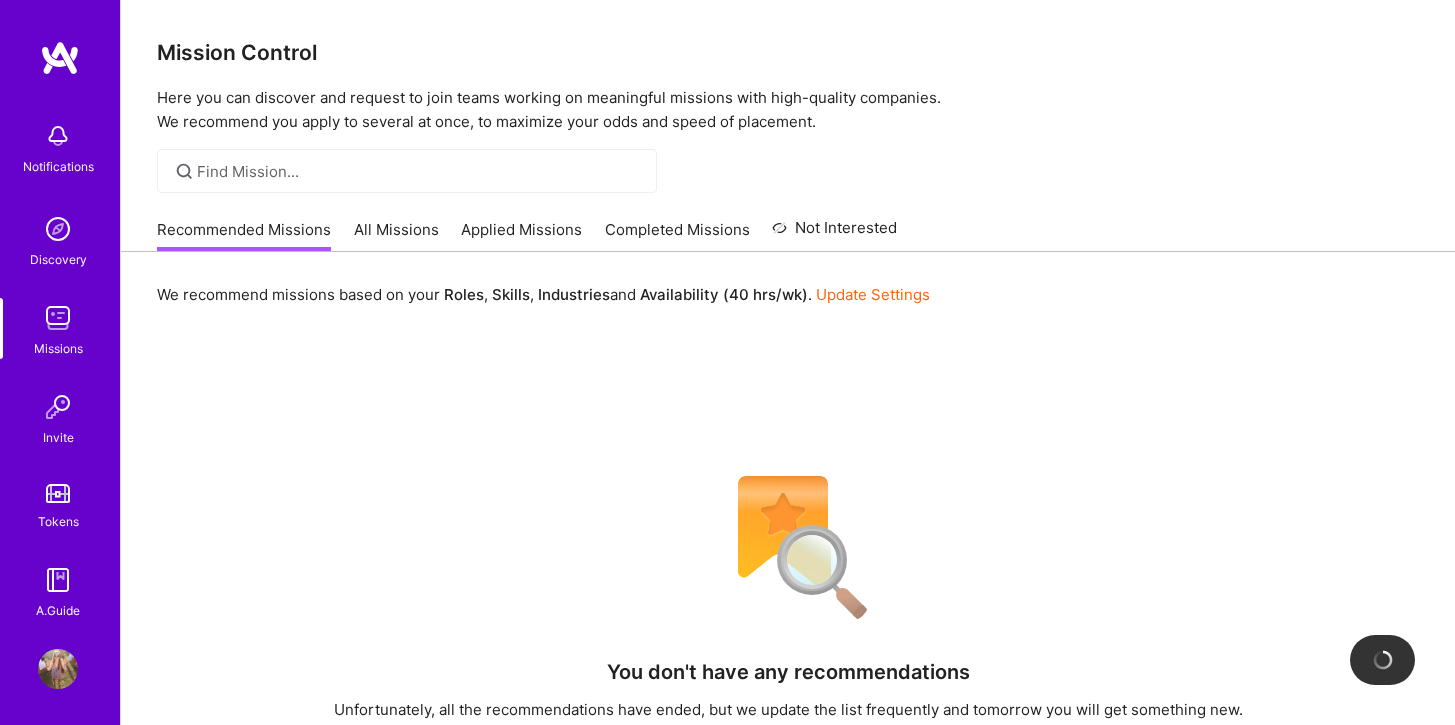 click on "Recommended Missions" at bounding box center [244, 235] 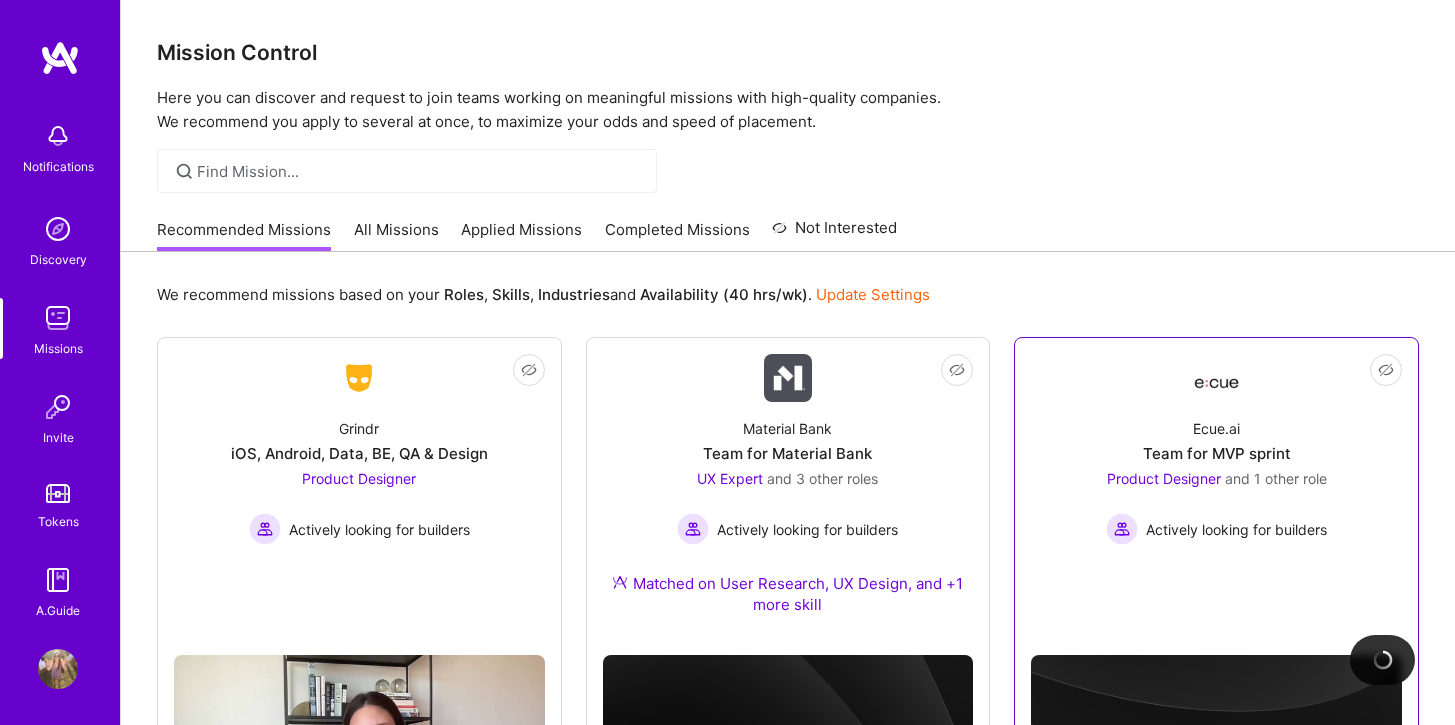 scroll, scrollTop: 203, scrollLeft: 0, axis: vertical 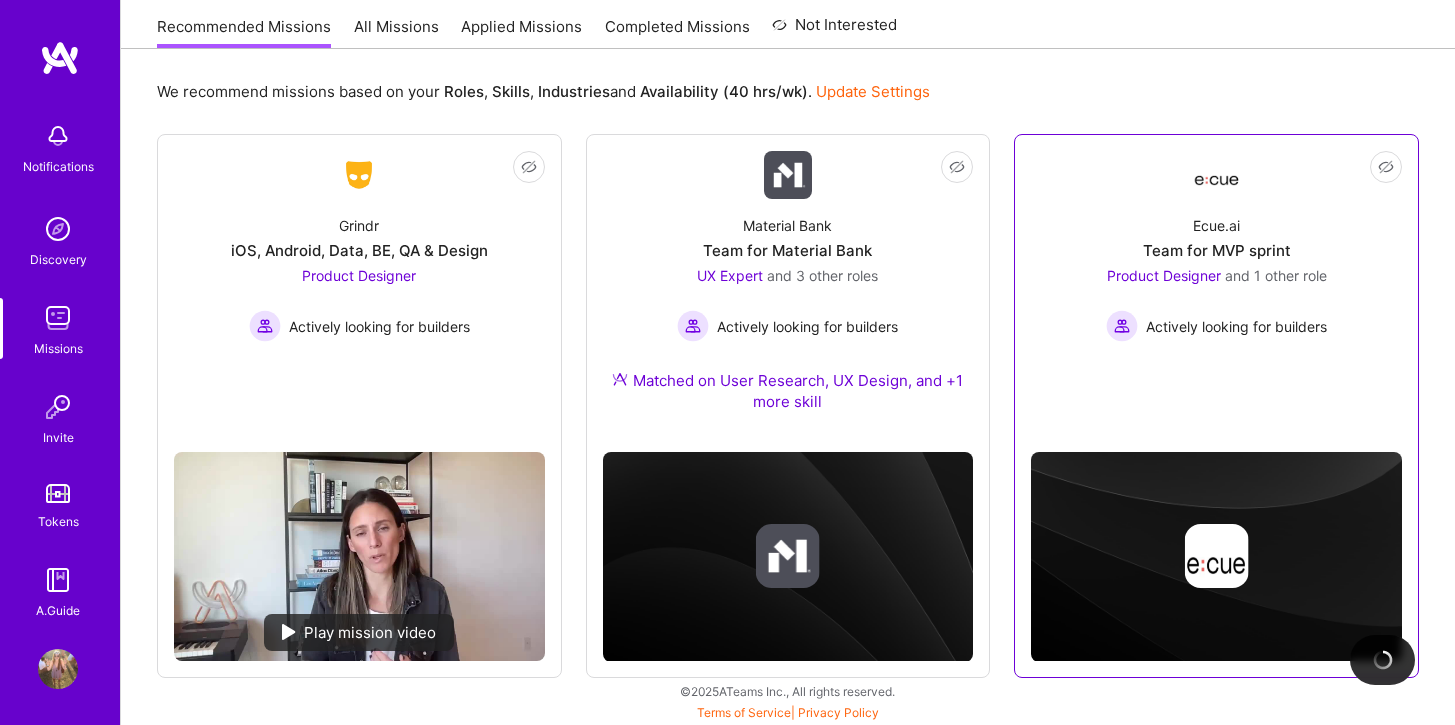 click on "Not Interested Ecue.ai Team for MVP sprint Product Designer   and 1 other role Actively looking for builders" at bounding box center [1216, 274] 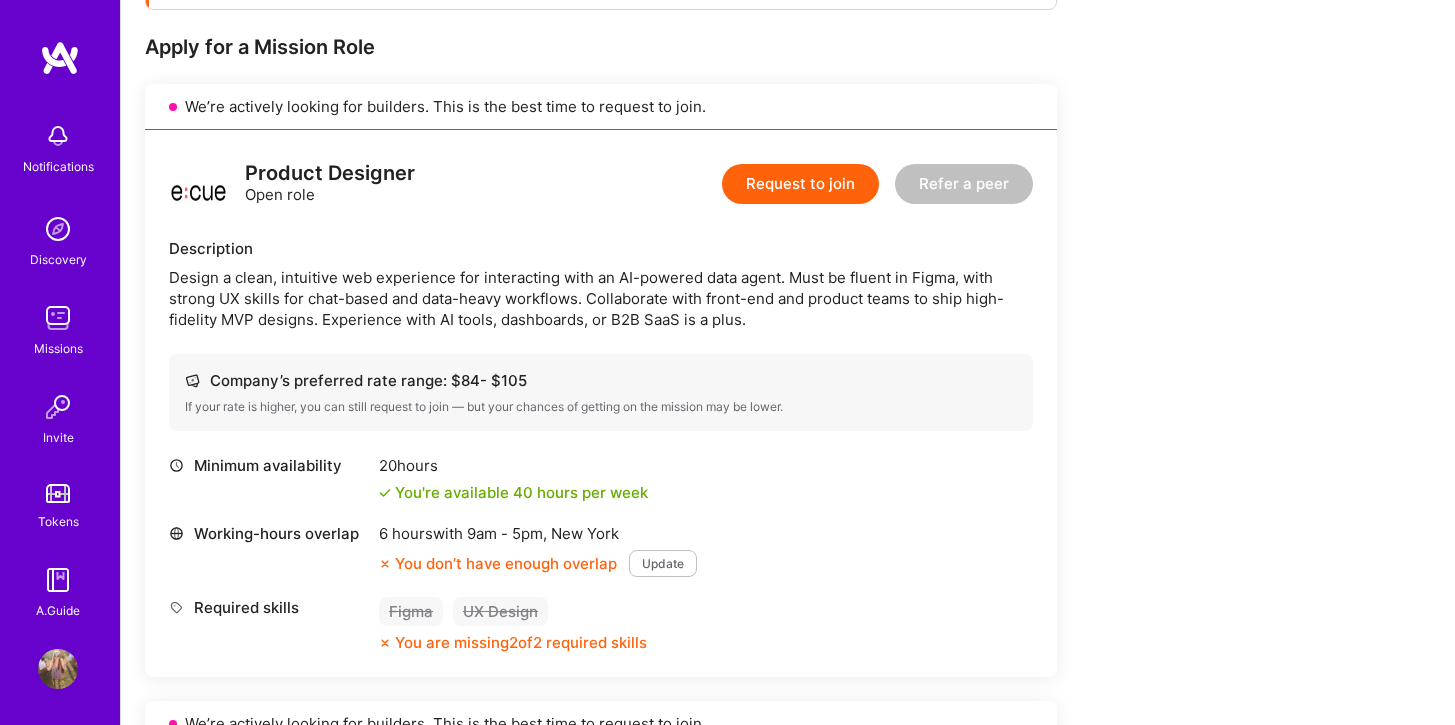 scroll, scrollTop: 385, scrollLeft: 0, axis: vertical 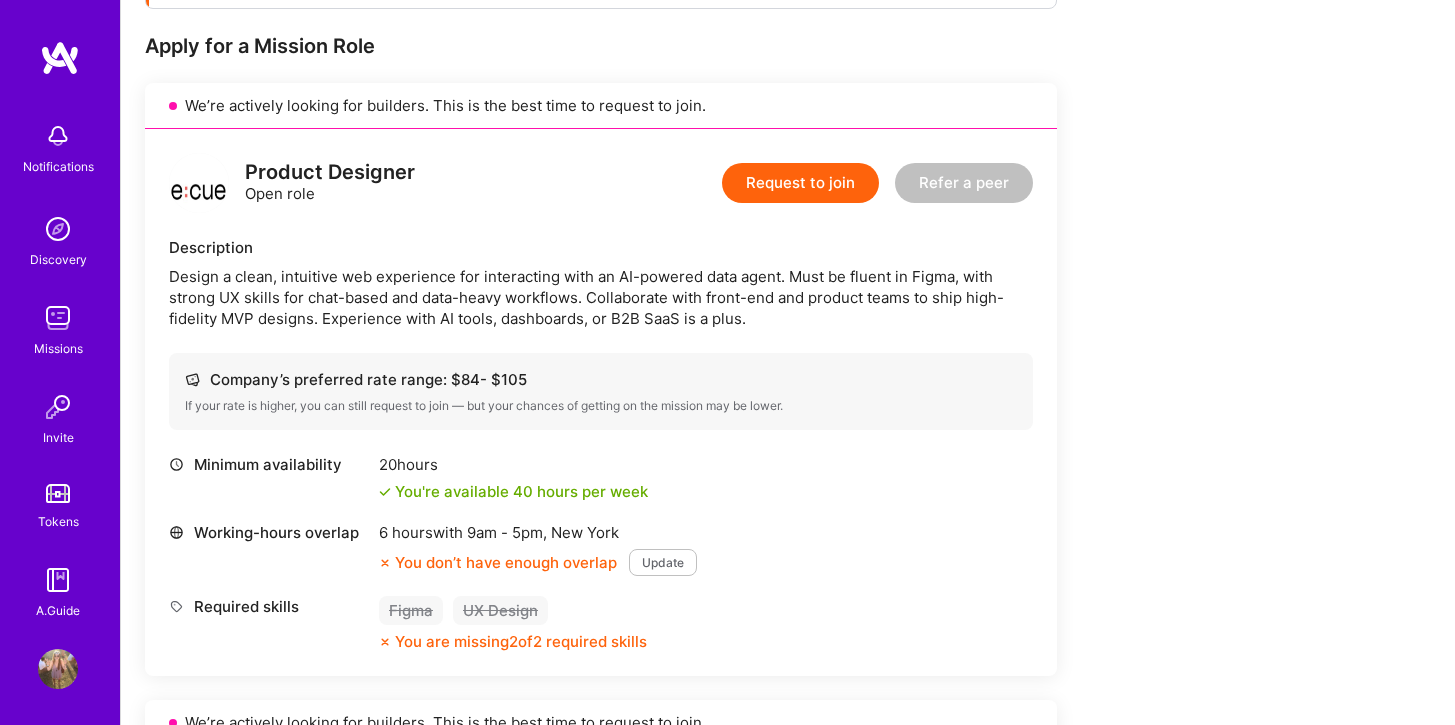 click on "Update" at bounding box center (663, 562) 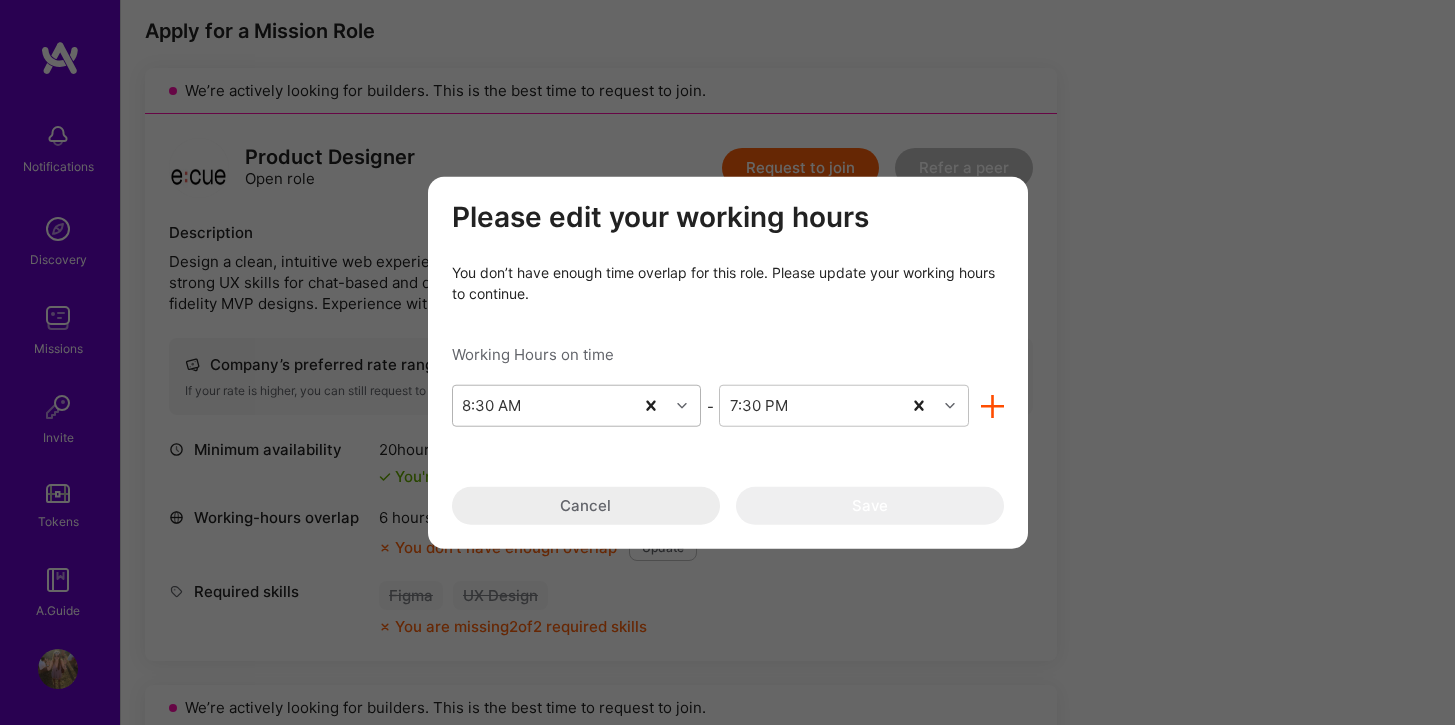 click at bounding box center (682, 406) 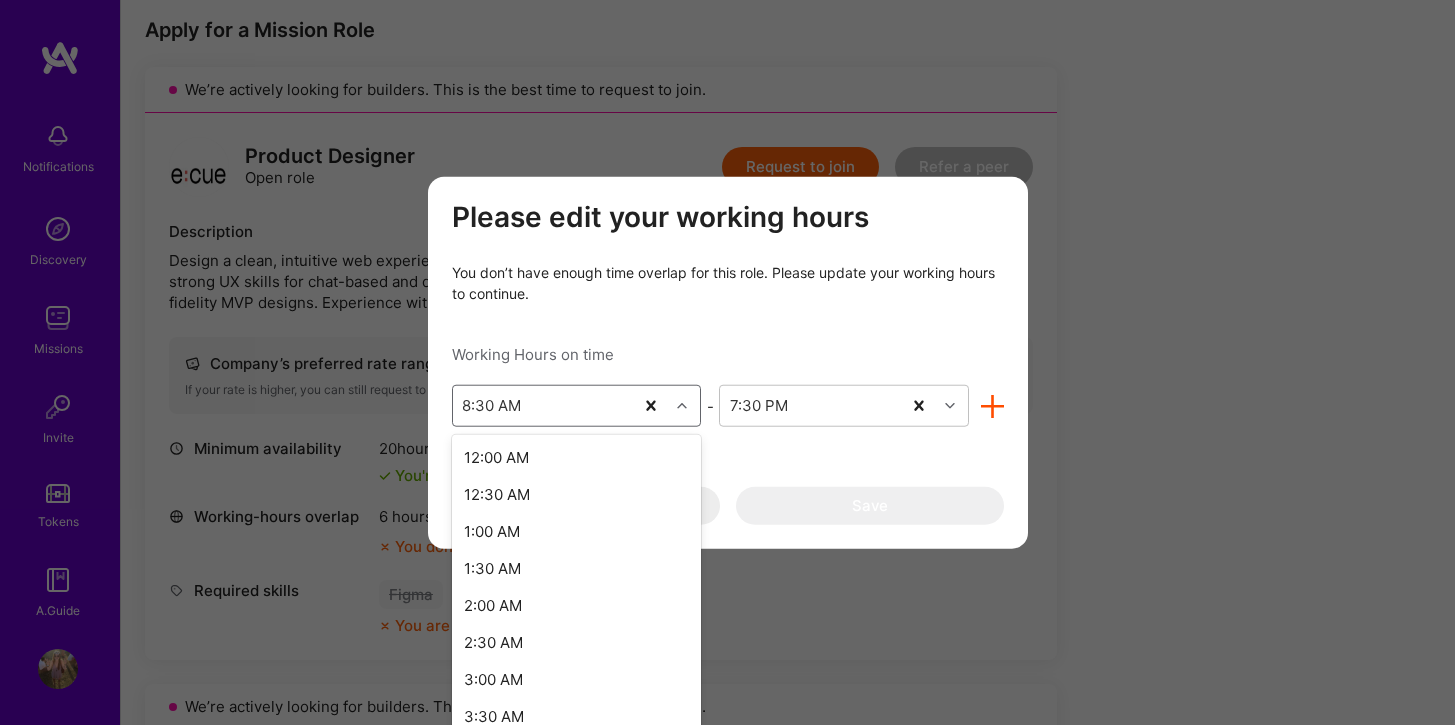scroll, scrollTop: 403, scrollLeft: 0, axis: vertical 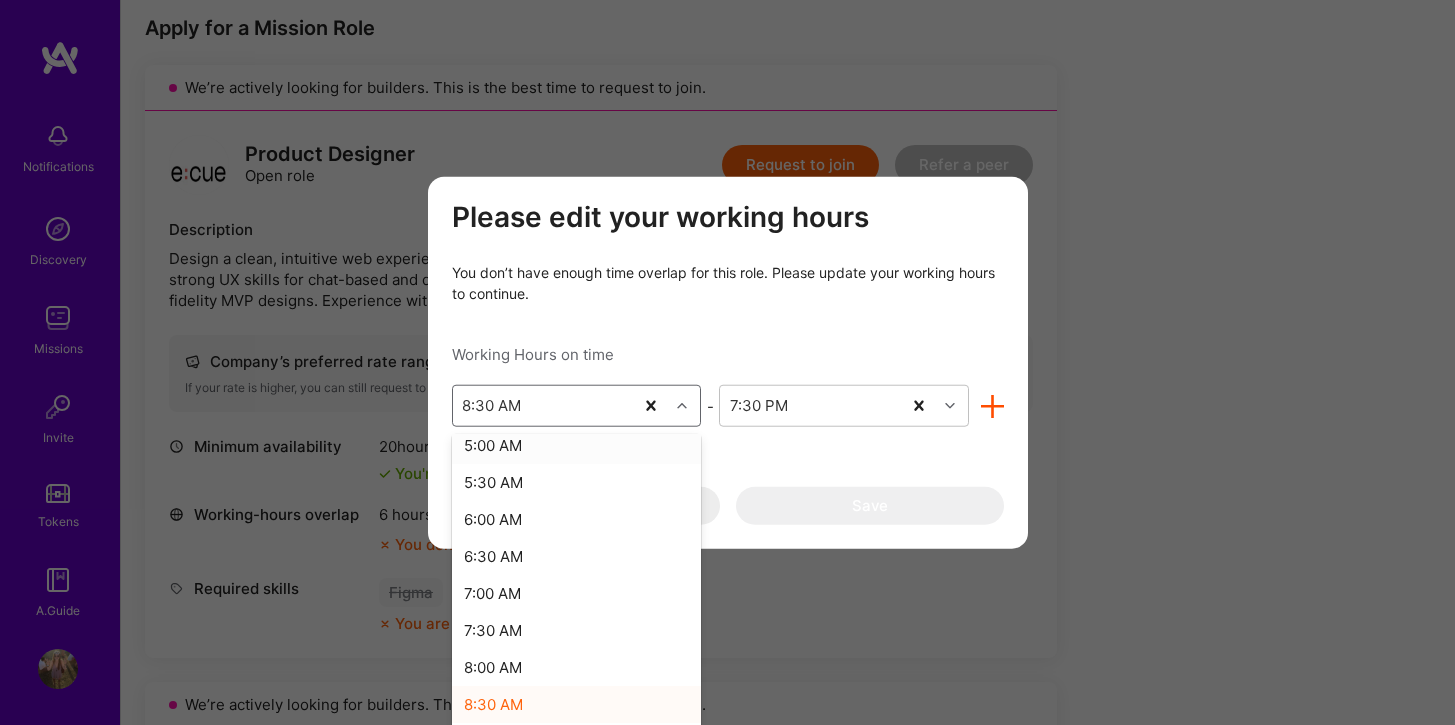 click on "5:00 AM" at bounding box center [577, 445] 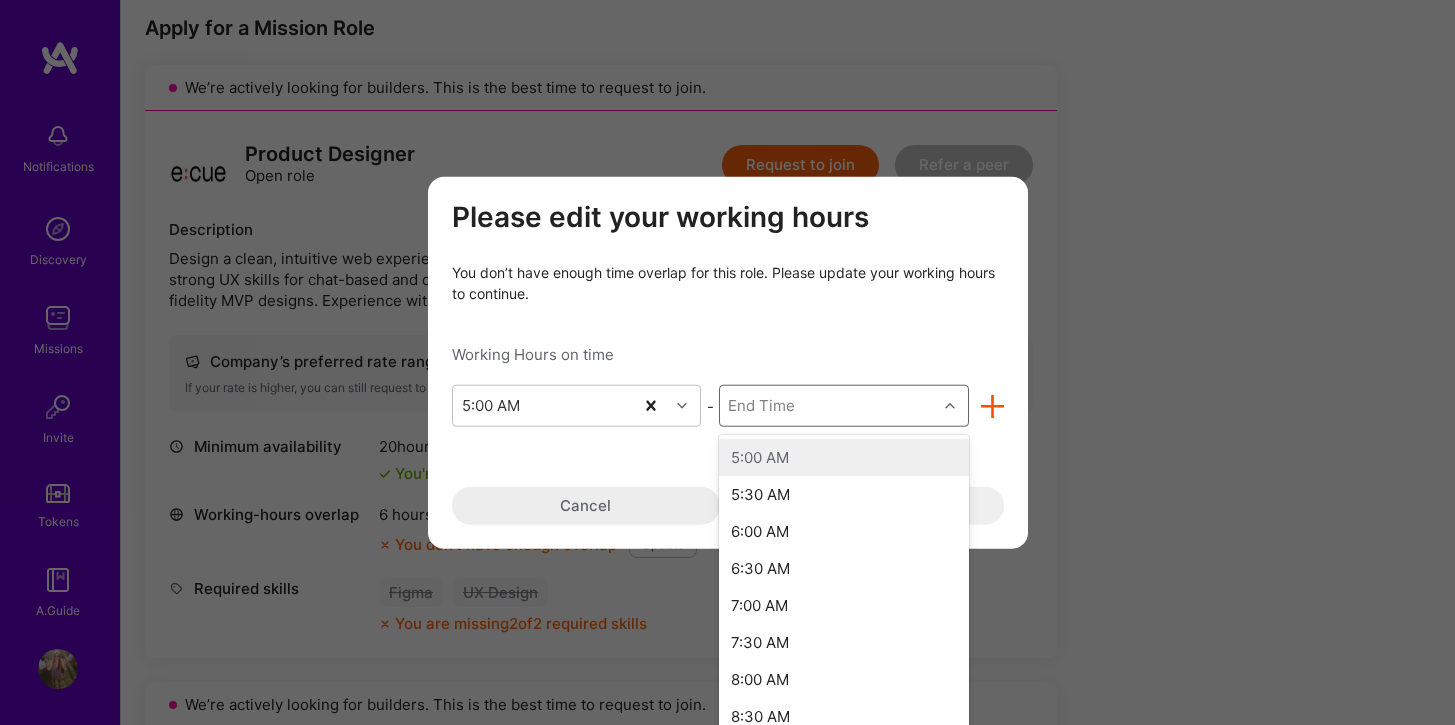 click on "End Time" at bounding box center [828, 406] 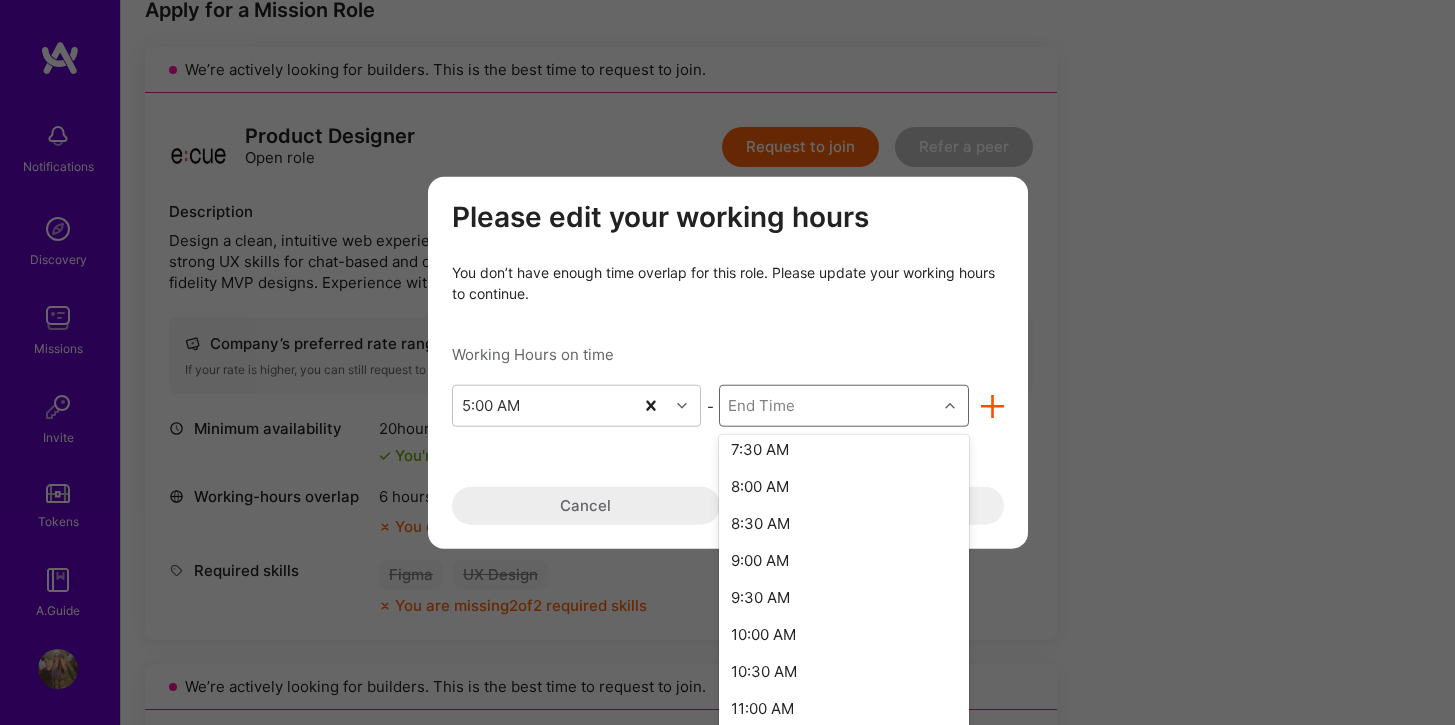 scroll, scrollTop: 0, scrollLeft: 0, axis: both 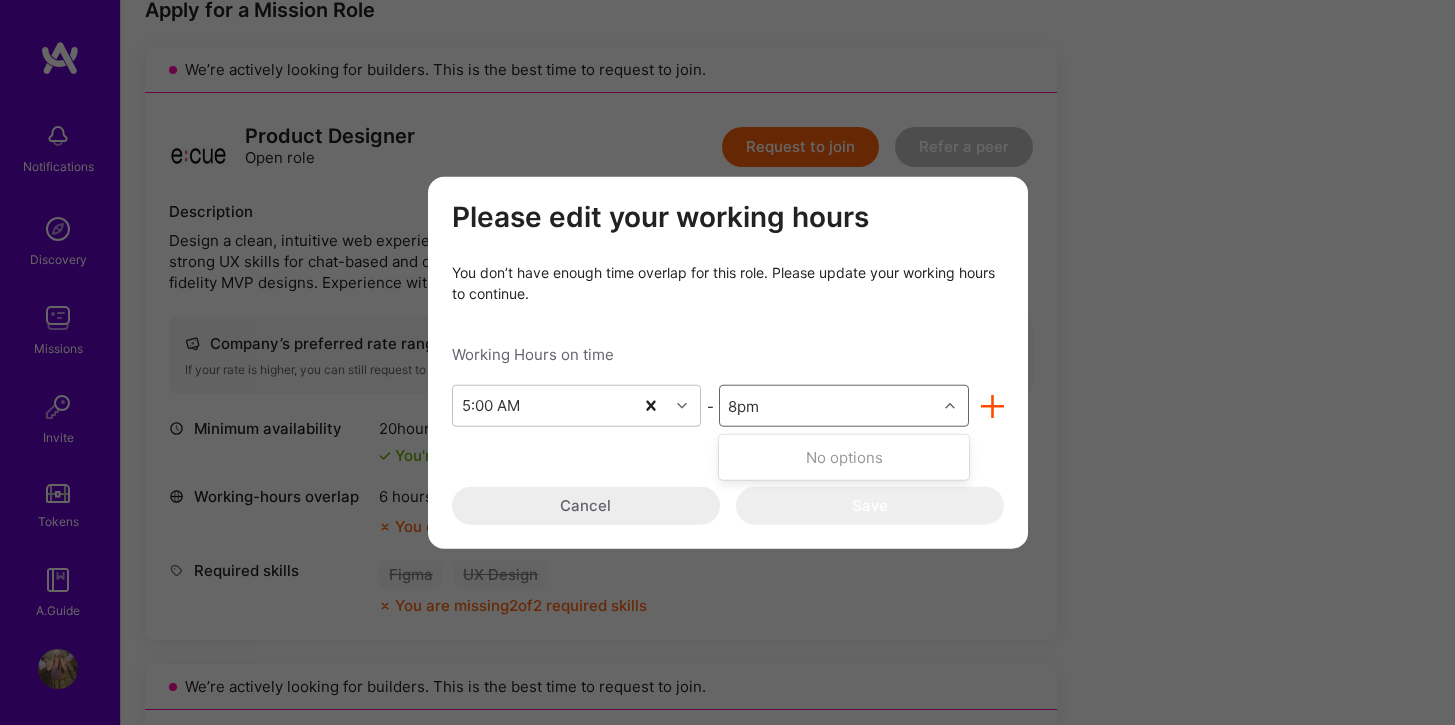 type on "8pm" 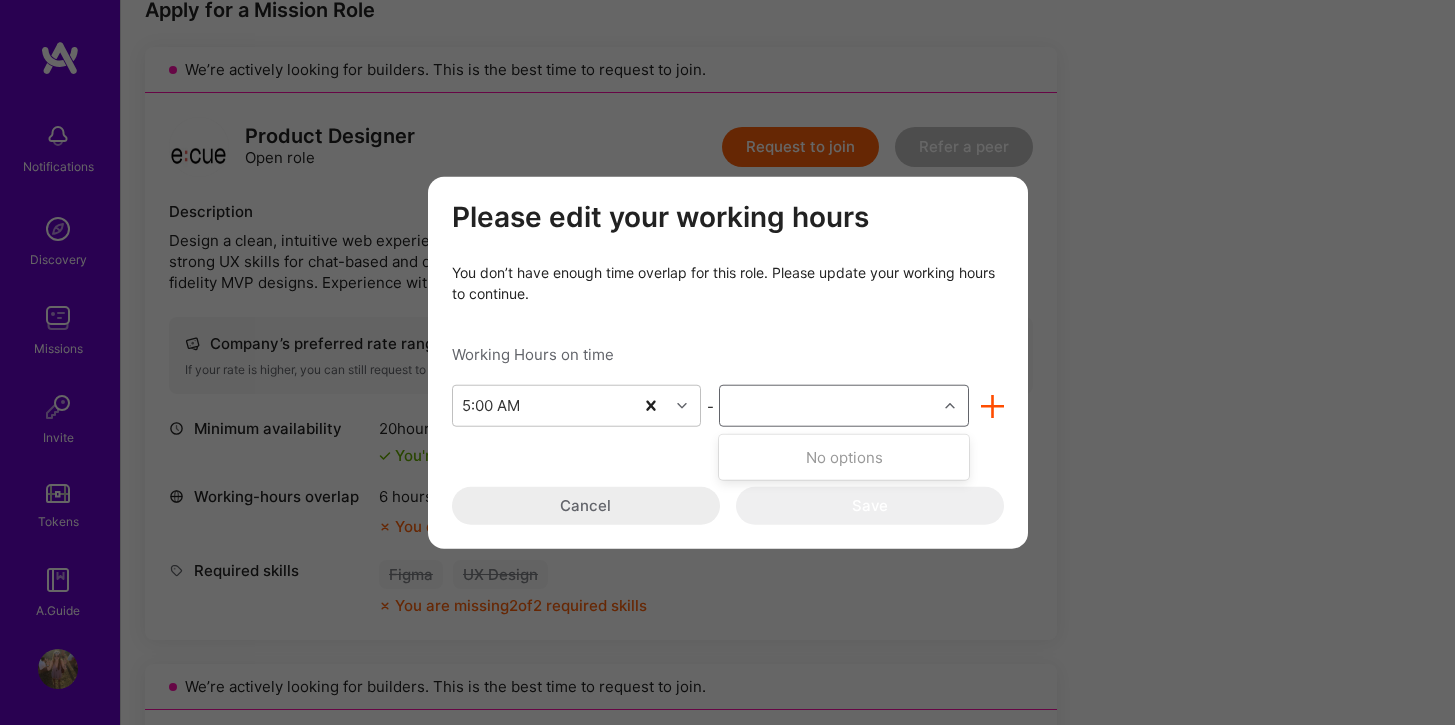 click on "8pm" at bounding box center (828, 406) 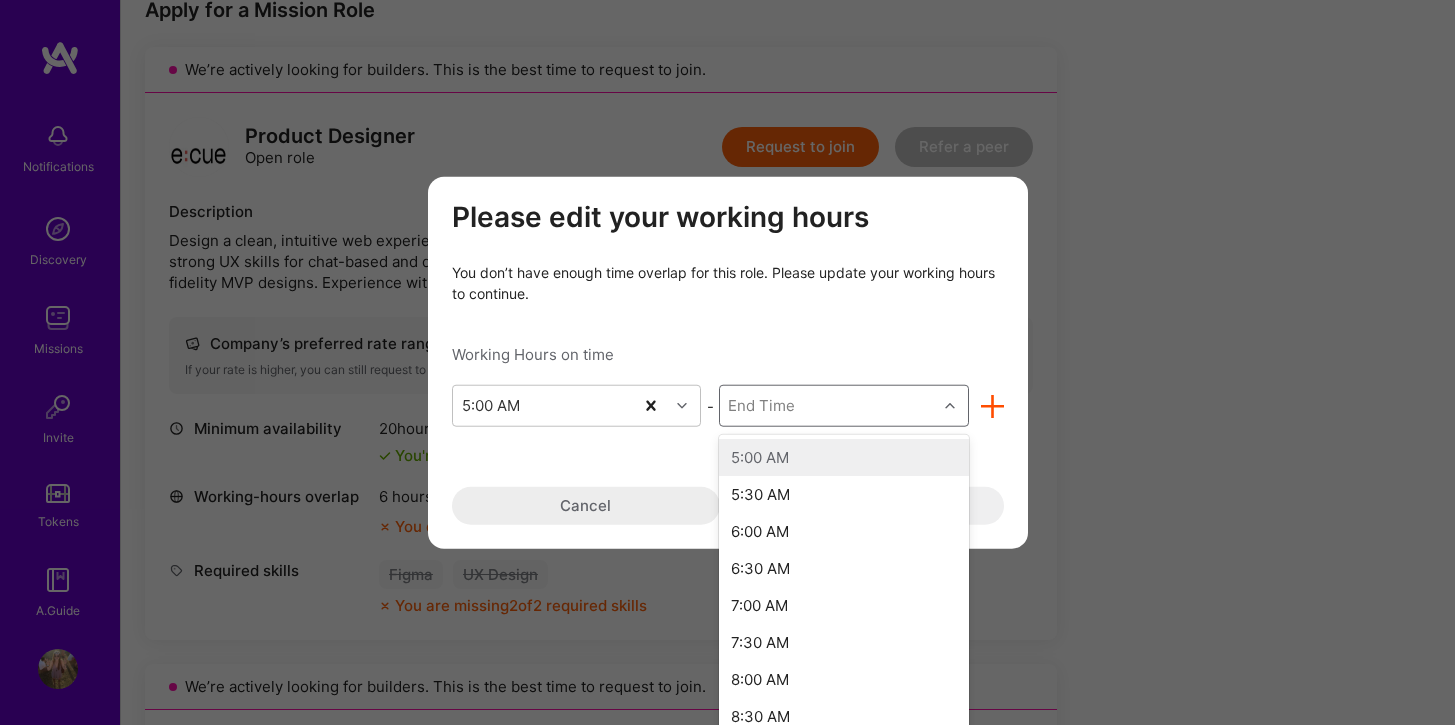 click at bounding box center (950, 406) 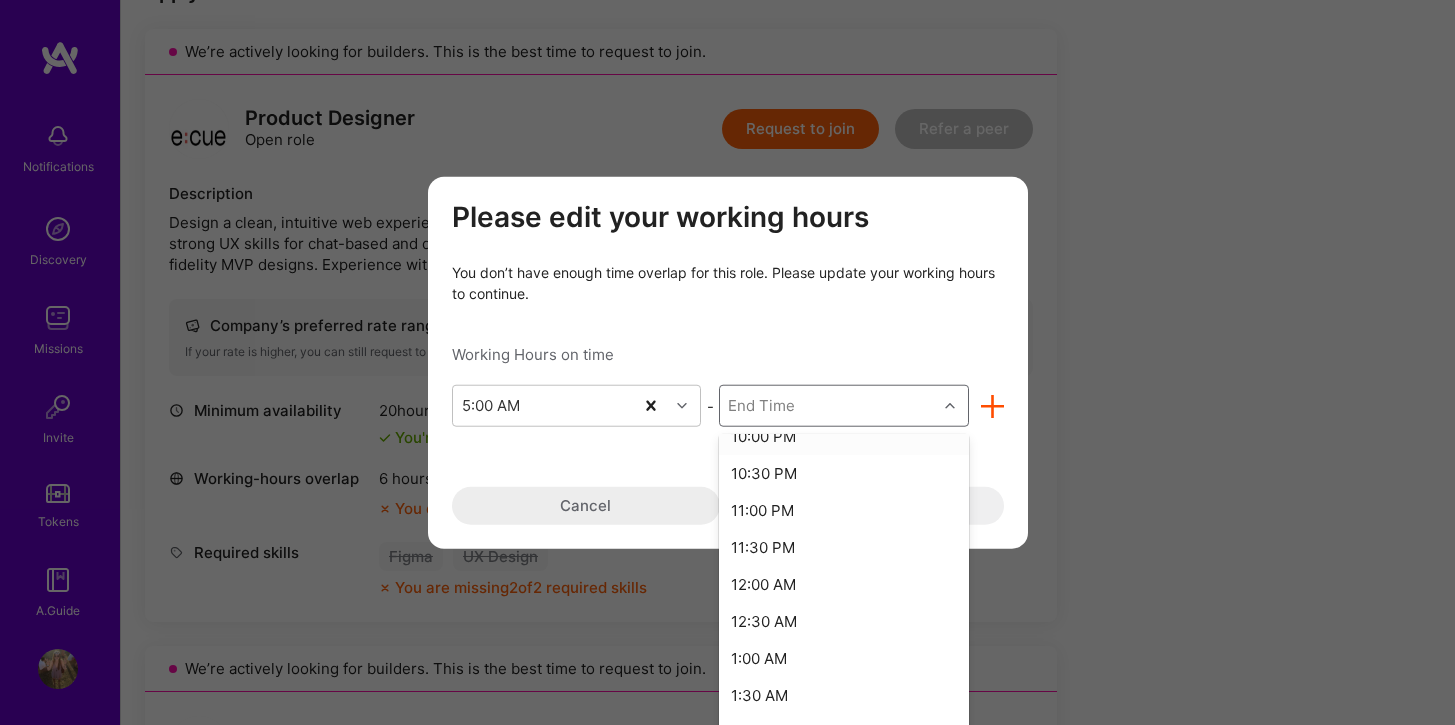 scroll, scrollTop: 1128, scrollLeft: 0, axis: vertical 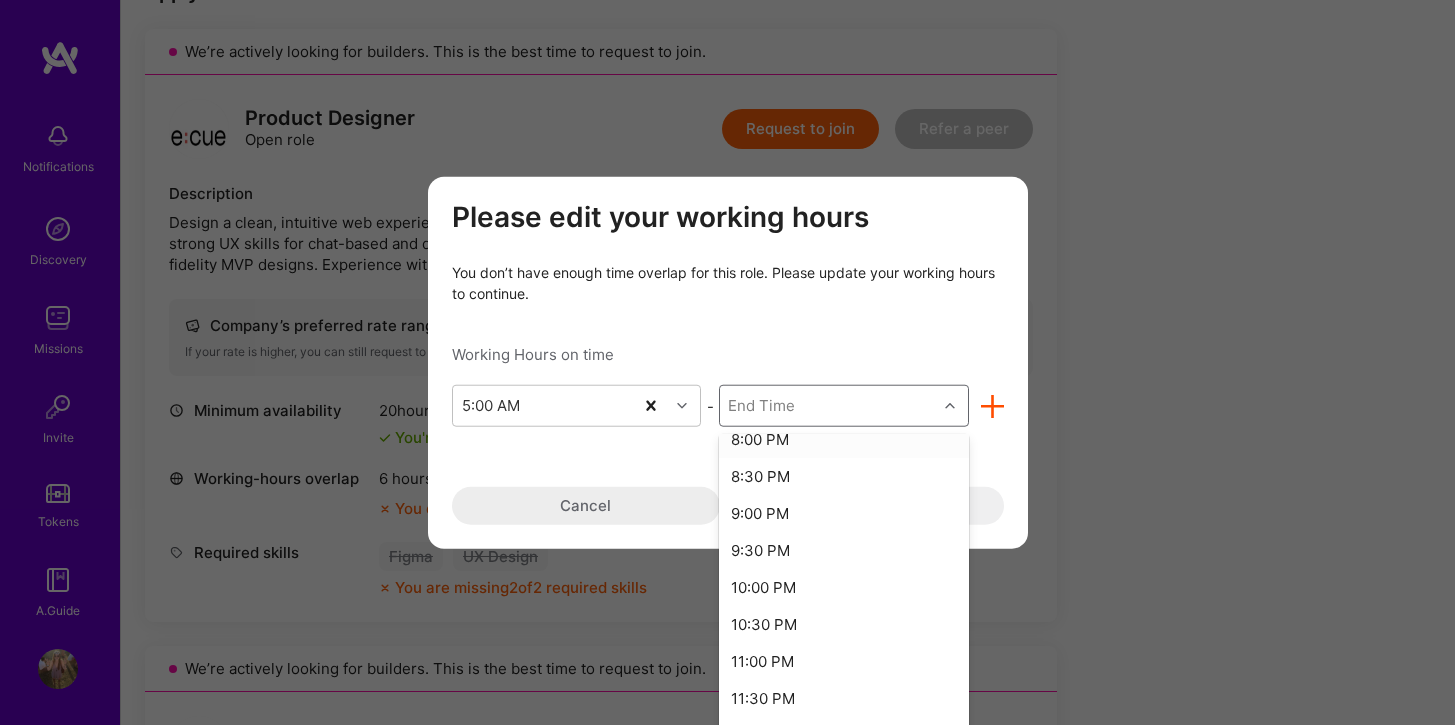 click on "8:00 PM" at bounding box center [844, 439] 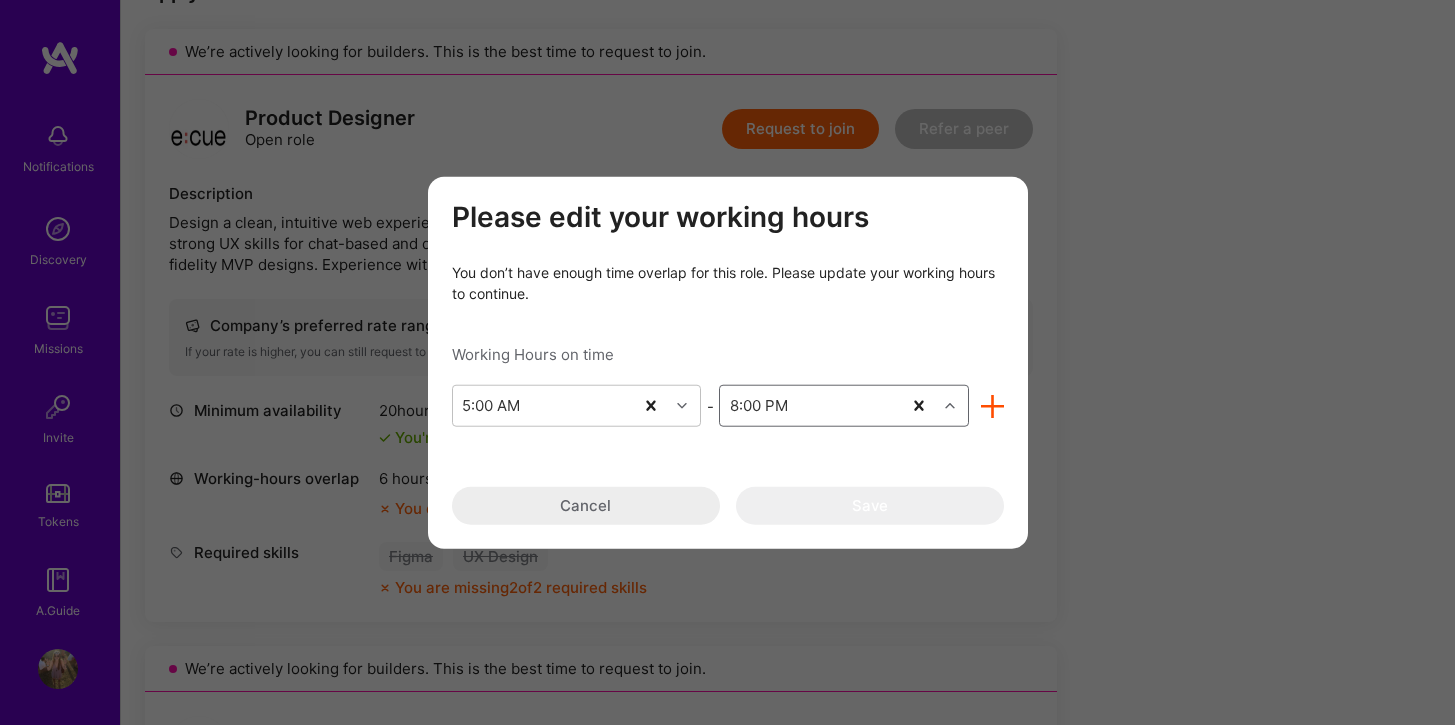 click on "Please edit your working hours You don’t have enough time overlap for this role. Please update your working hours to continue. Working Hours on    time 5:00 AM  -  option 8:00 PM, selected.   Select is focused ,type to refine list, press Down to open the menu,  8:00 PM Cancel Save" at bounding box center [728, 362] 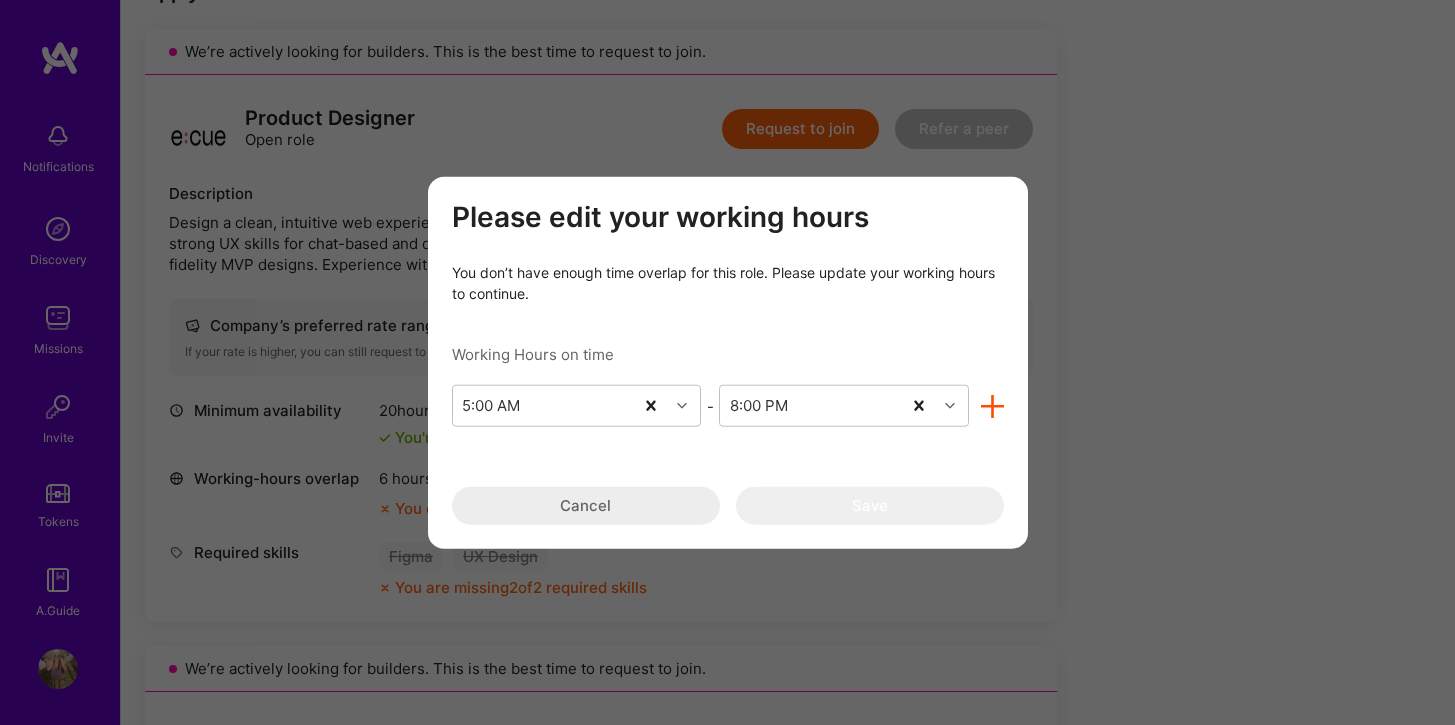 click at bounding box center (992, 406) 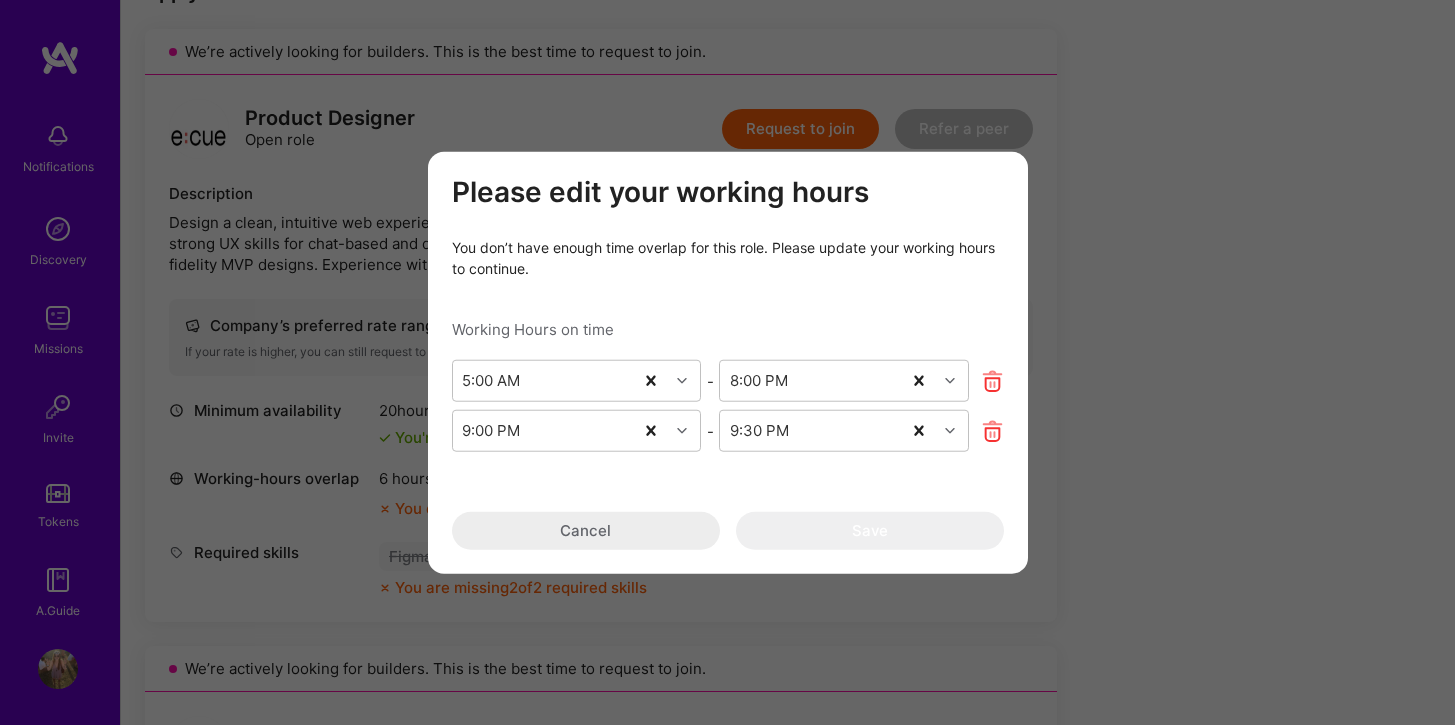 click on "Please edit your working hours You don’t have enough time overlap for this role. Please update your working hours to continue. Working Hours on    time [TIME]  -  [TIME] [TIME]  -  [TIME] Cancel Save" at bounding box center (728, 362) 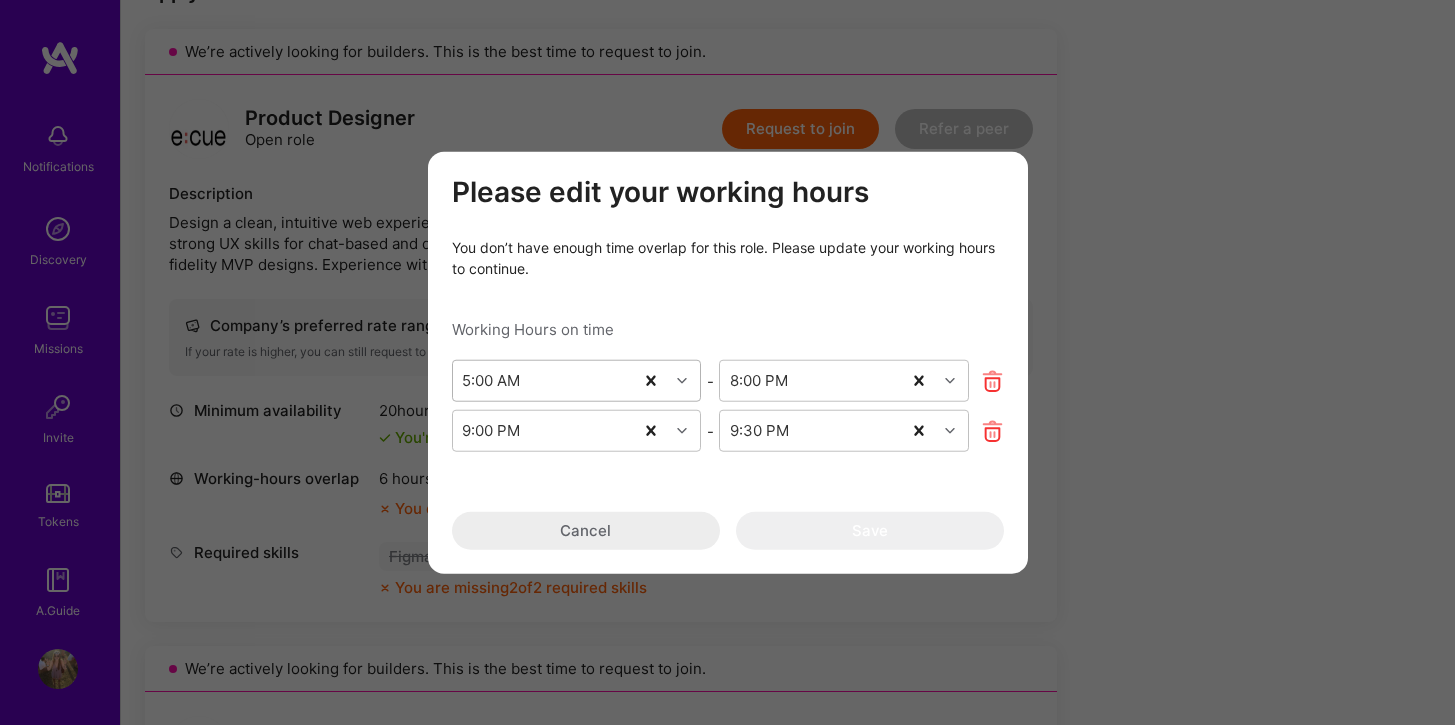 click at bounding box center (682, 381) 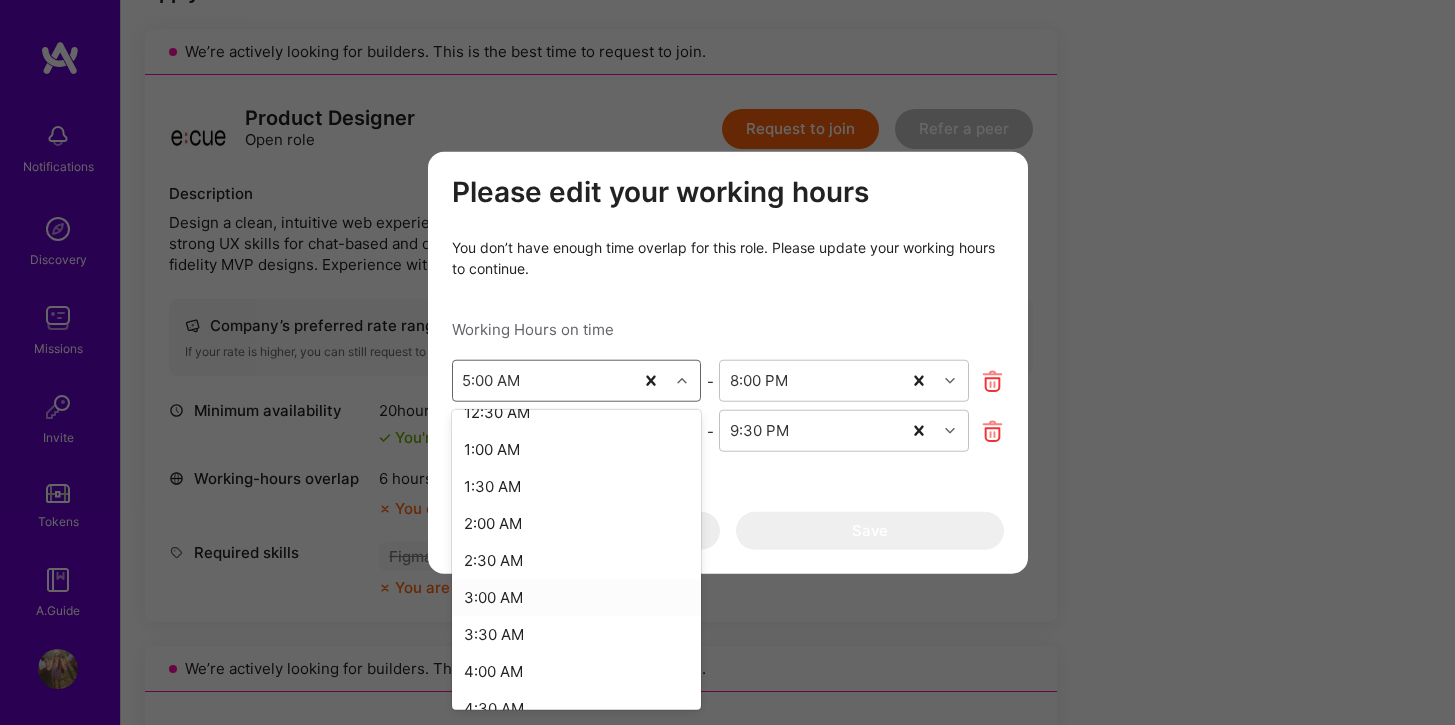 scroll, scrollTop: 60, scrollLeft: 0, axis: vertical 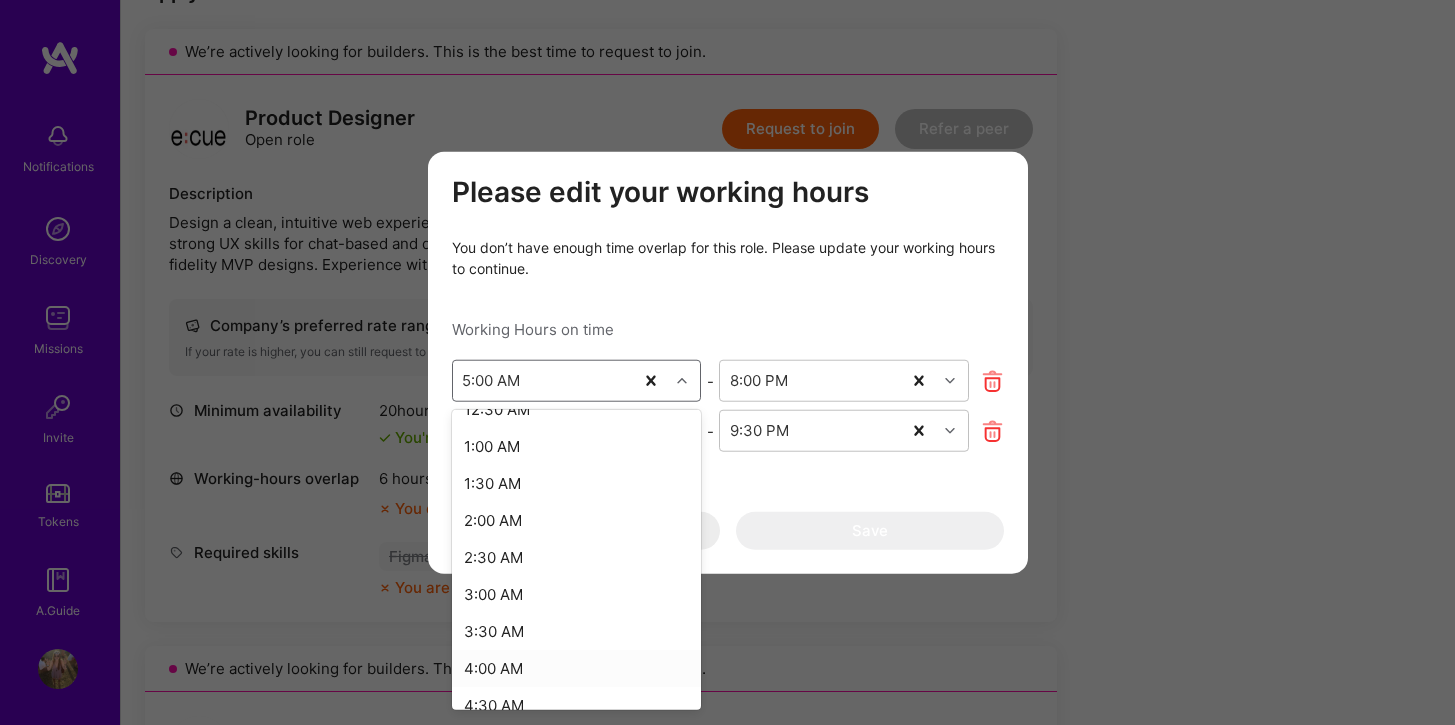 click on "4:00 AM" at bounding box center [577, 668] 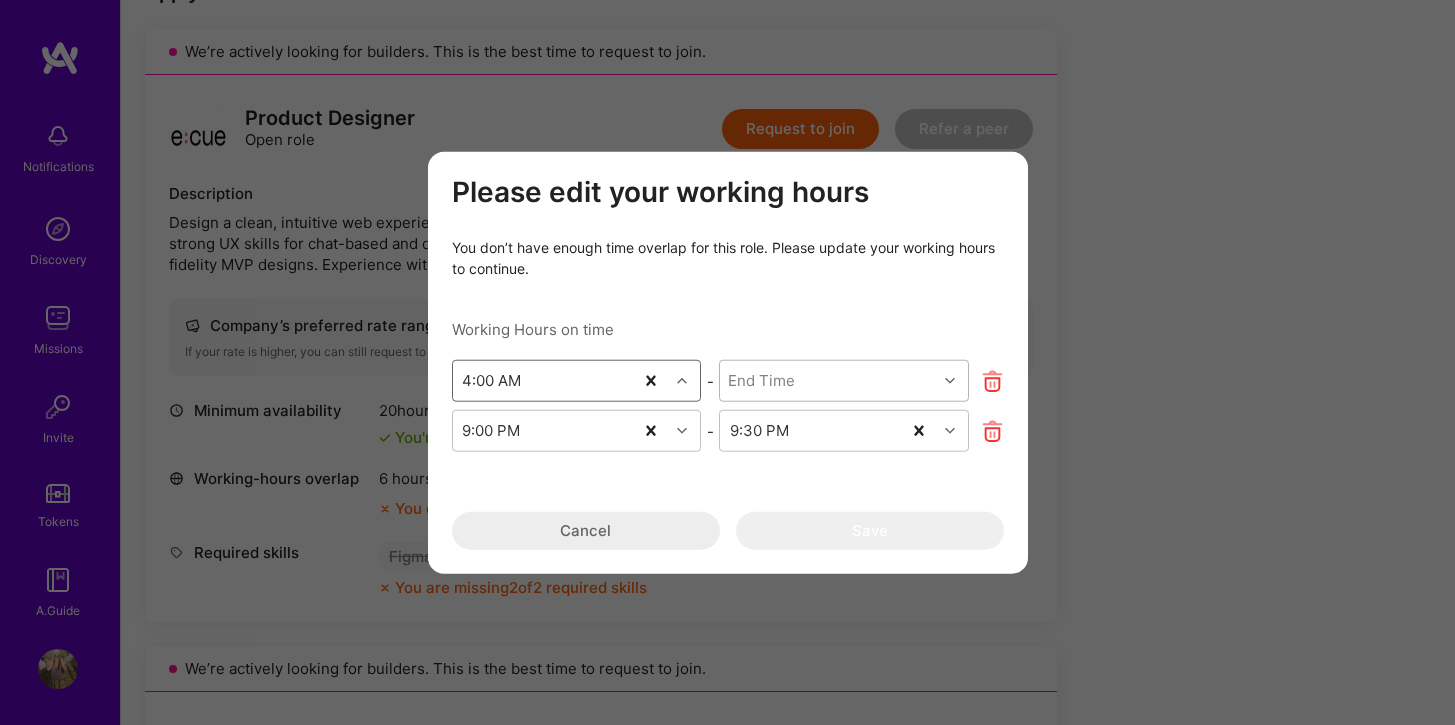 click on "End Time" at bounding box center [828, 381] 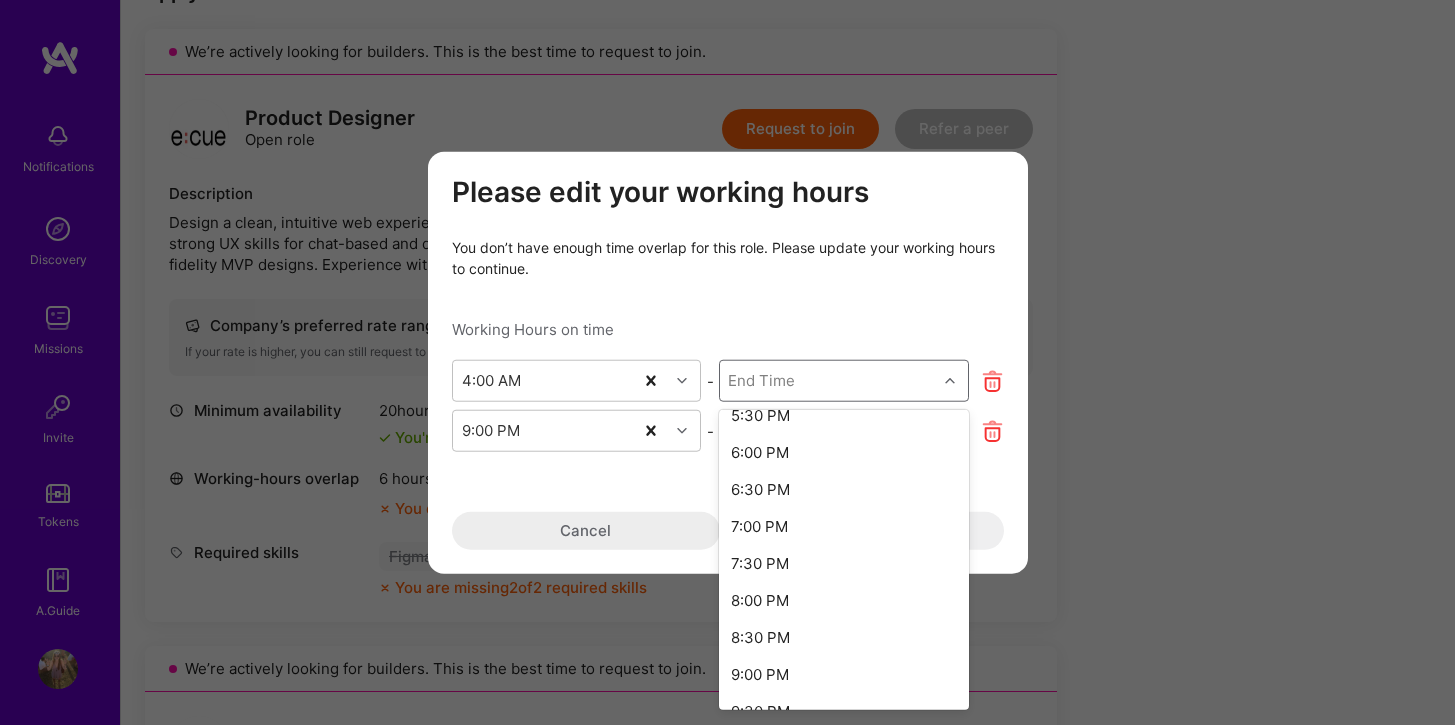 scroll, scrollTop: 1051, scrollLeft: 0, axis: vertical 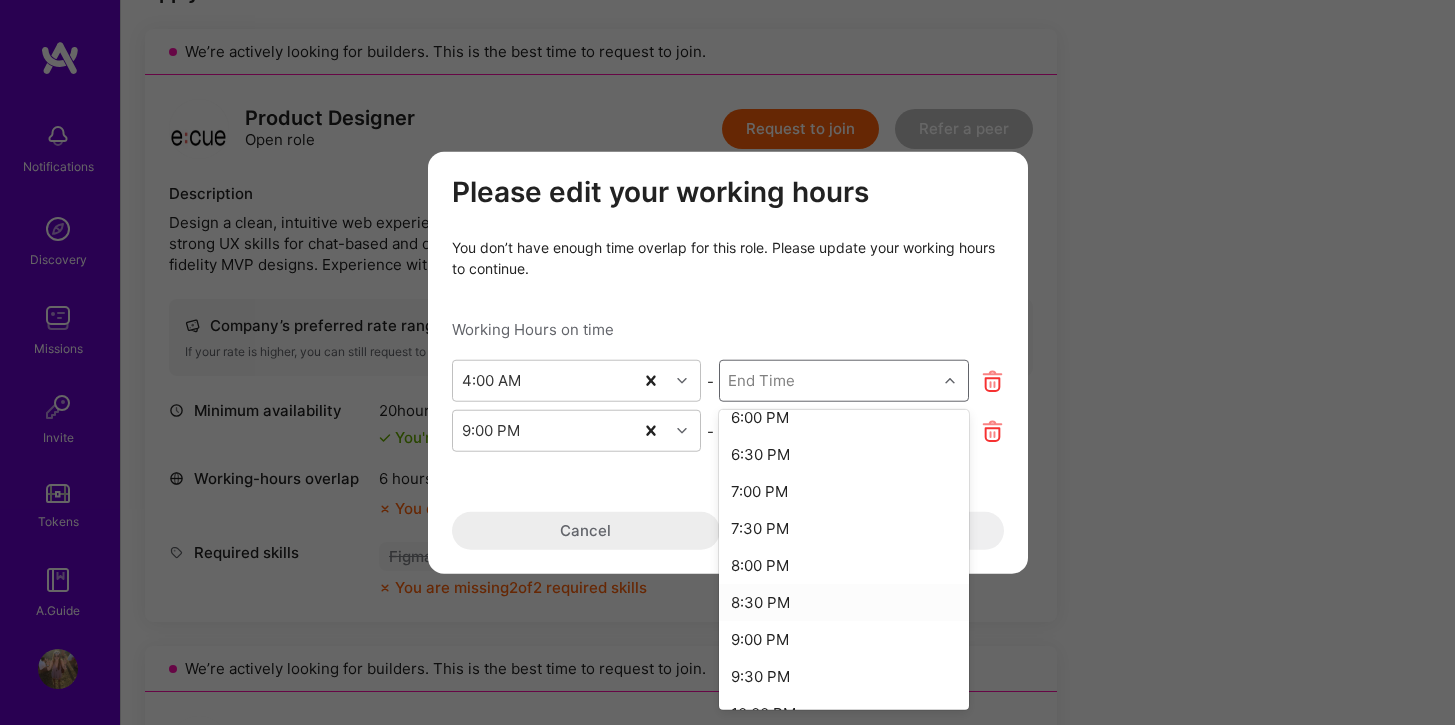 click on "8:30 PM" at bounding box center (844, 602) 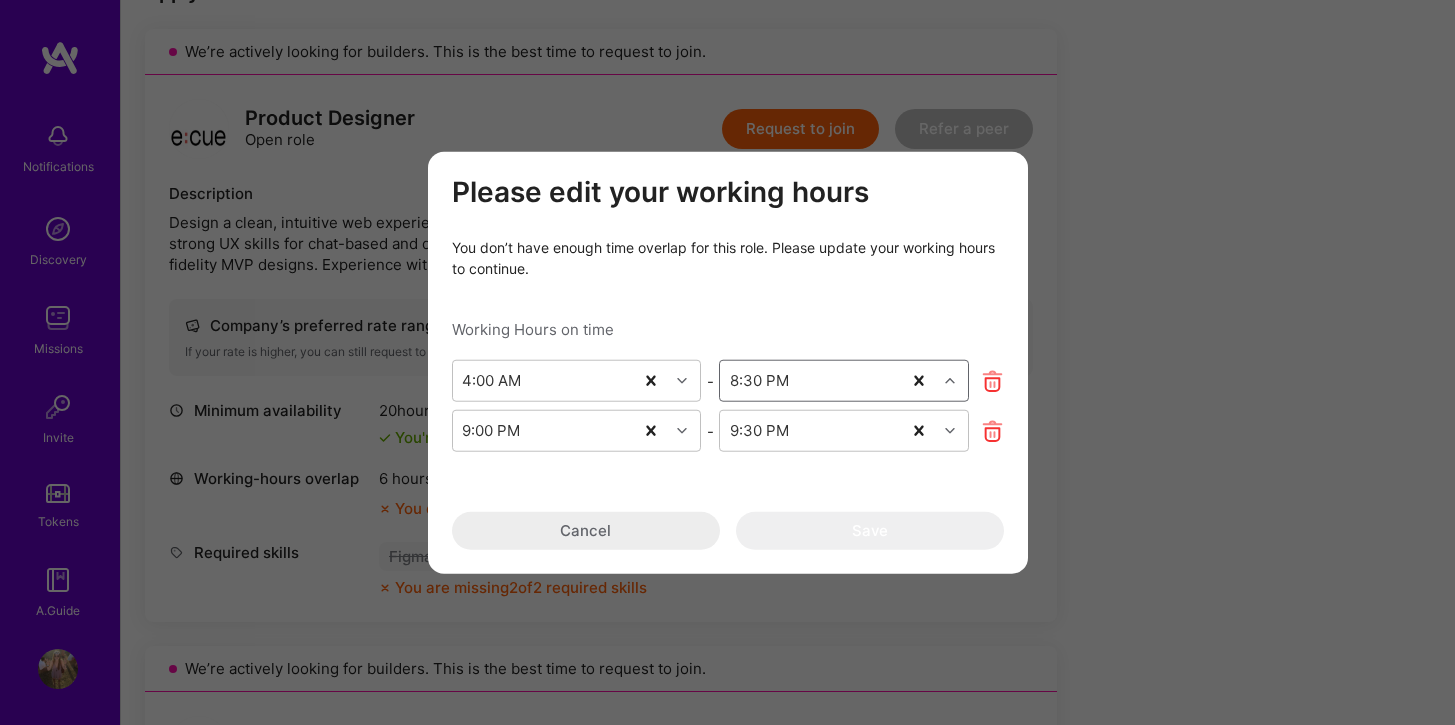click at bounding box center [992, 431] 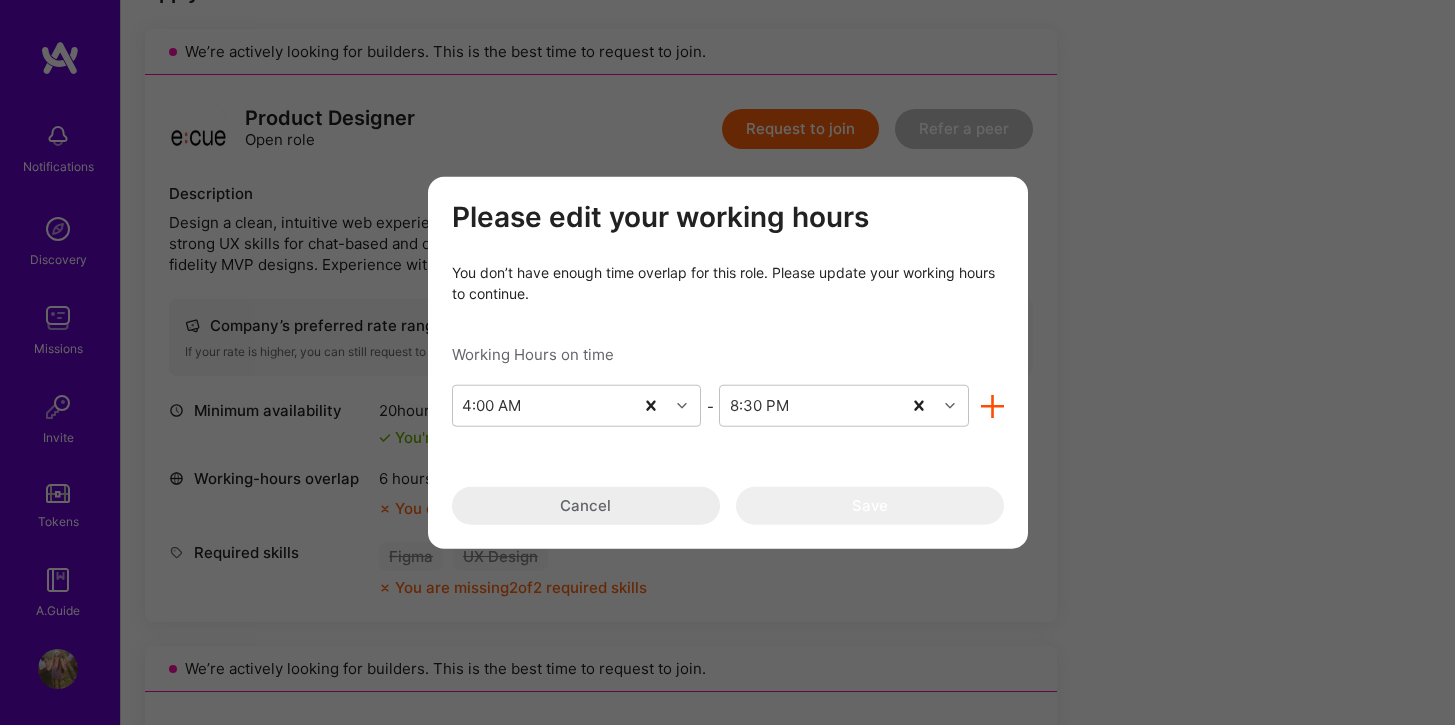 click on "Cancel" at bounding box center (586, 506) 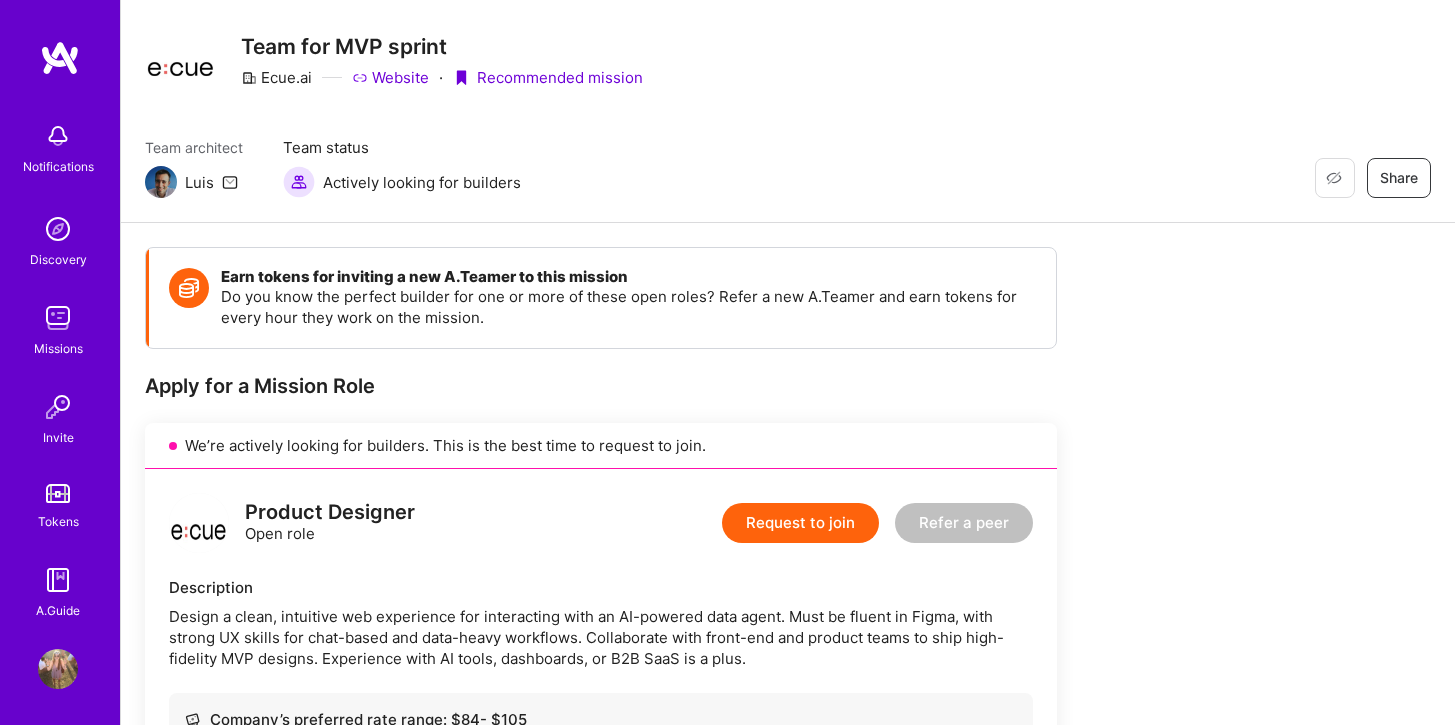 scroll, scrollTop: 268, scrollLeft: 0, axis: vertical 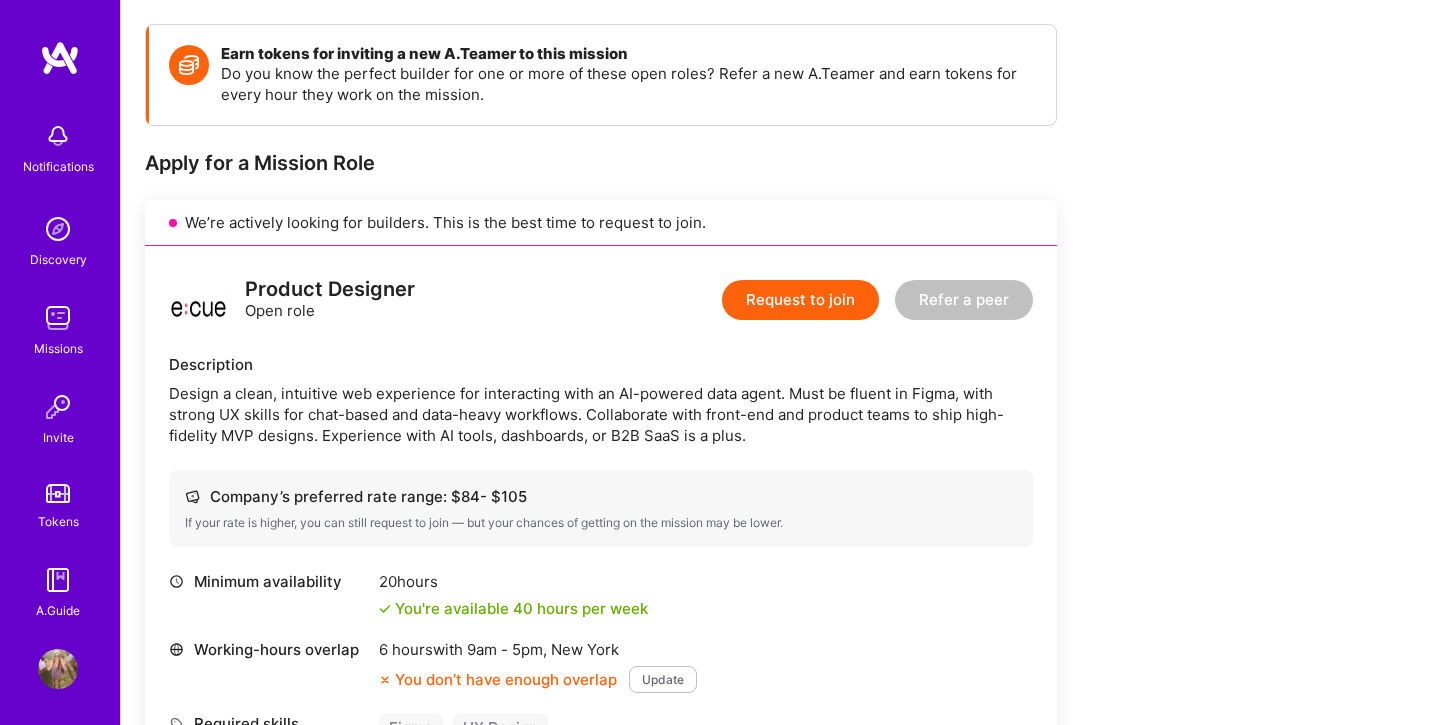 click at bounding box center [58, 318] 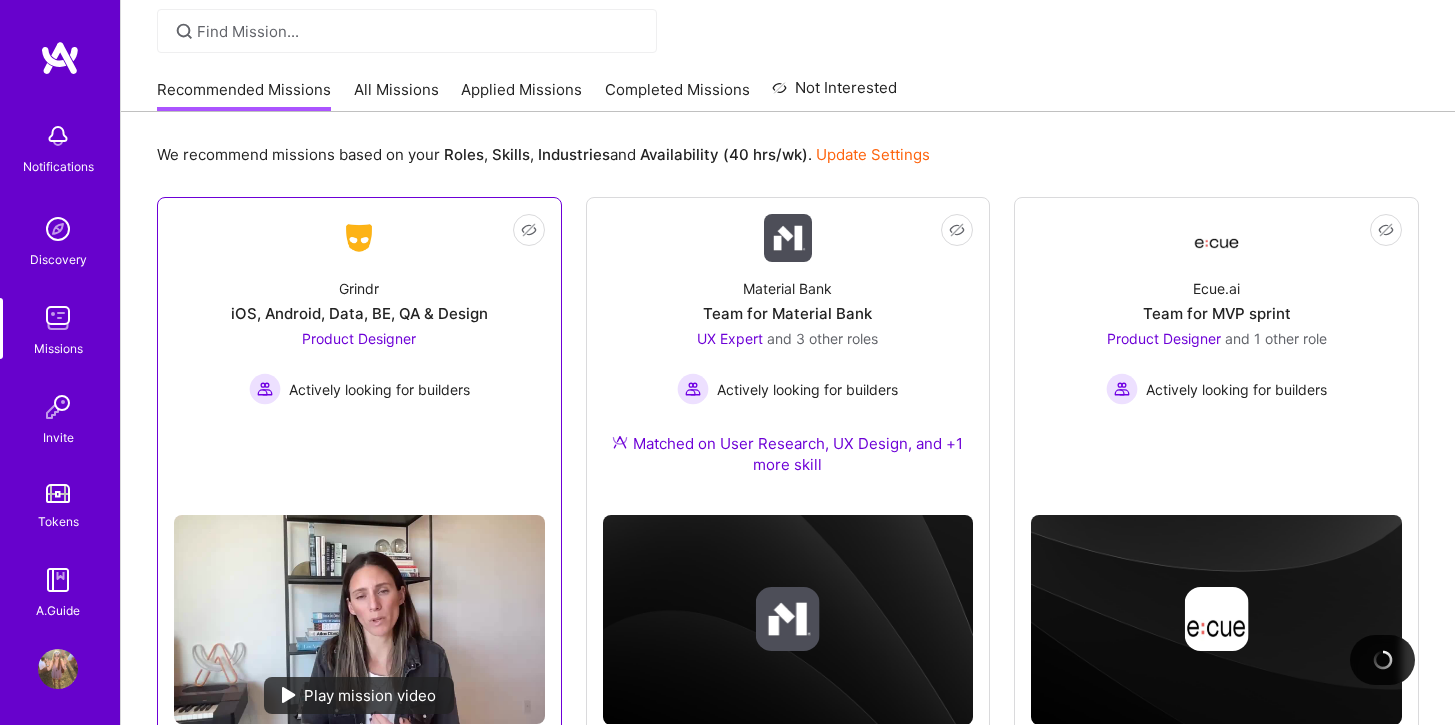 scroll, scrollTop: 176, scrollLeft: 0, axis: vertical 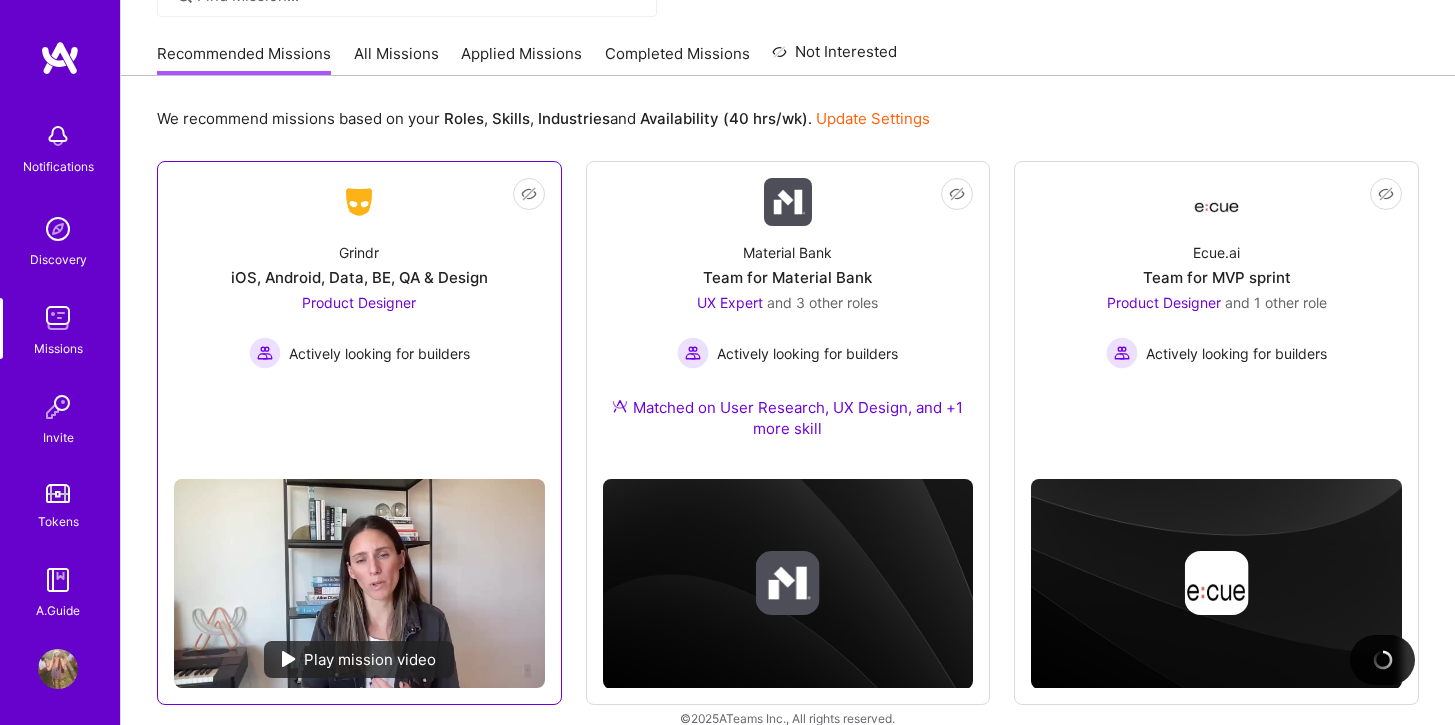 click on "Not Interested Grindr iOS, Android, Data, BE, QA & Design Product Designer   Actively looking for builders" at bounding box center (359, 320) 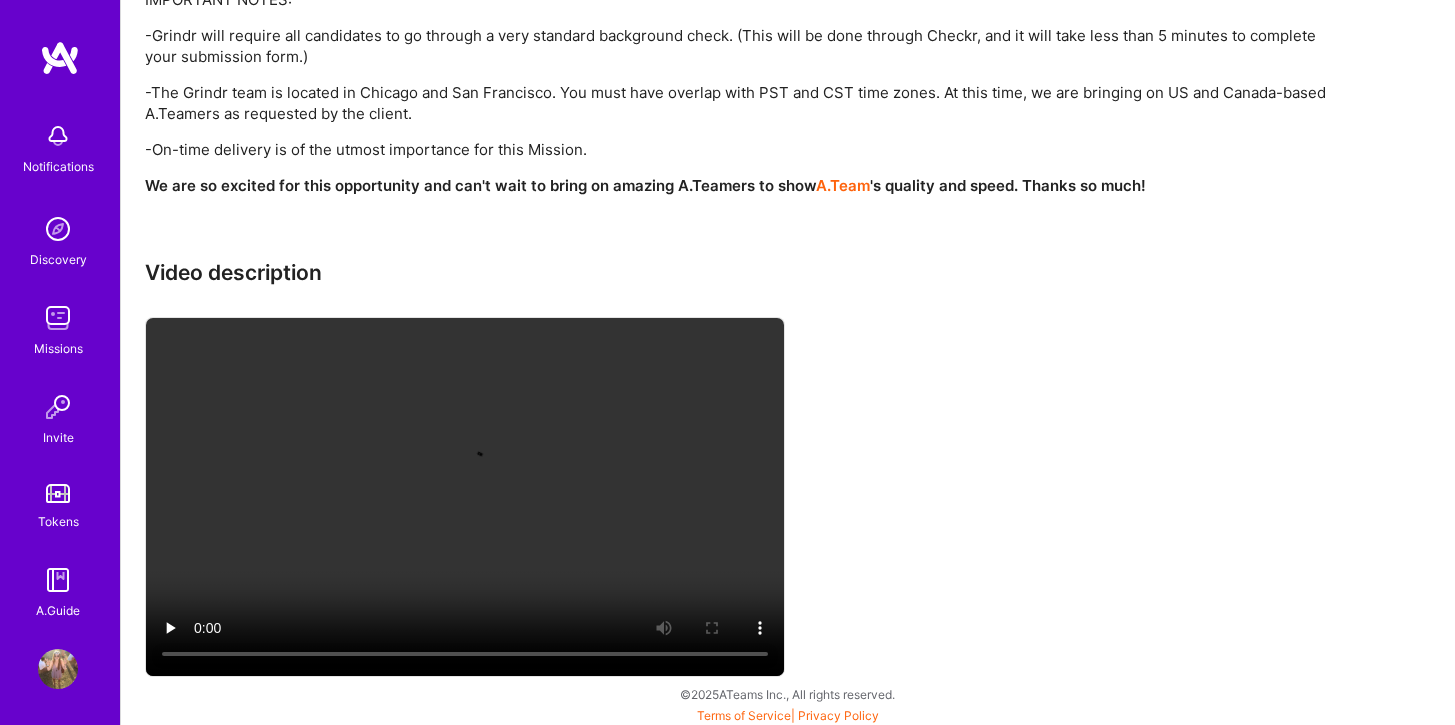scroll, scrollTop: 2217, scrollLeft: 0, axis: vertical 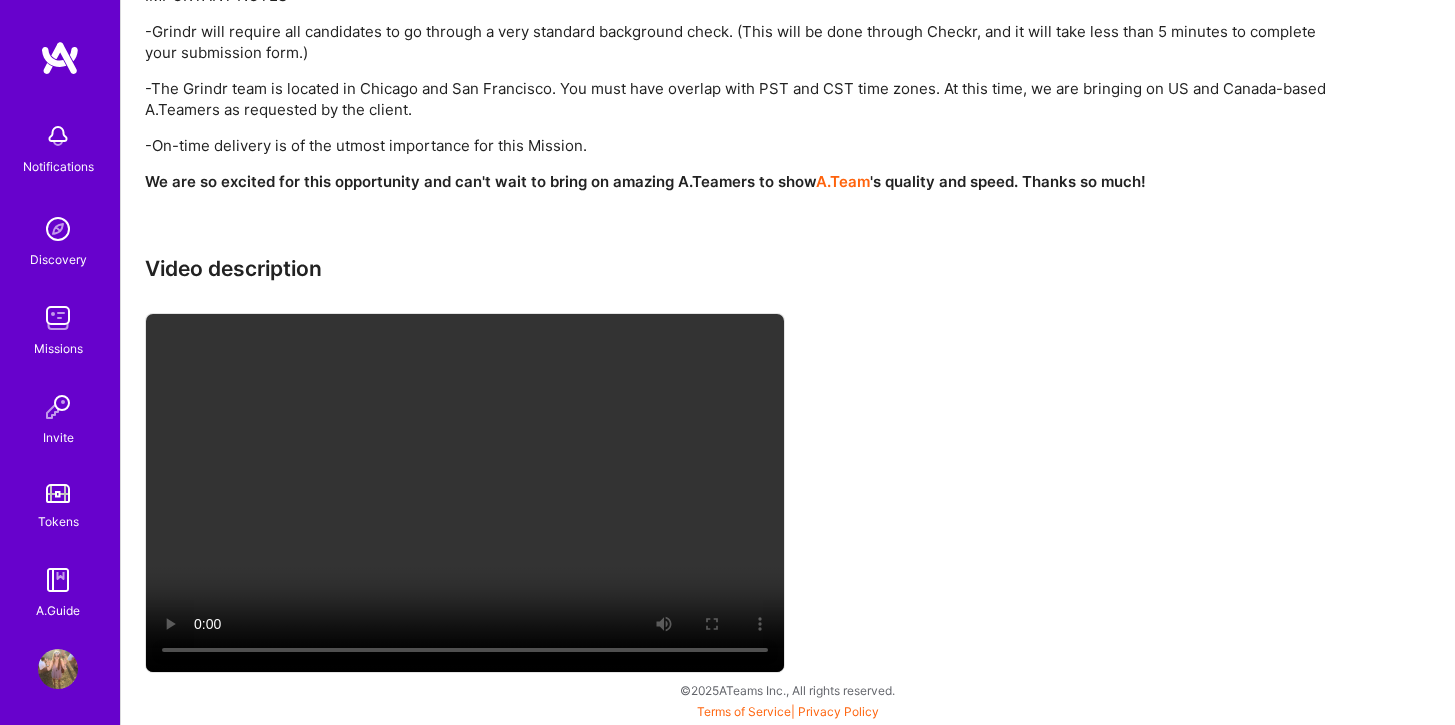 click at bounding box center [465, 493] 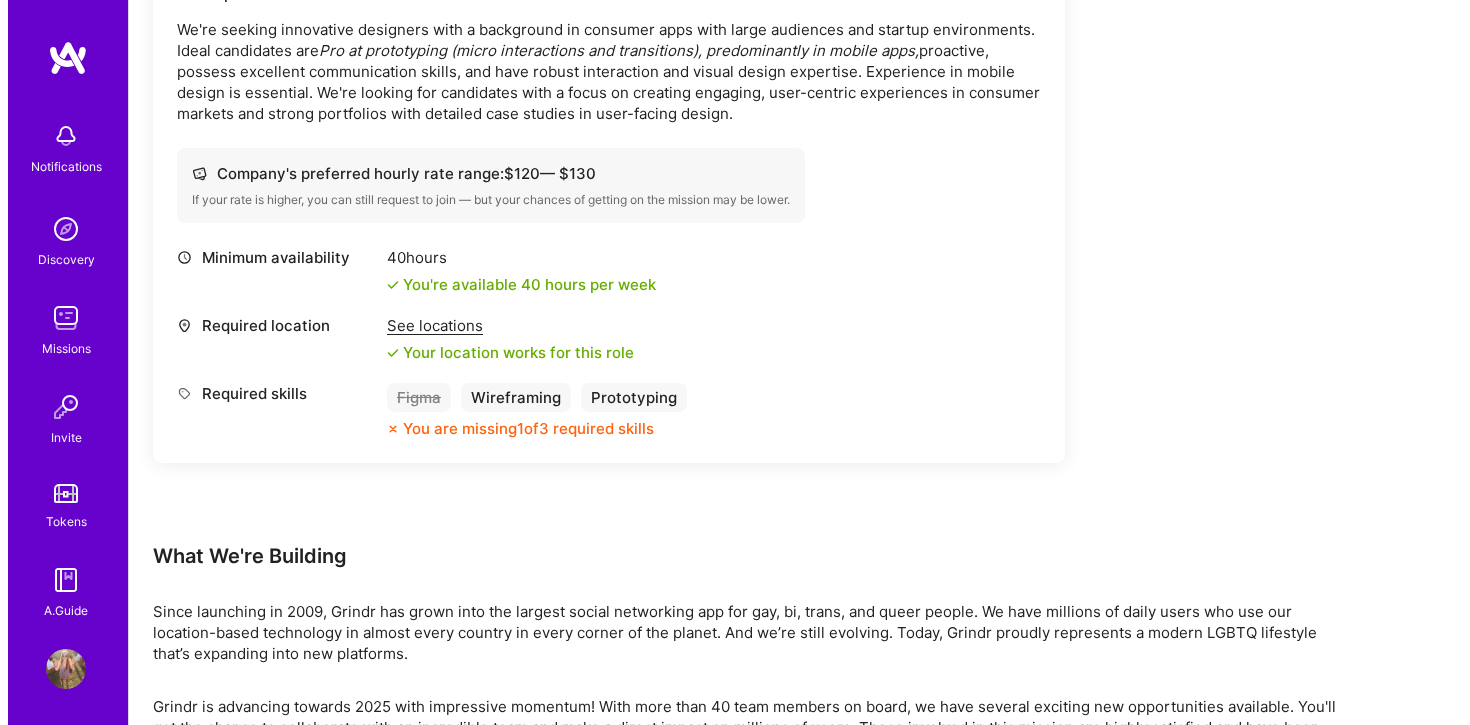 scroll, scrollTop: 483, scrollLeft: 0, axis: vertical 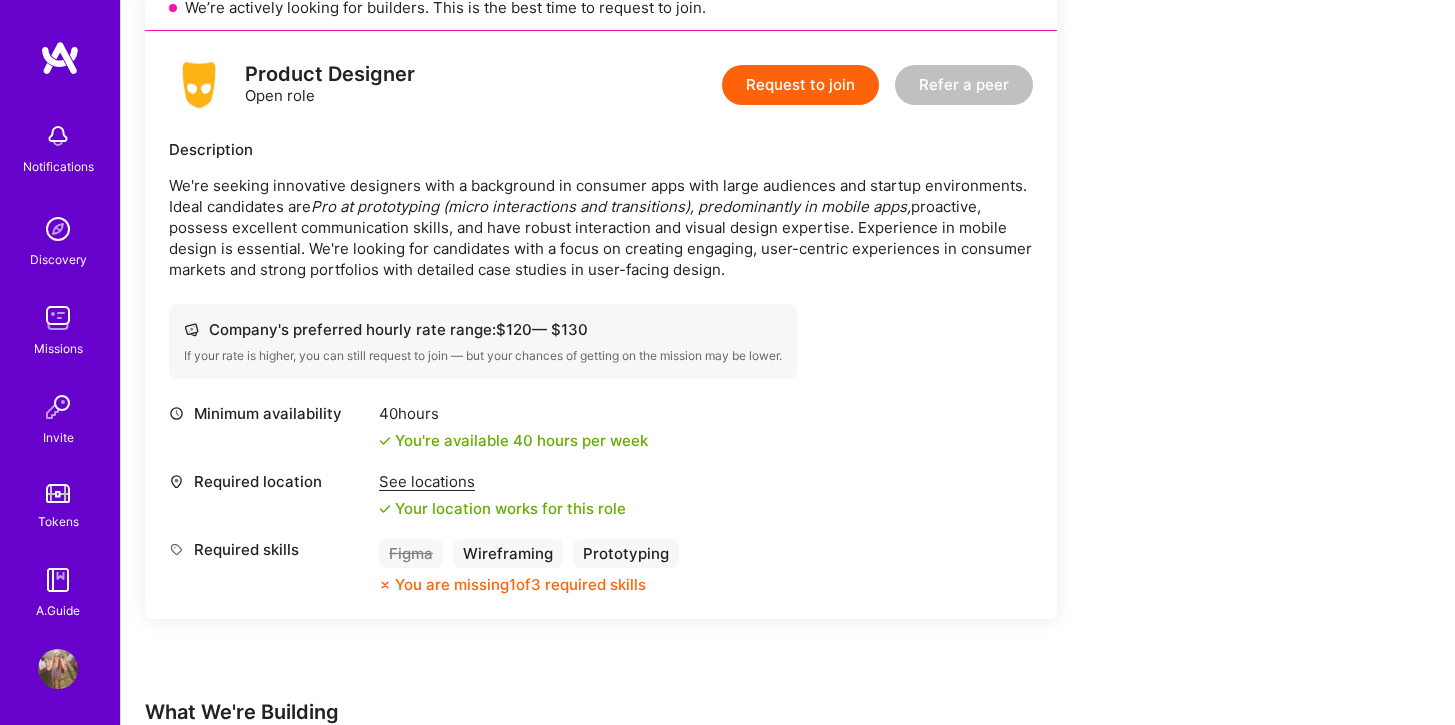click on "Request to join" at bounding box center (800, 85) 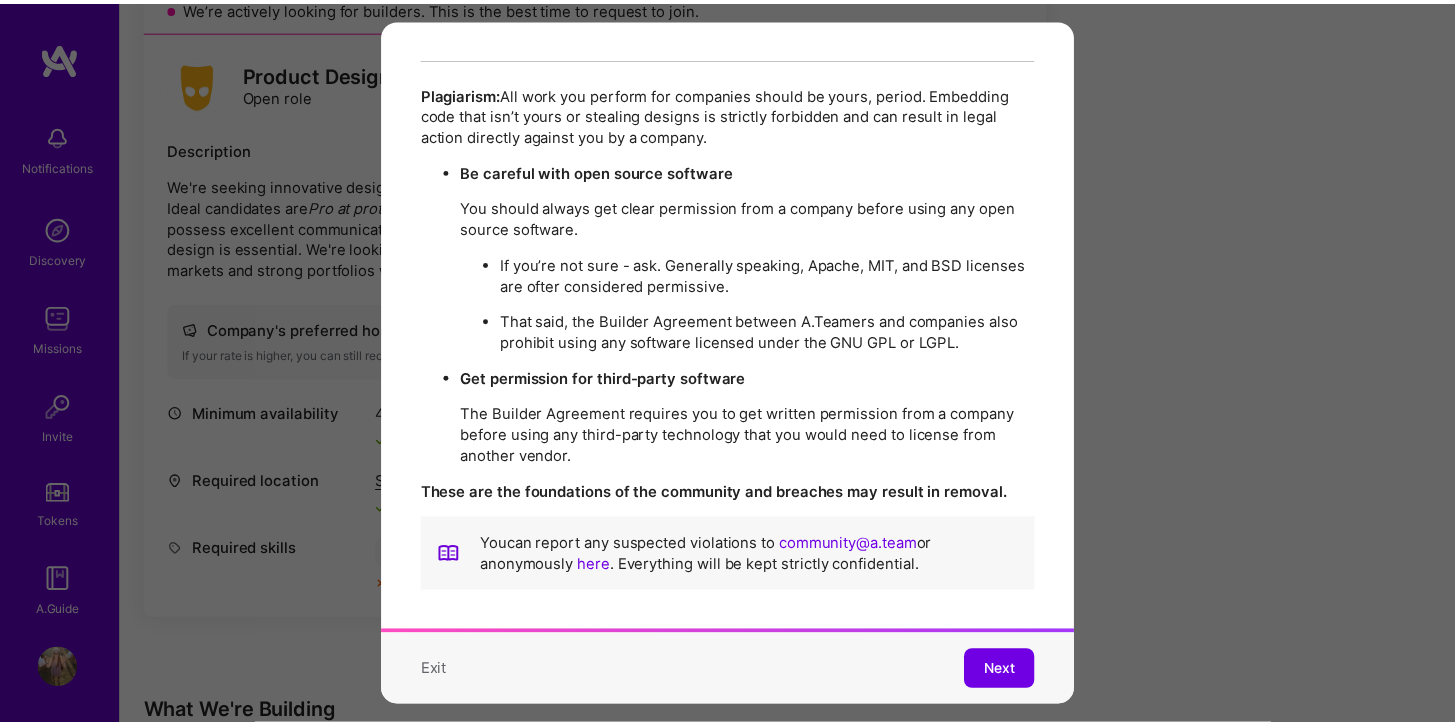 scroll, scrollTop: 3476, scrollLeft: 0, axis: vertical 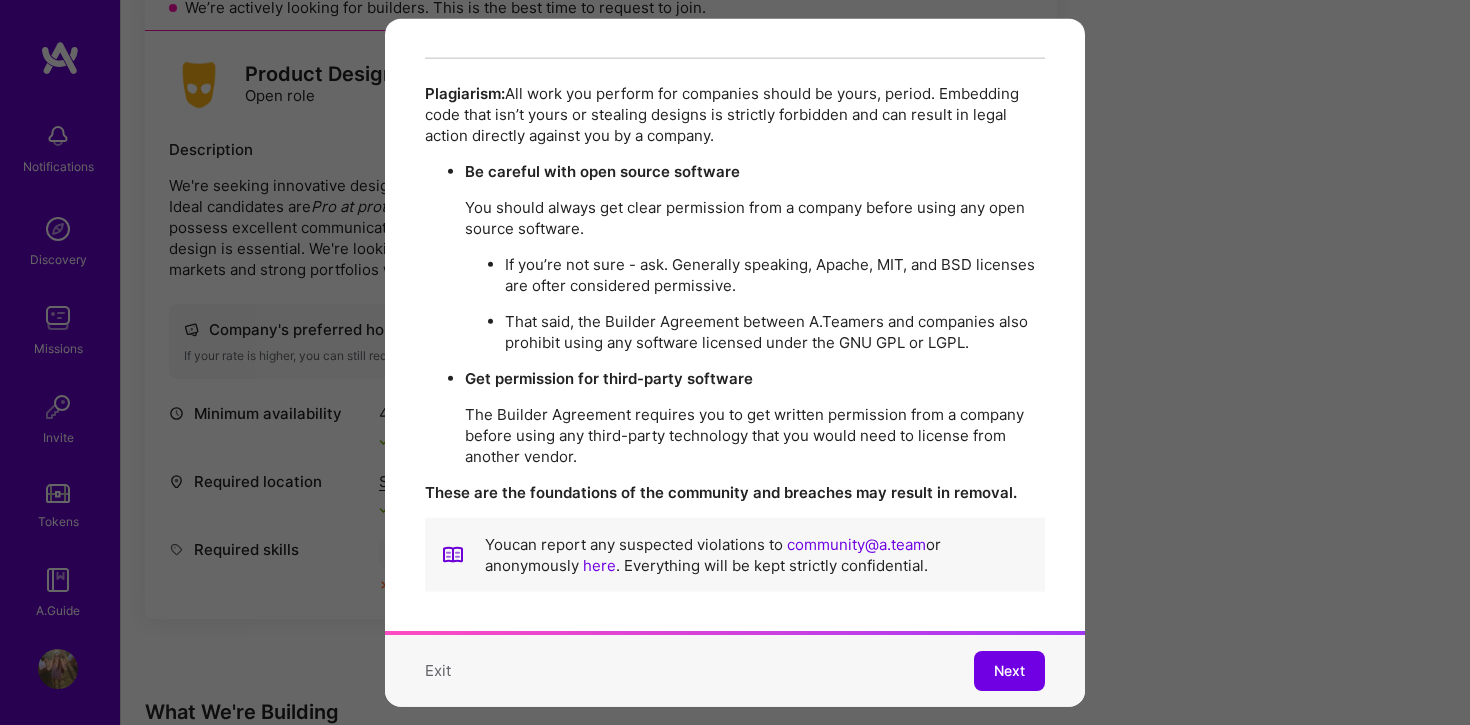 click on "Mission Code of Conduct  This is the A.Team Mission Code of Conduct. Our vision is to transform the way companies build and the way people work. As with any new model, especially one that emphasizes autonomy, we’re iterating on these guidelines to make all of us successful, safe, and the experience as rewarding as can be! We worked with a committee of 10 builders to draft these guidelines. The aim is to ensure builders and companies have the best possible experiences working together — experiences that lead to increased trust, and then longer and repeated engagements, which benefits everyone. This document applies after you’ve joined a mission. Refer to the “Platform Code of Conduct” for general guidelines.   Questions? Shoot a note to  help@[DOMAIN].team   😎   As a reminder: you  can report any suspected violations to   community@[DOMAIN].team  or anonymously   here . Everything will be kept strictly confidential. Professionalism: Confidentiality: Post-Engagement   Over-Communicate: Methods of communication" at bounding box center (735, 362) 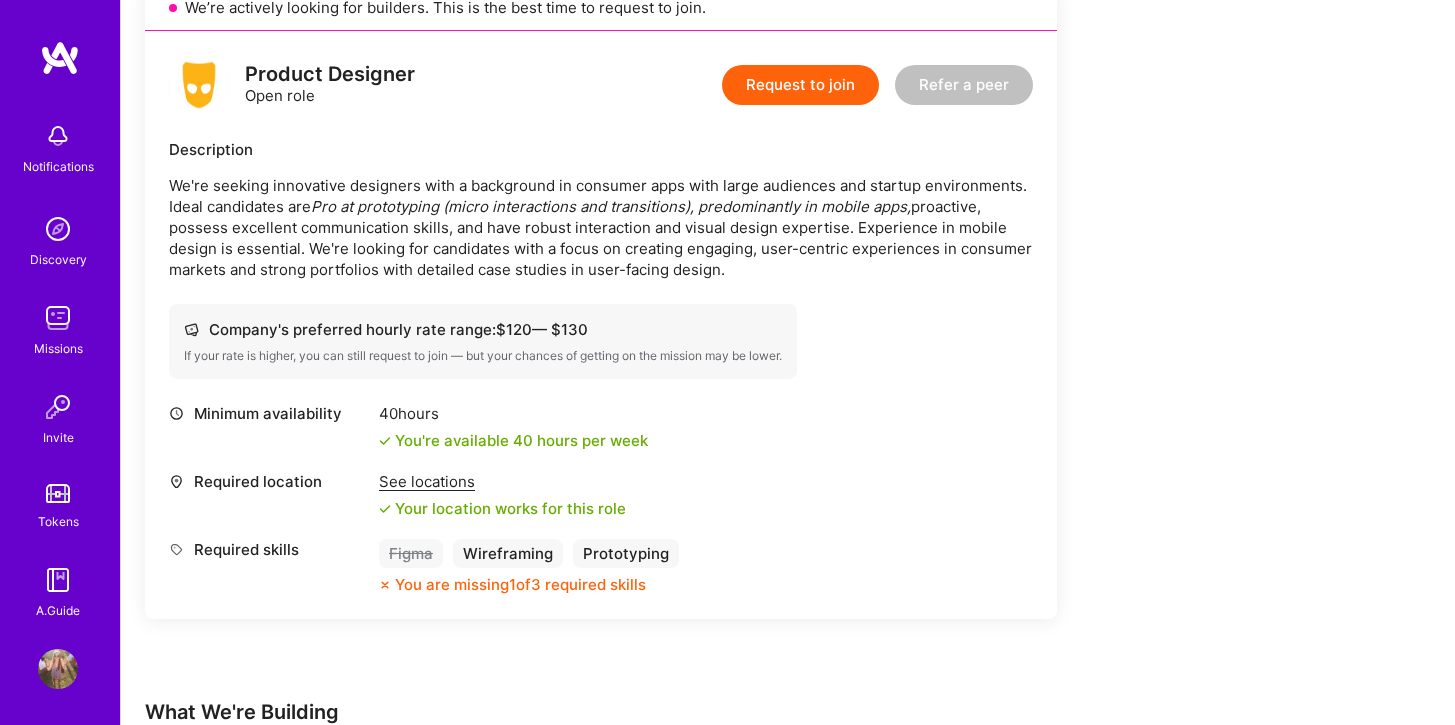 scroll, scrollTop: 0, scrollLeft: 0, axis: both 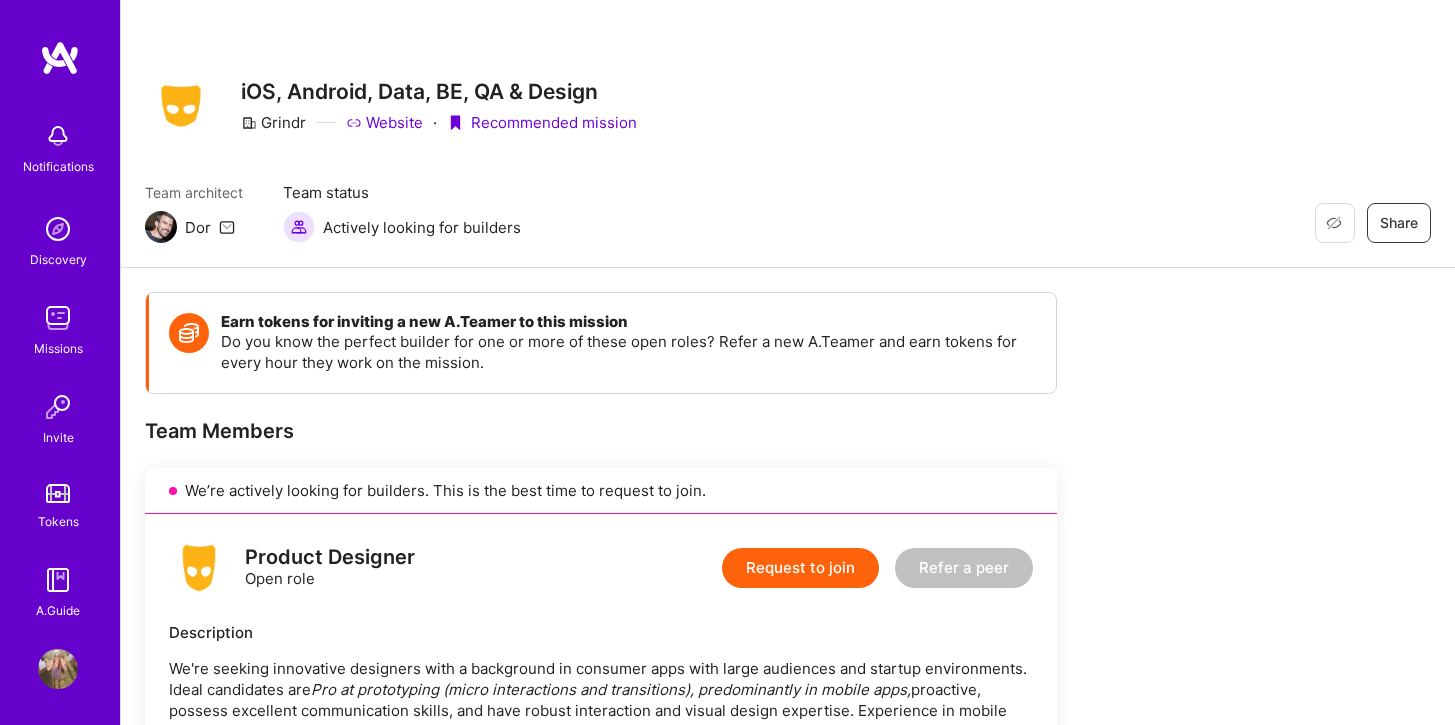 click on "Website" at bounding box center (384, 122) 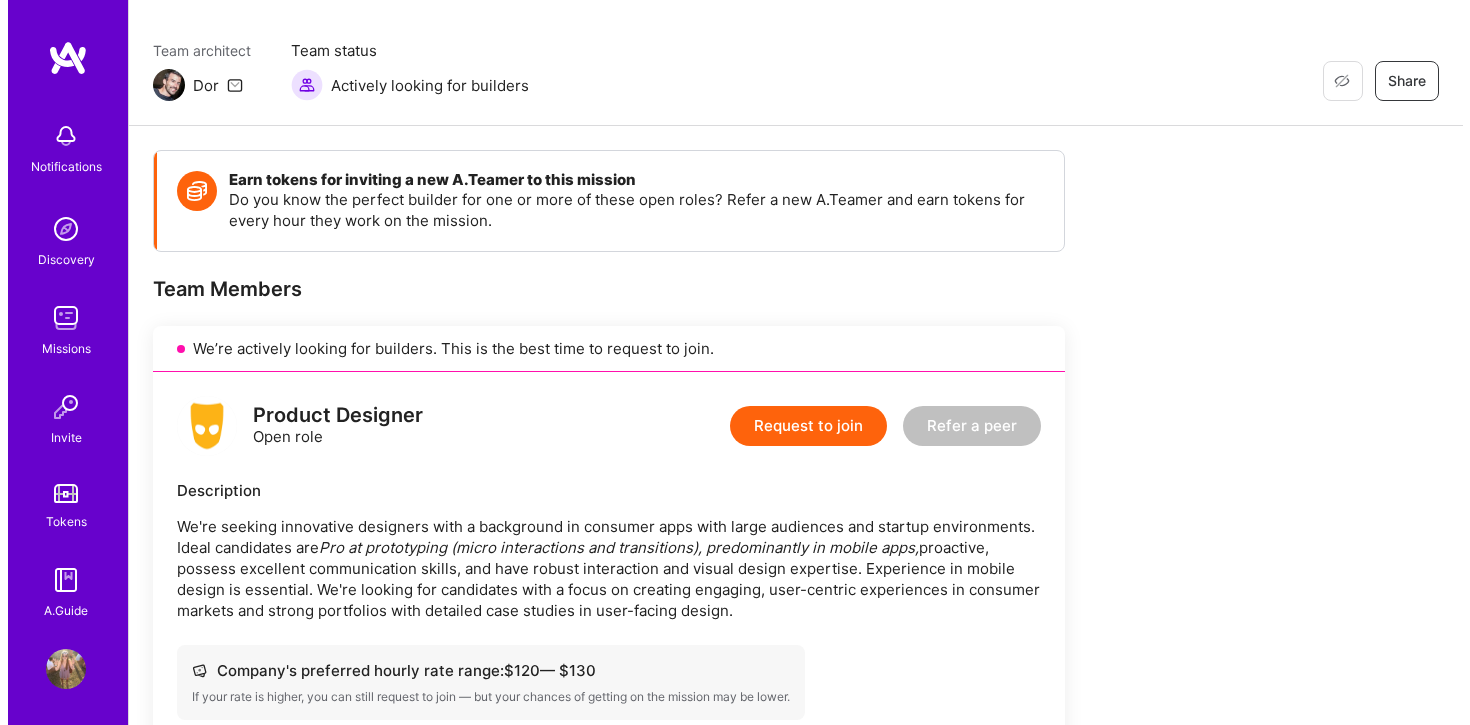 scroll, scrollTop: 127, scrollLeft: 0, axis: vertical 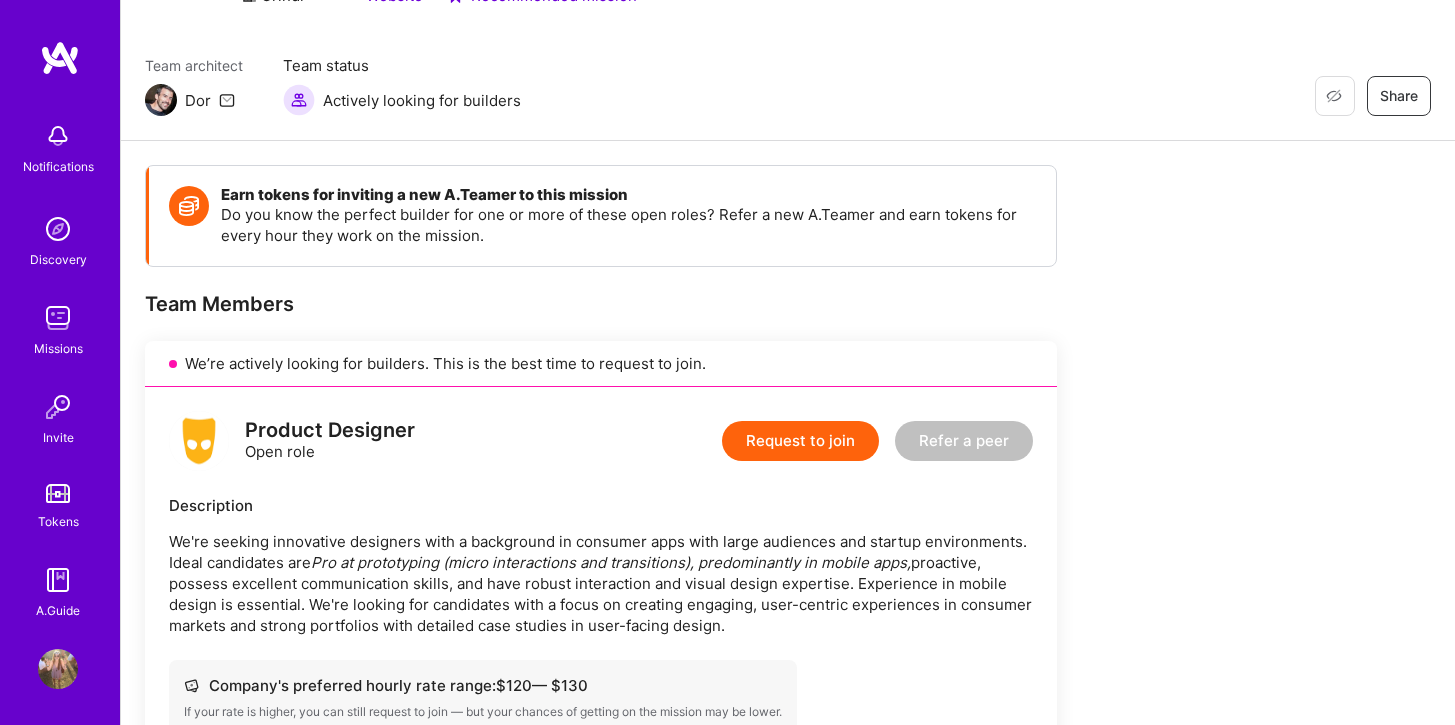 click on "Request to join" at bounding box center (800, 441) 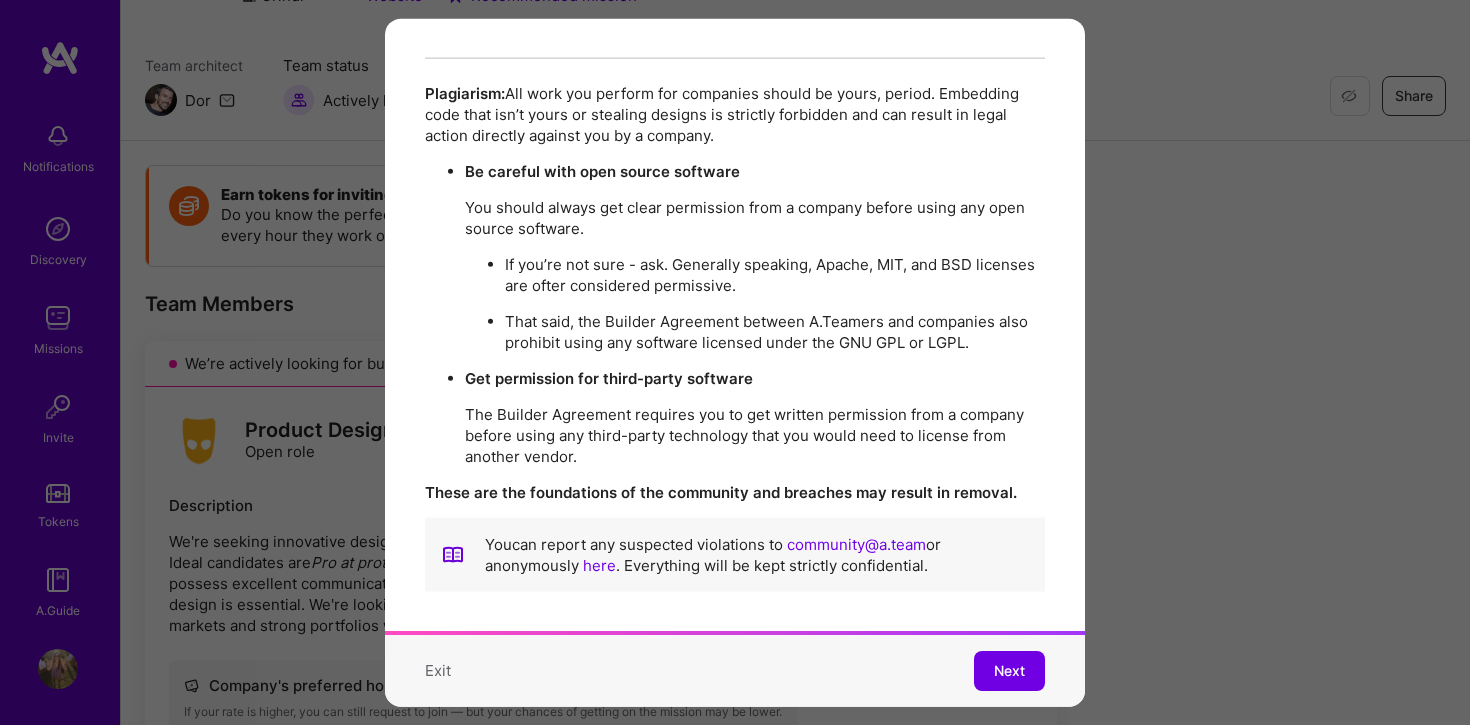 scroll, scrollTop: 3476, scrollLeft: 0, axis: vertical 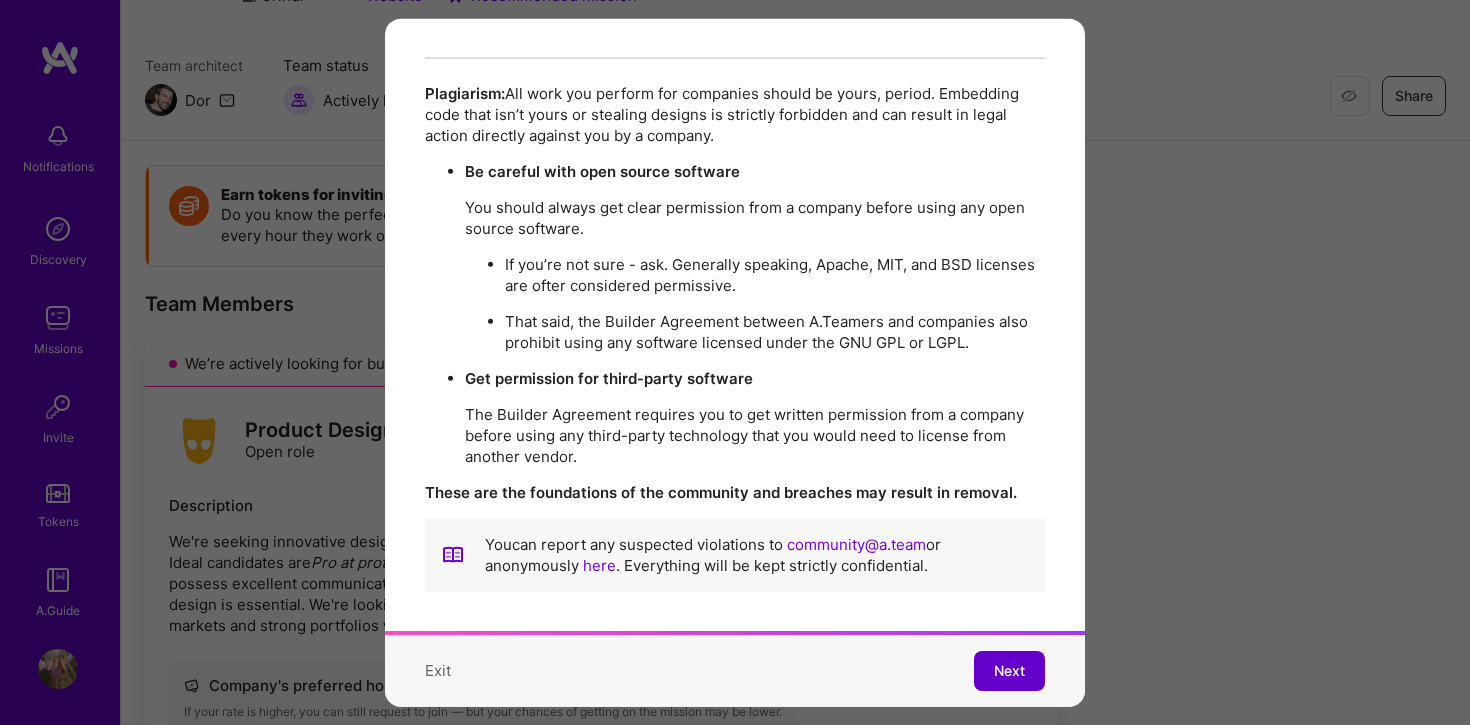 click on "Next" at bounding box center [1009, 671] 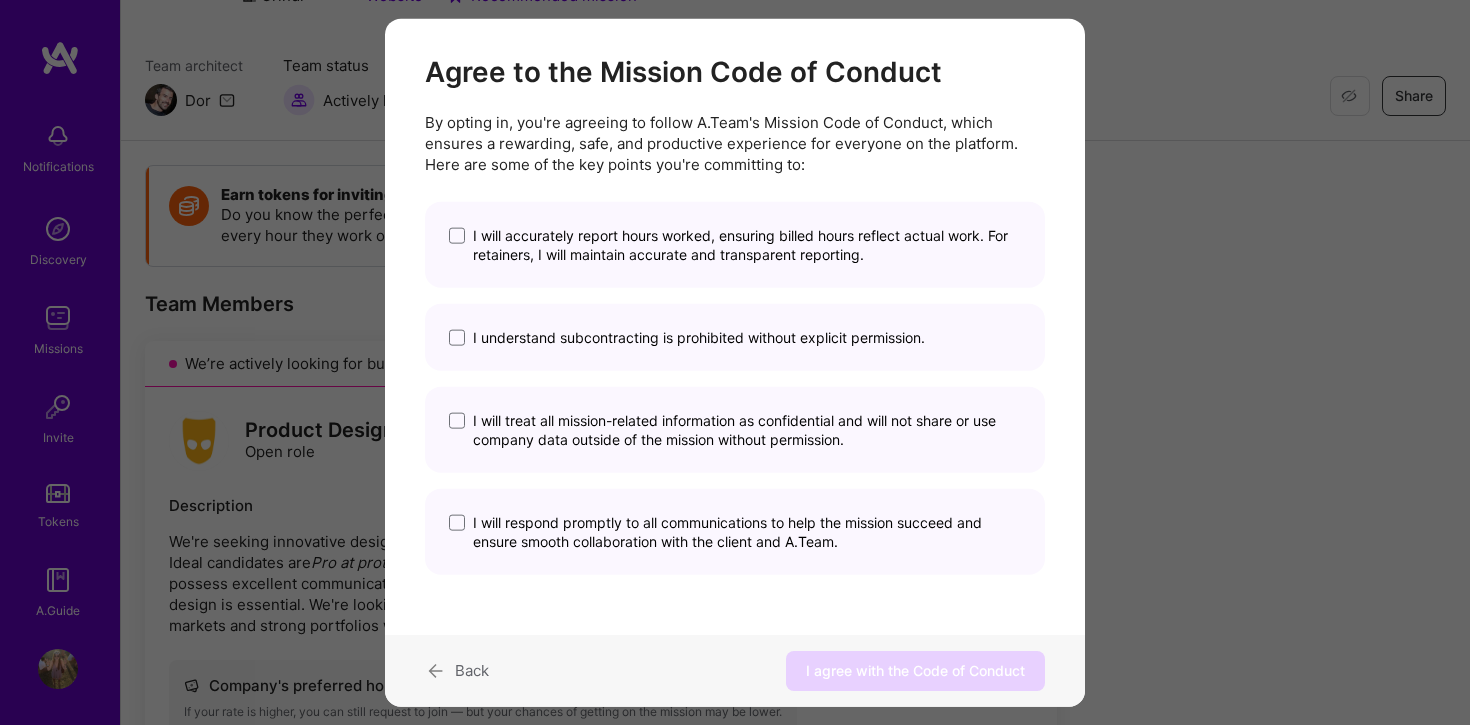 scroll, scrollTop: 26, scrollLeft: 0, axis: vertical 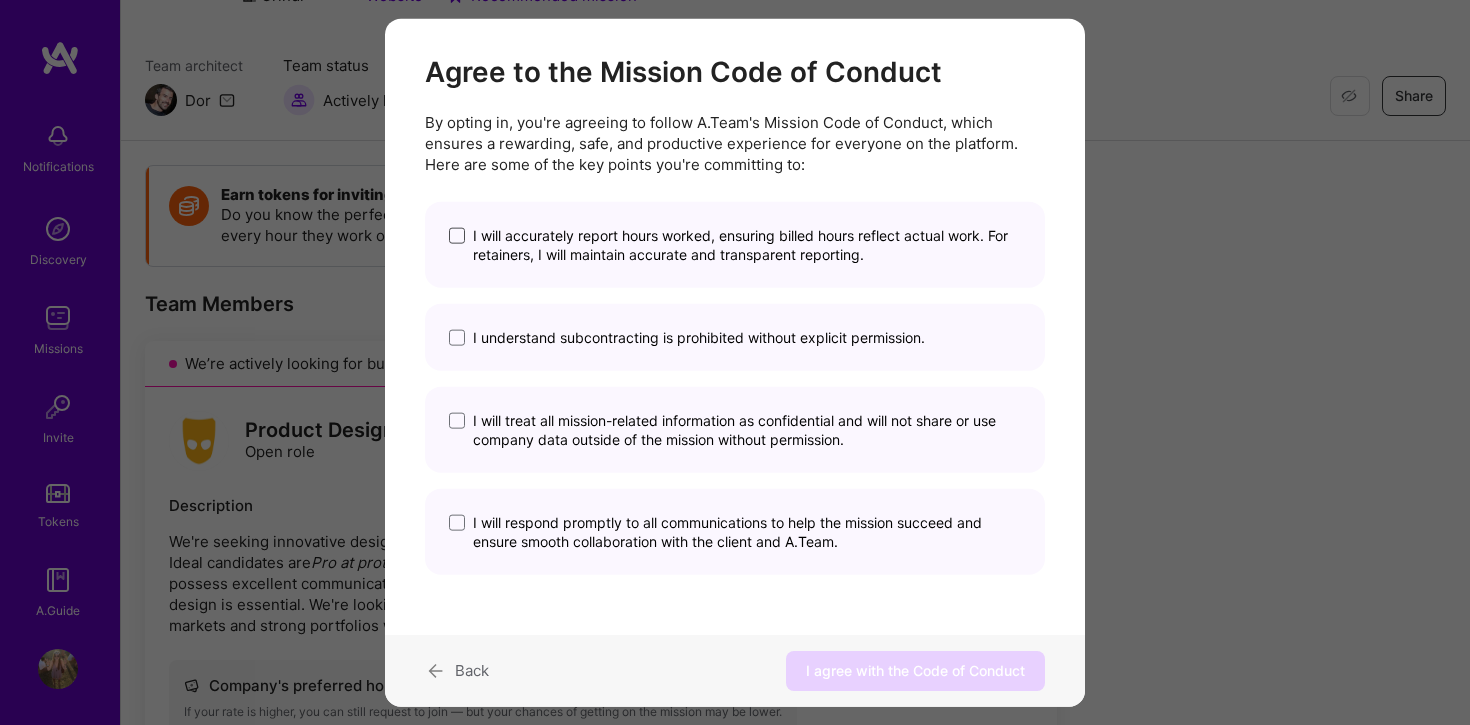 click at bounding box center [457, 236] 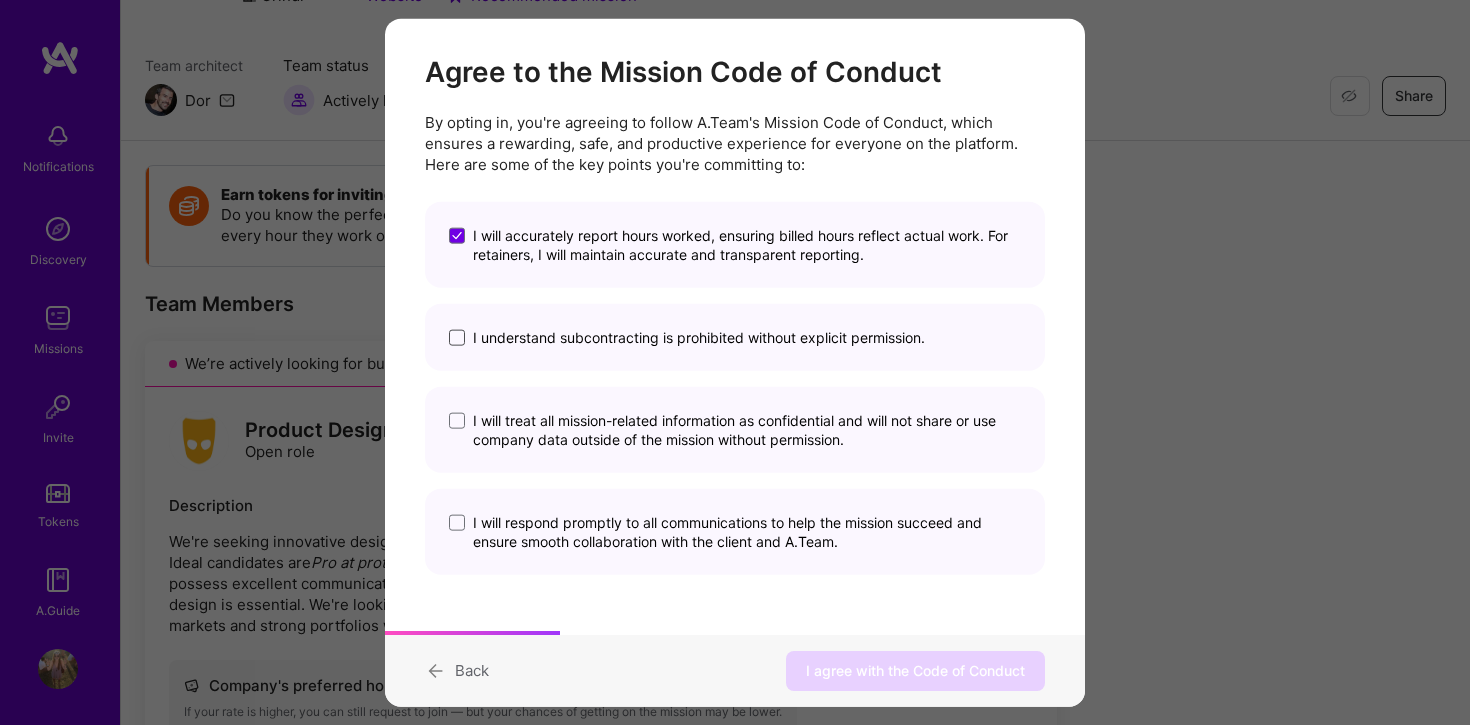 click at bounding box center (457, 338) 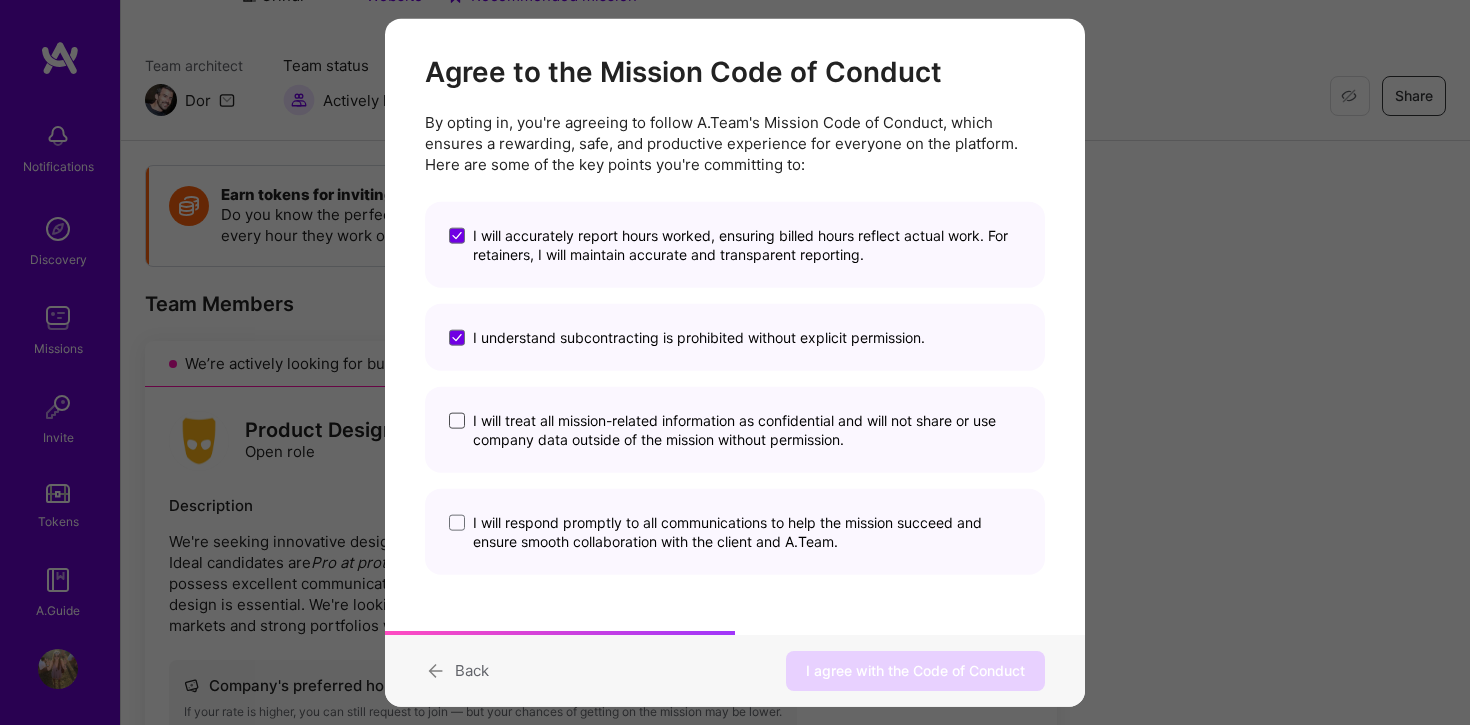 click at bounding box center (457, 421) 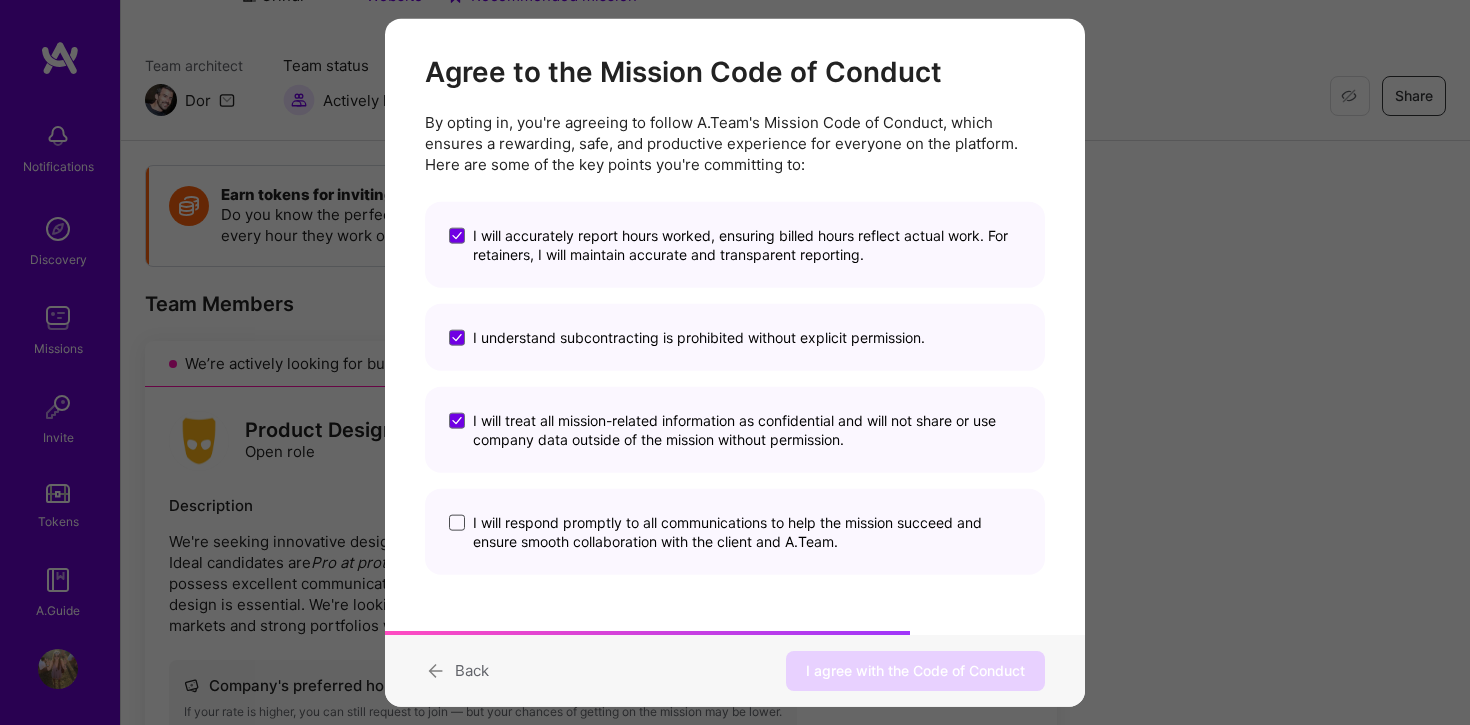 click at bounding box center [457, 523] 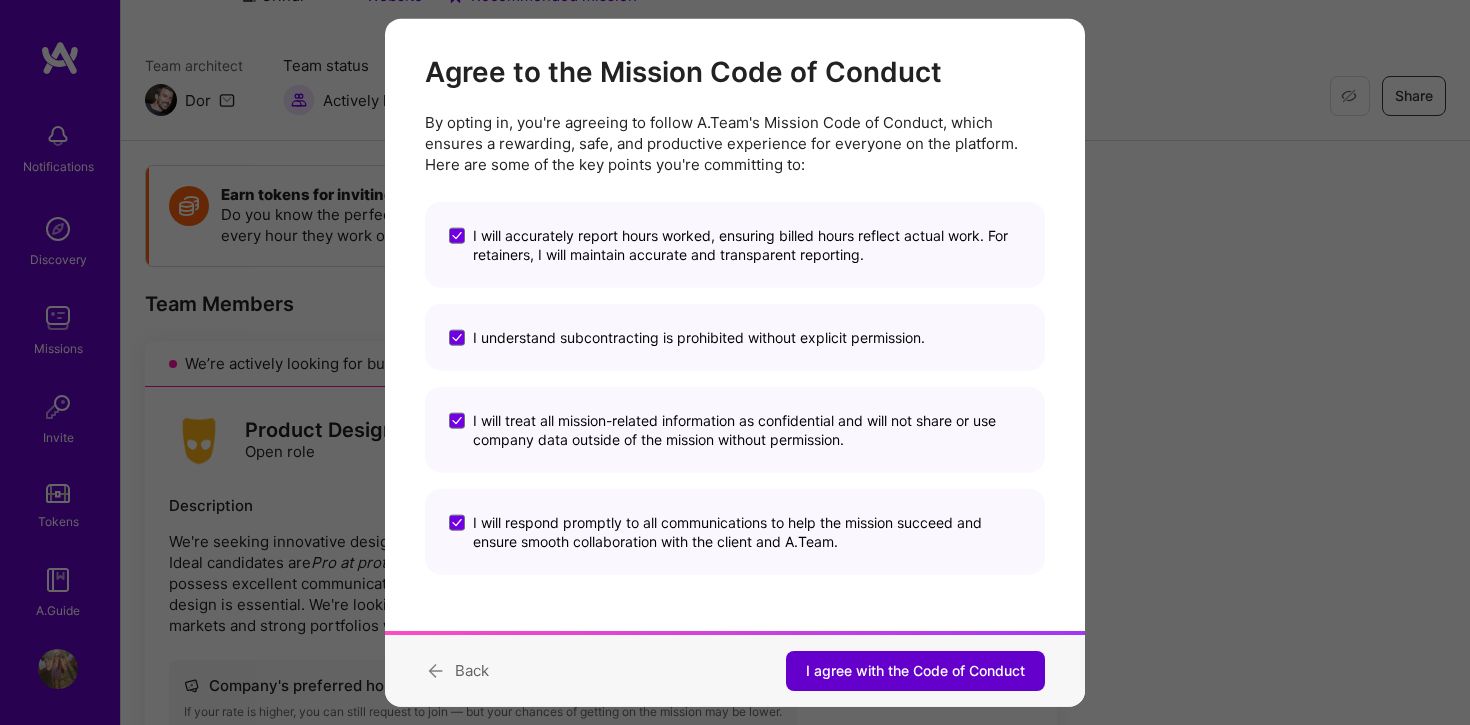click on "I agree with the Code of Conduct" at bounding box center (915, 671) 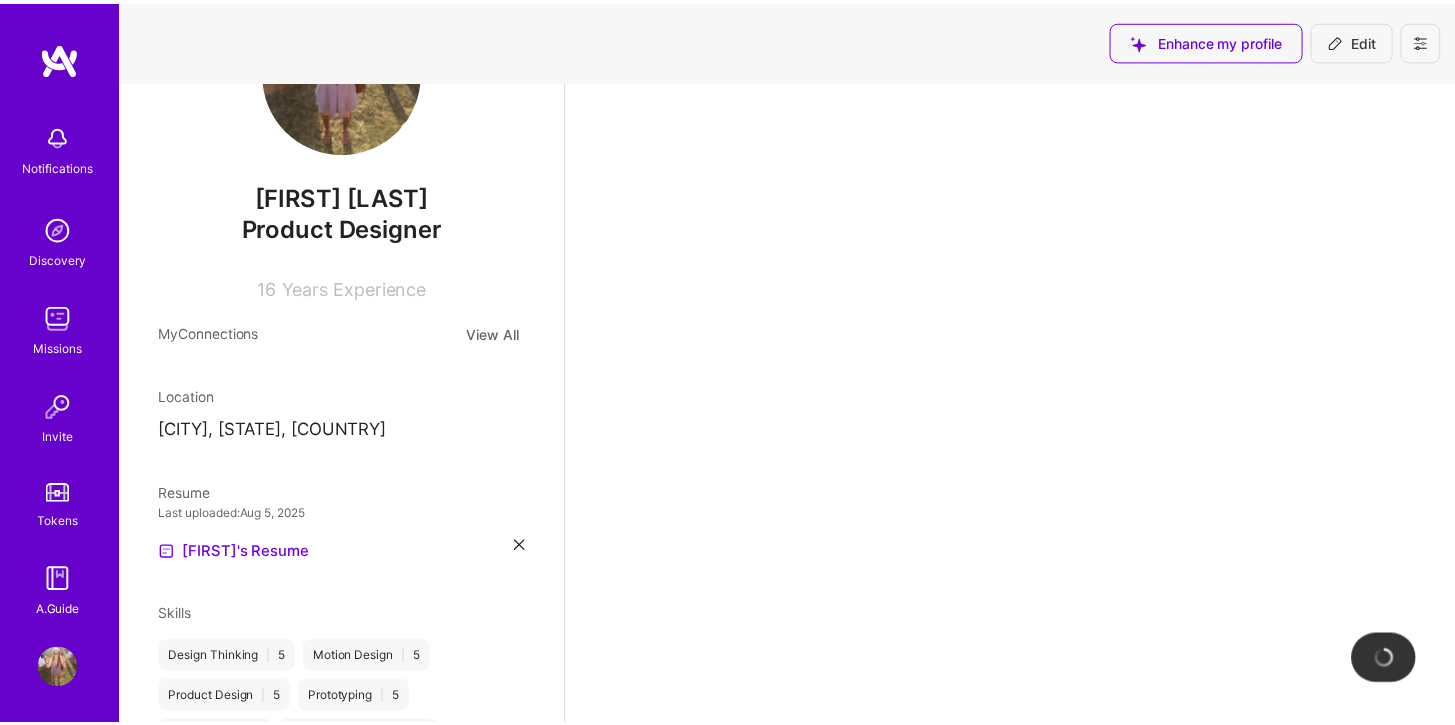 scroll, scrollTop: 0, scrollLeft: 0, axis: both 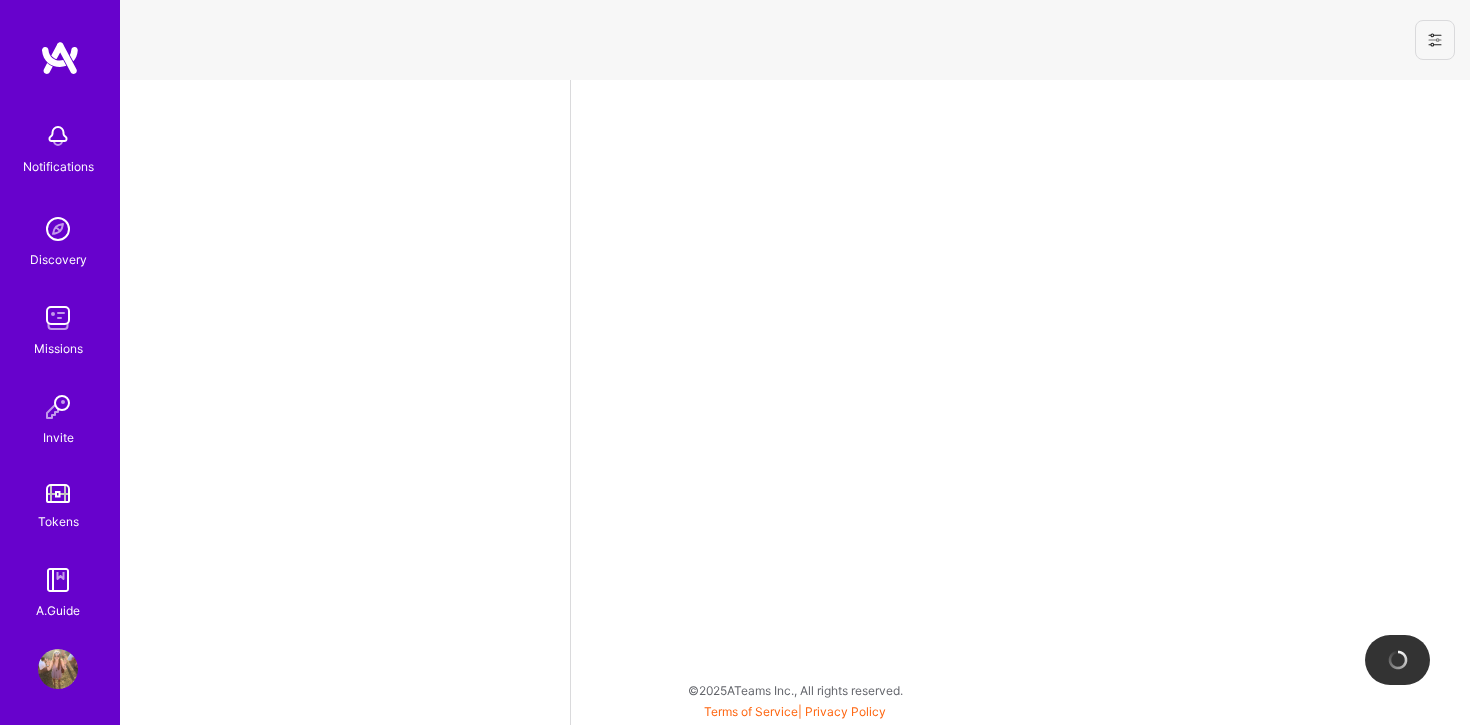 select on "US" 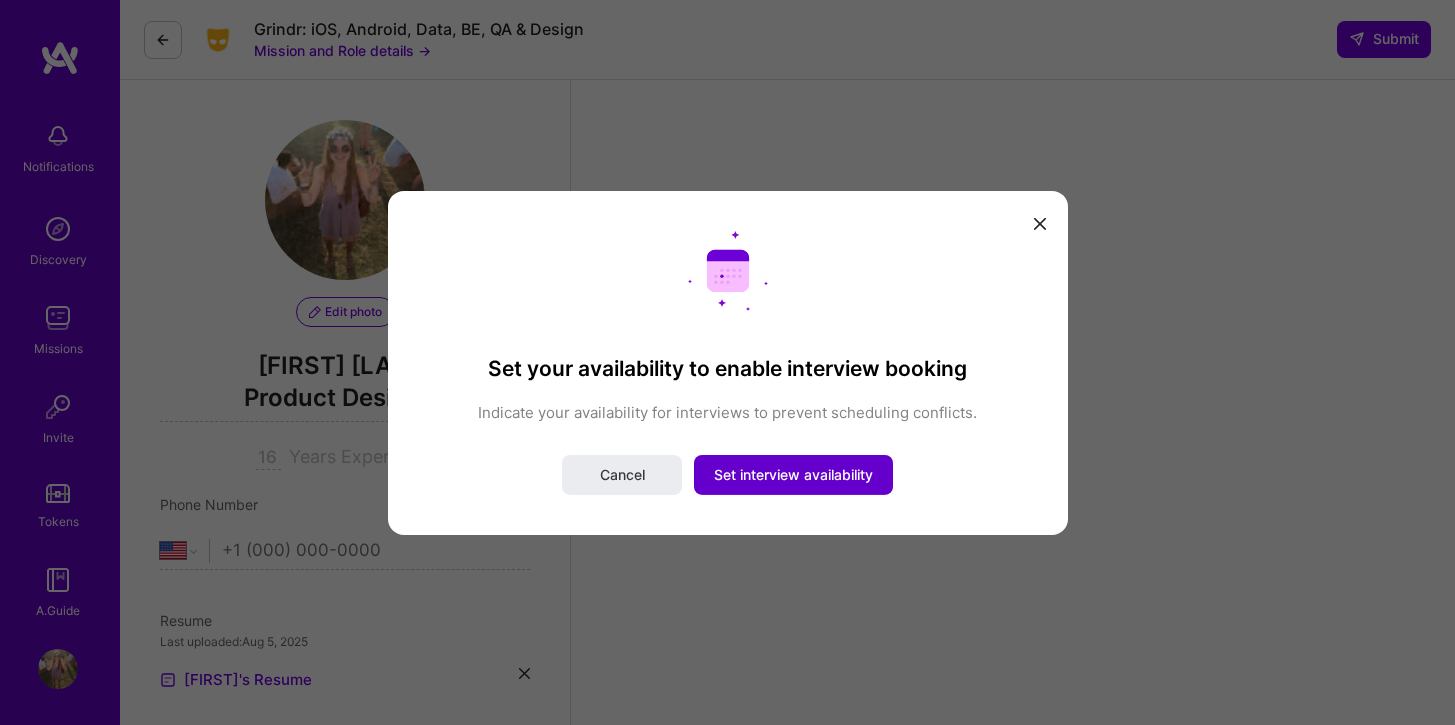 click on "Set interview availability" at bounding box center (793, 475) 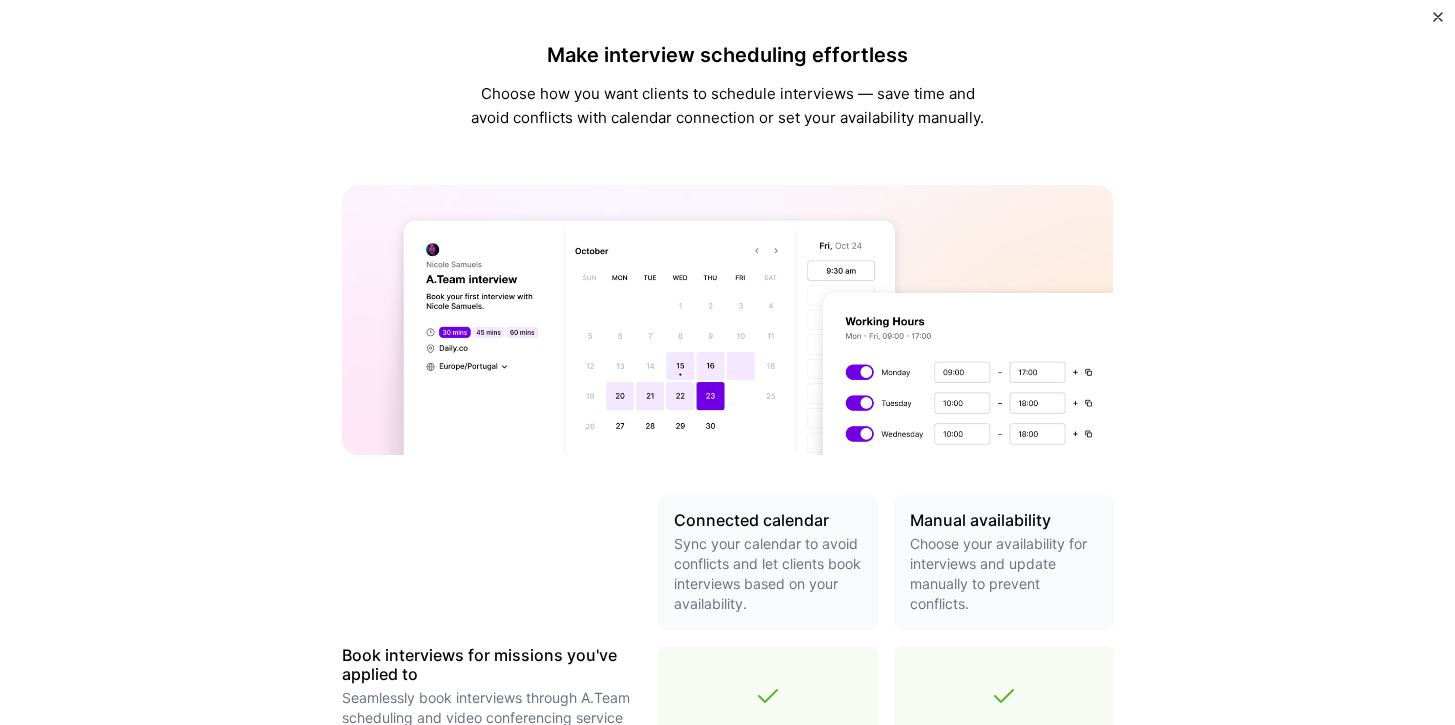 scroll, scrollTop: 676, scrollLeft: 0, axis: vertical 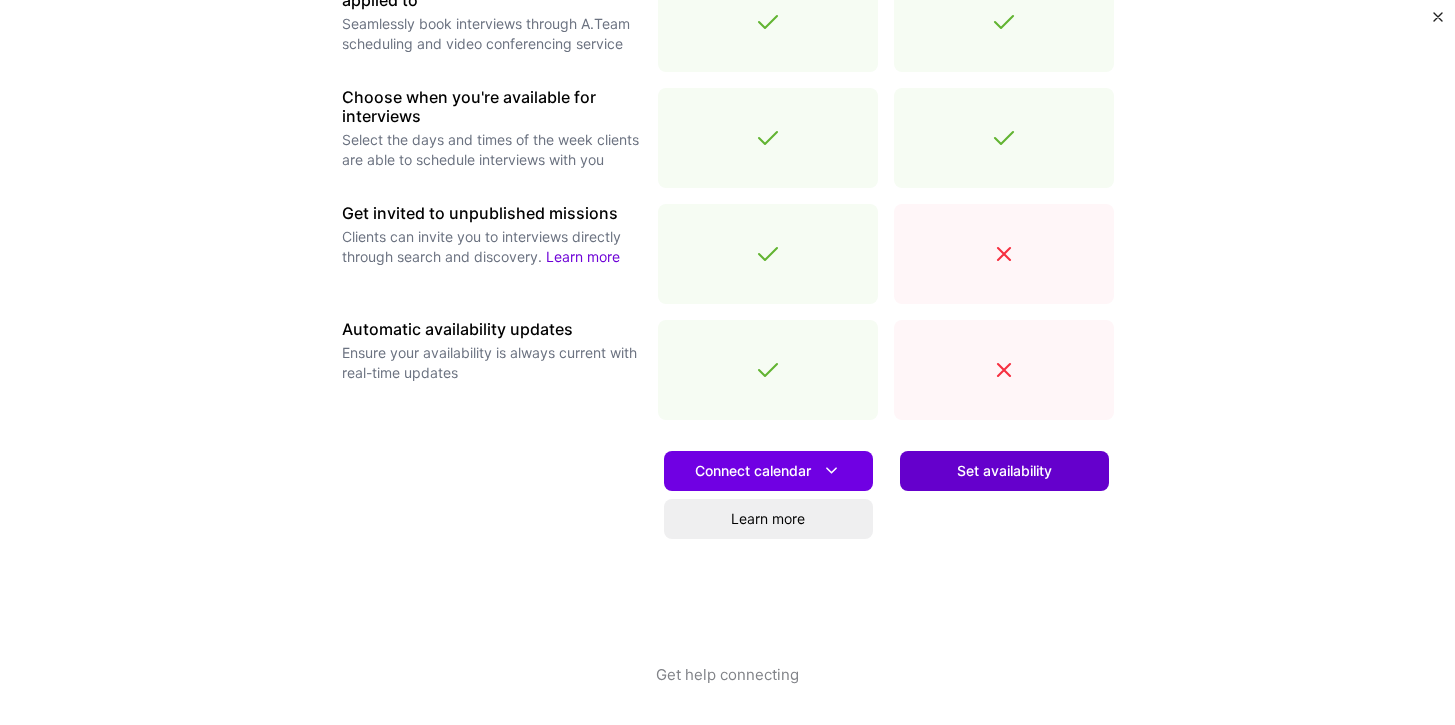 click on "Set availability" at bounding box center (1004, 471) 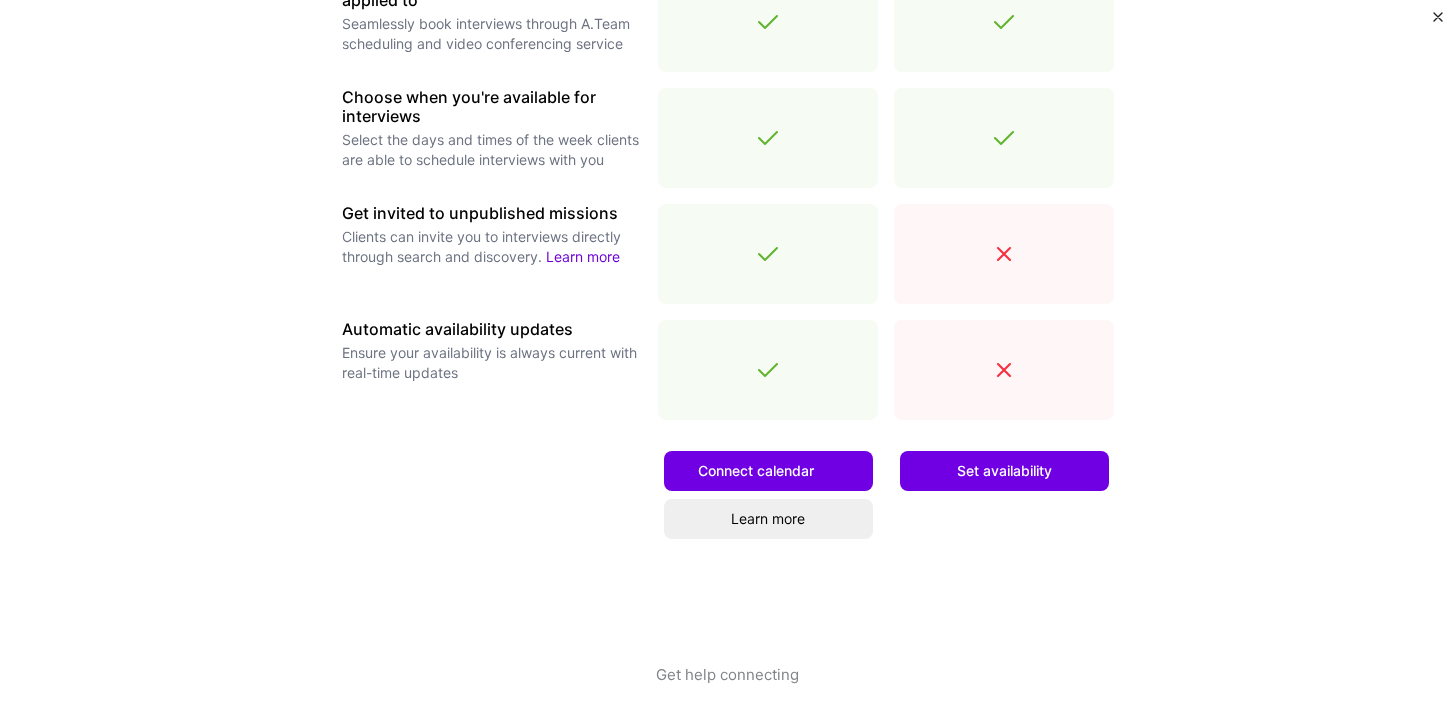scroll, scrollTop: 0, scrollLeft: 0, axis: both 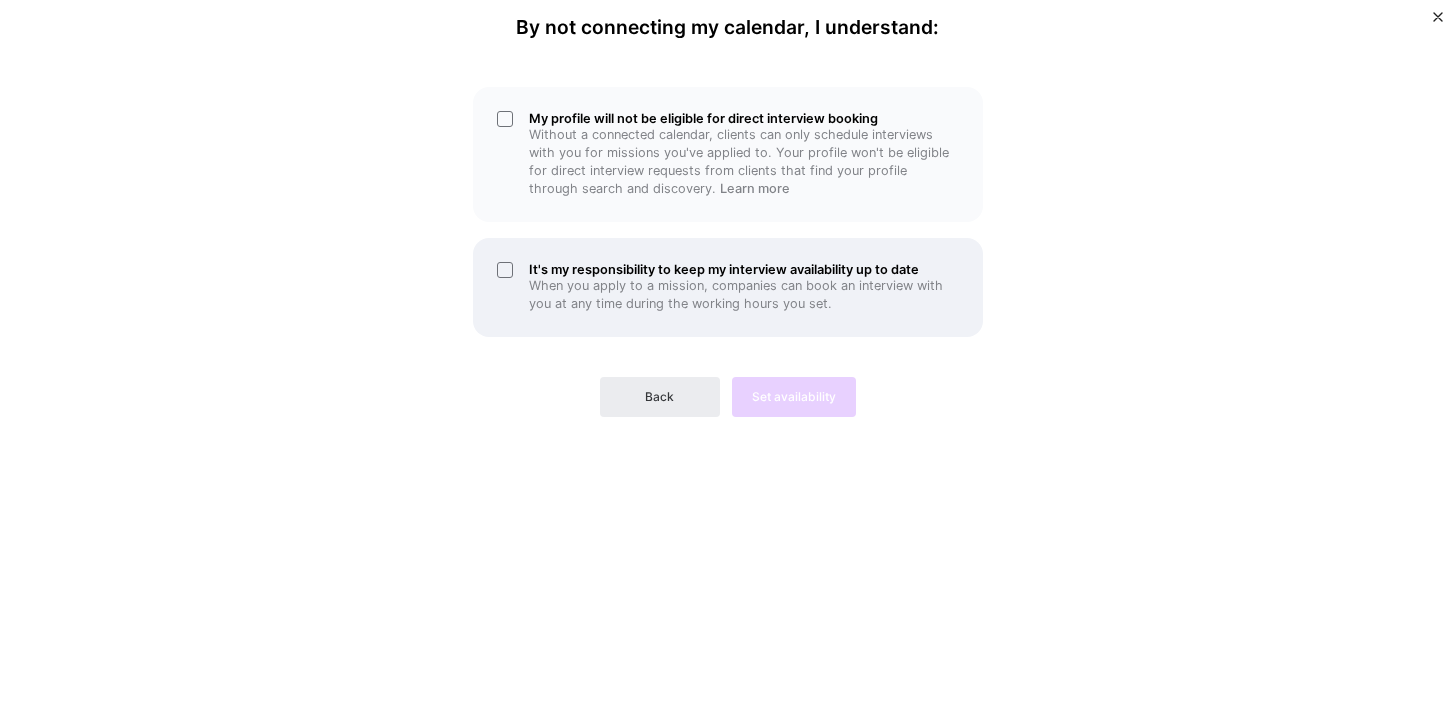 click on "It's my responsibility to keep my interview availability up to date When you apply to a mission, companies can book an interview with you at any time during the working hours you set." at bounding box center (728, 287) 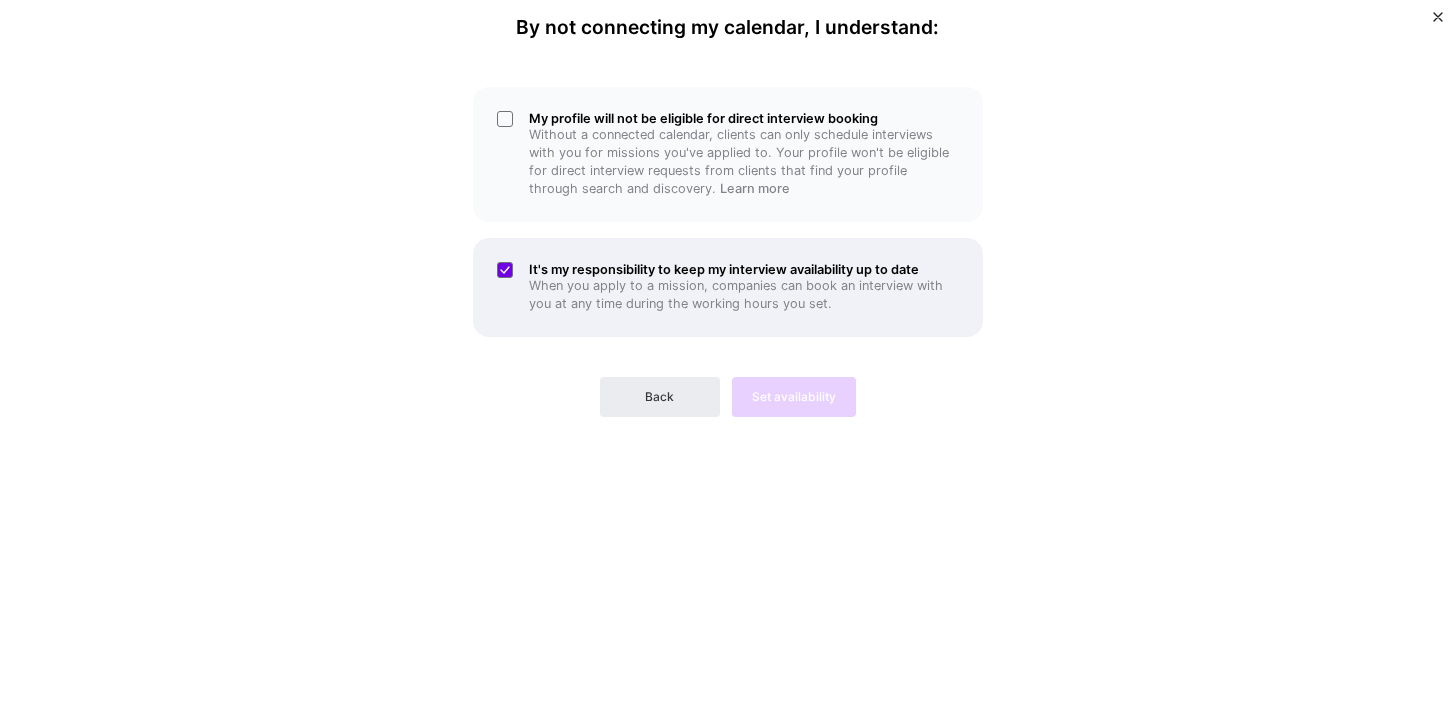 click on "It's my responsibility to keep my interview availability up to date When you apply to a mission, companies can book an interview with you at any time during the working hours you set." at bounding box center (728, 287) 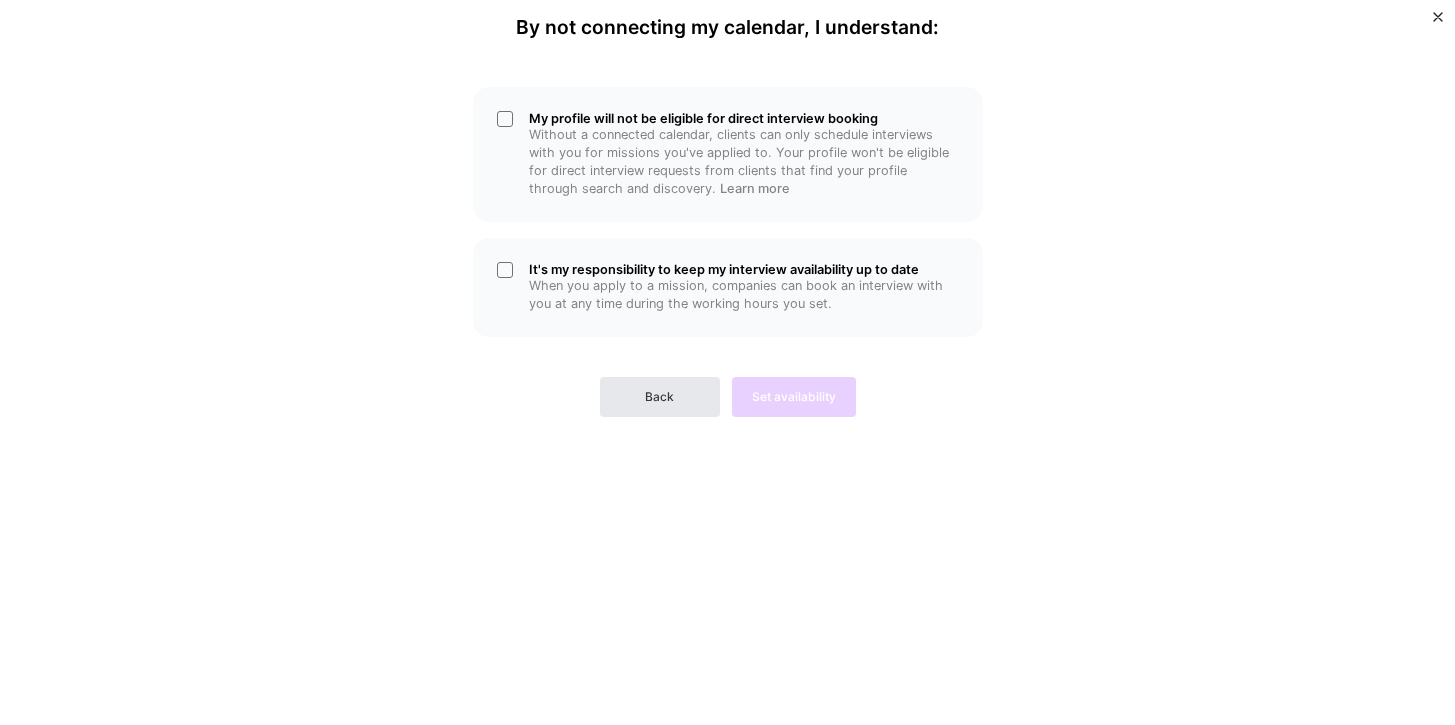 click on "Back" at bounding box center [660, 397] 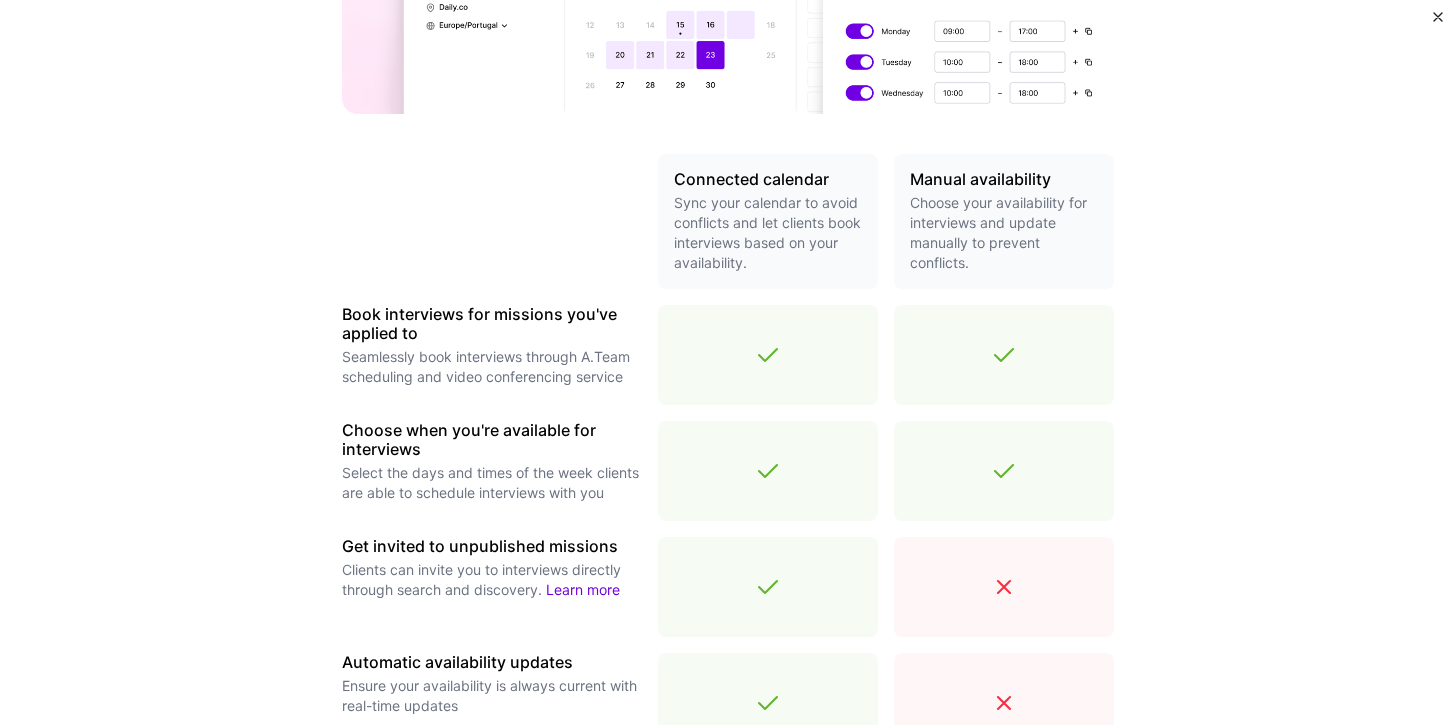 scroll, scrollTop: 676, scrollLeft: 0, axis: vertical 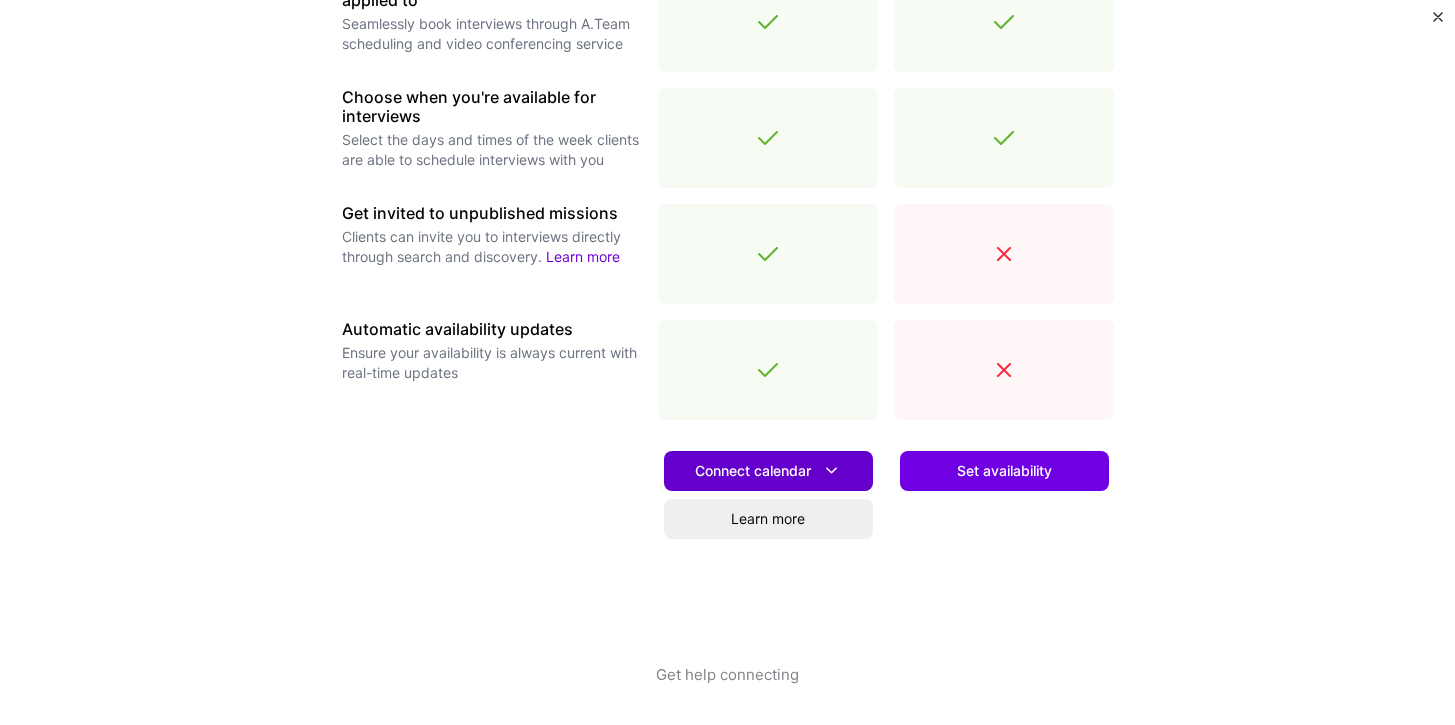 click on "Connect calendar" at bounding box center [768, 470] 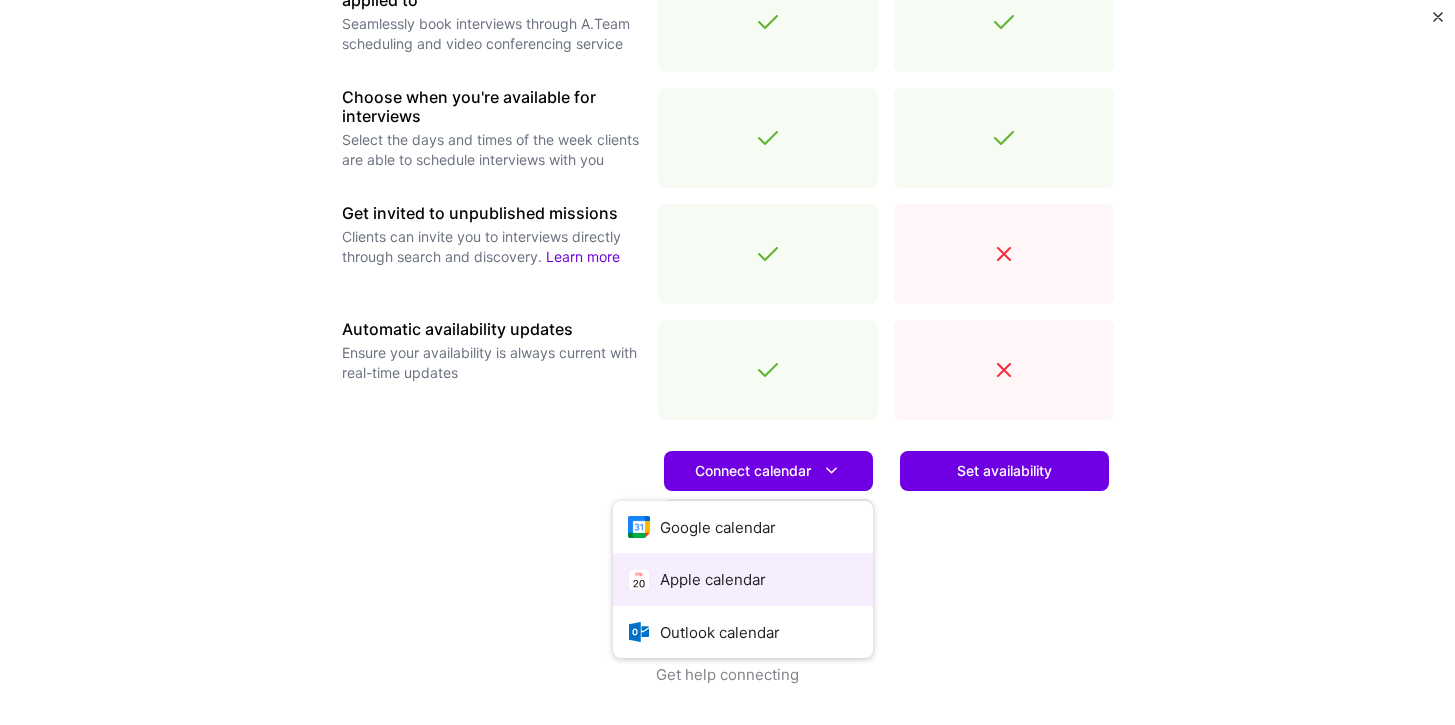 click on "Apple calendar" at bounding box center [743, 579] 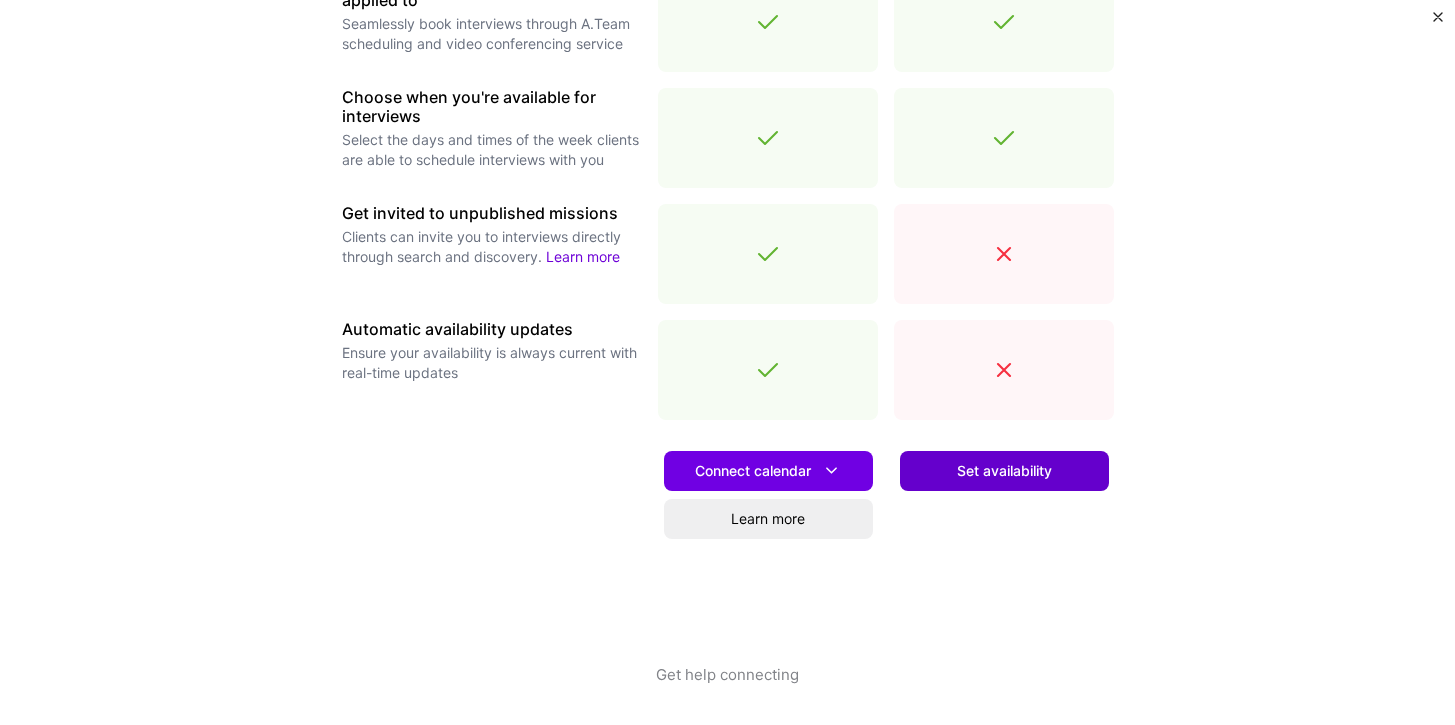 click on "Set availability" at bounding box center (1004, 471) 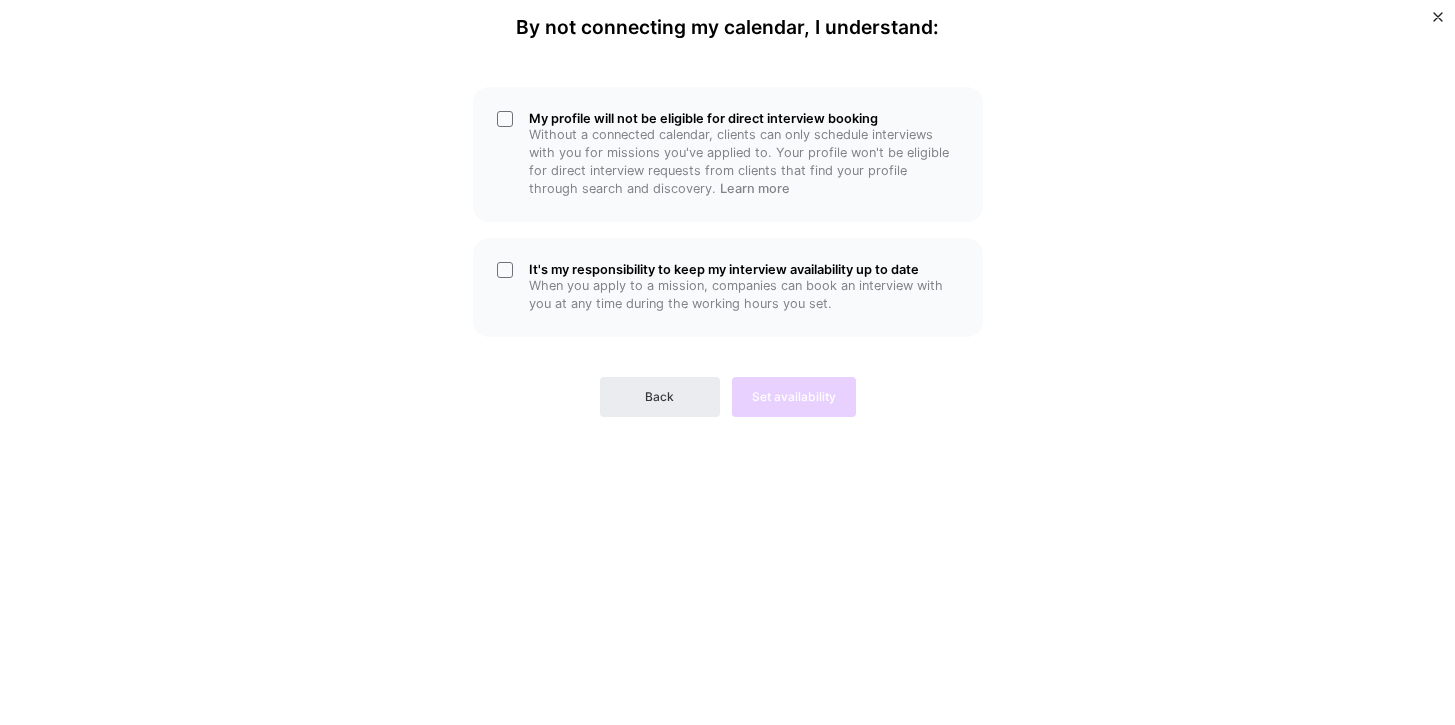 scroll, scrollTop: 0, scrollLeft: 0, axis: both 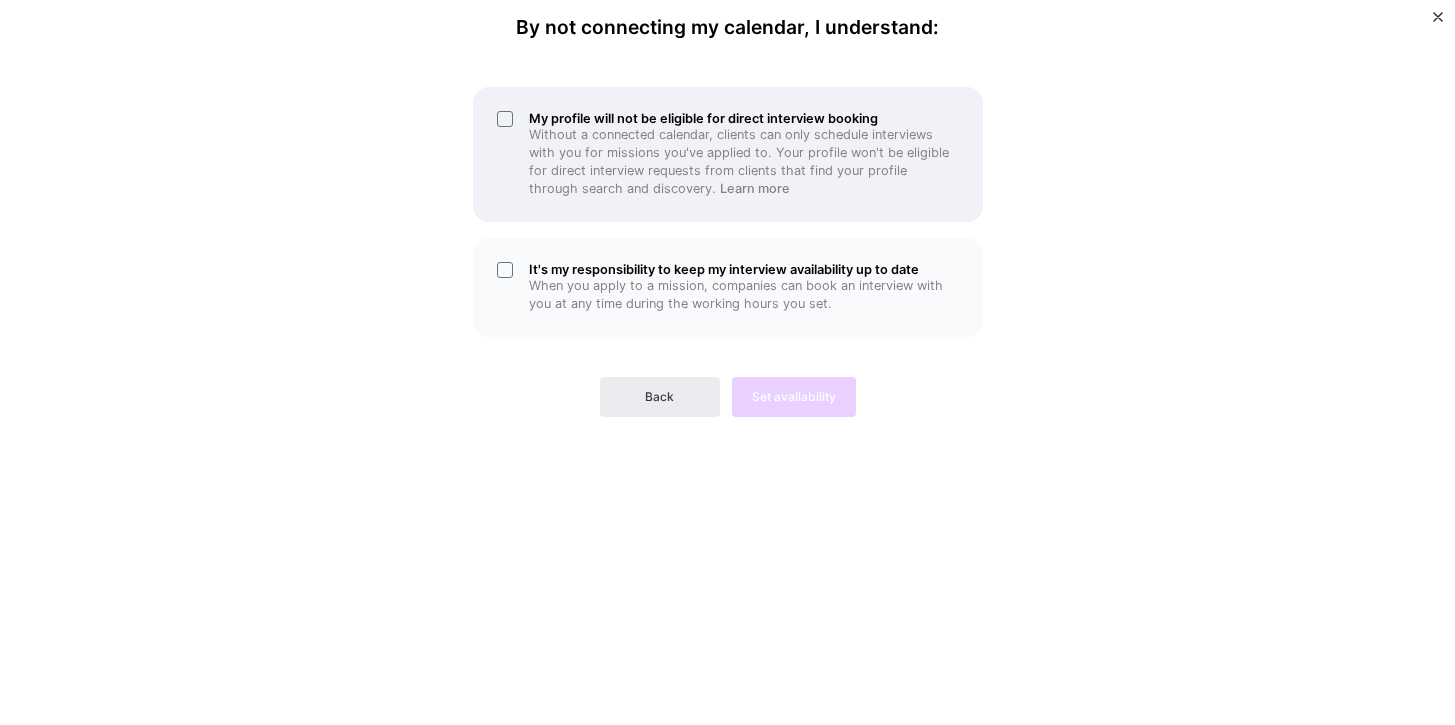 click on "My profile will not be eligible for direct interview booking Without a connected calendar, clients can only schedule interviews with you for missions you've applied to. Your profile won't be eligible for direct interview requests from clients that find your profile through search and discovery.   Learn more" at bounding box center (728, 154) 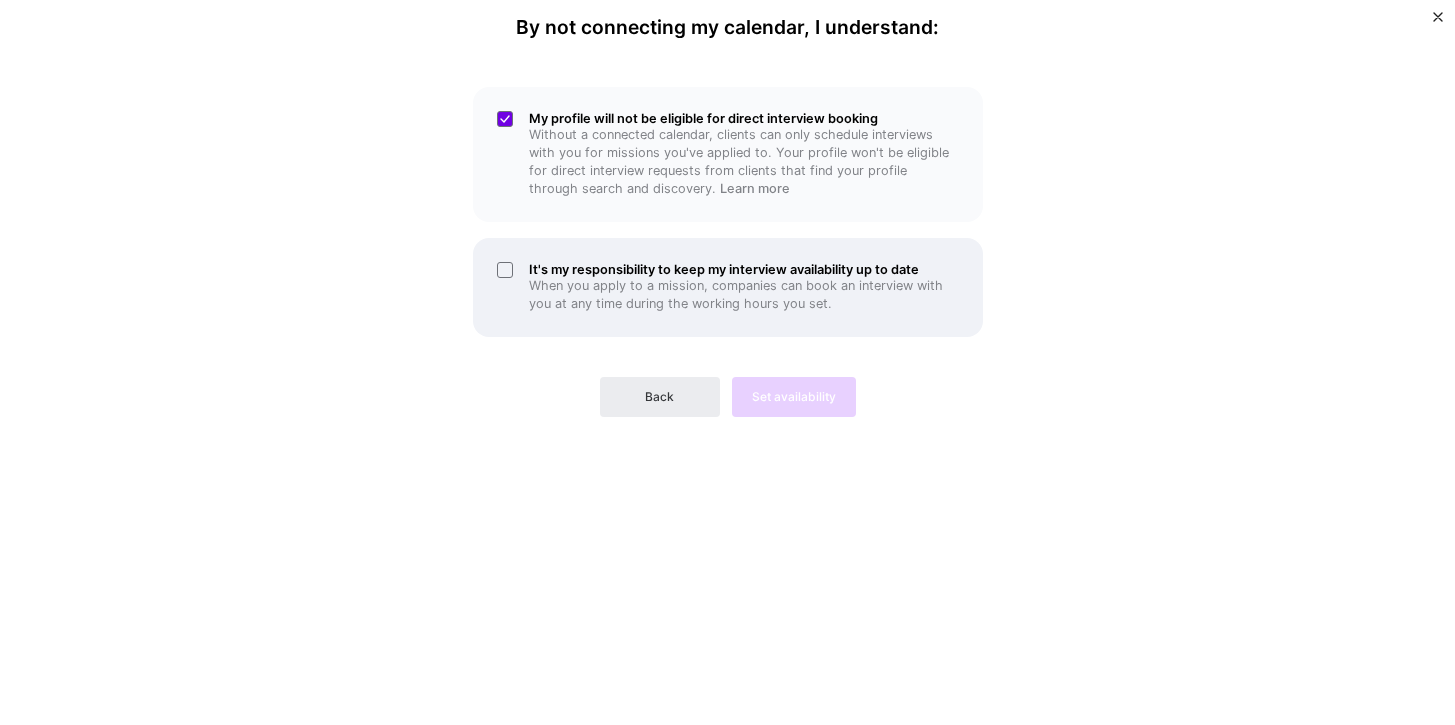click on "It's my responsibility to keep my interview availability up to date When you apply to a mission, companies can book an interview with you at any time during the working hours you set." at bounding box center (728, 287) 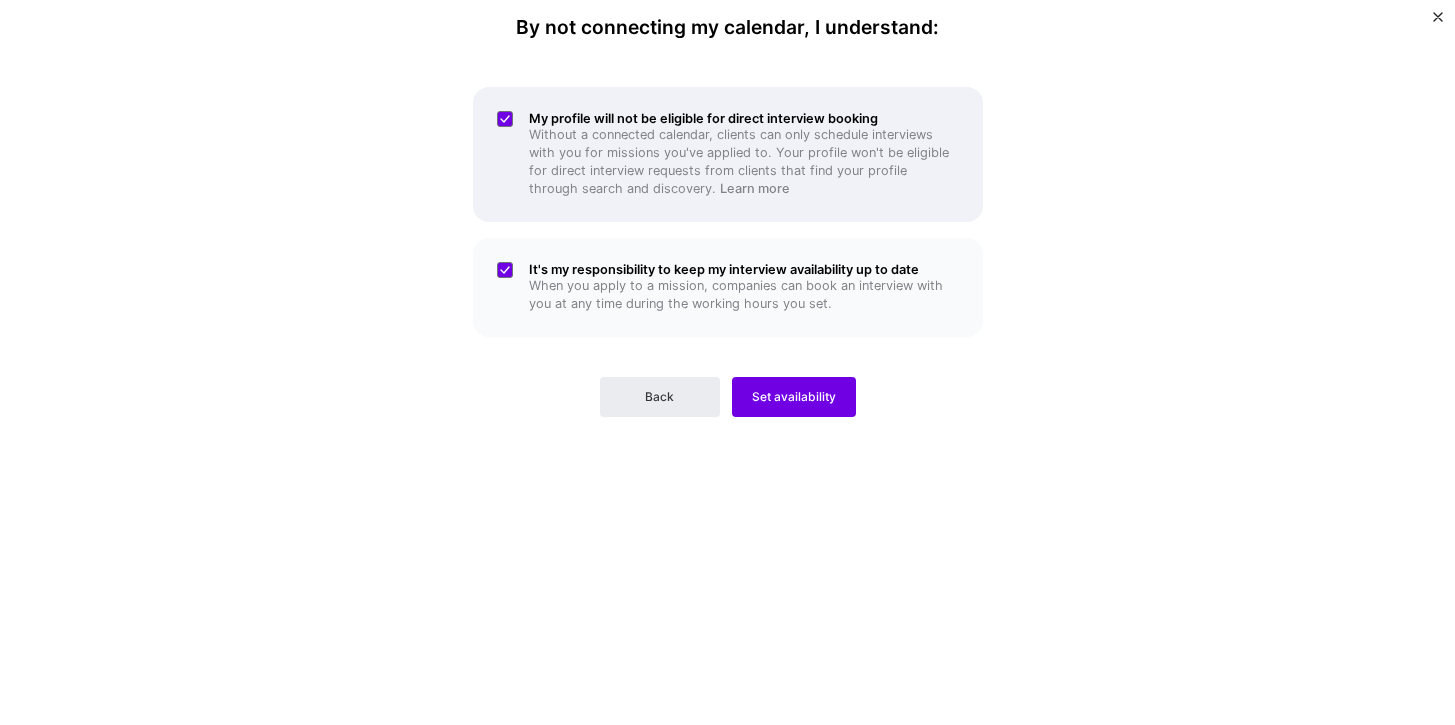 scroll, scrollTop: 359, scrollLeft: 0, axis: vertical 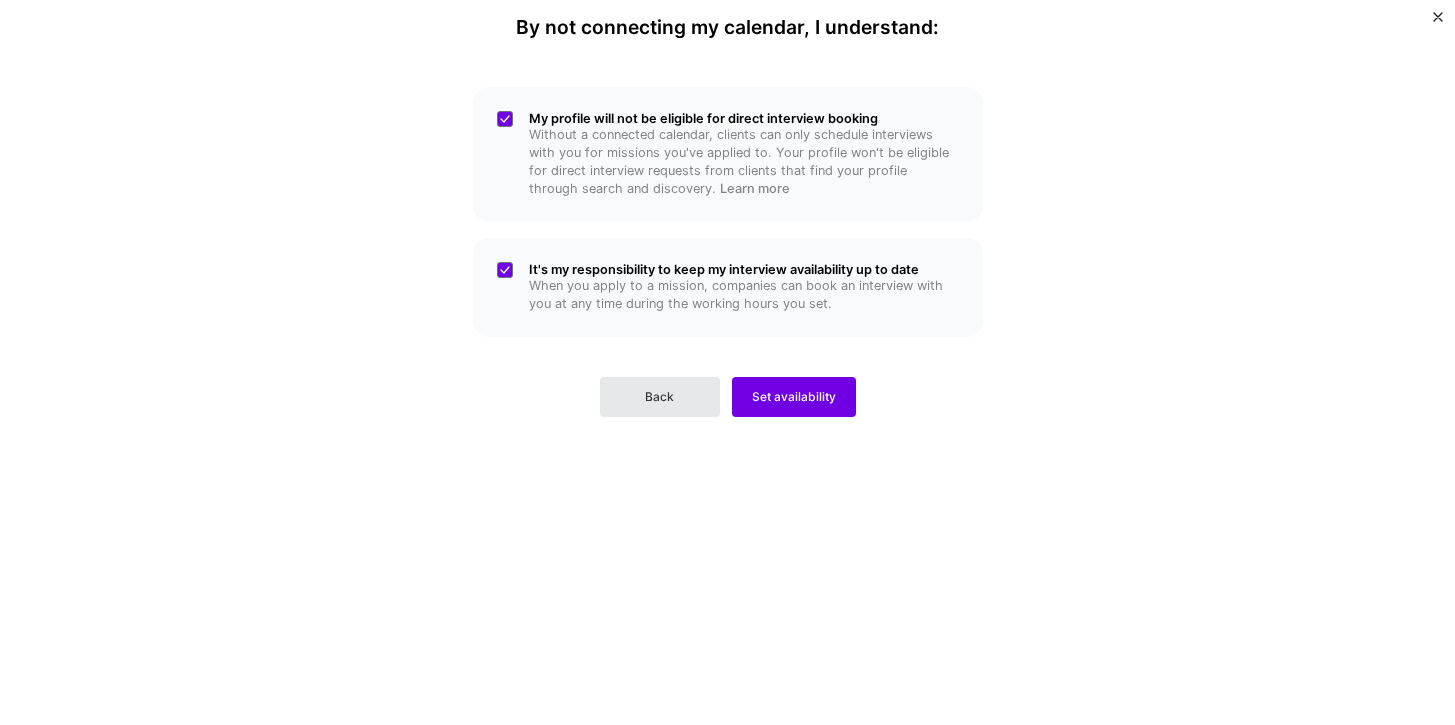 click on "Back" at bounding box center (659, 397) 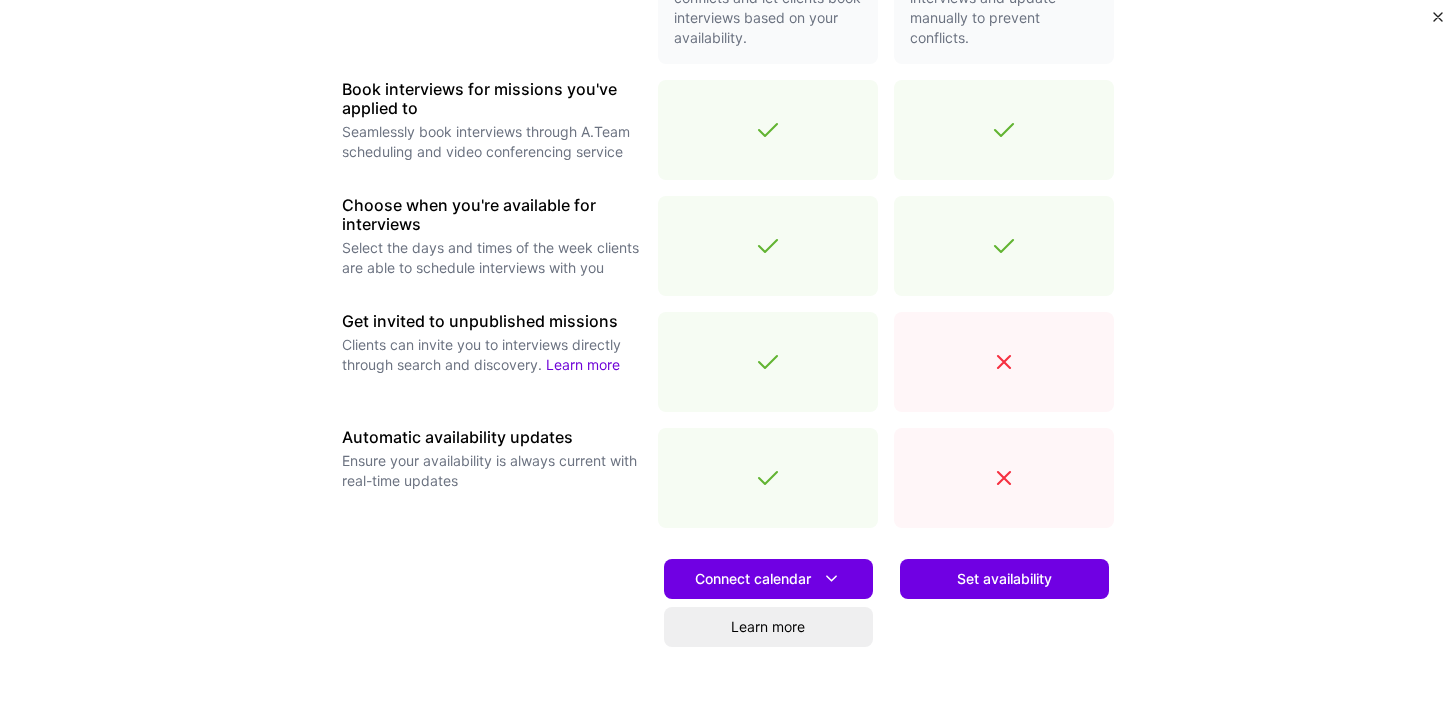 scroll, scrollTop: 676, scrollLeft: 0, axis: vertical 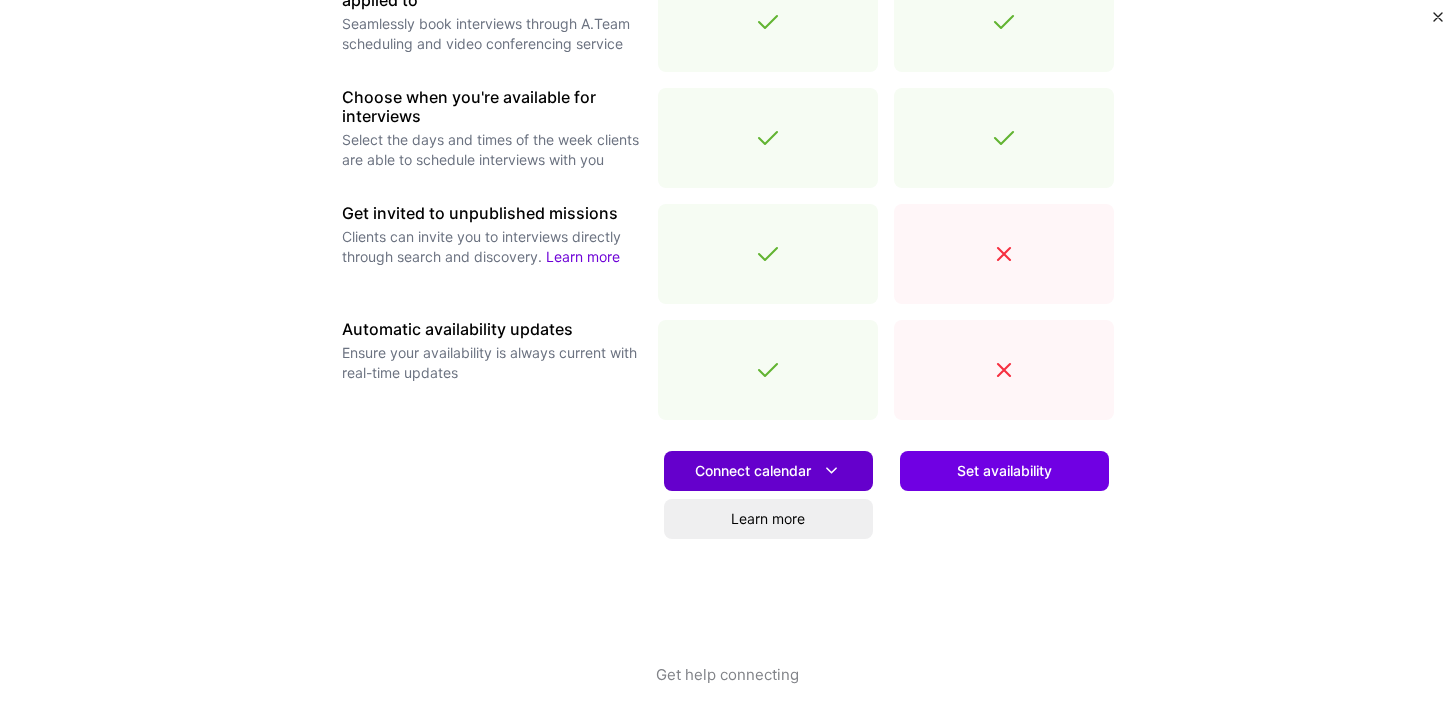click on "Connect calendar" at bounding box center [768, 470] 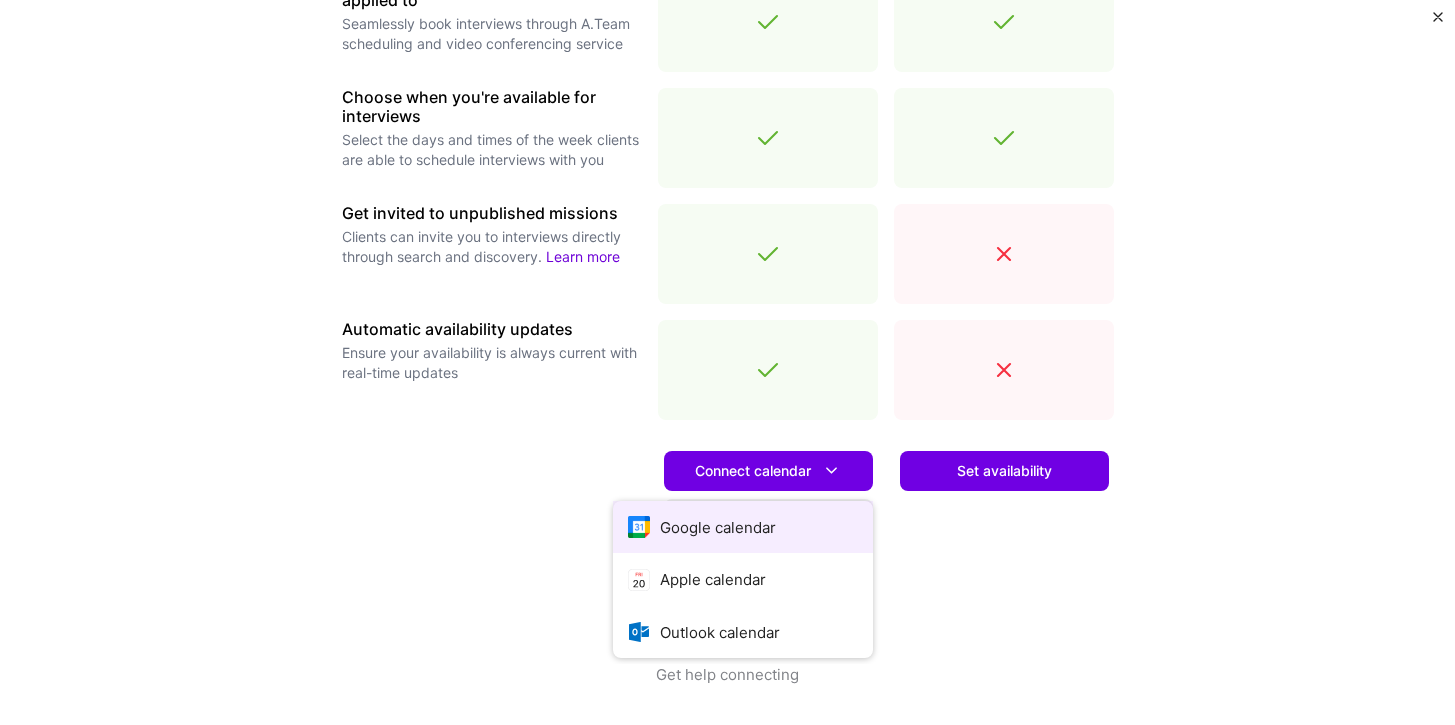 click on "Google calendar" at bounding box center (743, 527) 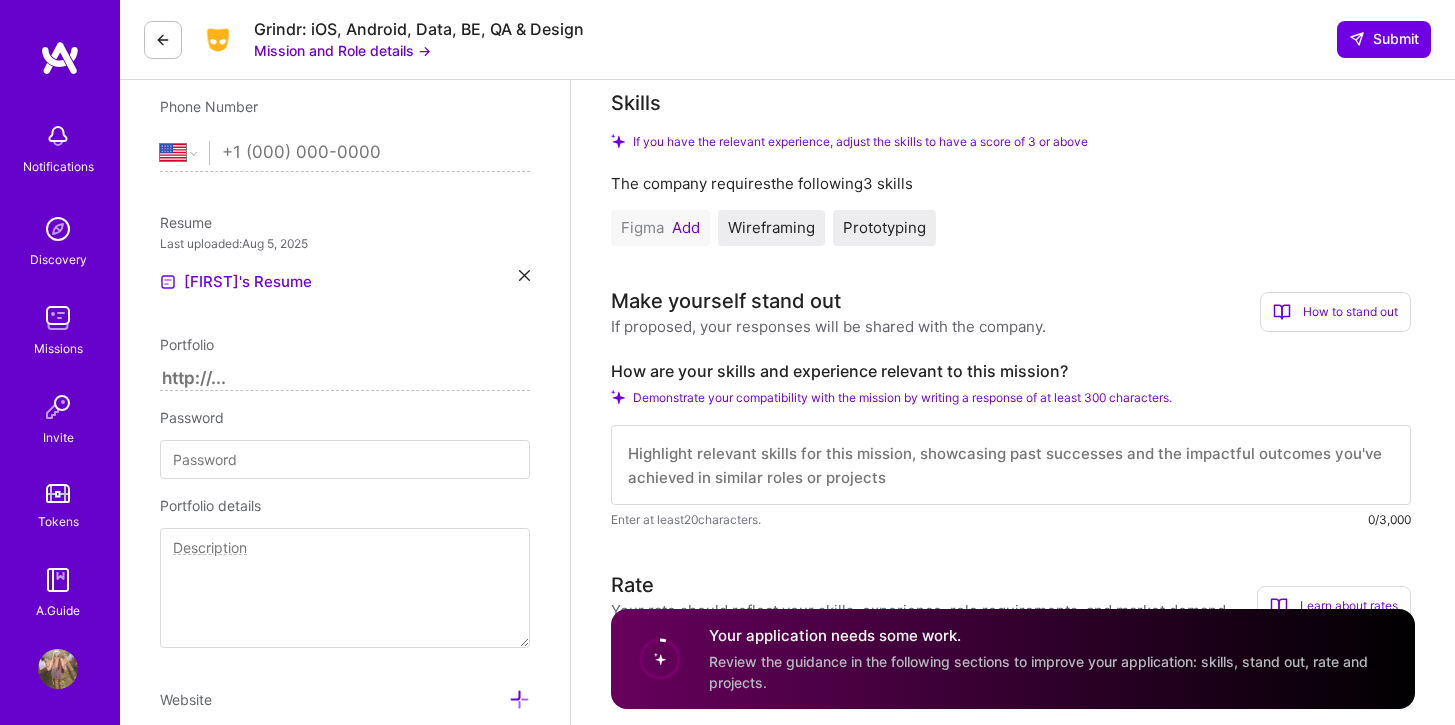 scroll, scrollTop: 399, scrollLeft: 0, axis: vertical 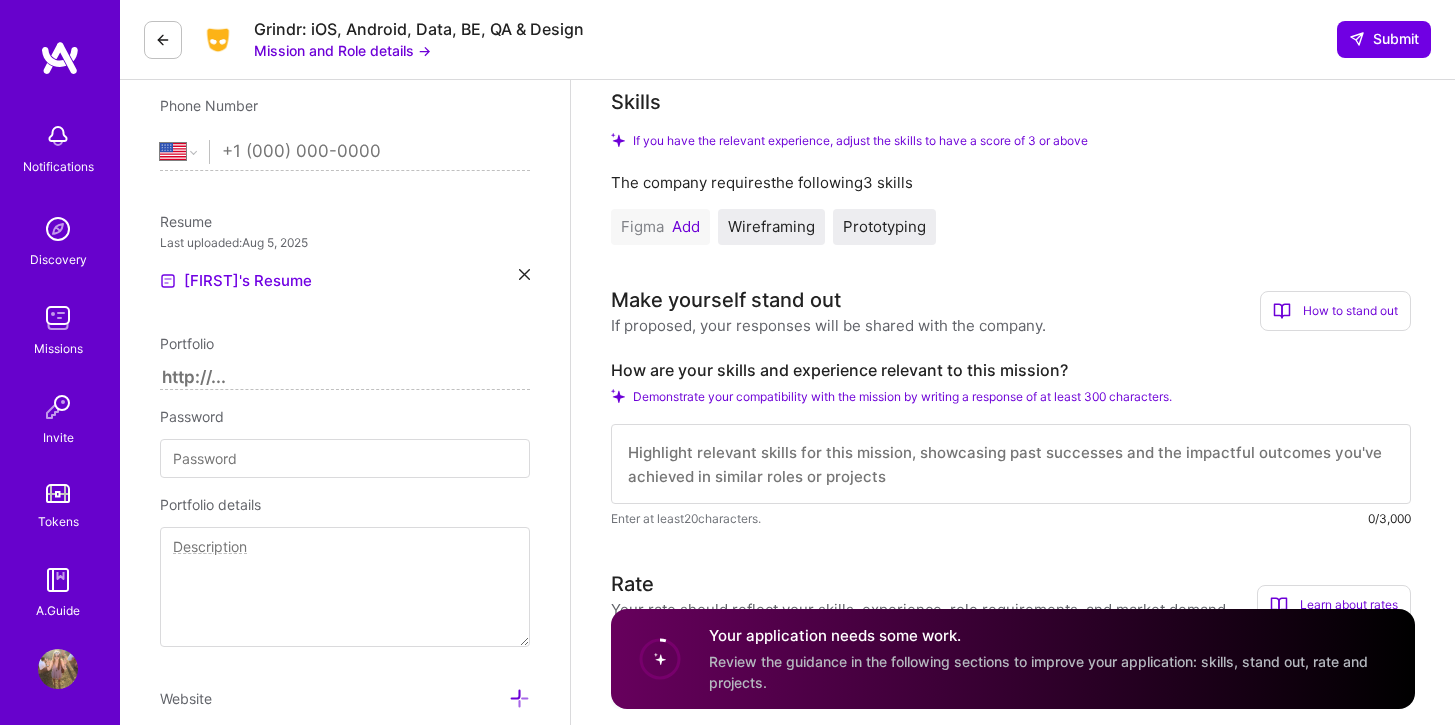 click on "Review the guidance in the following sections to improve your application: skills, stand out, rate and projects." at bounding box center (1038, 672) 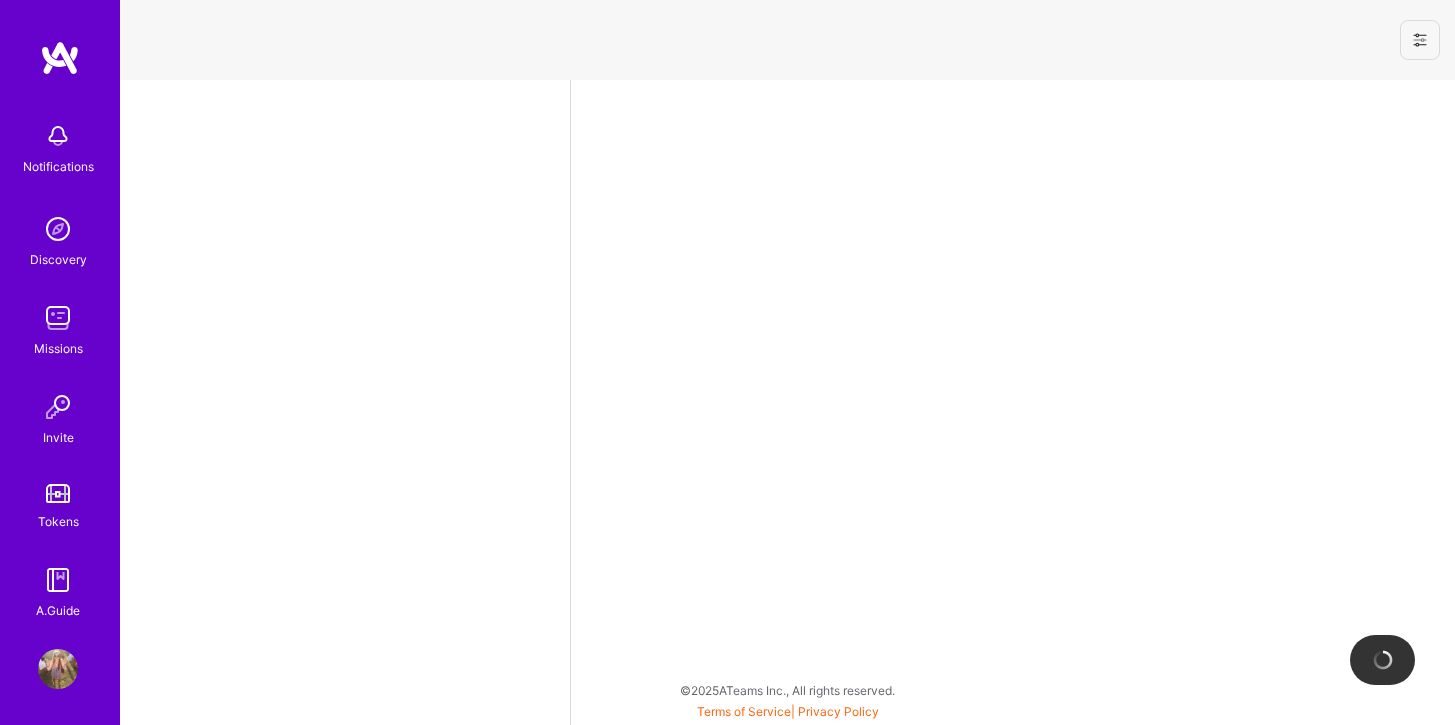 scroll, scrollTop: 0, scrollLeft: 0, axis: both 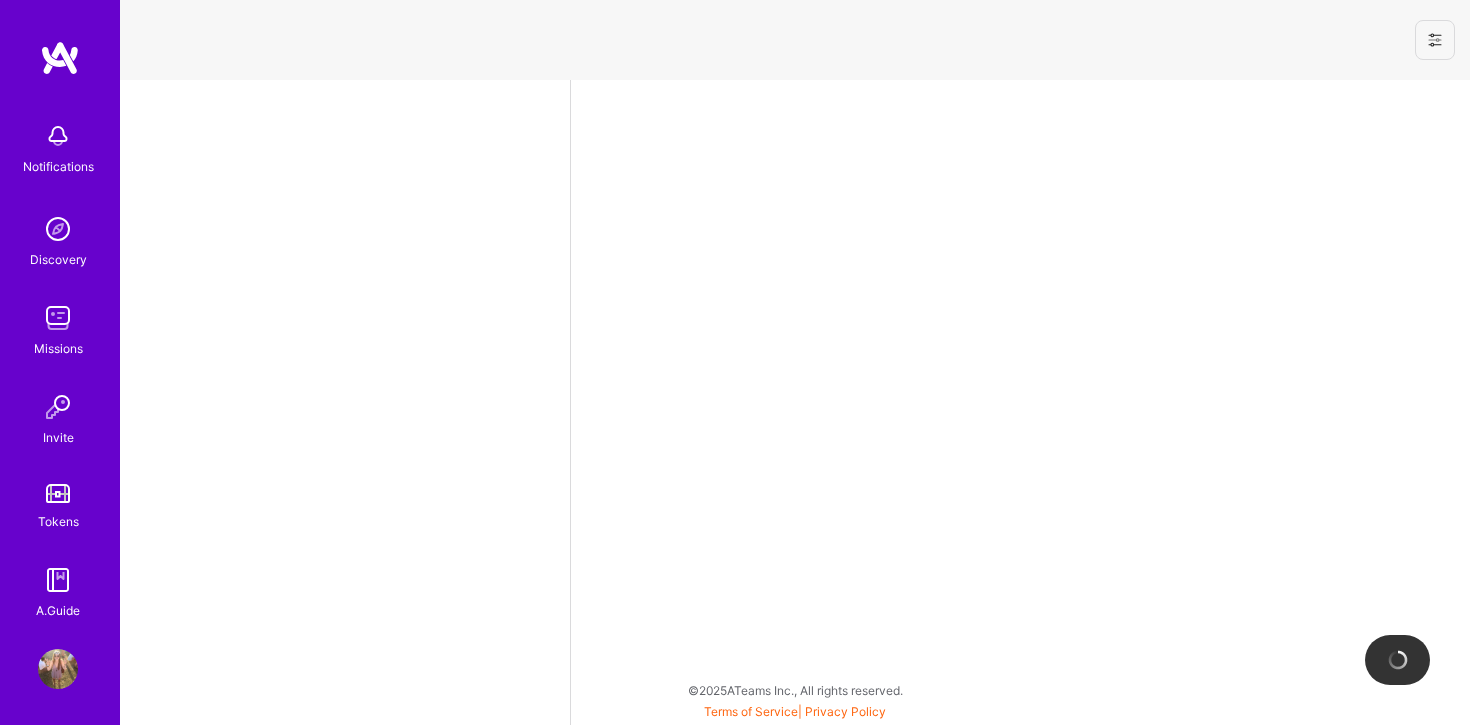 select on "US" 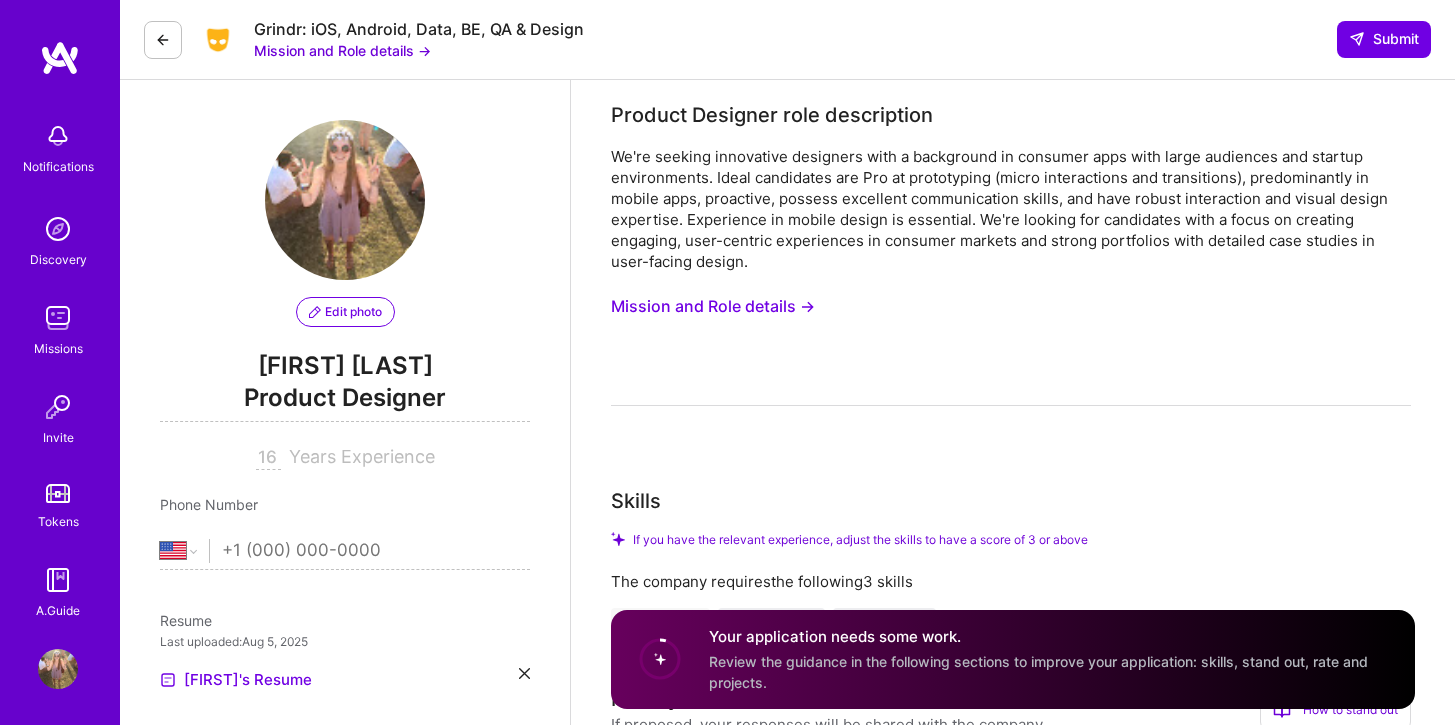 click on "Your application needs some work. Review the guidance in the following sections to improve your application: skills, stand out, rate and projects." at bounding box center [1050, 659] 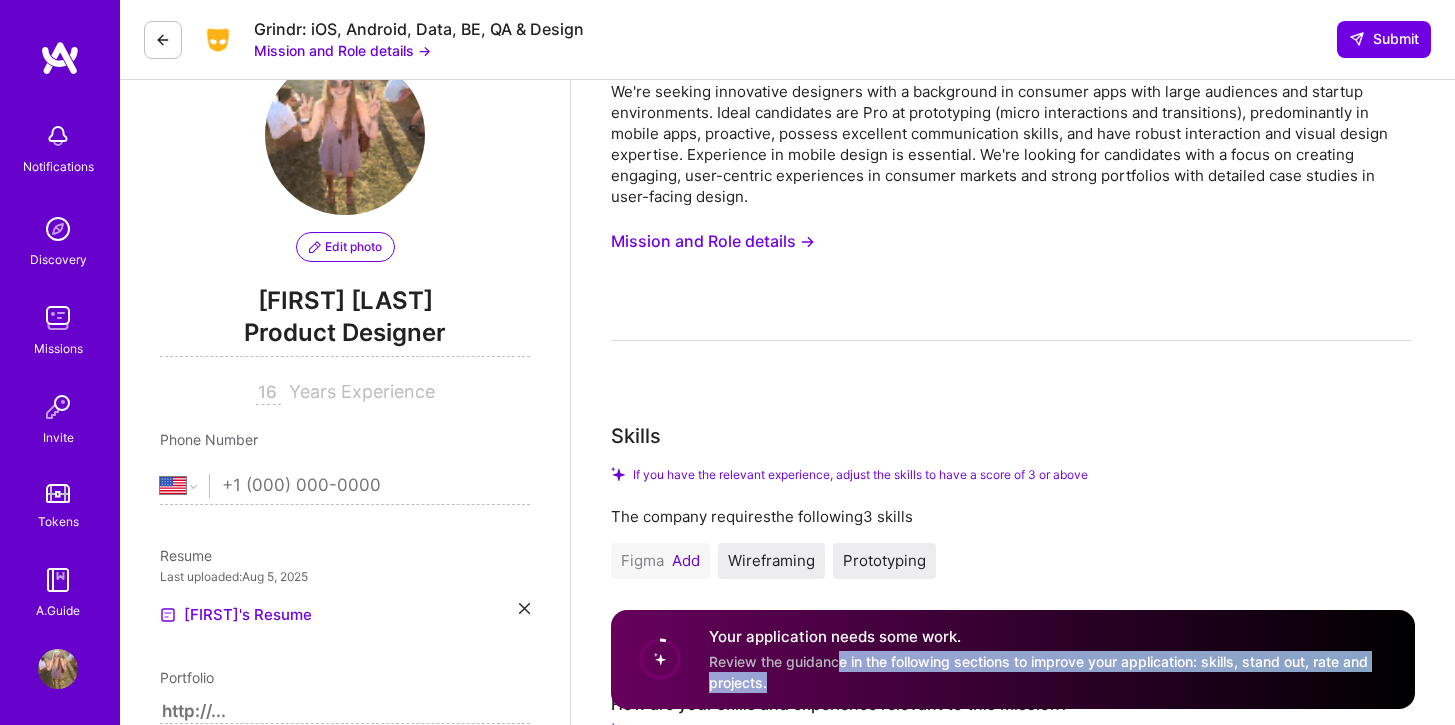 scroll, scrollTop: 265, scrollLeft: 0, axis: vertical 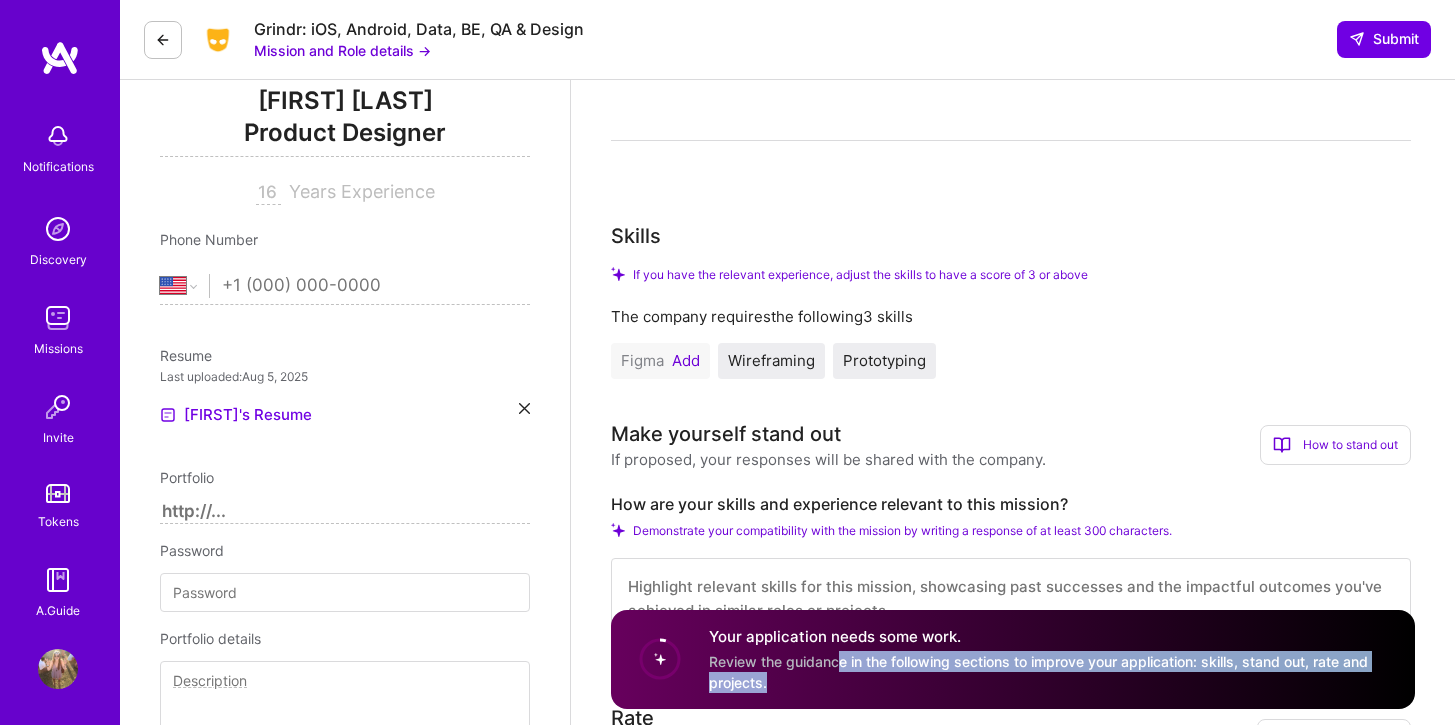 click on "Add" at bounding box center (686, 361) 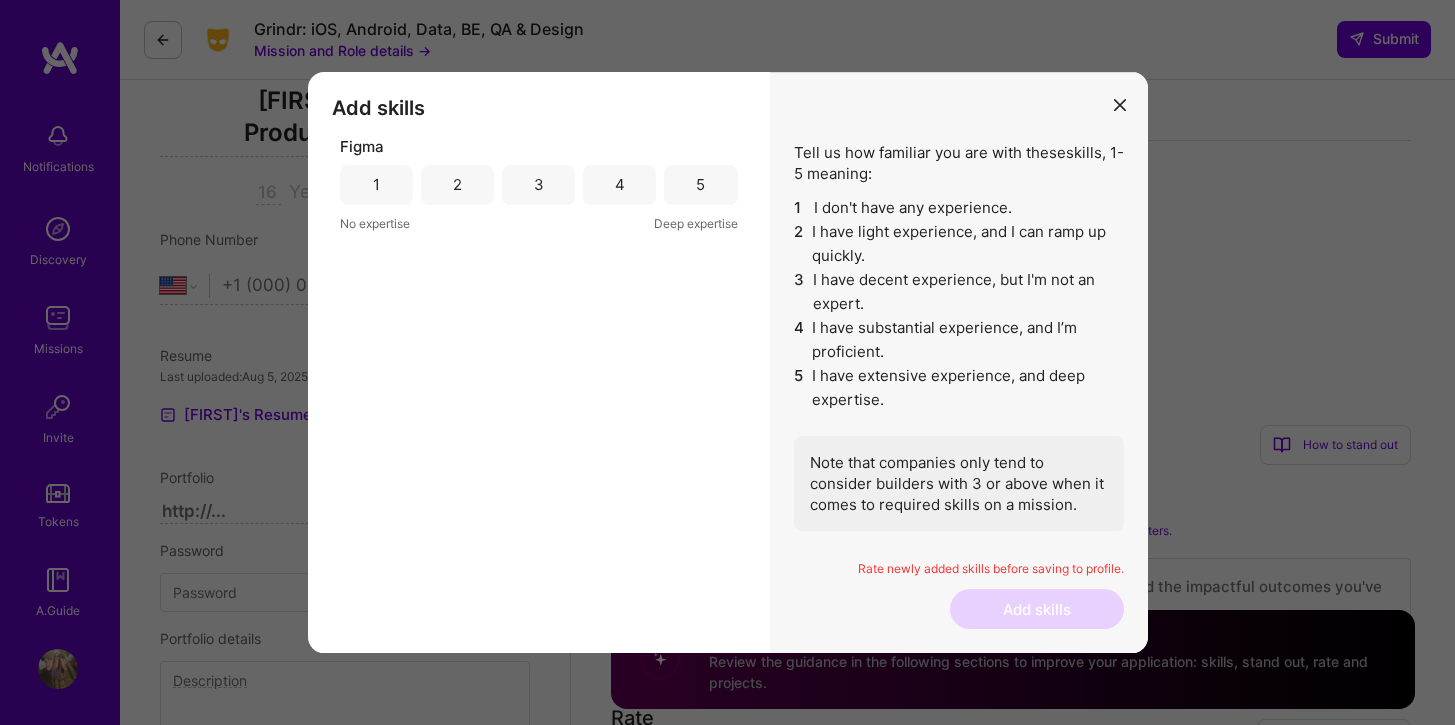 drag, startPoint x: 697, startPoint y: 180, endPoint x: 725, endPoint y: 206, distance: 38.209946 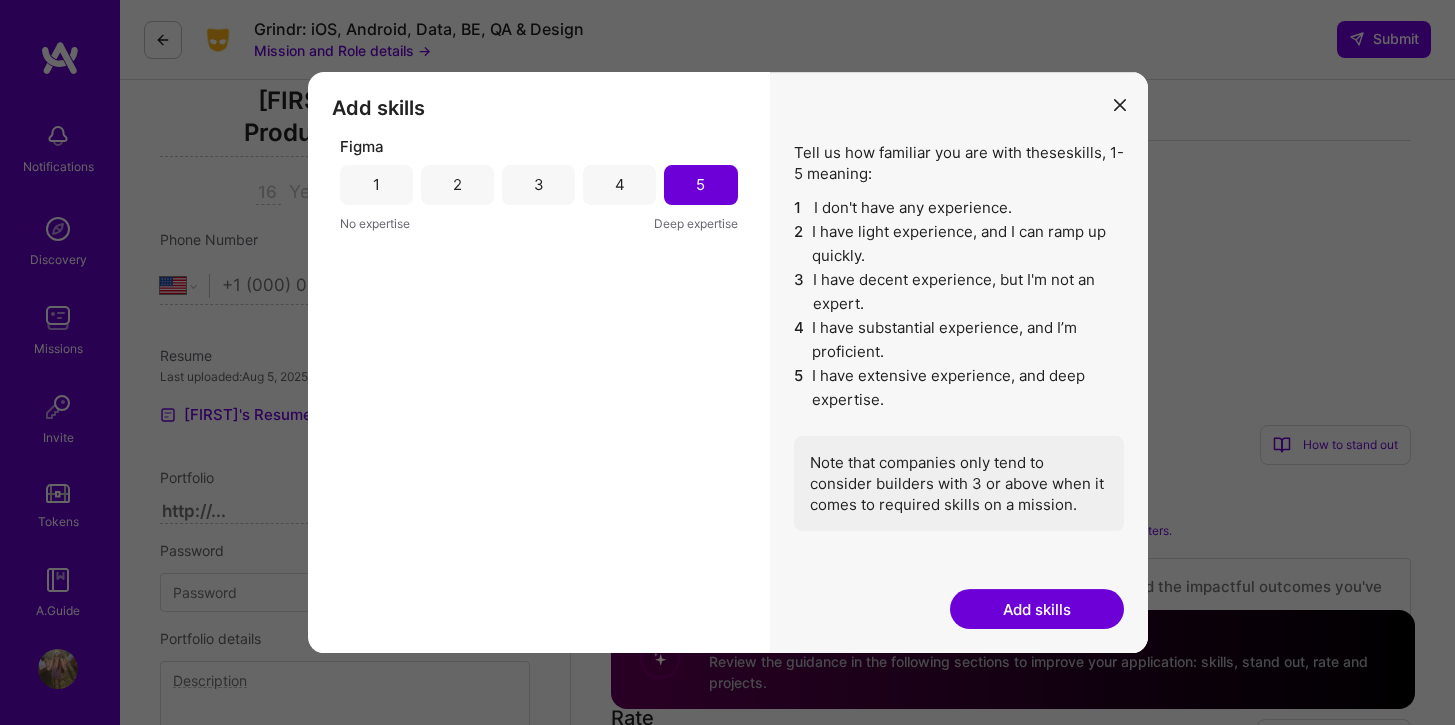 click on "Add skills" at bounding box center [1037, 609] 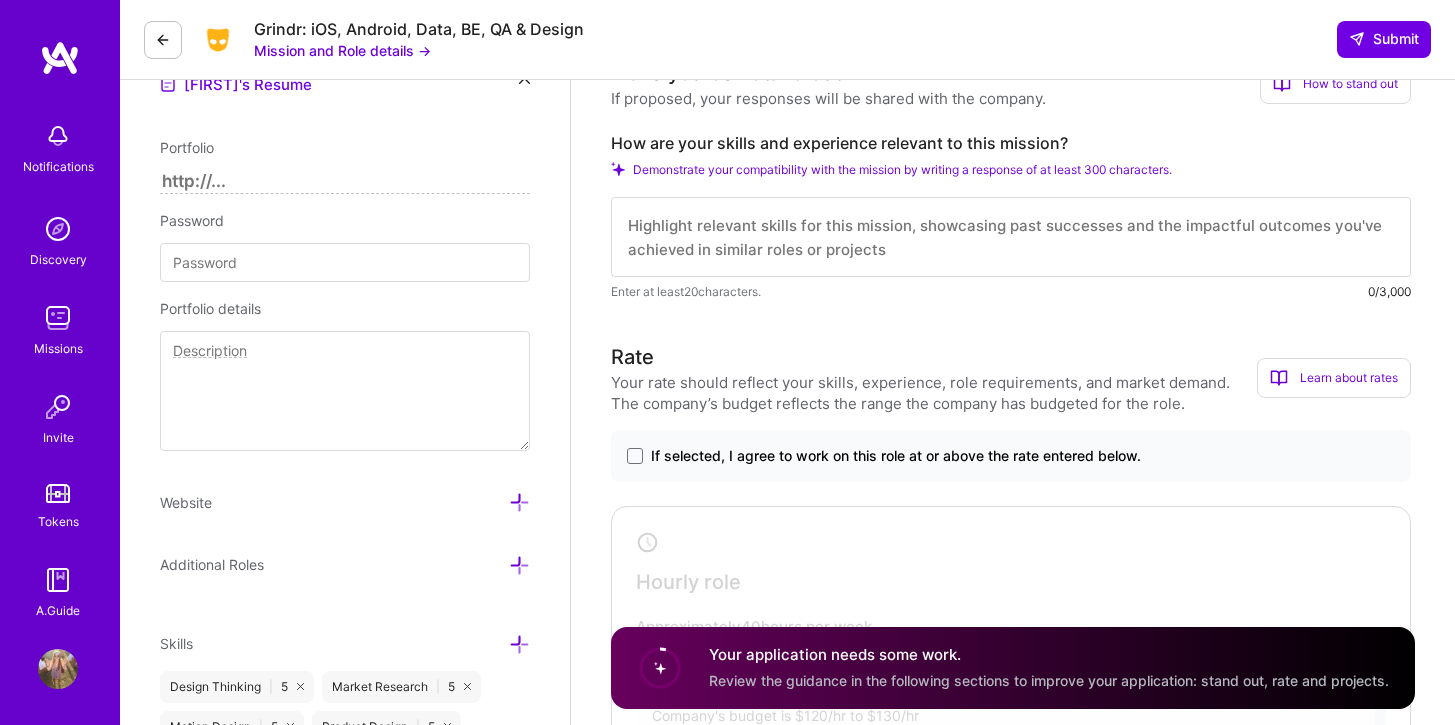 scroll, scrollTop: 628, scrollLeft: 0, axis: vertical 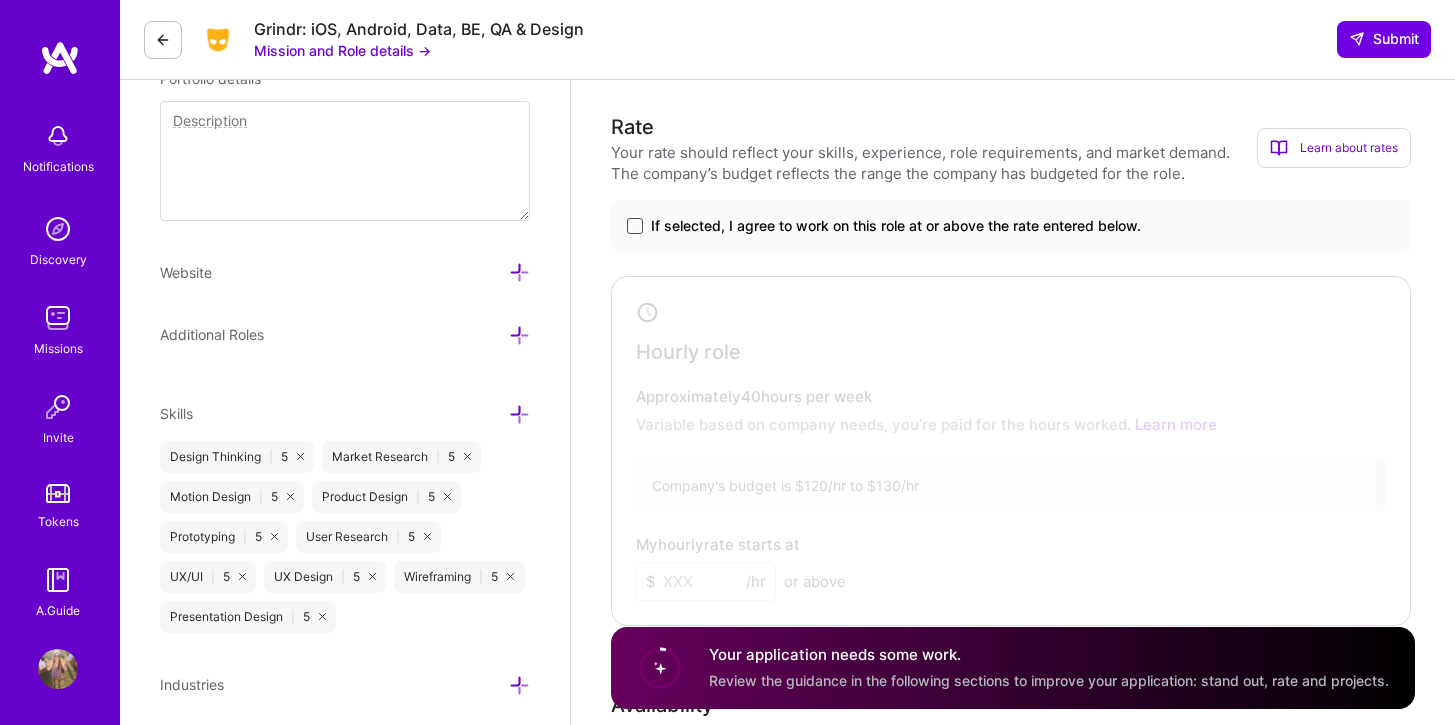click at bounding box center (635, 226) 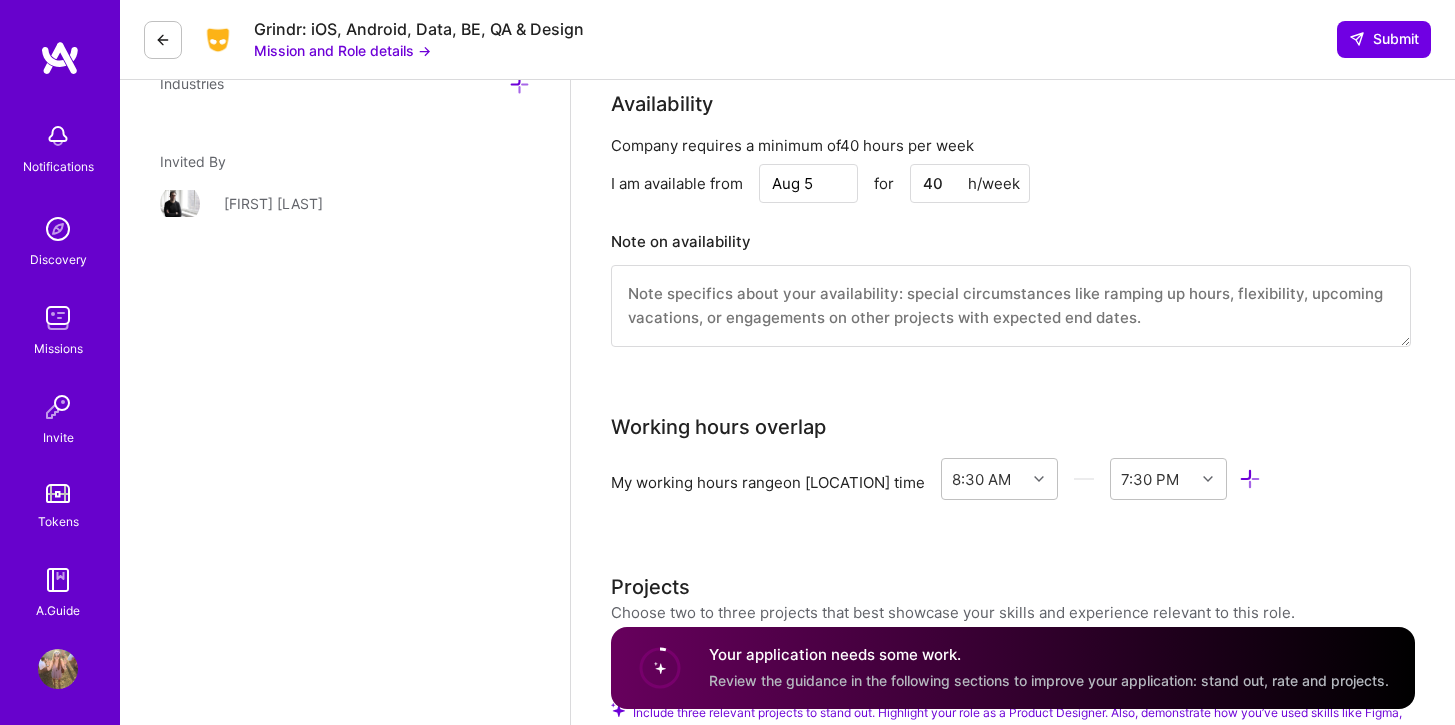 scroll, scrollTop: 1157, scrollLeft: 0, axis: vertical 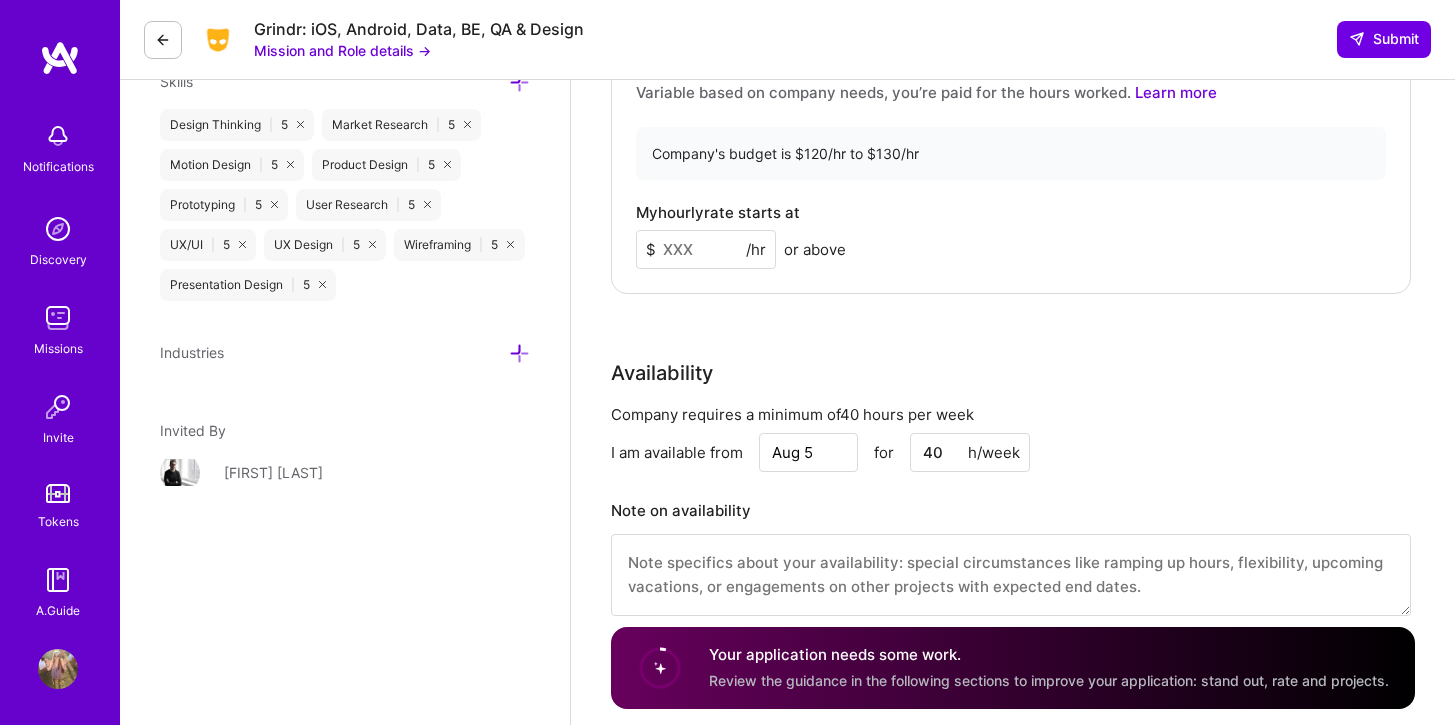 click at bounding box center [706, 249] 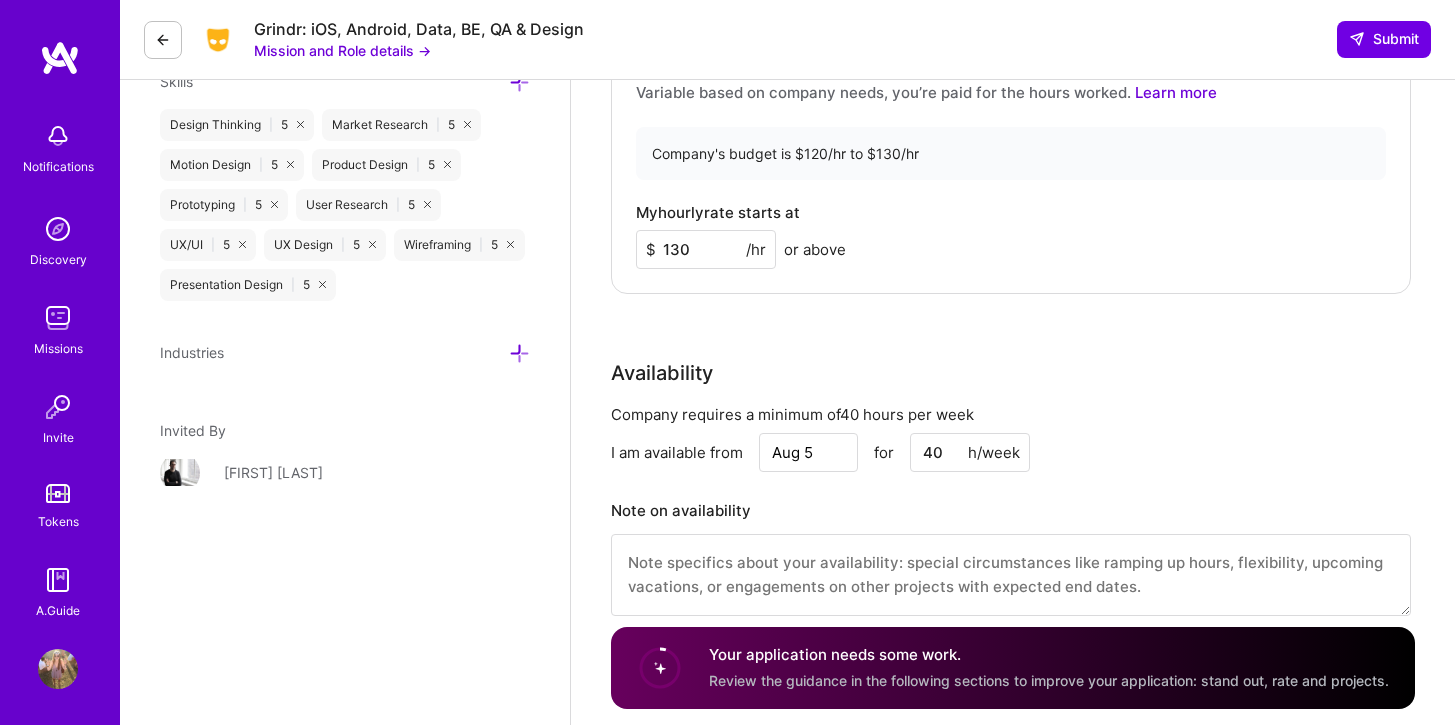 click on "Rate Your rate should reflect your skills, experience, role requirements, and market demand. The company’s budget reflects the range the company has budgeted for the role. Learn about rates Tips for setting your rate Companies set the preferred rate range in accordance with their budget and the guidance from the A.Team platform based on rates from similar roles in past missions. How to determine your rate? Your rate should reflect your skills, experience, the mission requirements, and market demand. On most missions you can use the company's budget to help guide your decision.   What’s the difference between hourly and monthly rates? Hourly rates are missions with variable time commitments based on company needs. Monthly rates are retainer missions where you’re guaranteed full time work and a fixed monthly income for a minimum of one month, but often longer. Learn how to set your rates Open A.Guide   If selected, I agree to work on this role at or above the rate entered below. Hourly role Approximately" at bounding box center [1013, 210] 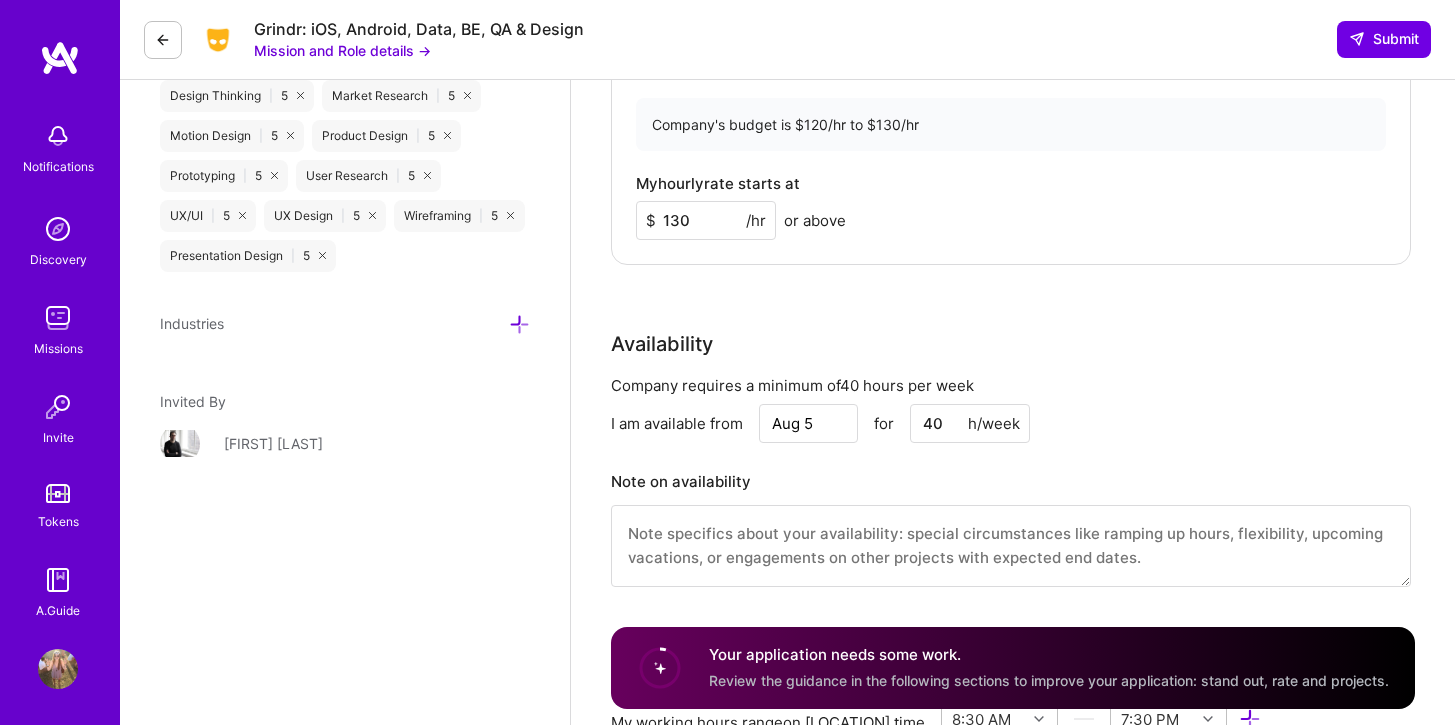 scroll, scrollTop: 1188, scrollLeft: 0, axis: vertical 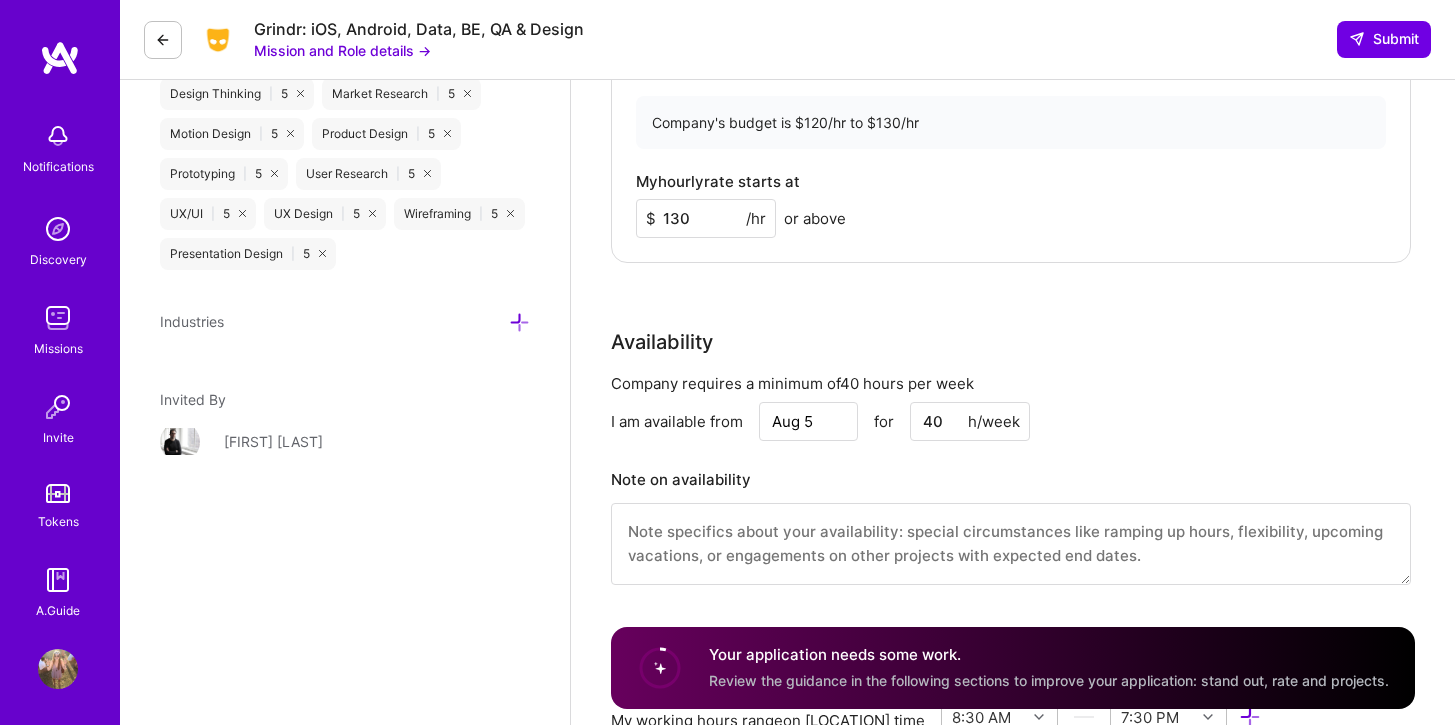 click on "130" at bounding box center (706, 218) 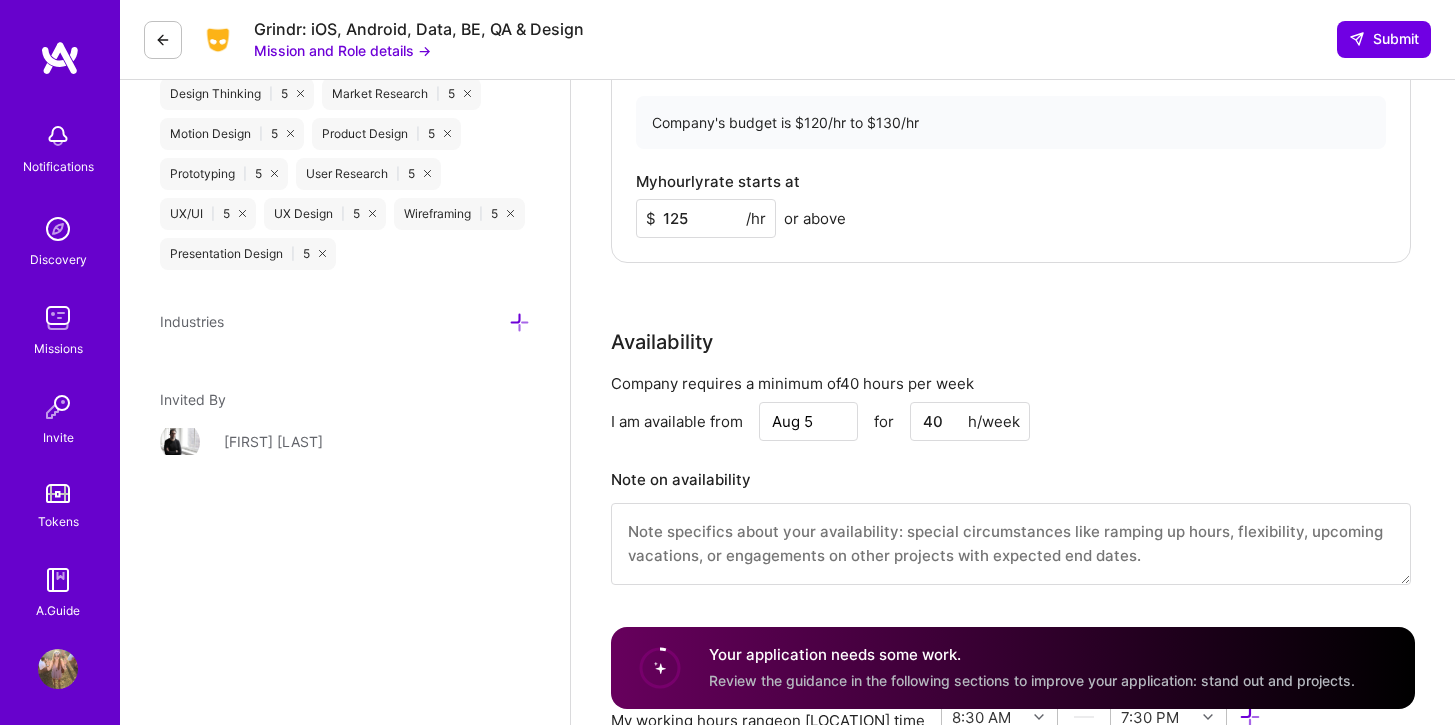 type on "125" 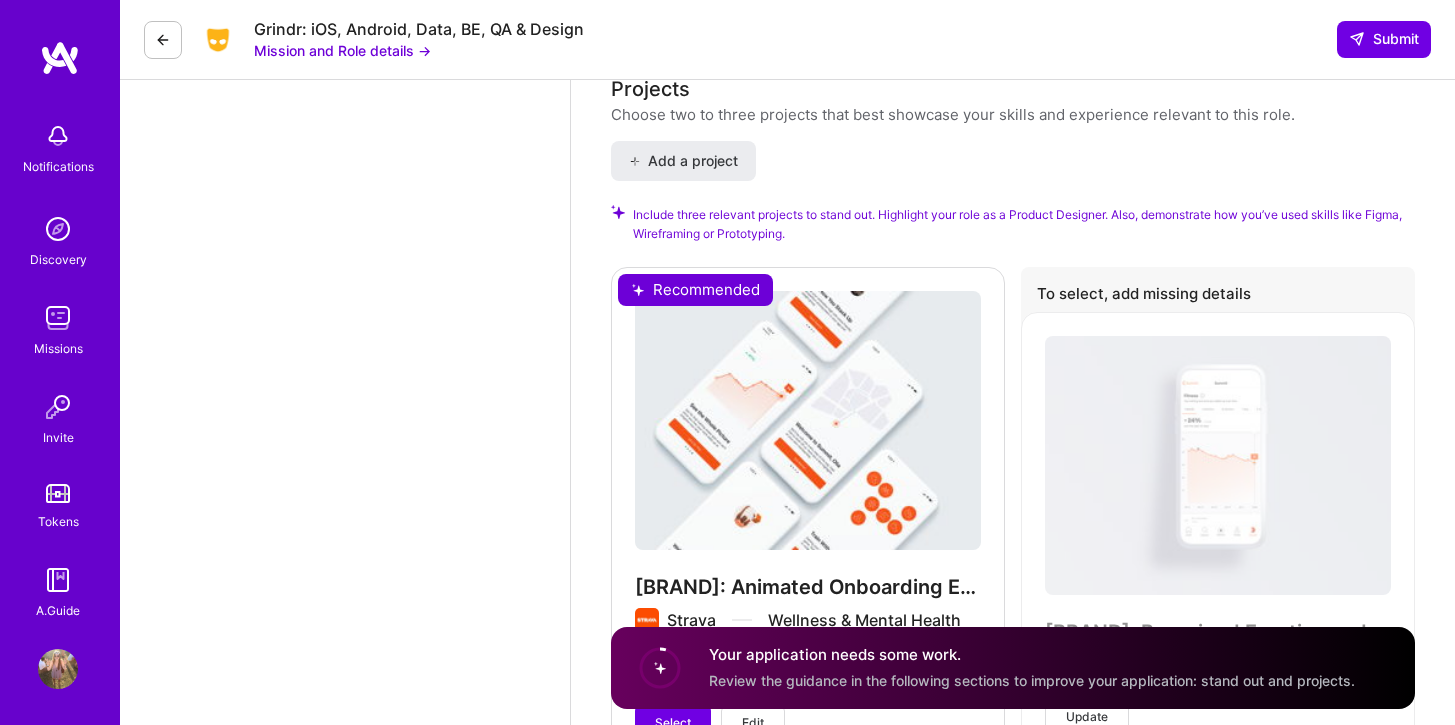 scroll, scrollTop: 2155, scrollLeft: 0, axis: vertical 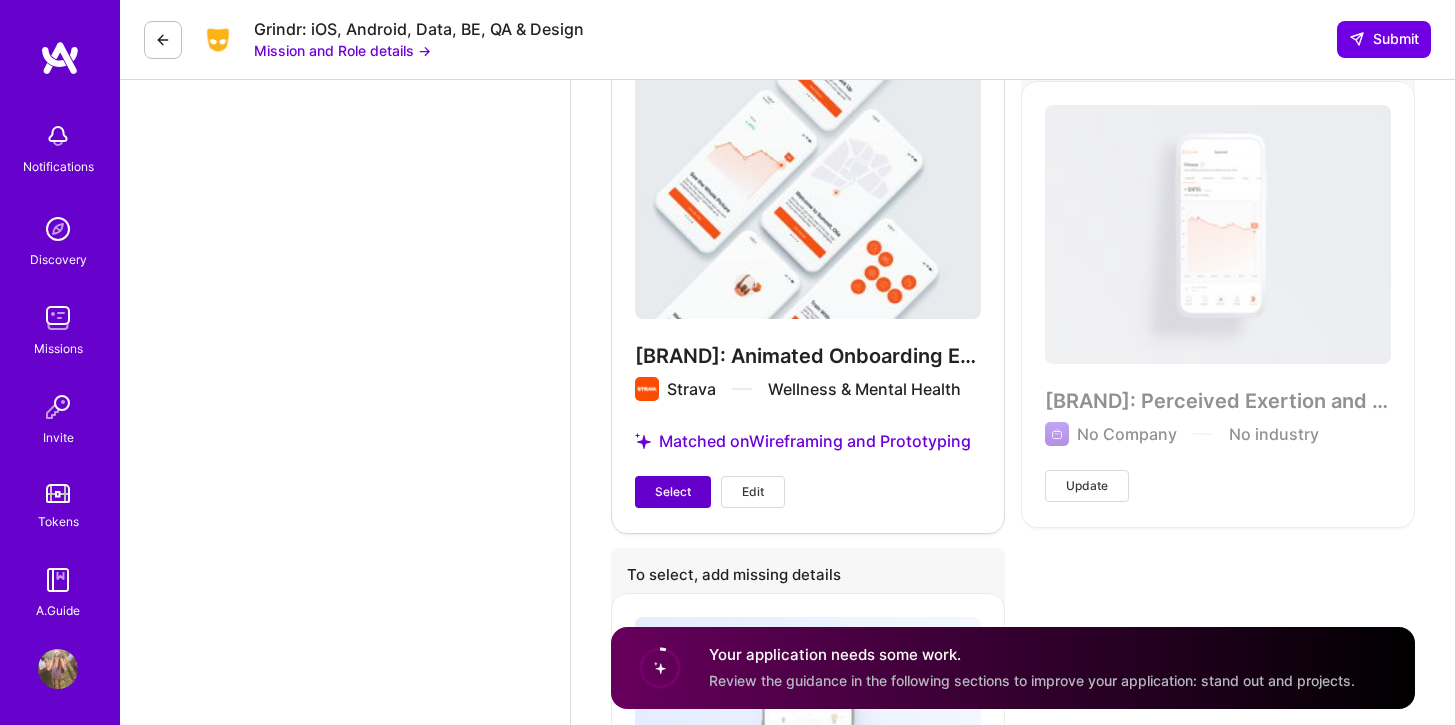 click on "Select" at bounding box center [673, 492] 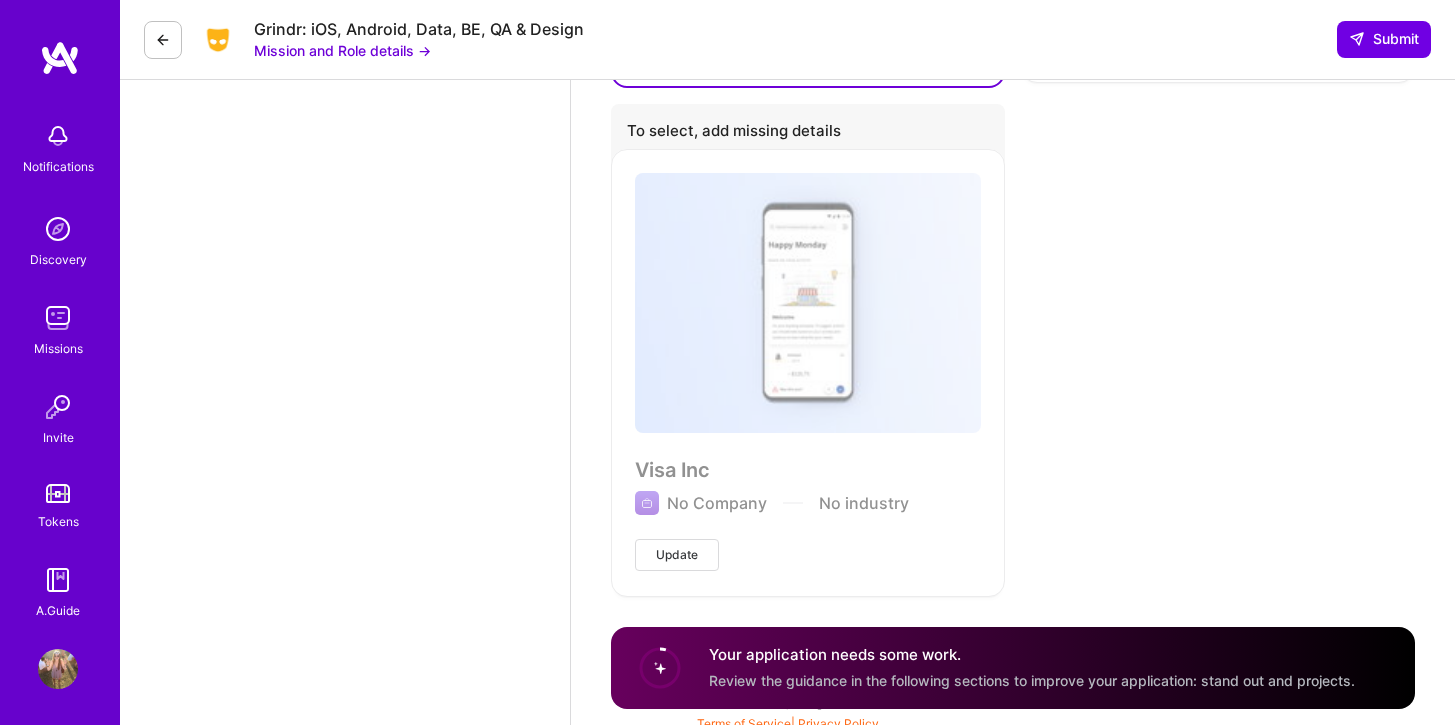 scroll, scrollTop: 2592, scrollLeft: 0, axis: vertical 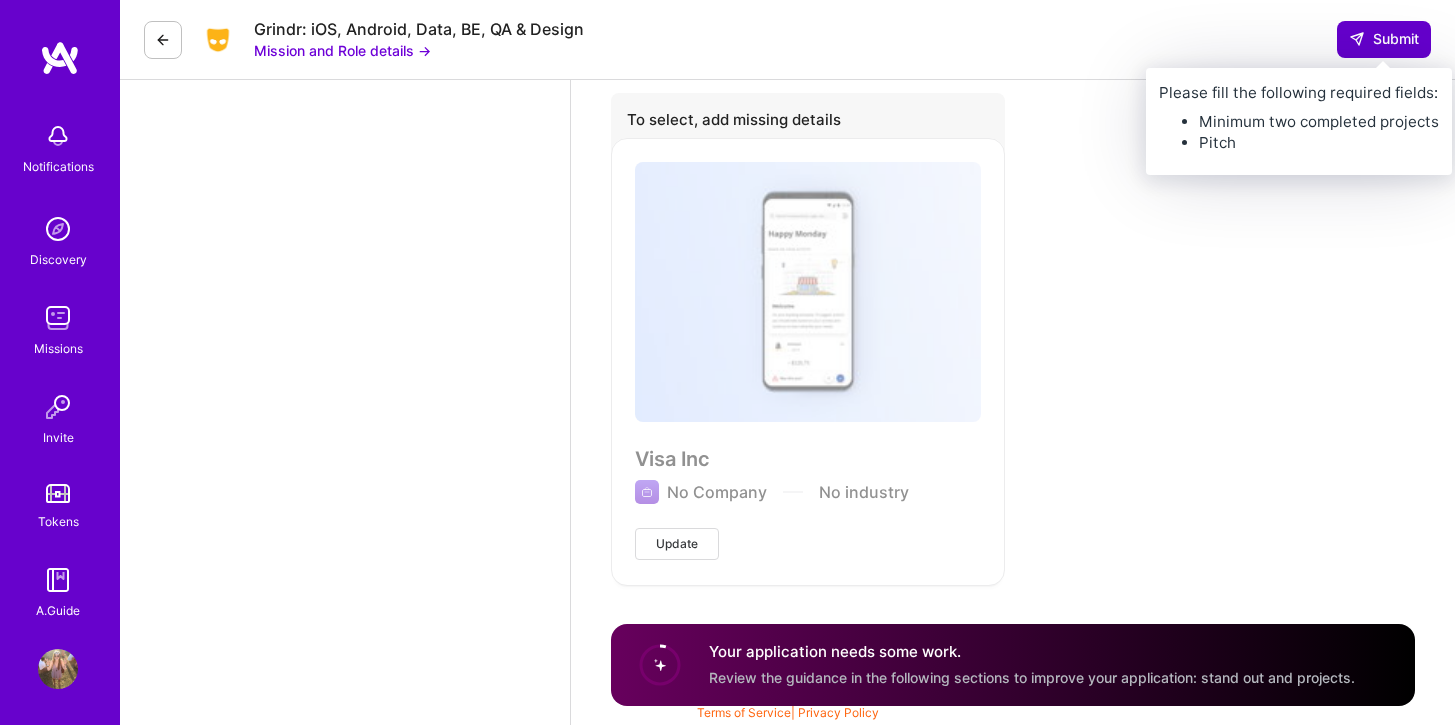 click at bounding box center [1357, 39] 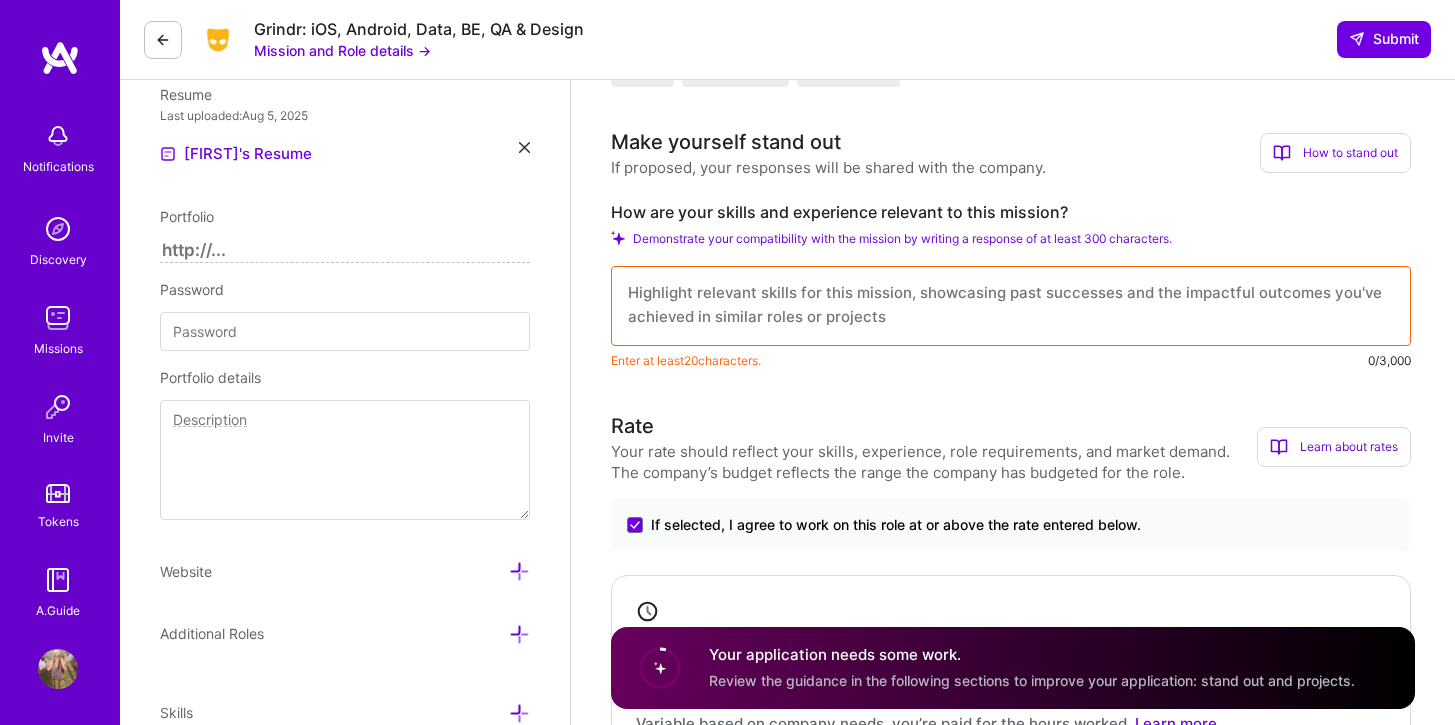 scroll, scrollTop: 502, scrollLeft: 0, axis: vertical 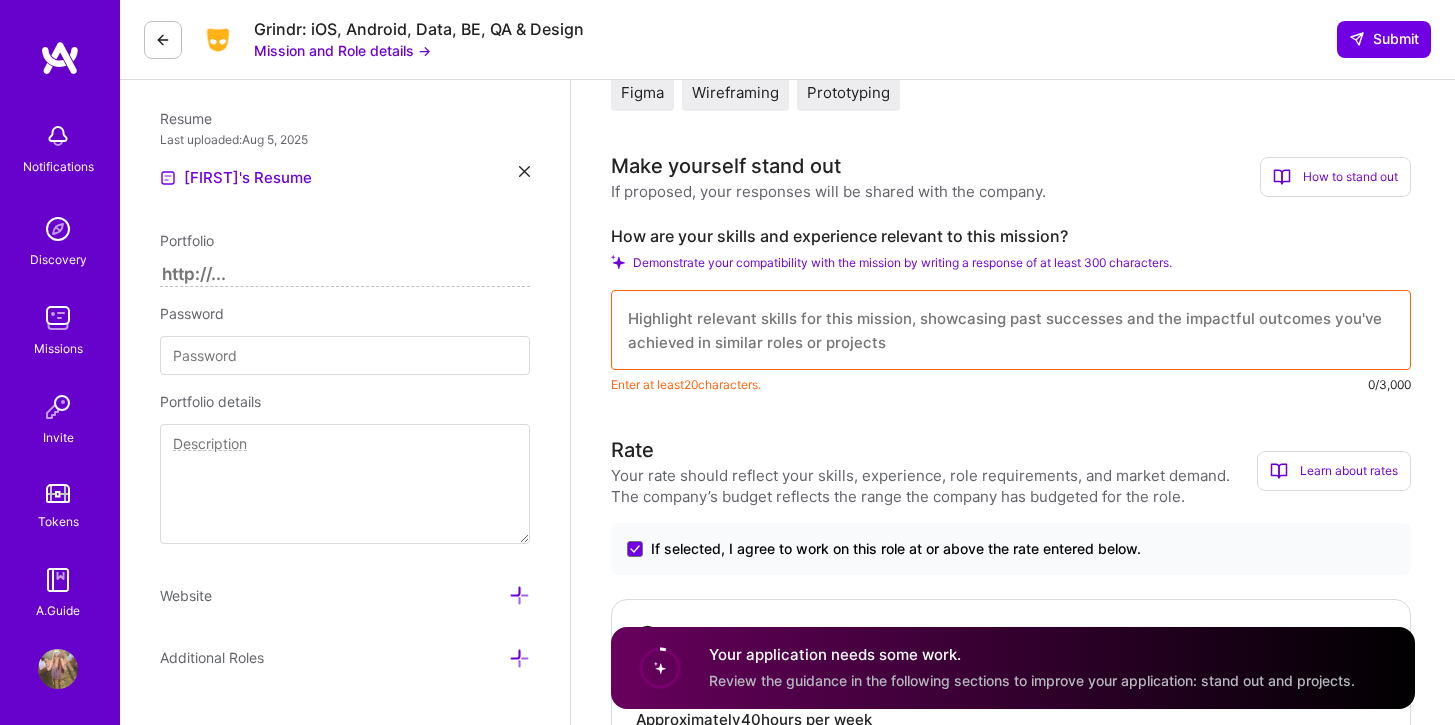 click at bounding box center [1011, 330] 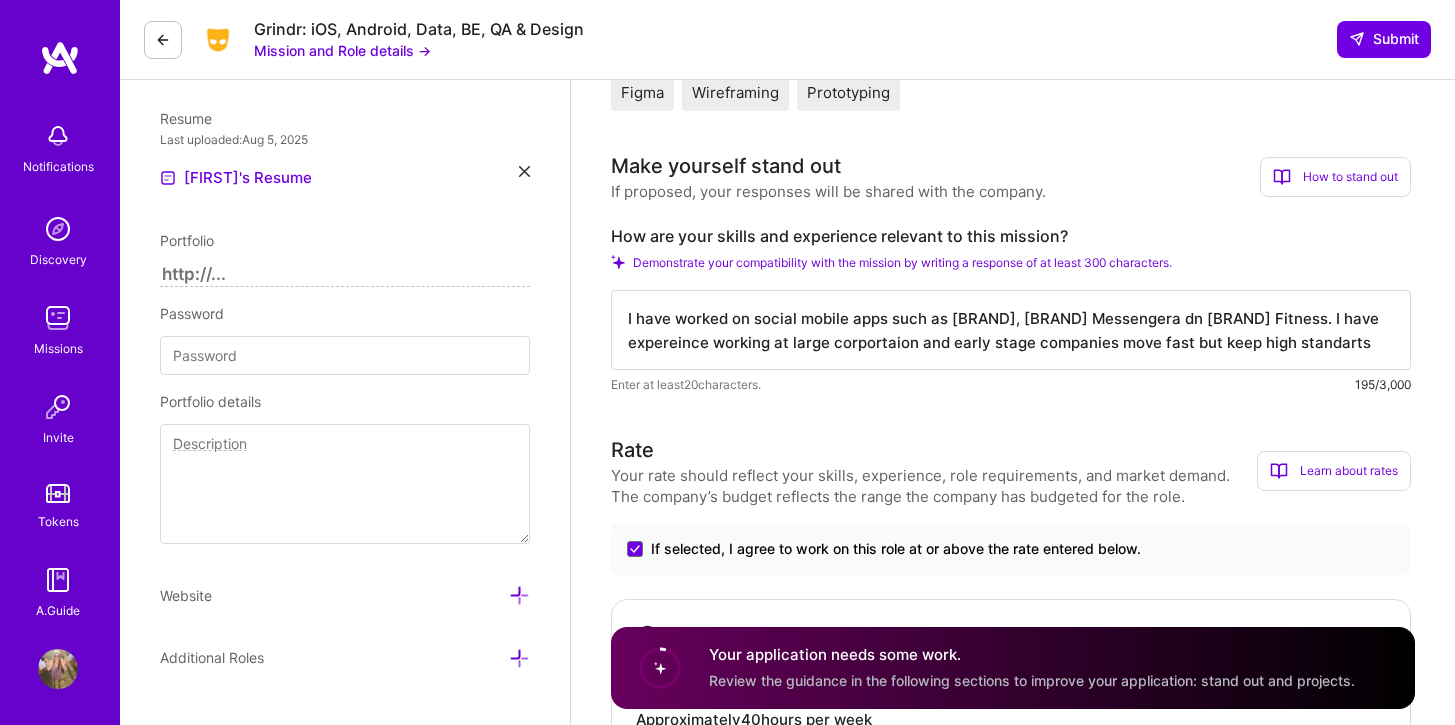 paste on "’ve worked on social mobile apps like Strava, Facebook Messenger, and Kiwi Fitness. I bring experience from both large corporations and fast-moving early-stage startups—always moving quickly while maintaining high standards." 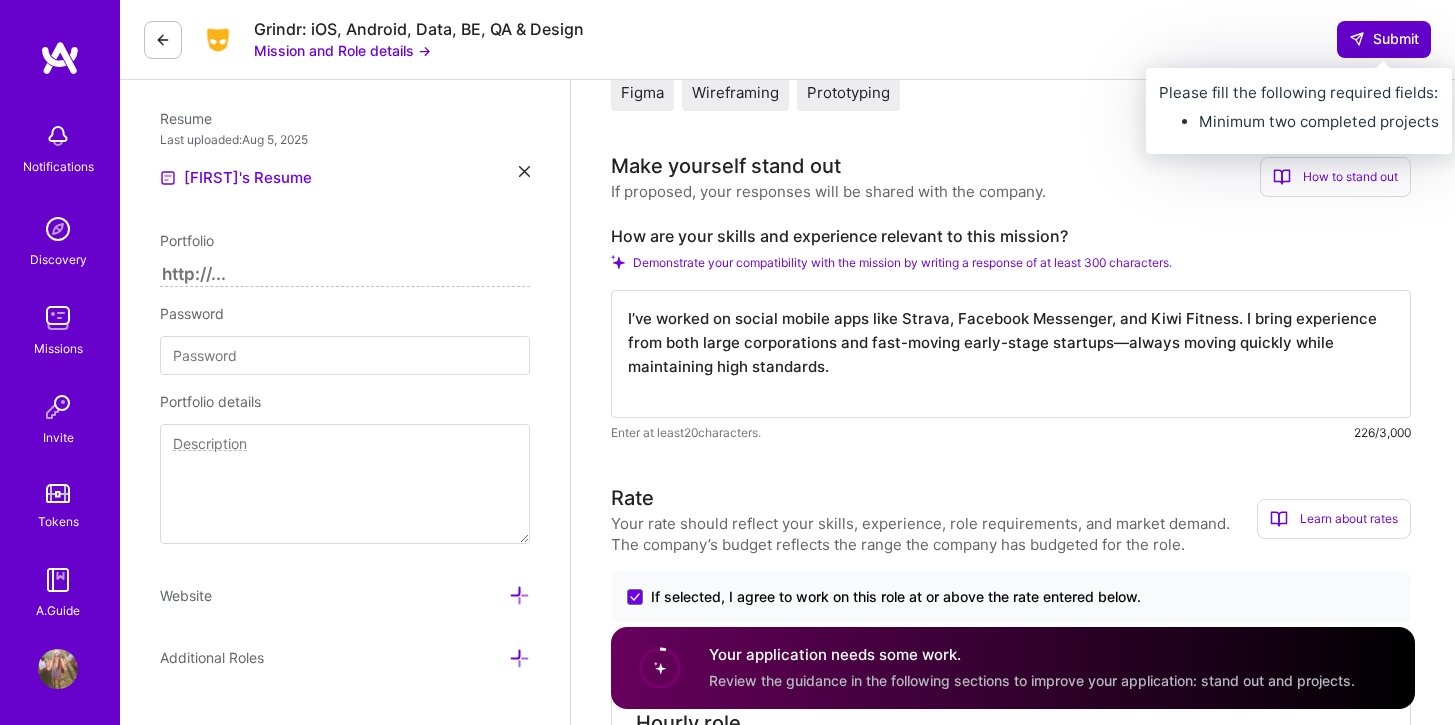 type on "I’ve worked on social mobile apps like Strava, Facebook Messenger, and Kiwi Fitness. I bring experience from both large corporations and fast-moving early-stage startups—always moving quickly while maintaining high standards." 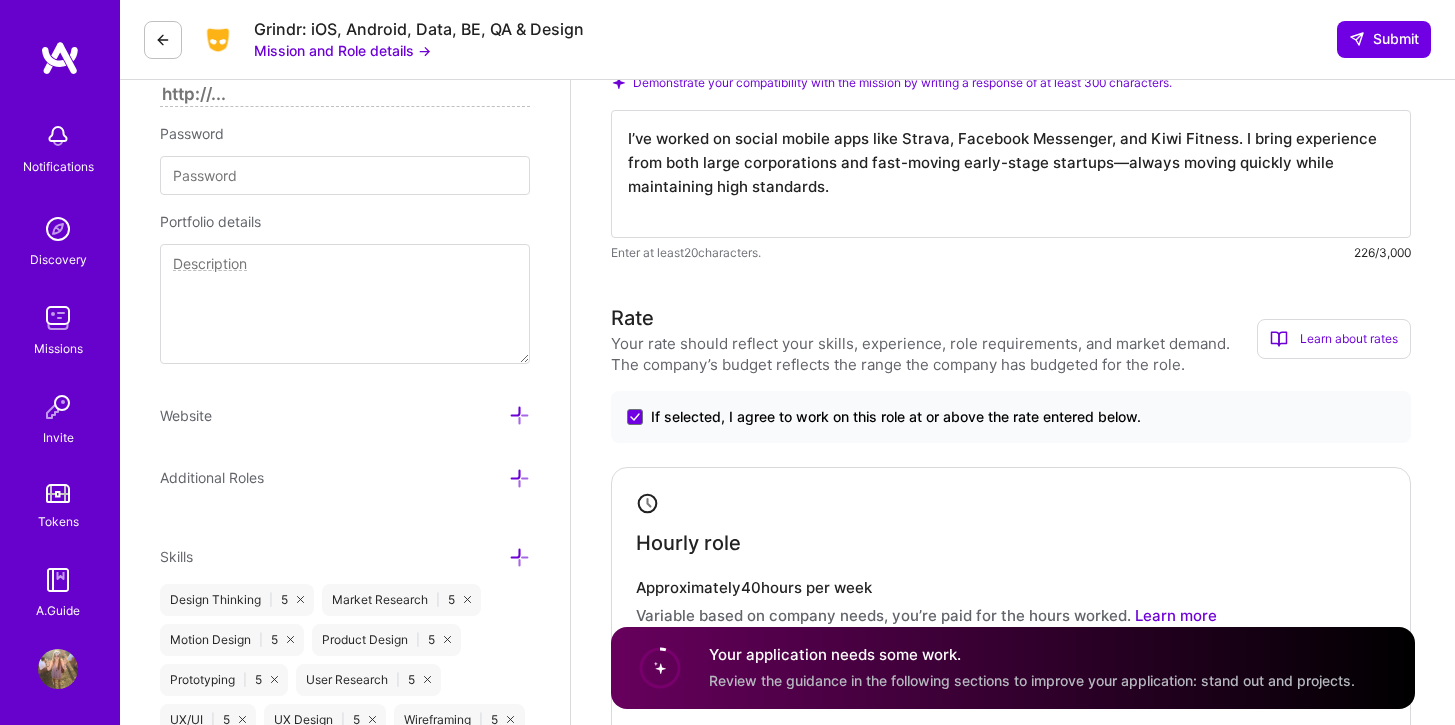 scroll, scrollTop: 984, scrollLeft: 0, axis: vertical 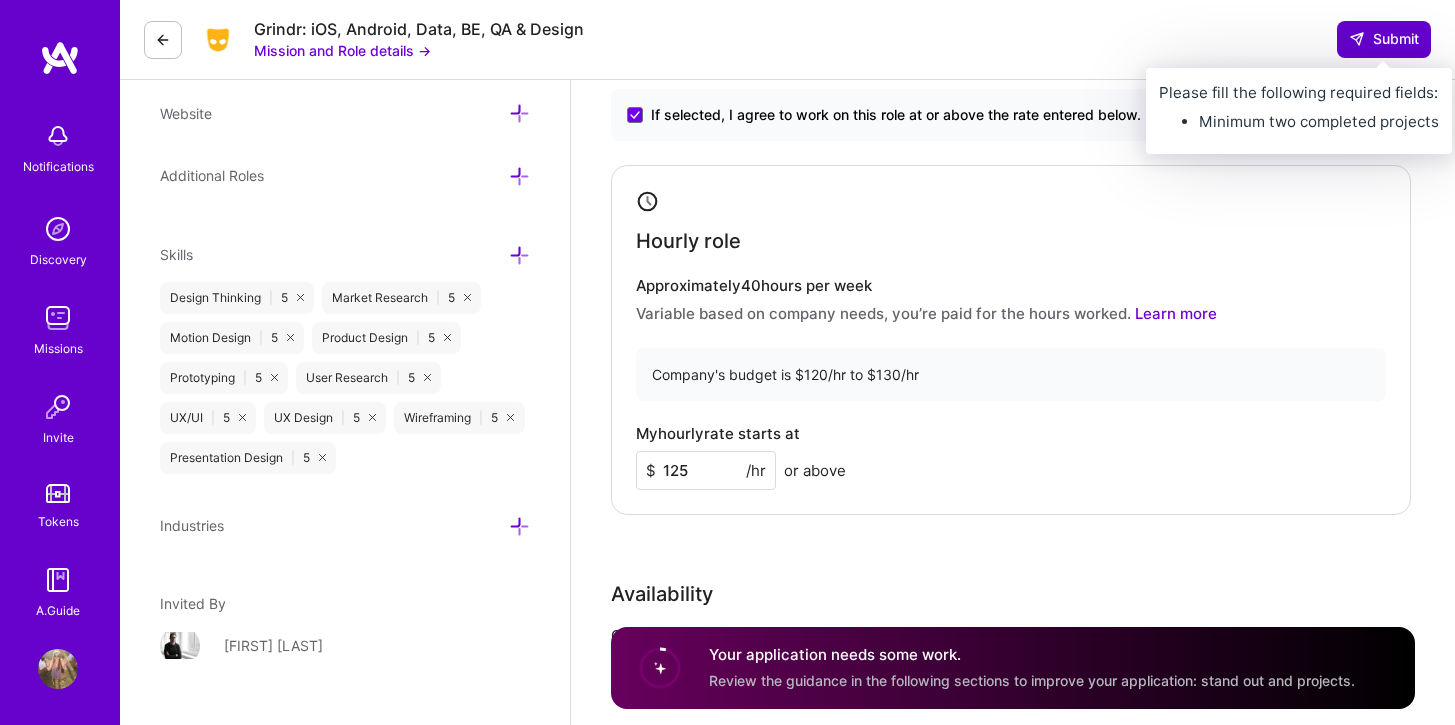 click on "Submit" at bounding box center (1384, 39) 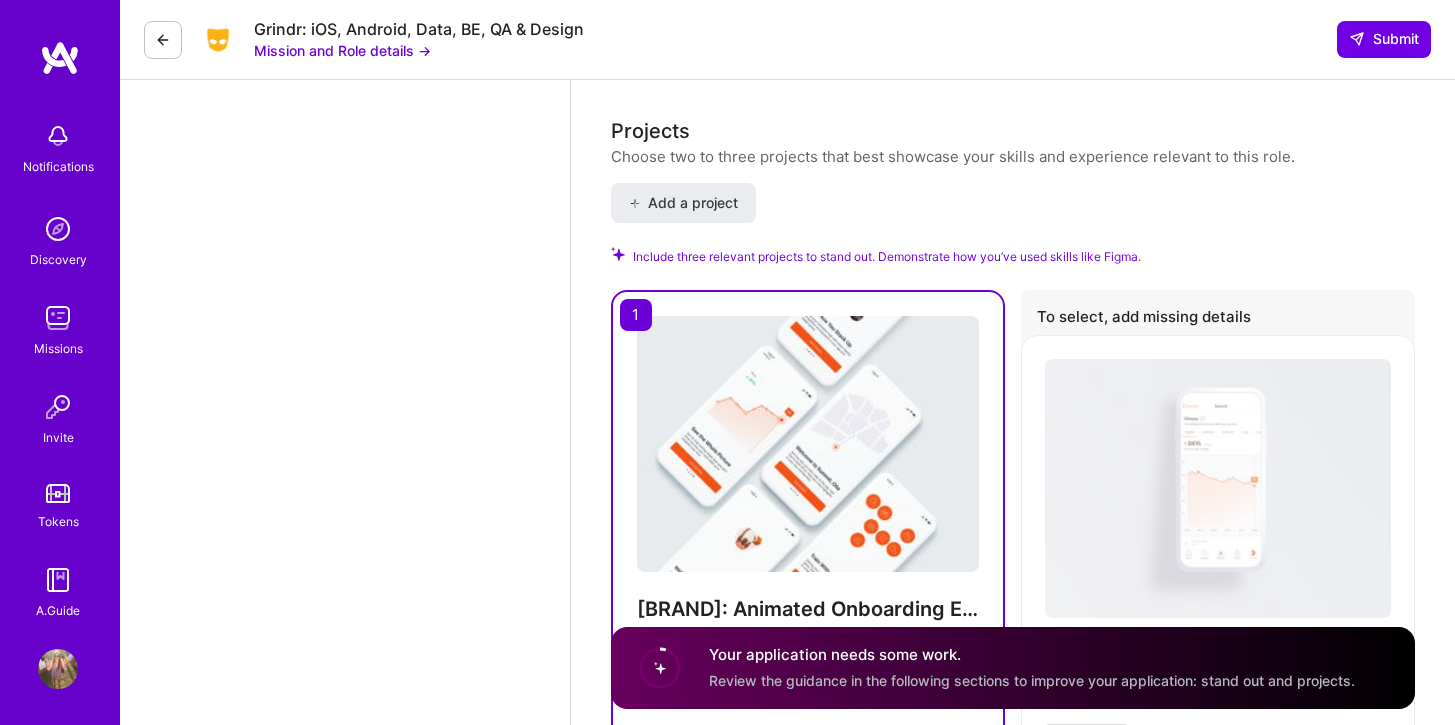 scroll, scrollTop: 2039, scrollLeft: 0, axis: vertical 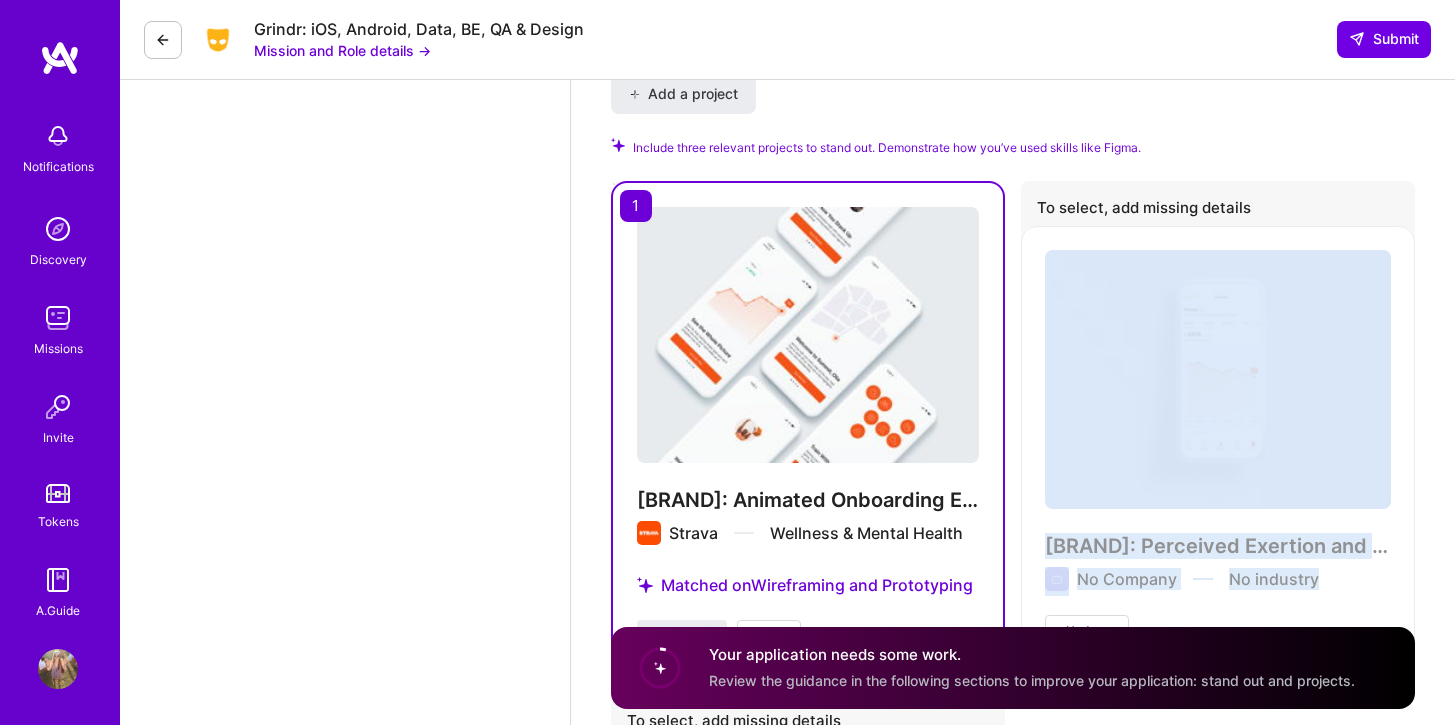 drag, startPoint x: 1452, startPoint y: 351, endPoint x: 1644, endPoint y: 842, distance: 527.2049 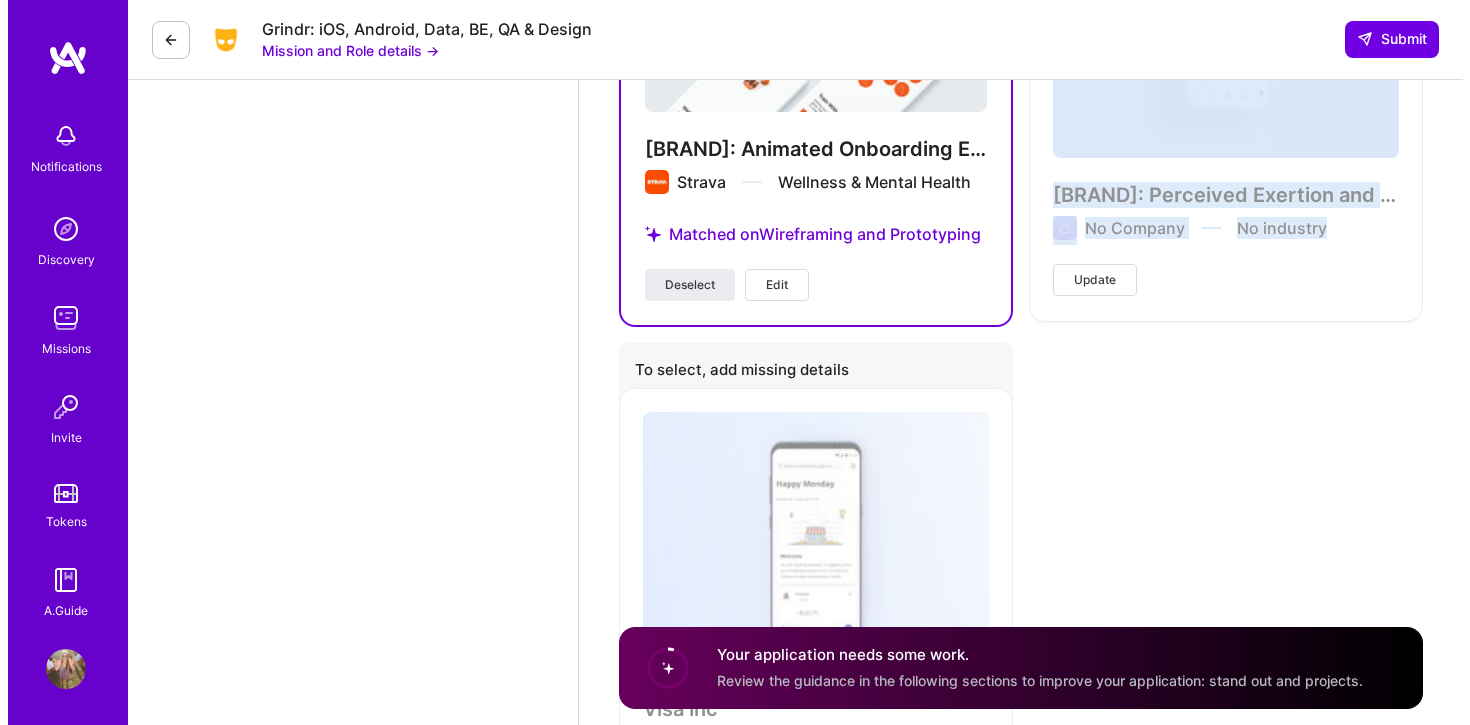 scroll, scrollTop: 2248, scrollLeft: 0, axis: vertical 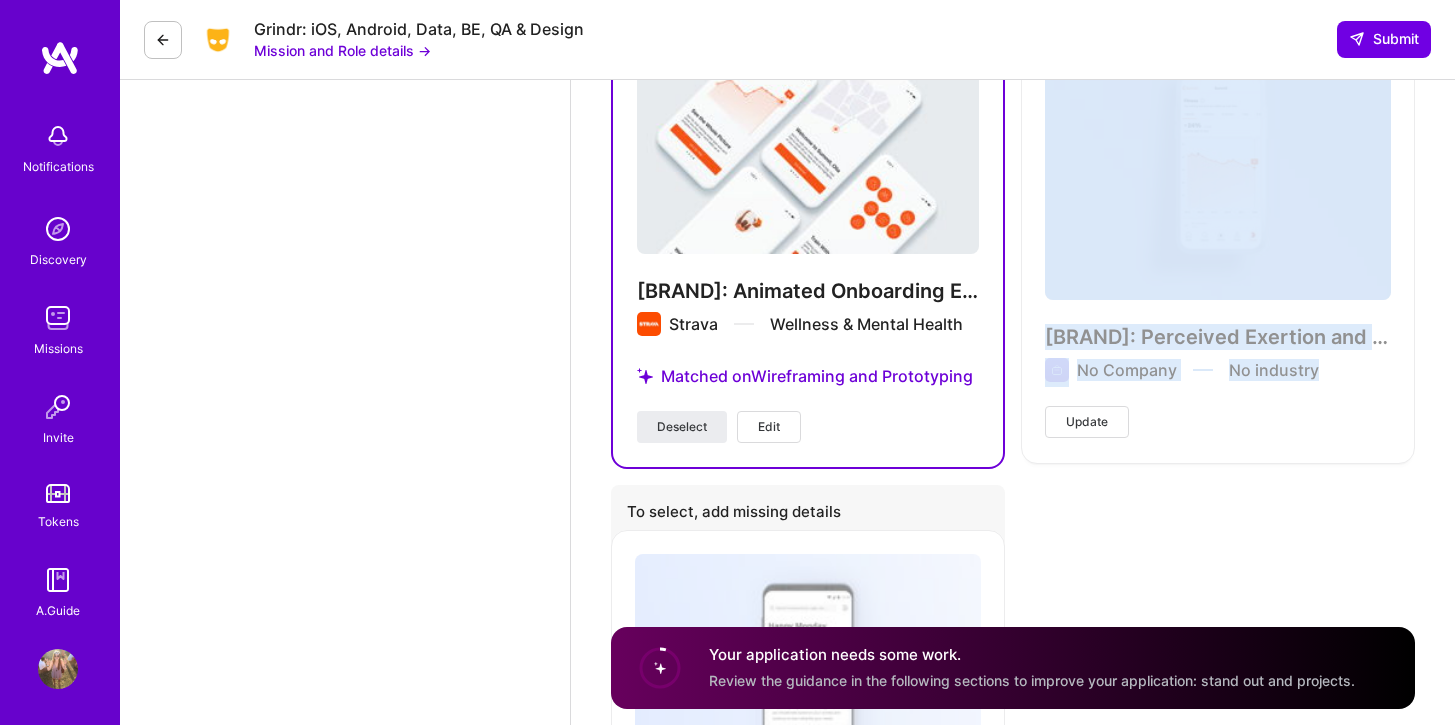 click on "Update" at bounding box center (1087, 422) 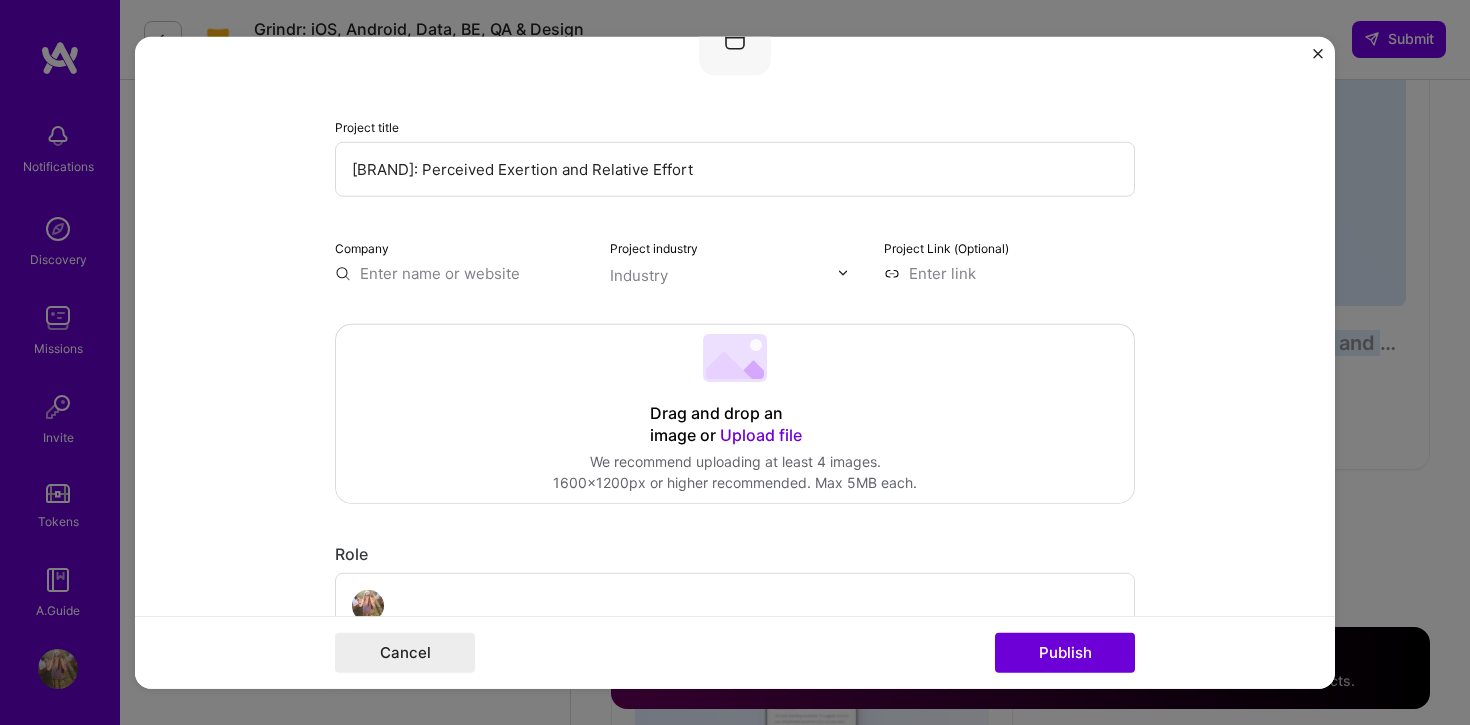 scroll, scrollTop: 297, scrollLeft: 0, axis: vertical 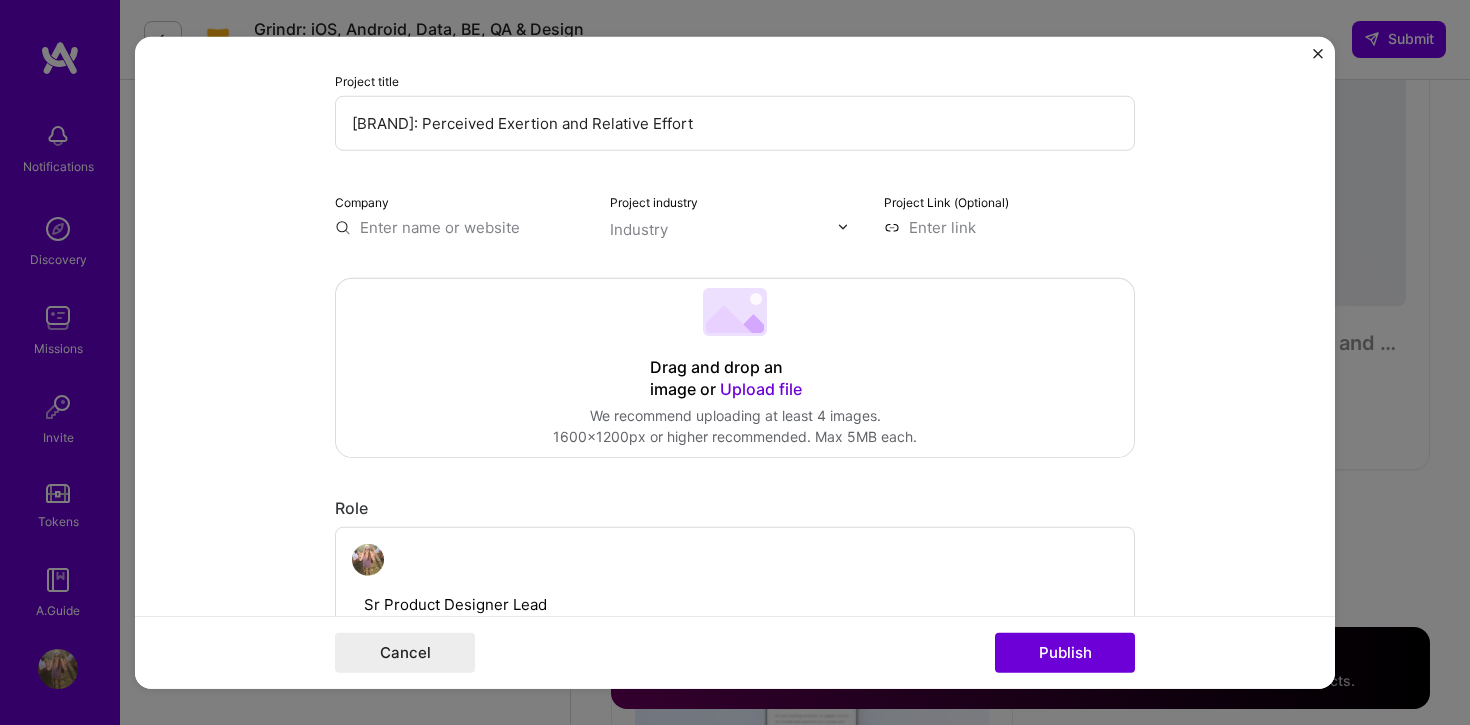 click at bounding box center [460, 226] 